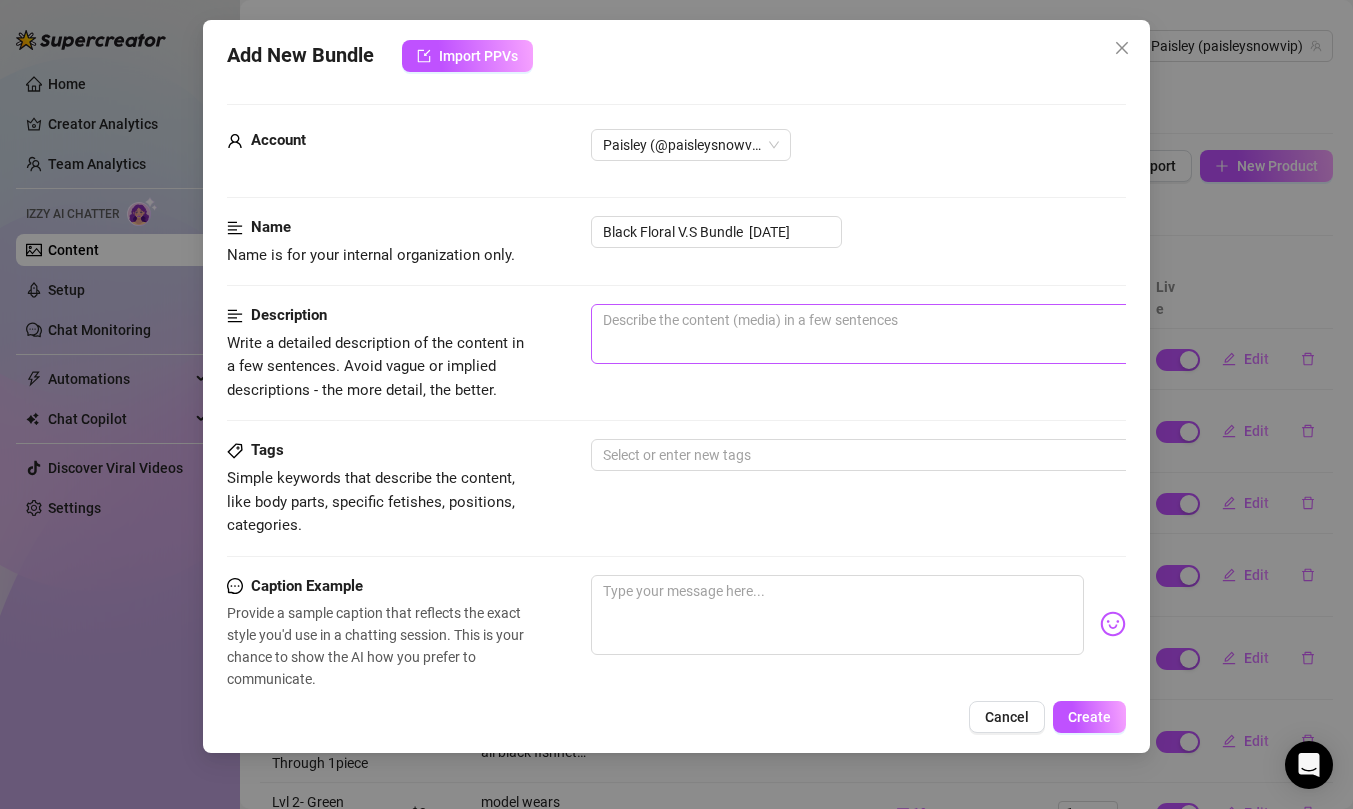 scroll, scrollTop: 0, scrollLeft: 0, axis: both 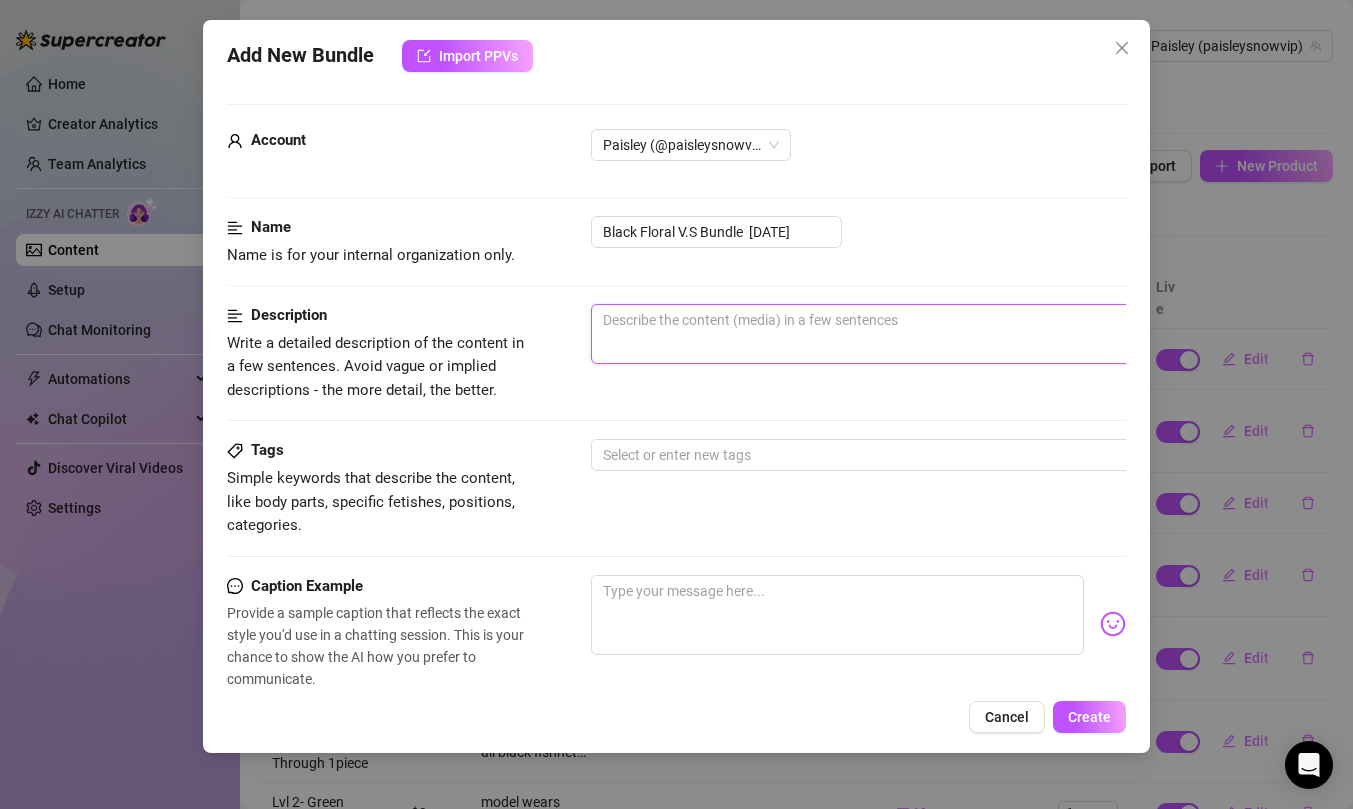 click at bounding box center (941, 334) 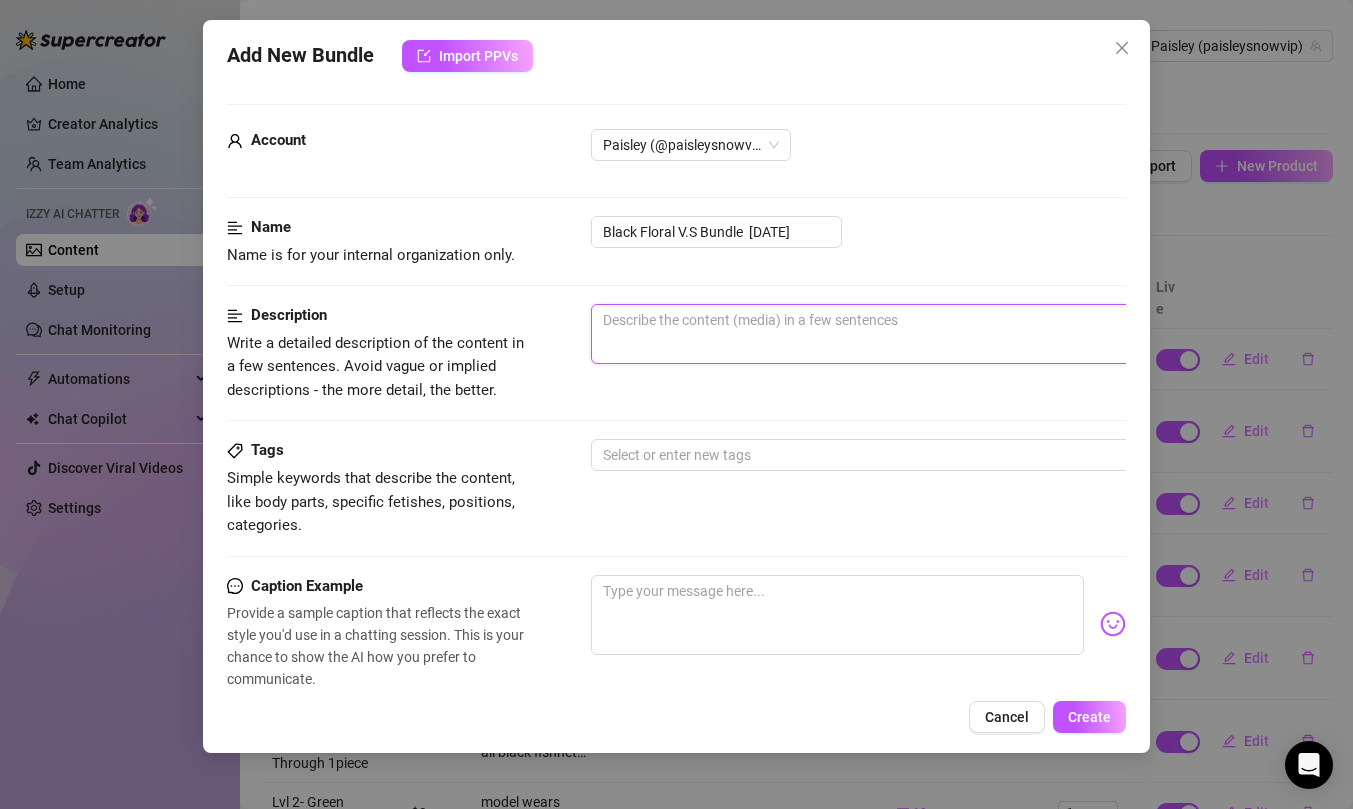 type on "m" 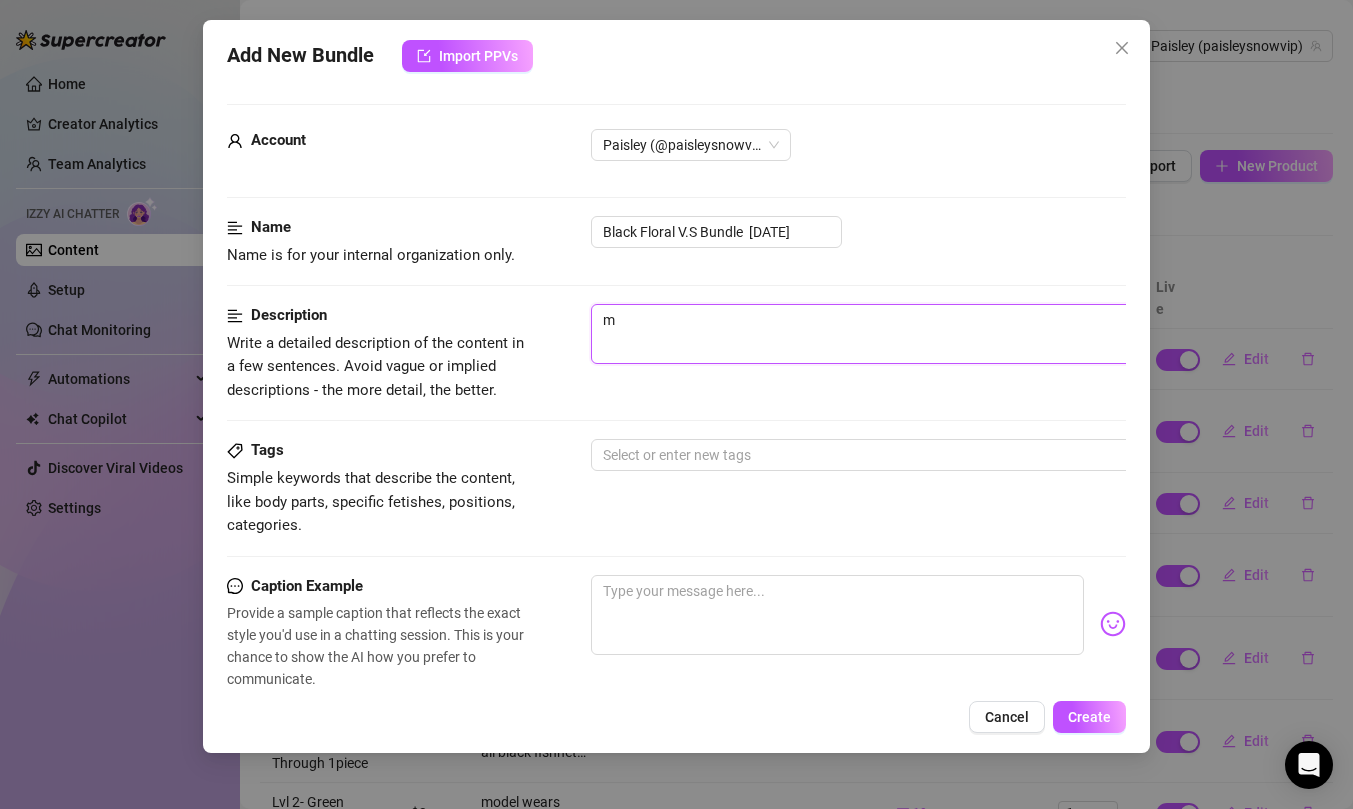 type on "mo" 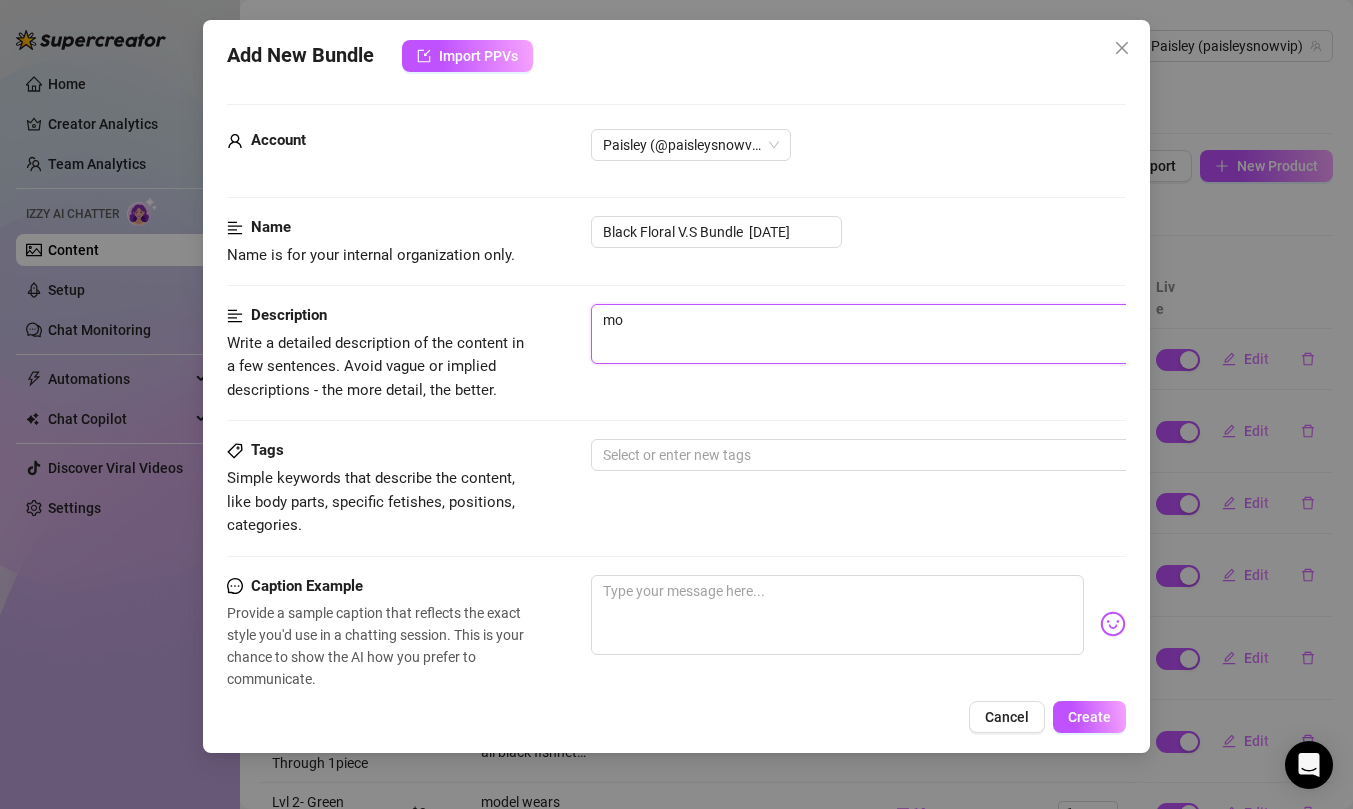 type on "mod" 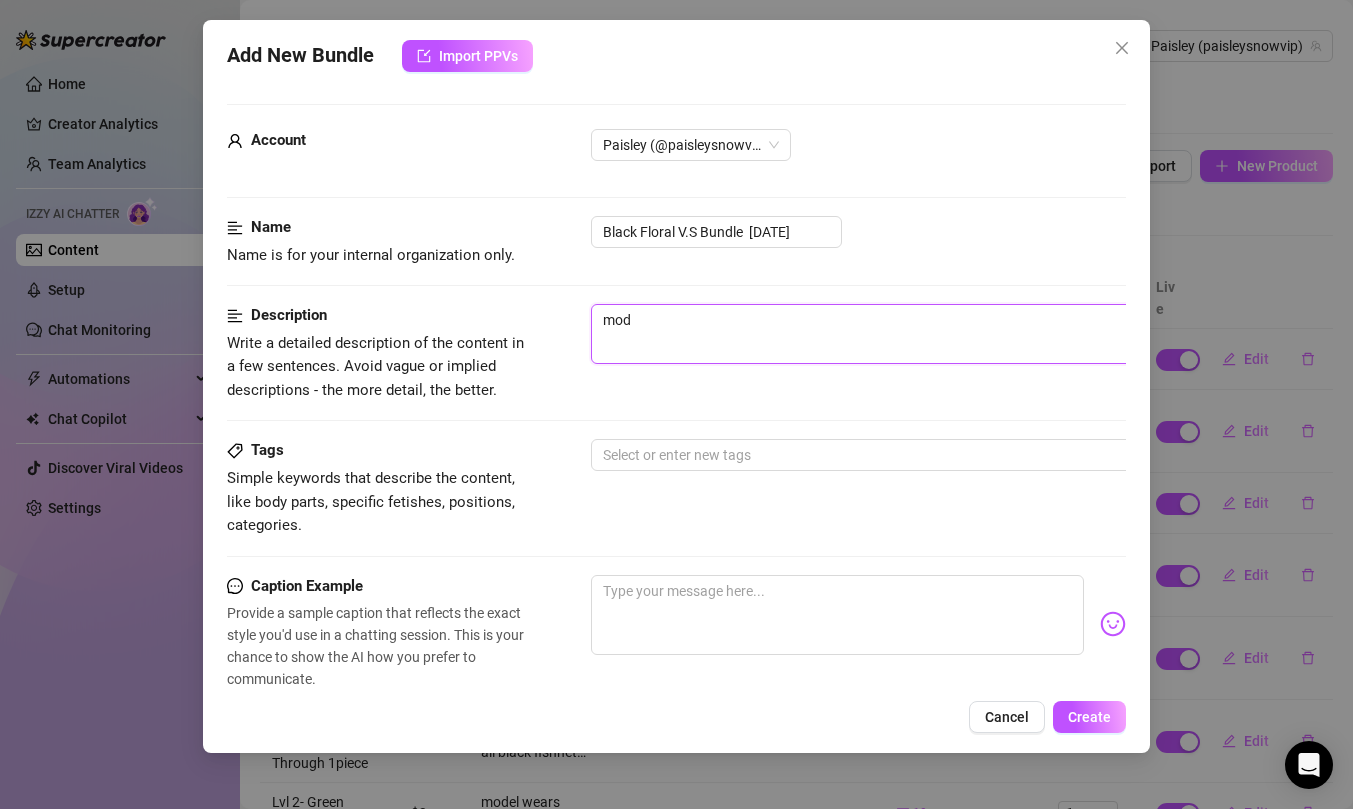 type on "mode" 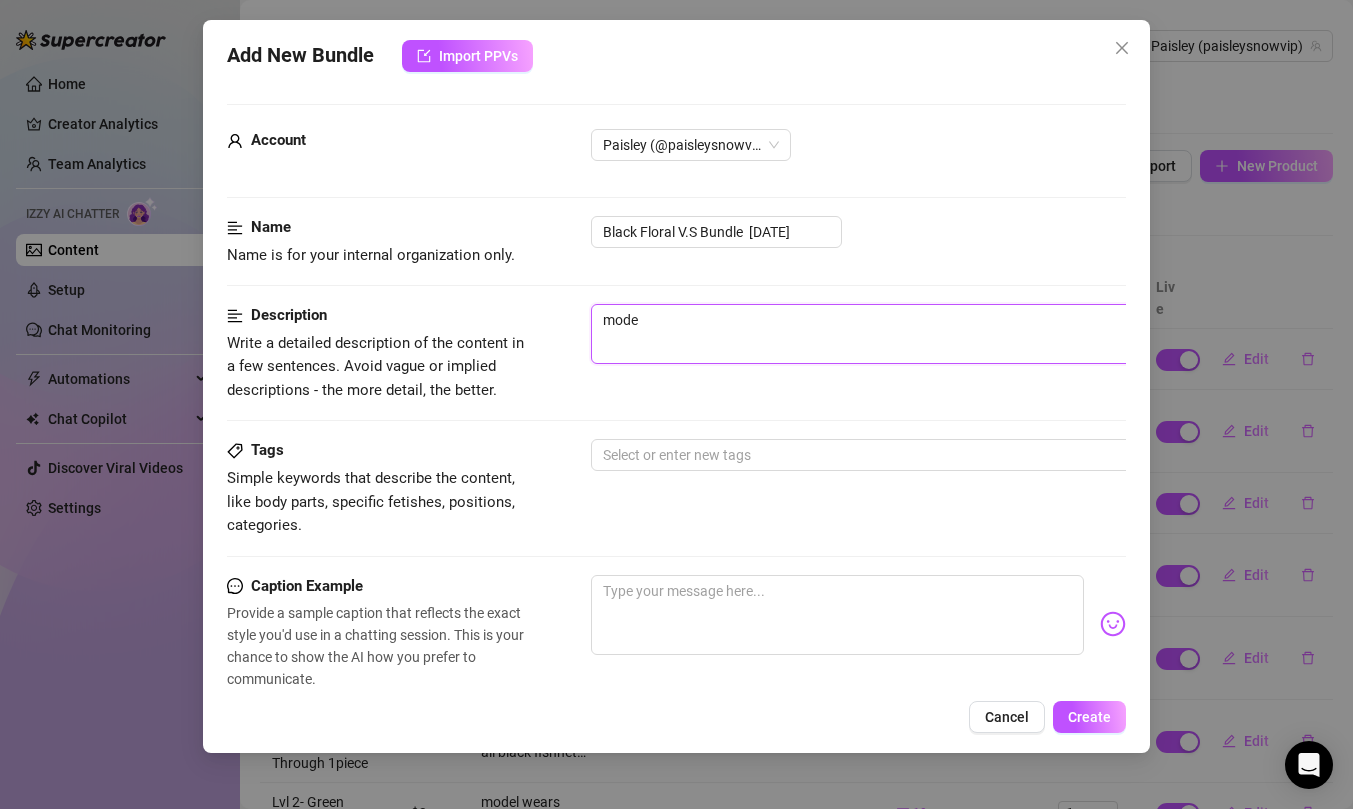 type on "model" 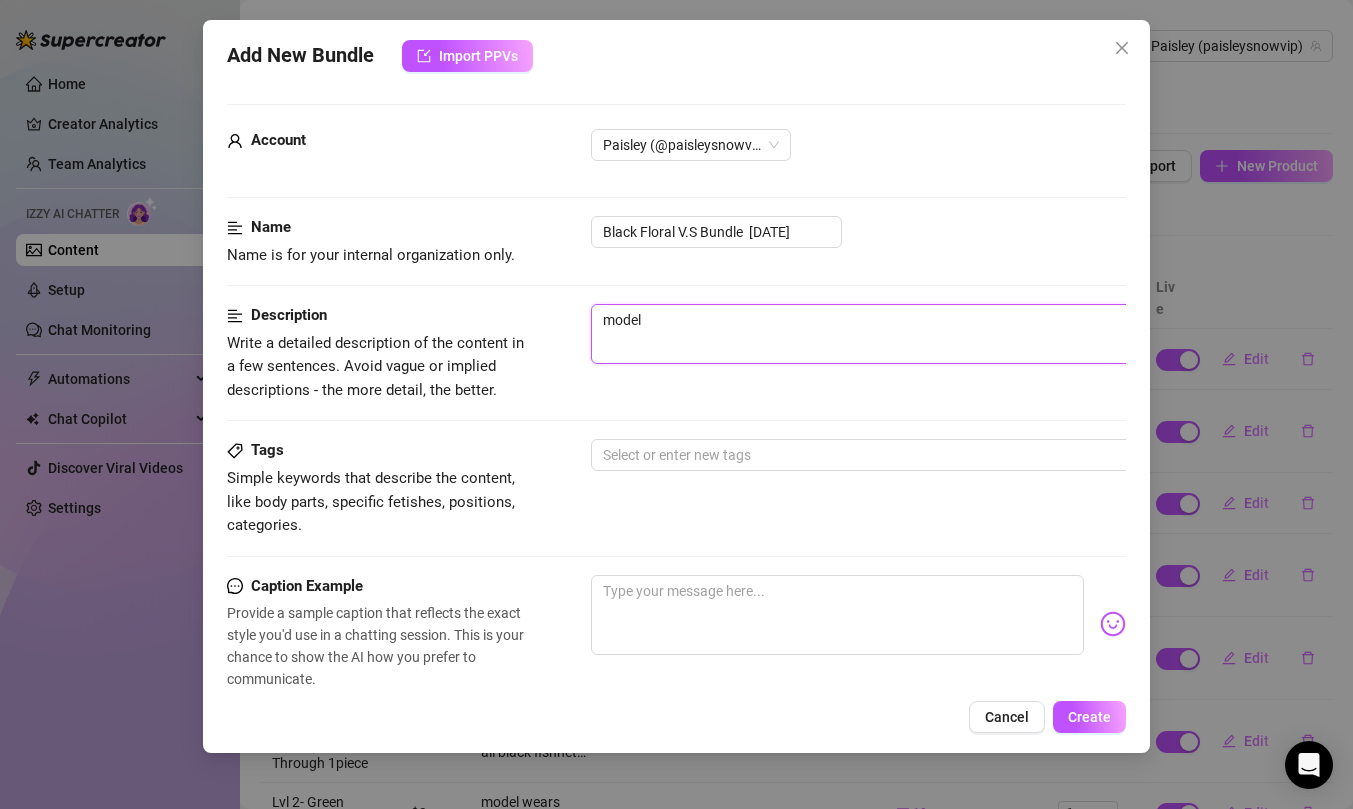 type on "model" 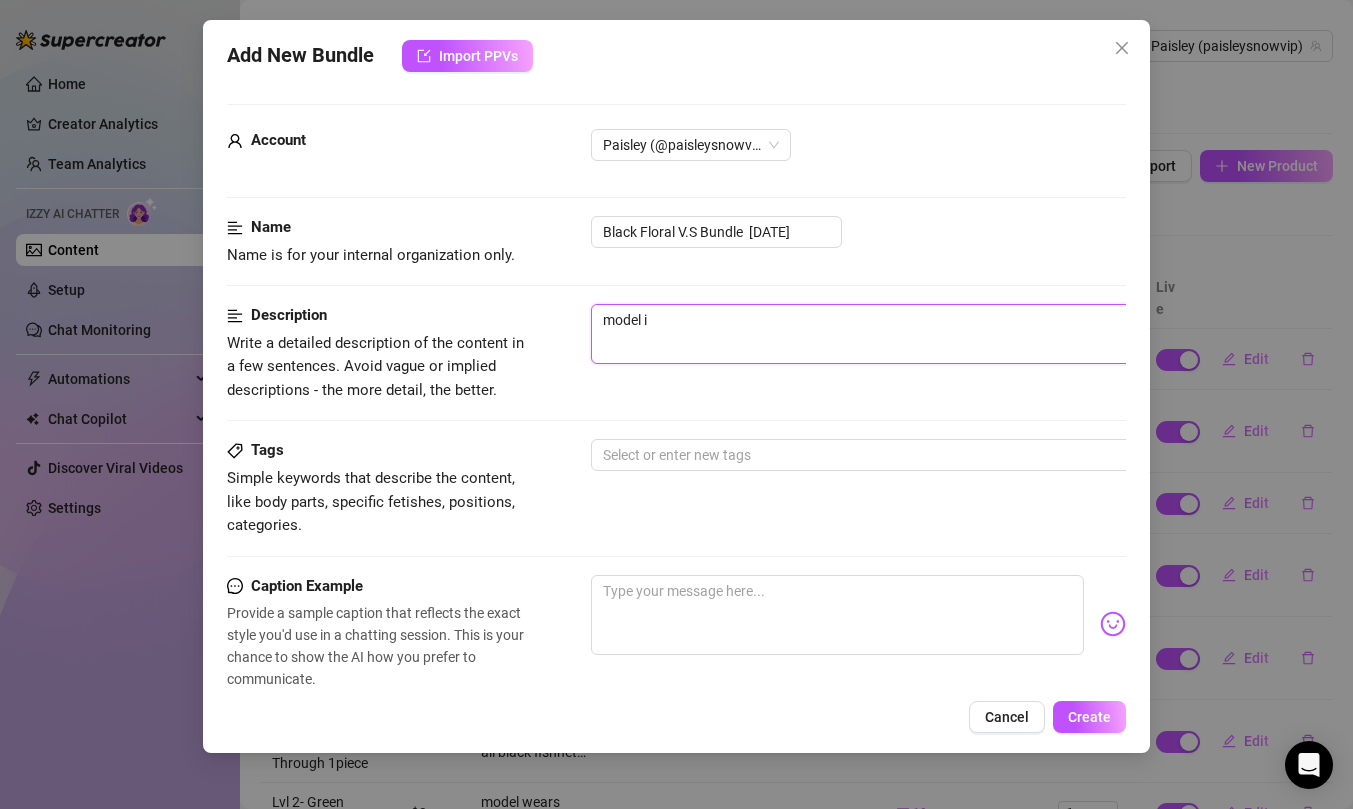 type on "model is" 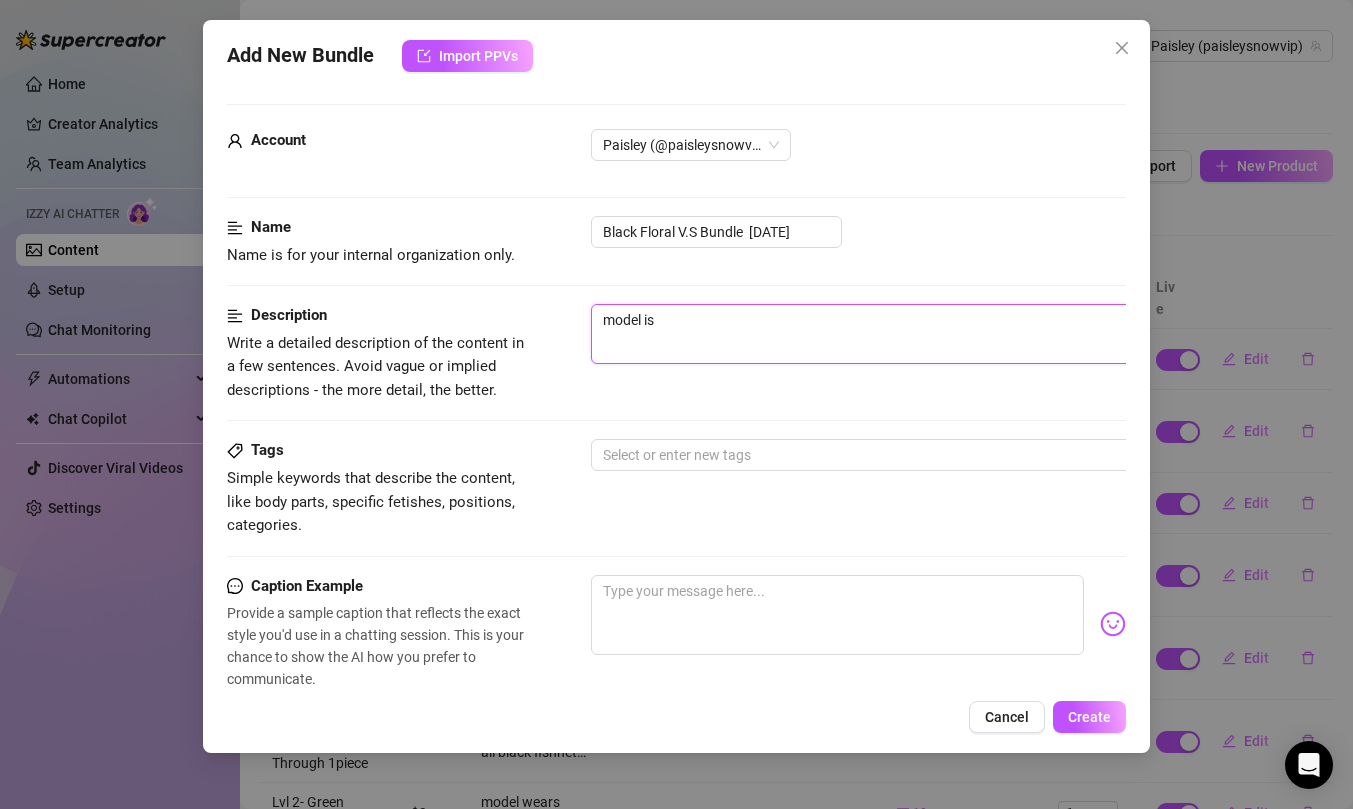 type on "model is" 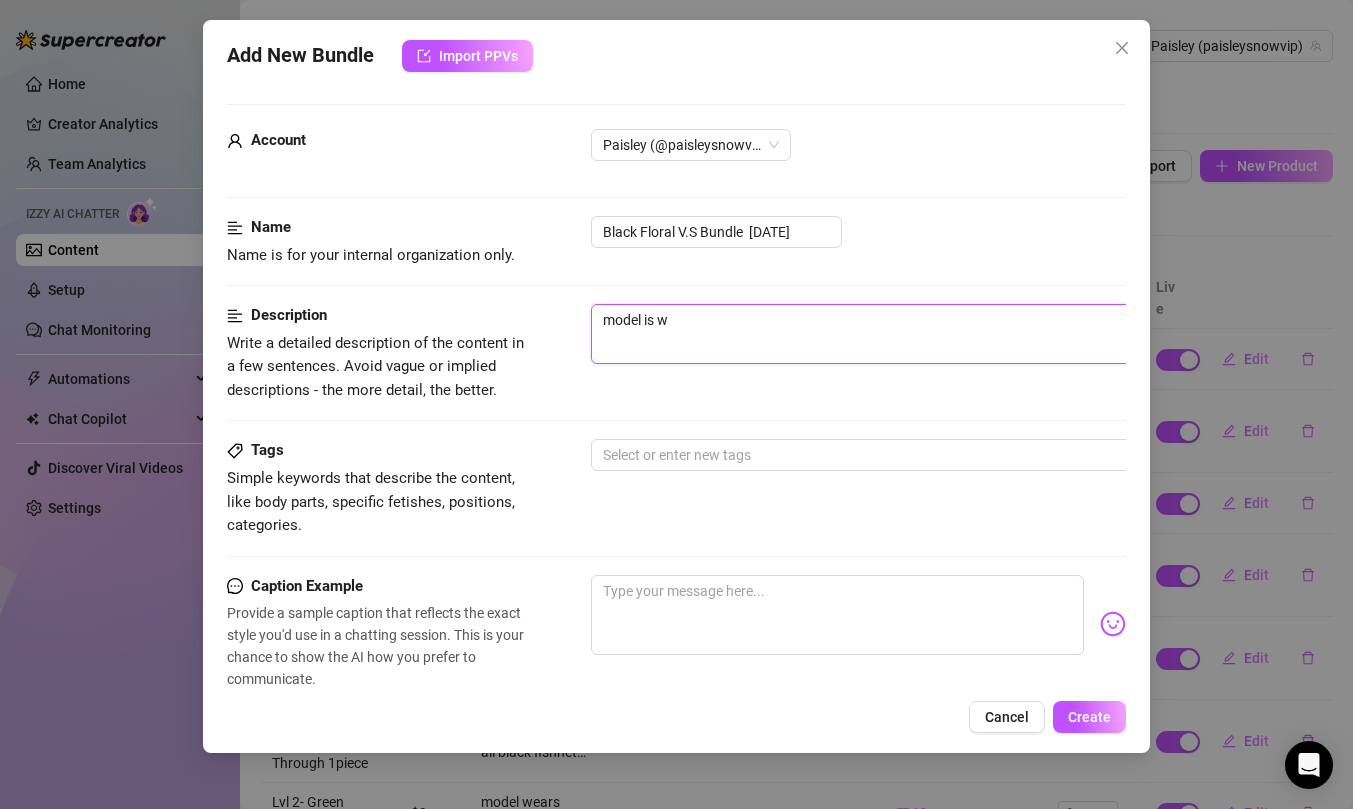 type on "model is we" 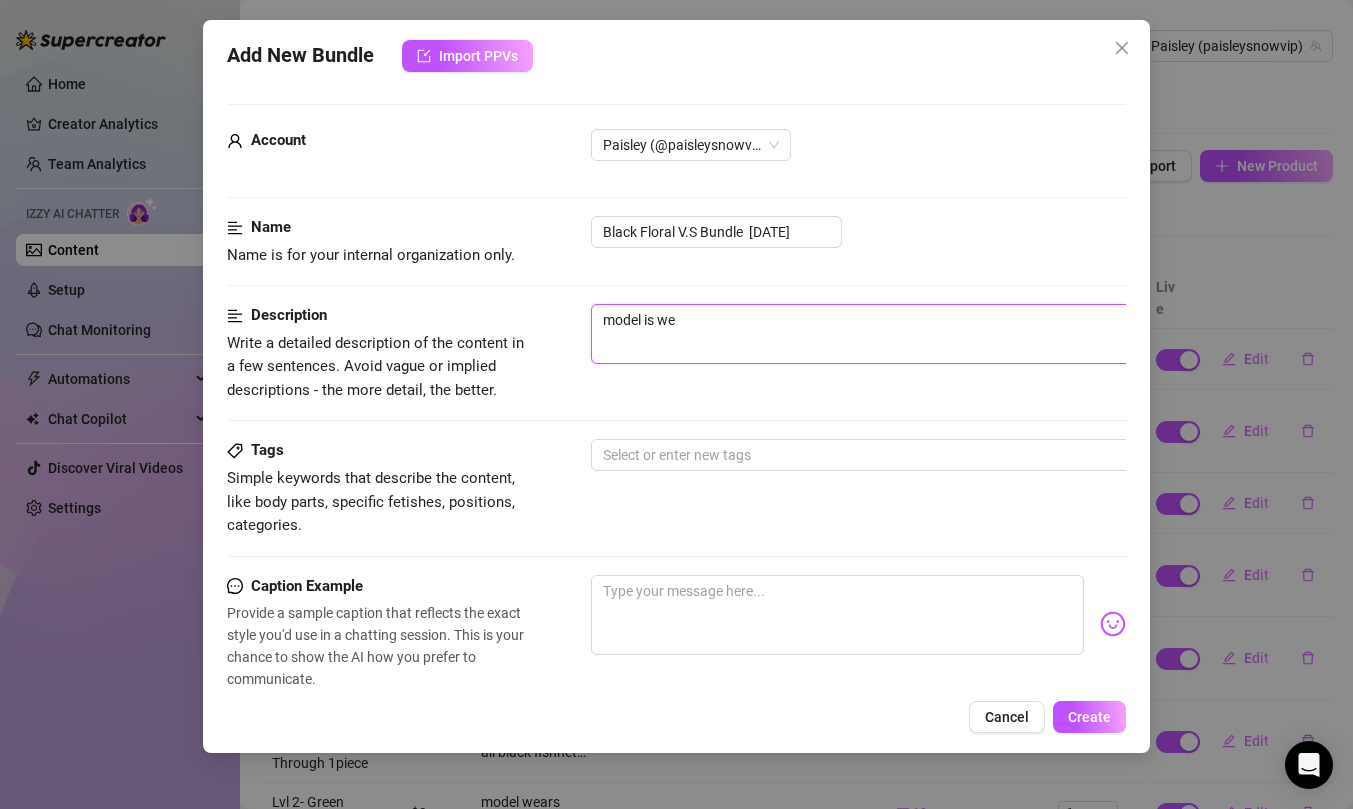 type on "model is wea" 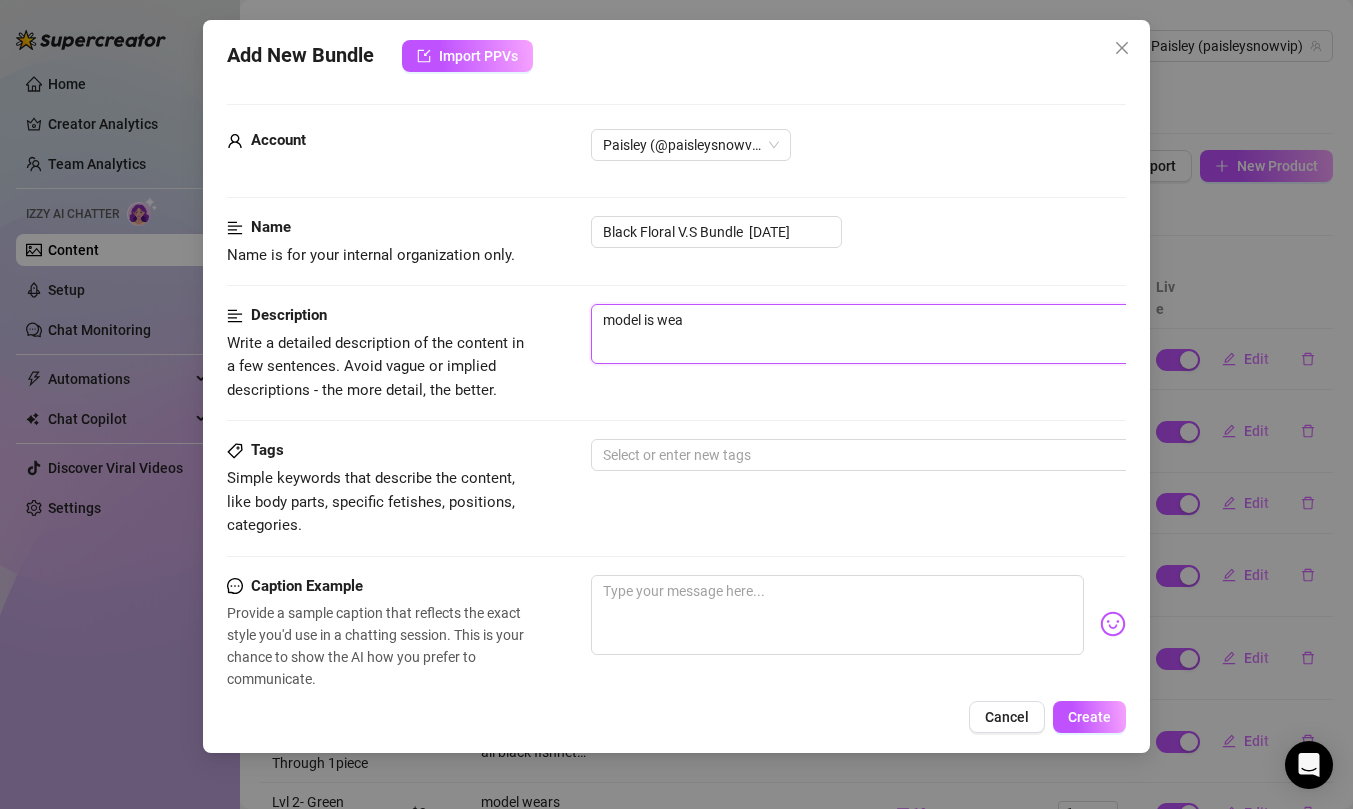 type on "model is wear" 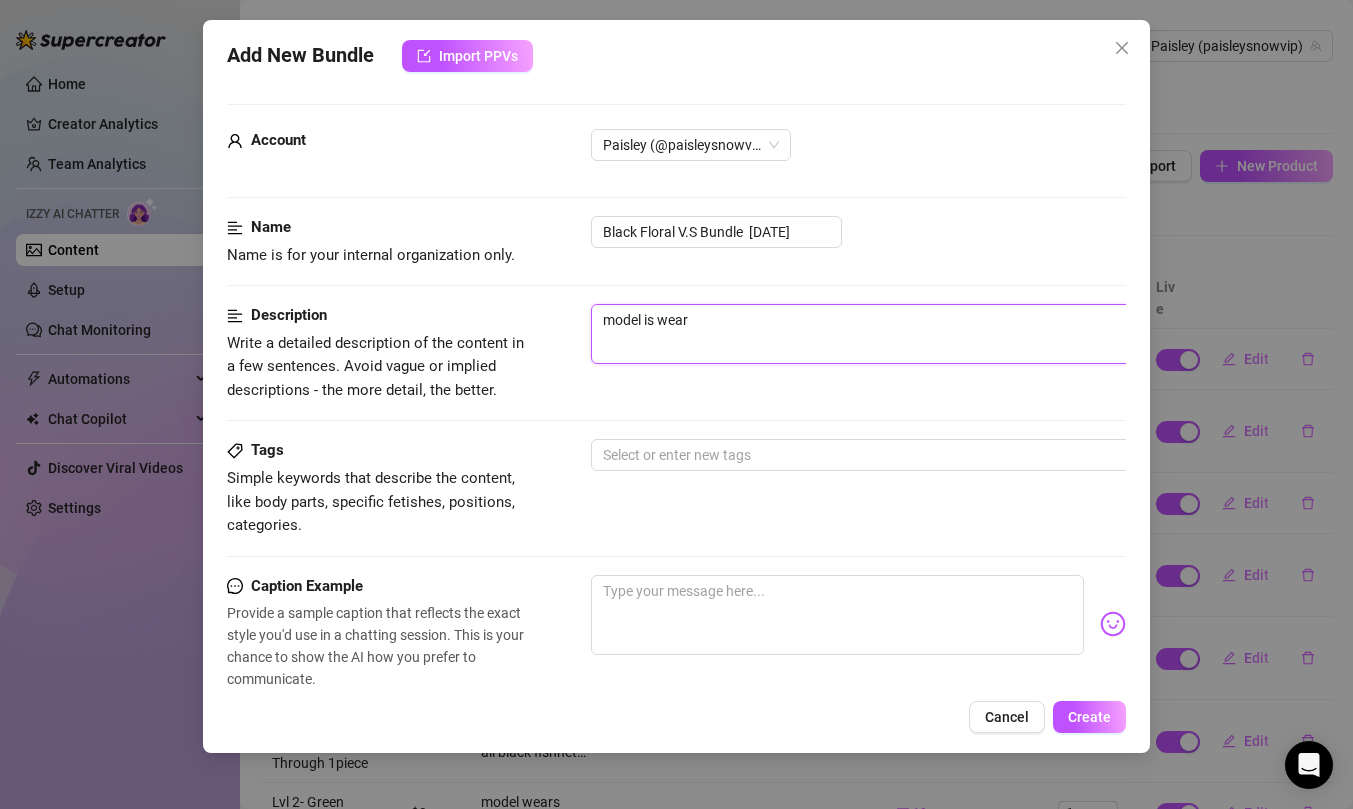 type on "model is weari" 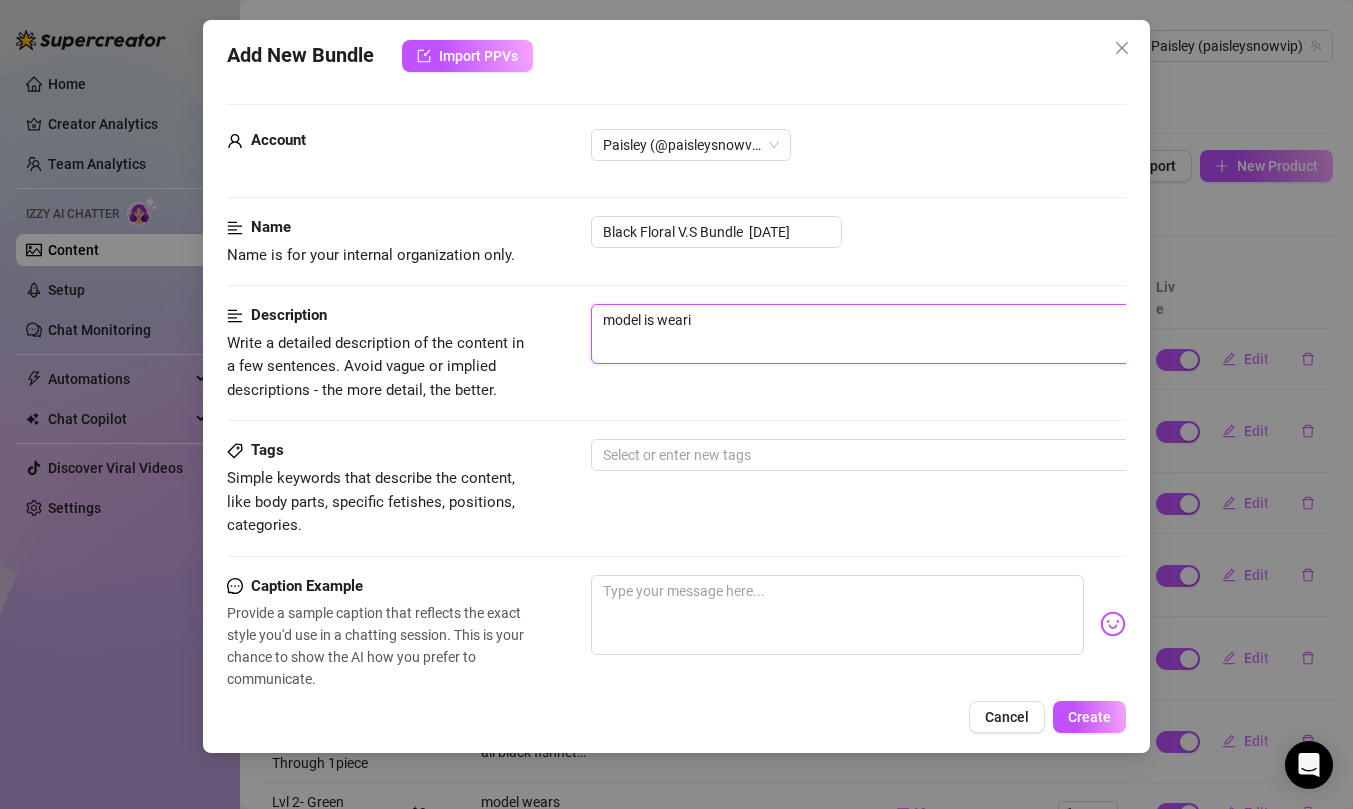 type on "model is wearin" 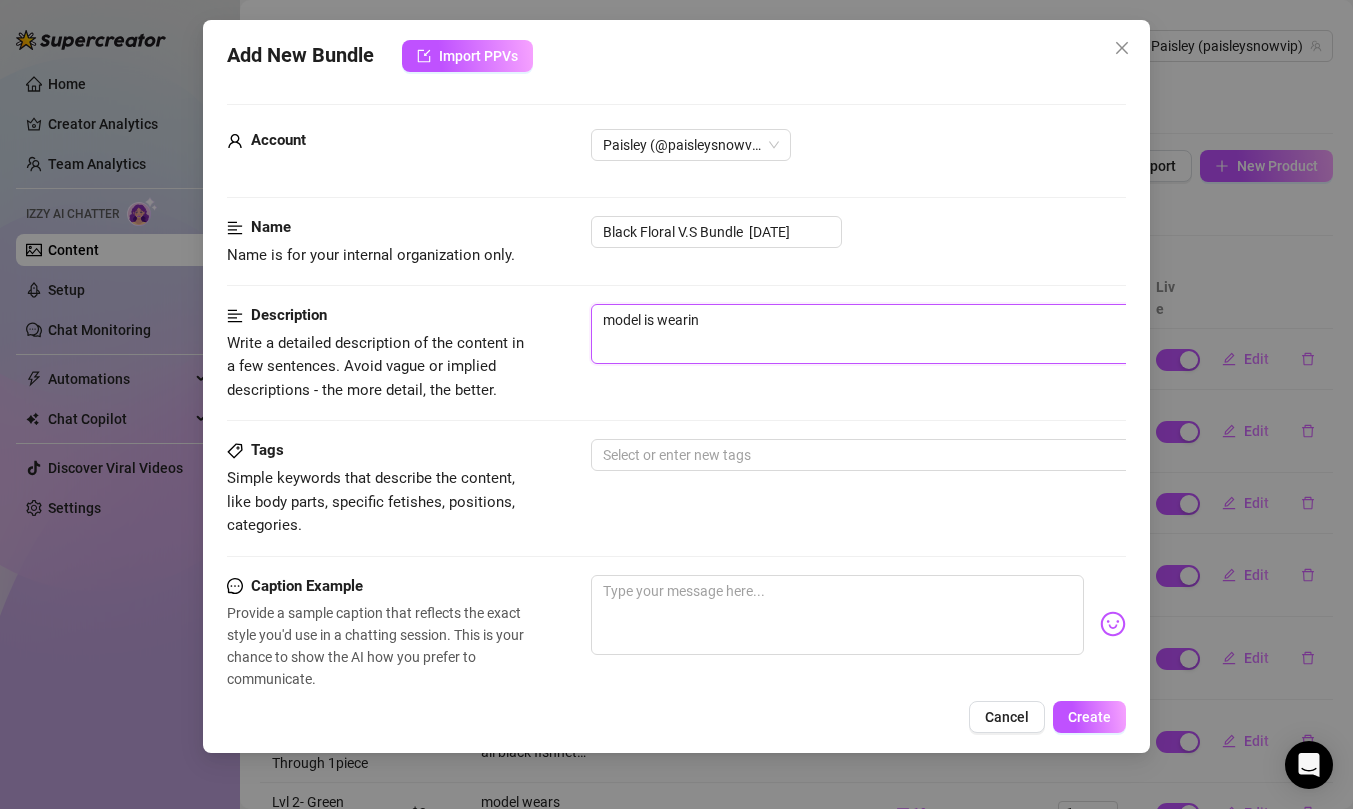 type on "model is wearing" 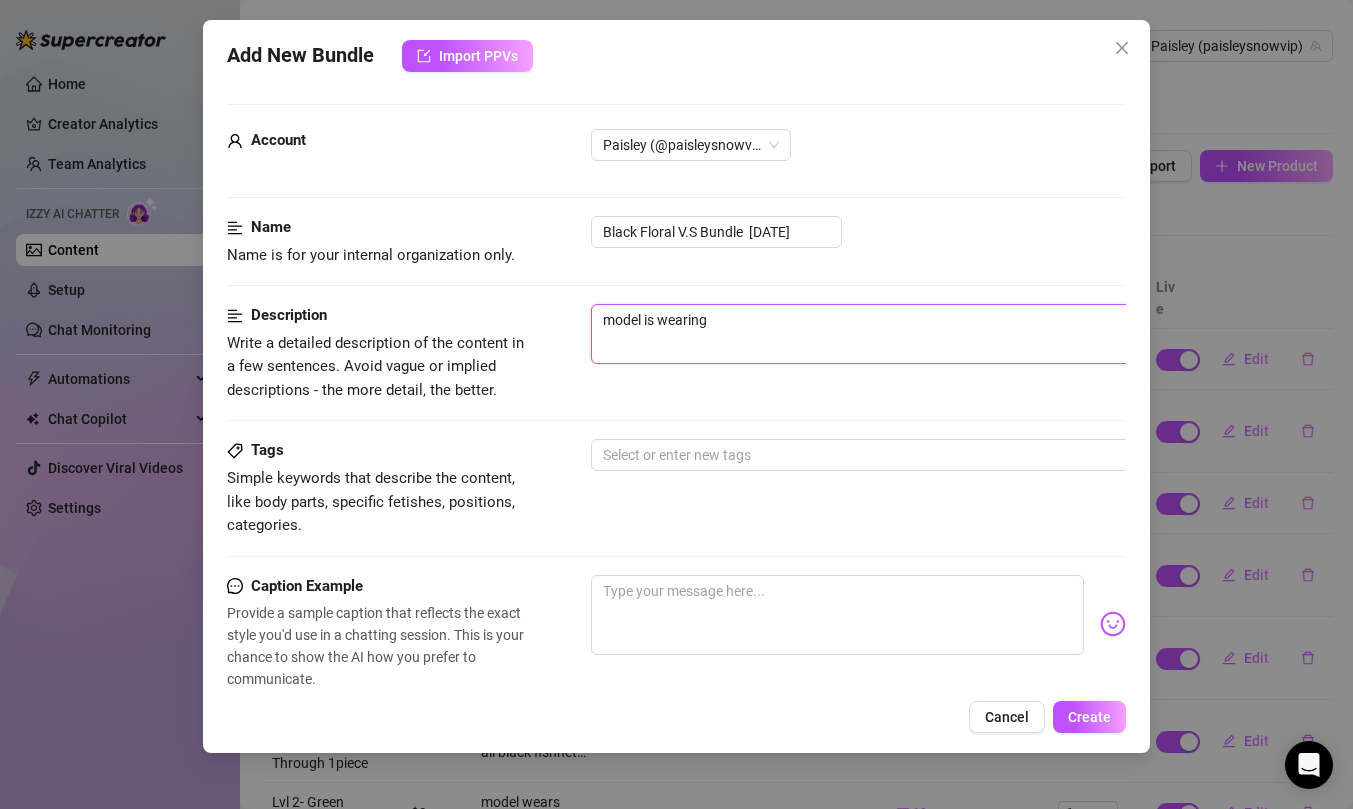 type on "model is wearing" 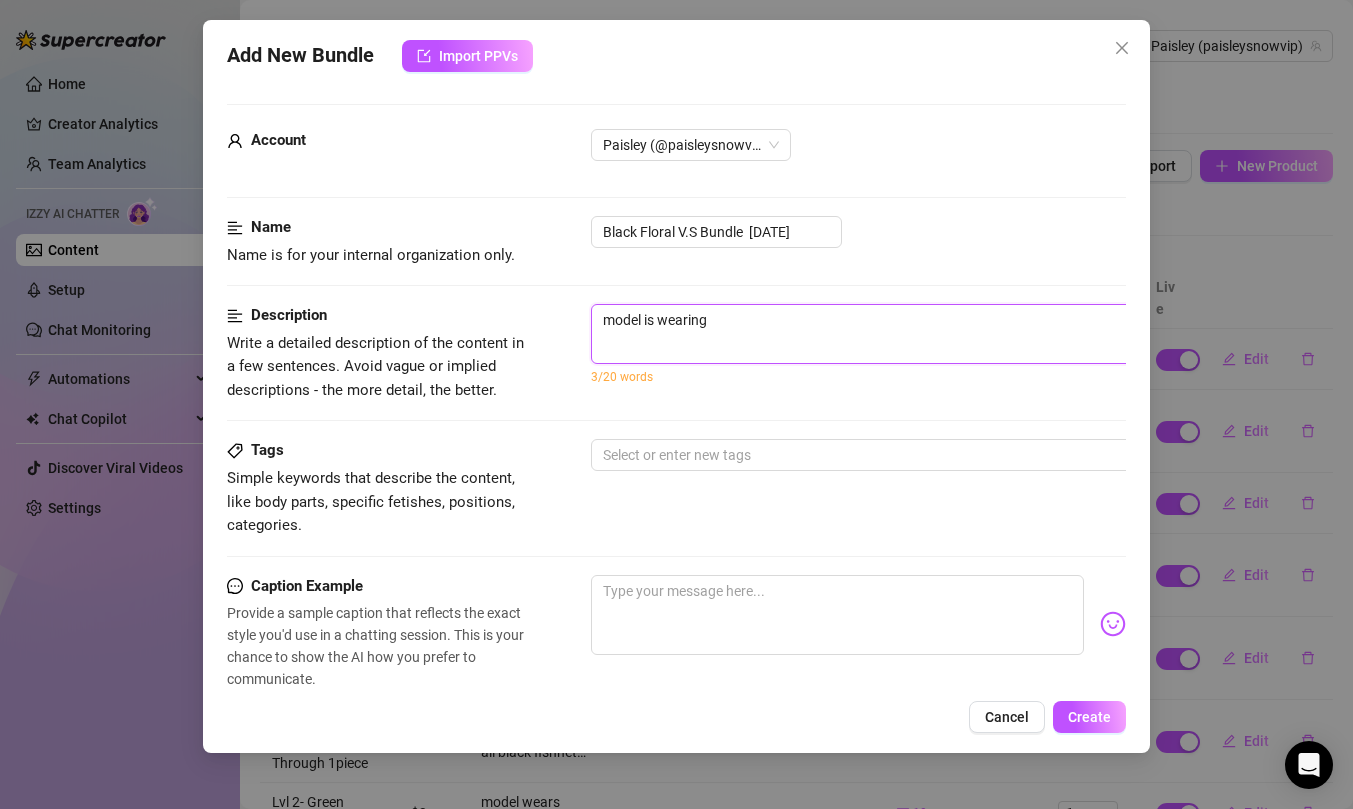 type on "model is wearing b" 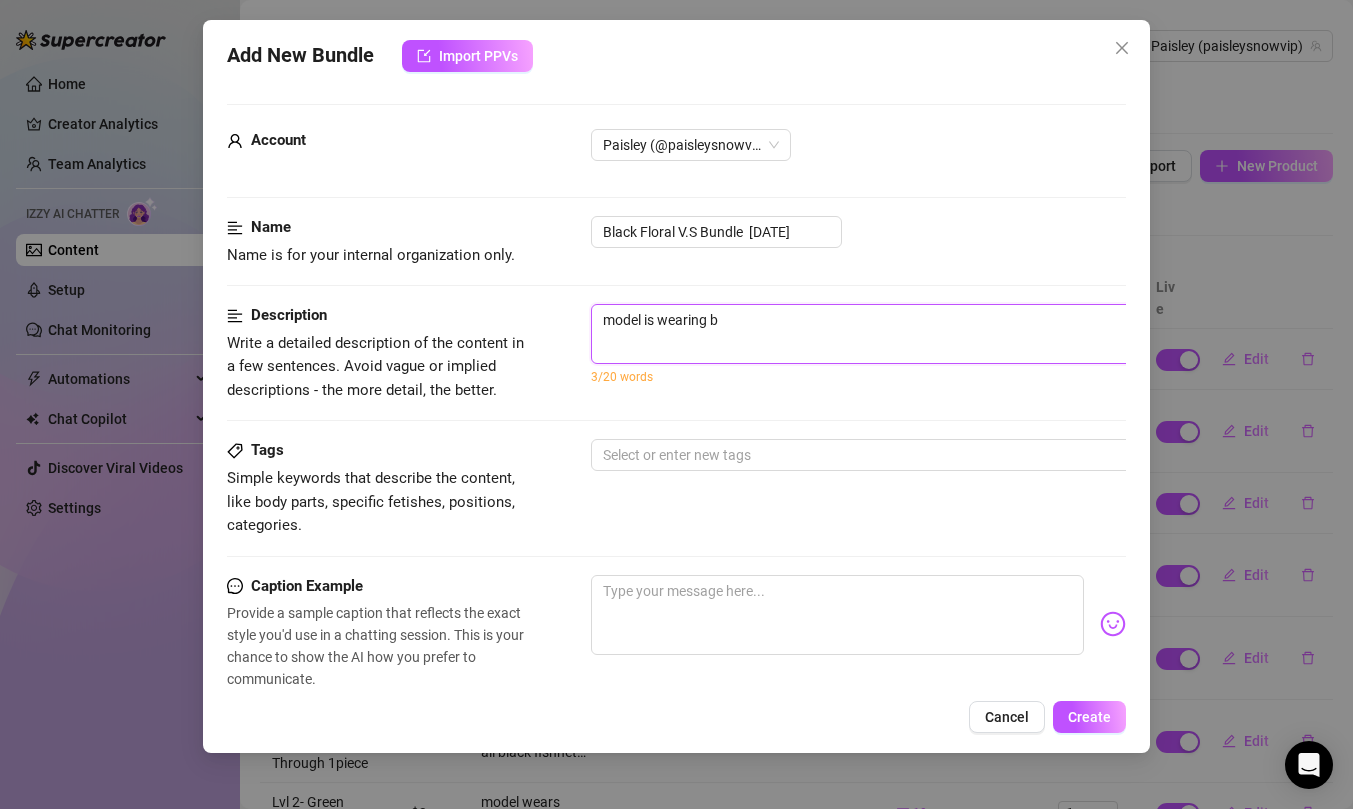 type on "model is wearing bl" 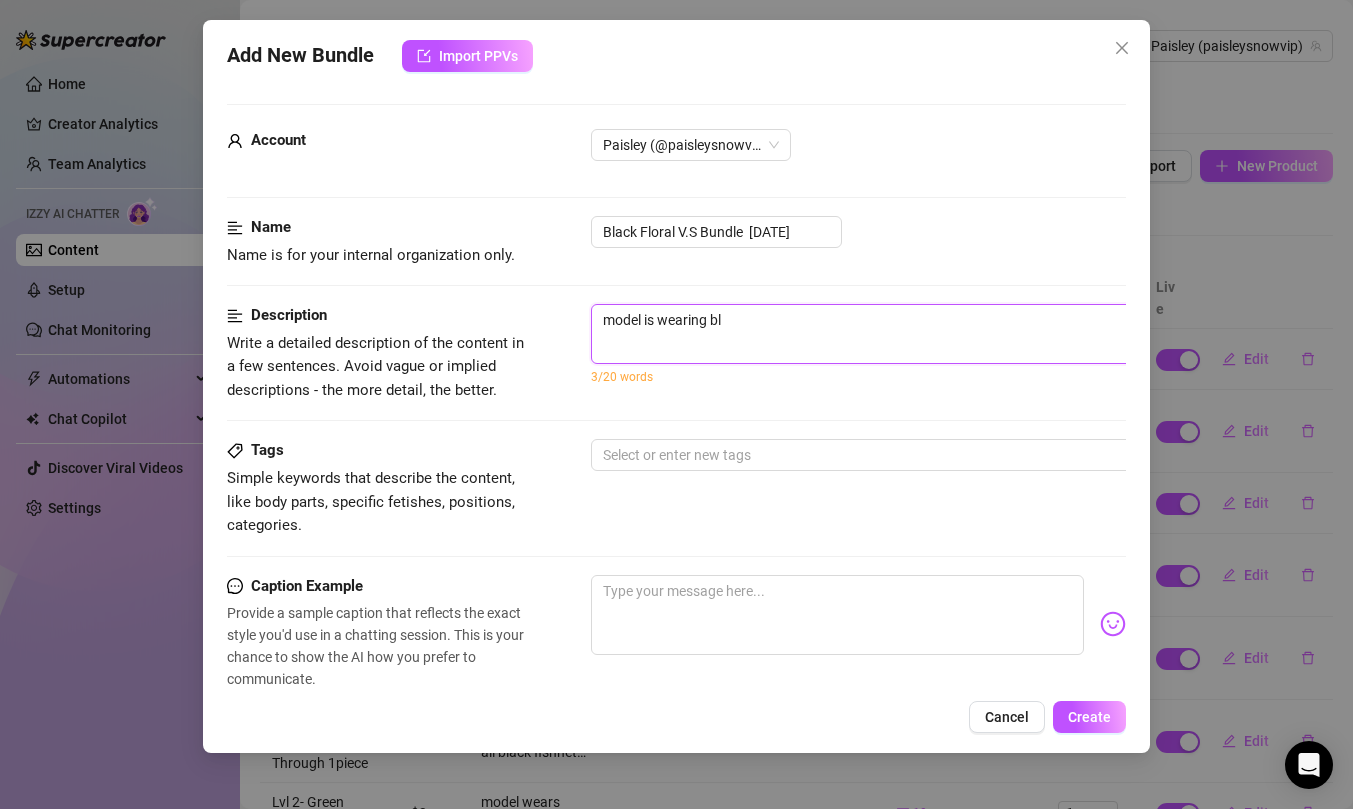 type on "model is wearing bla" 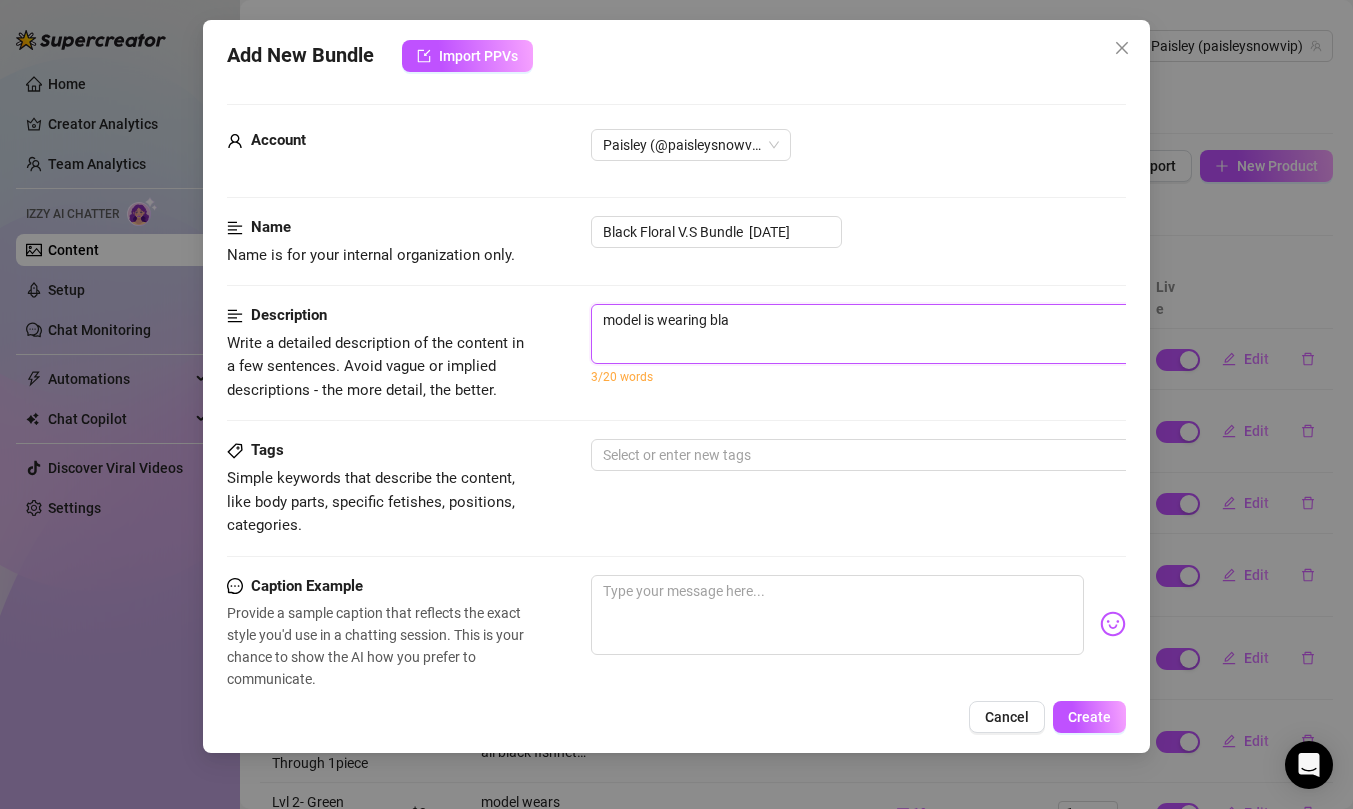 type on "model is wearing blac" 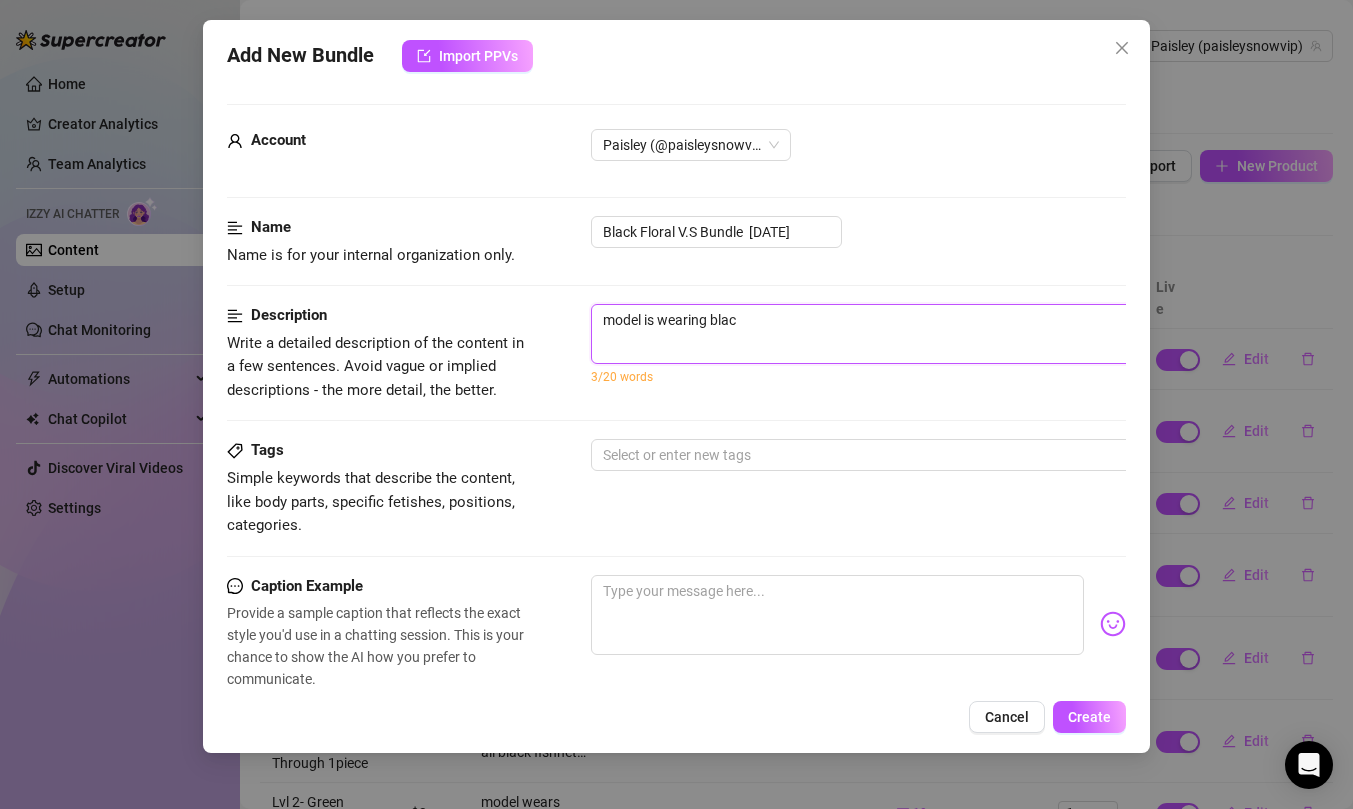type on "model is wearing black" 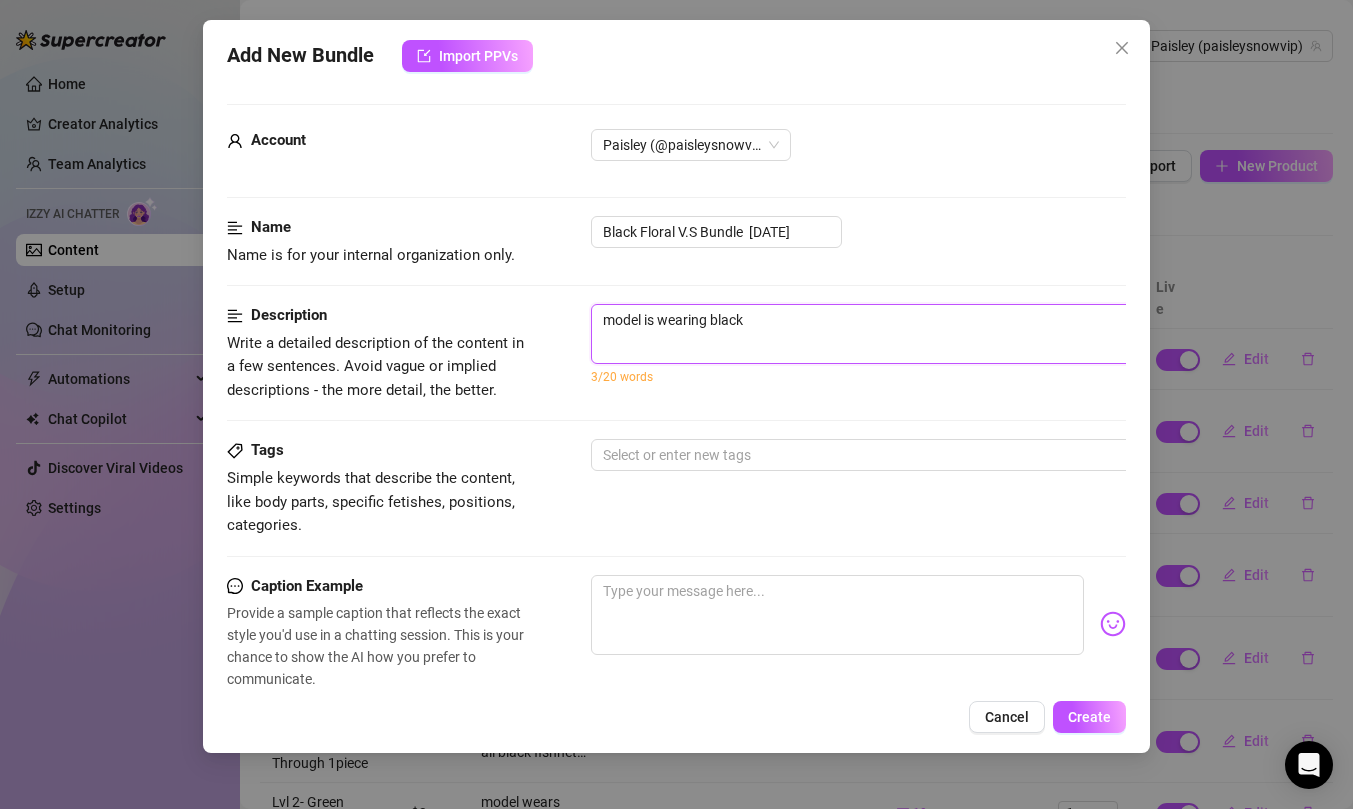 type on "model is wearing black" 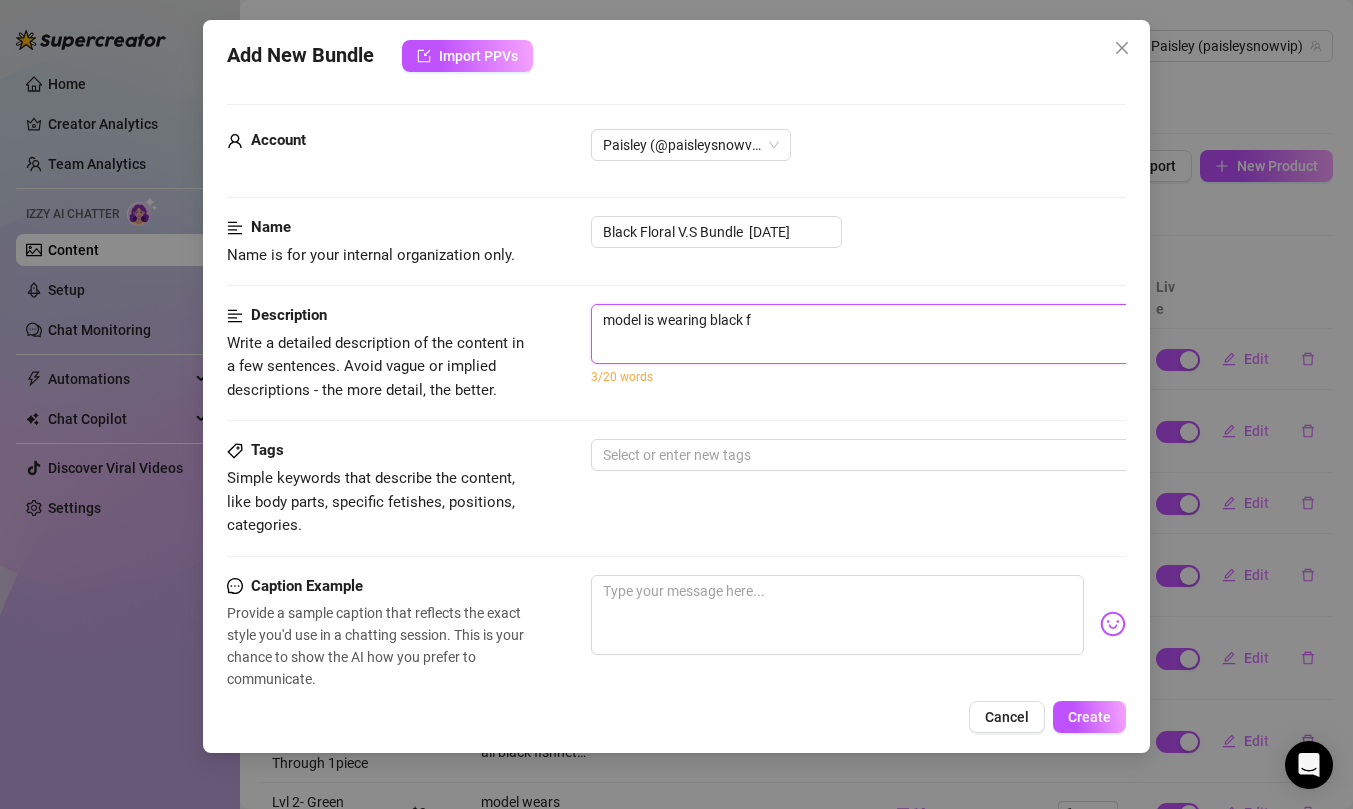 type on "model is wearing black fl" 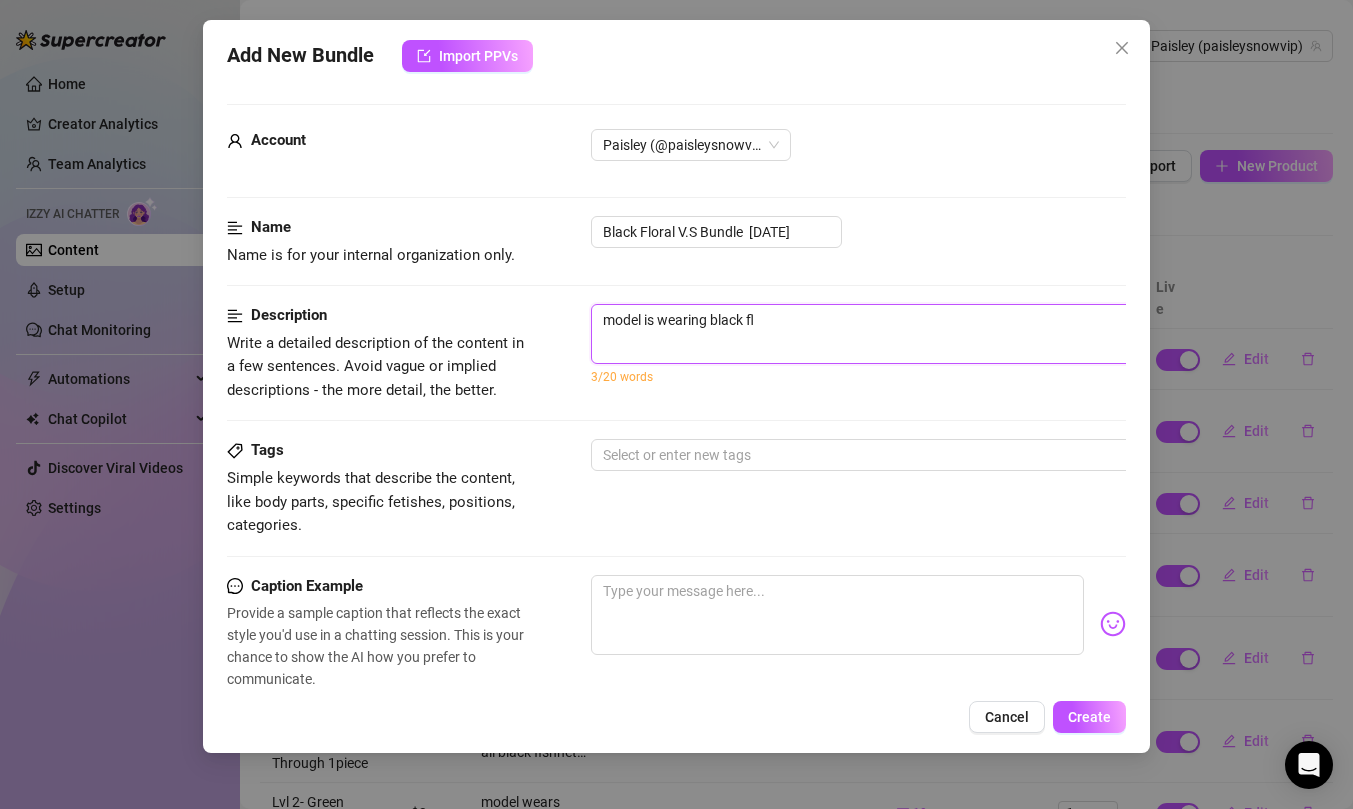 type on "model is wearing black flo" 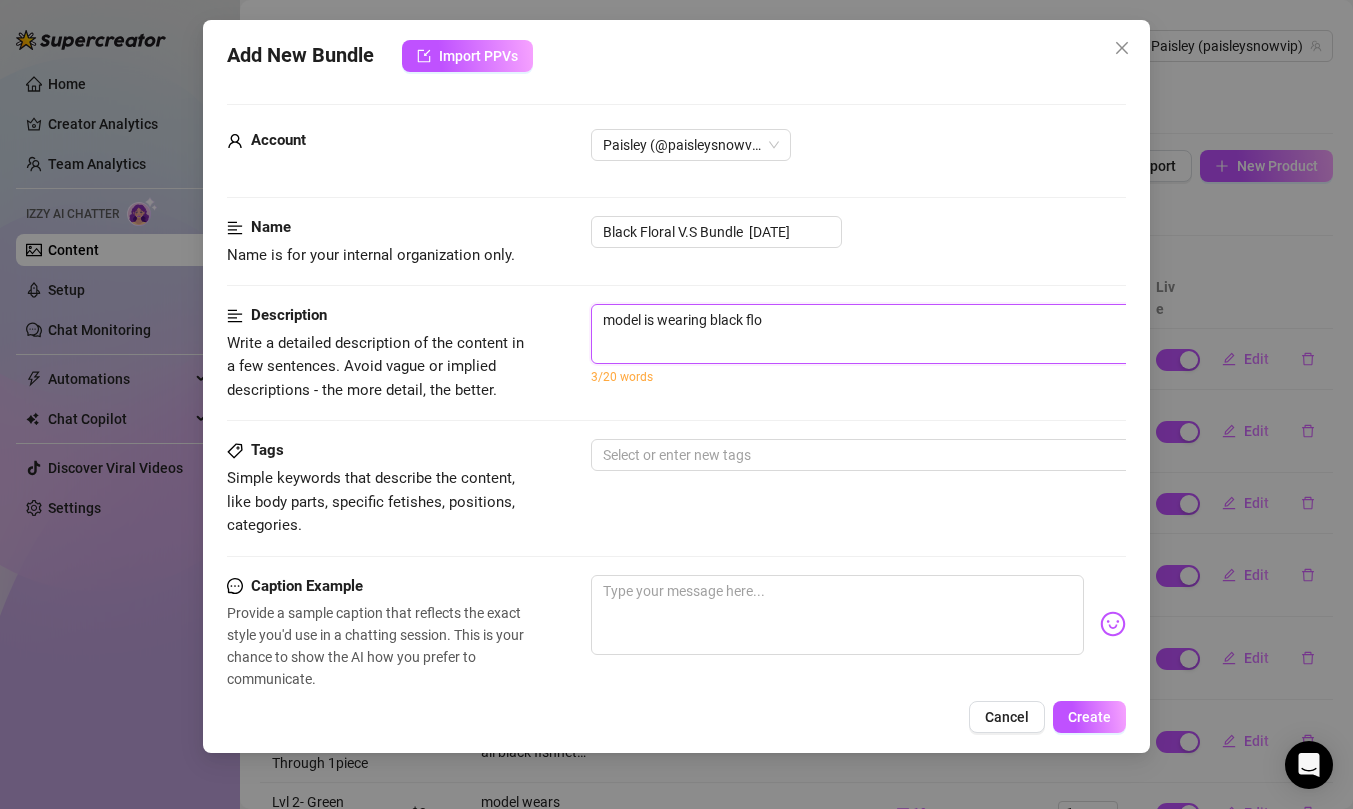 type on "model is wearing black flor" 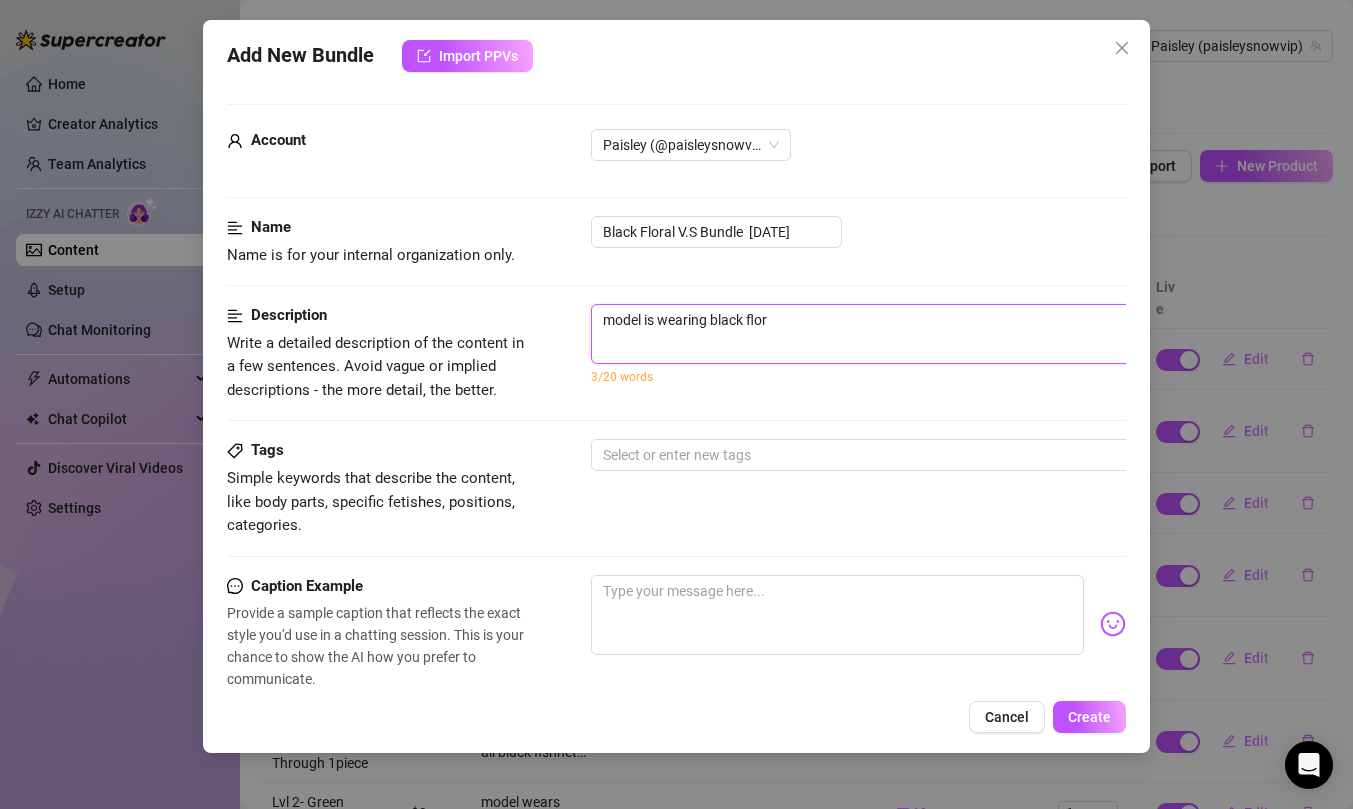 type on "model is wearing black flora" 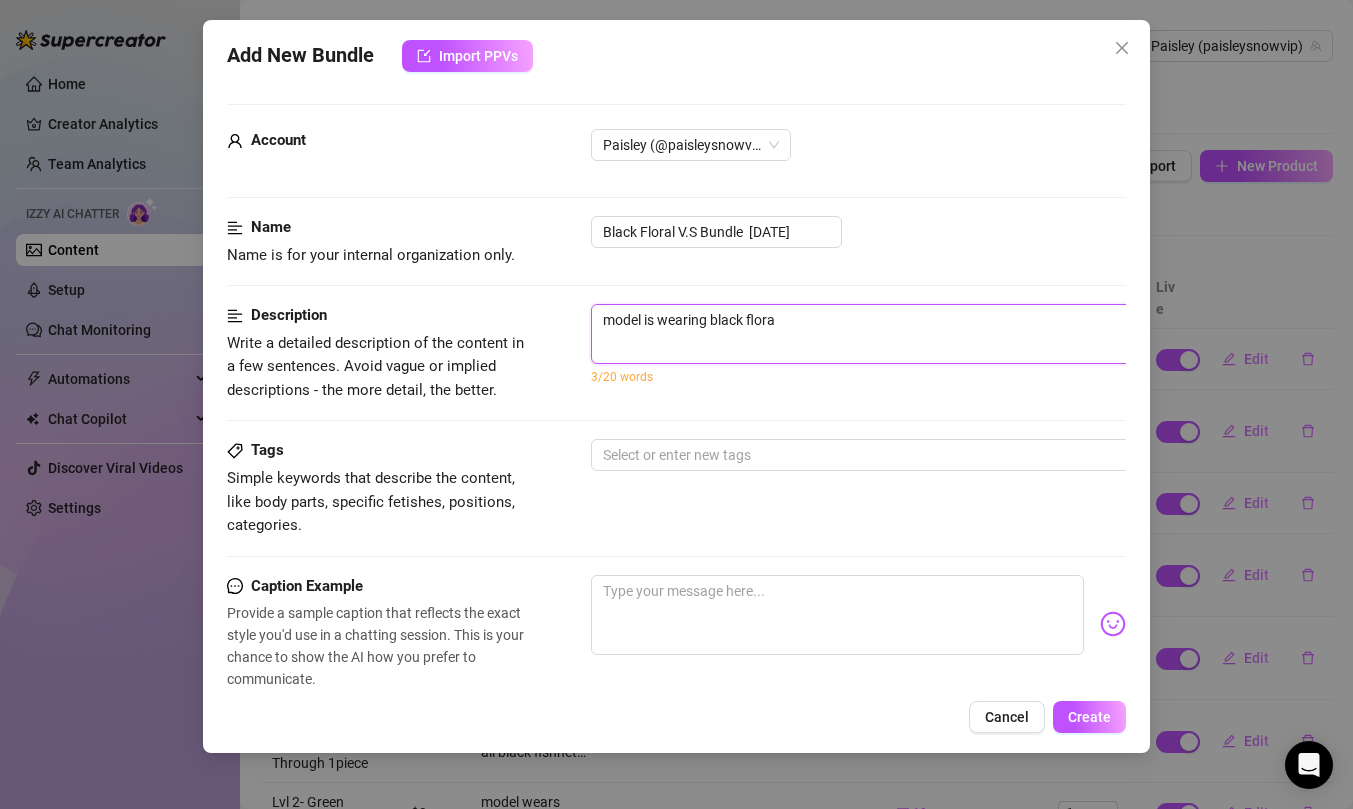 type on "model is wearing black floral" 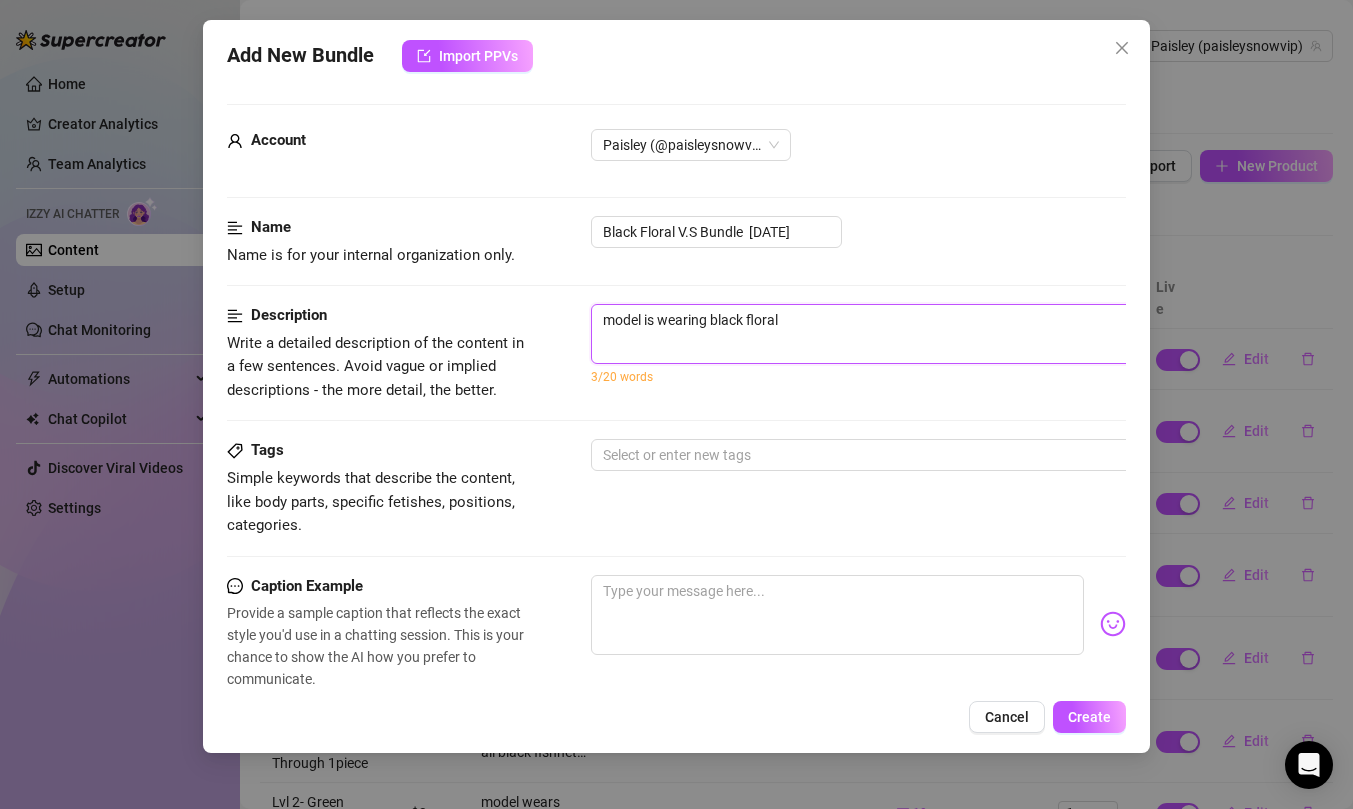 type on "model is wearing black floral" 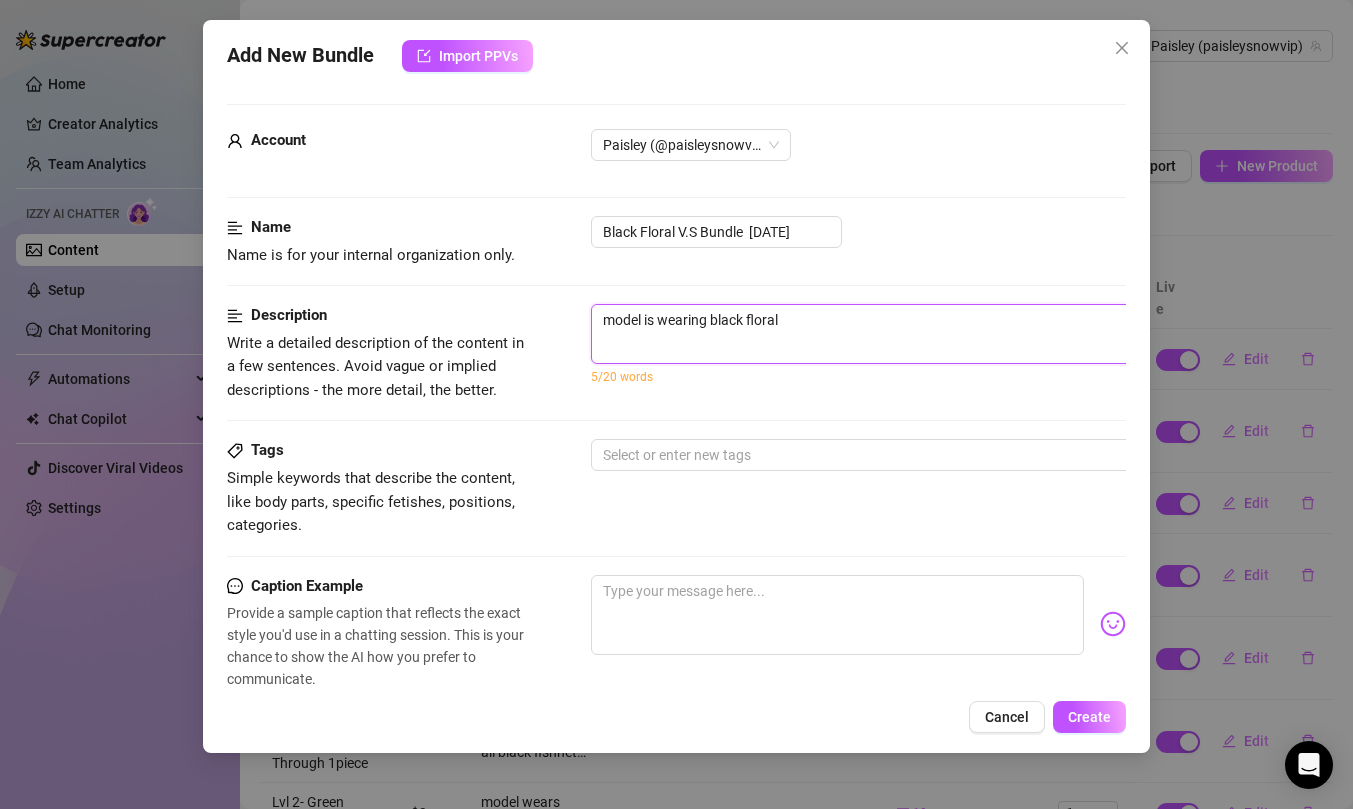 type on "model is wearing black floral v" 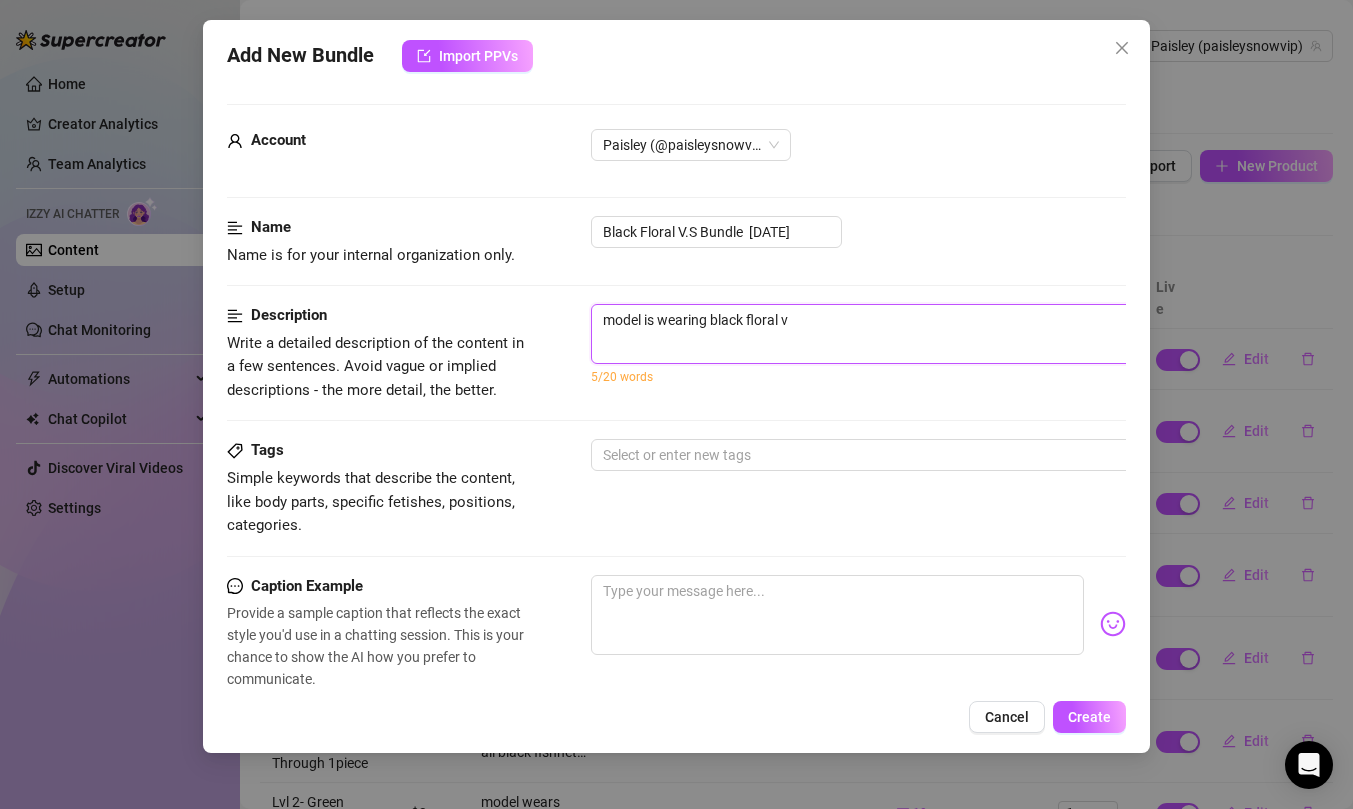 type on "model is wearing black floral vi" 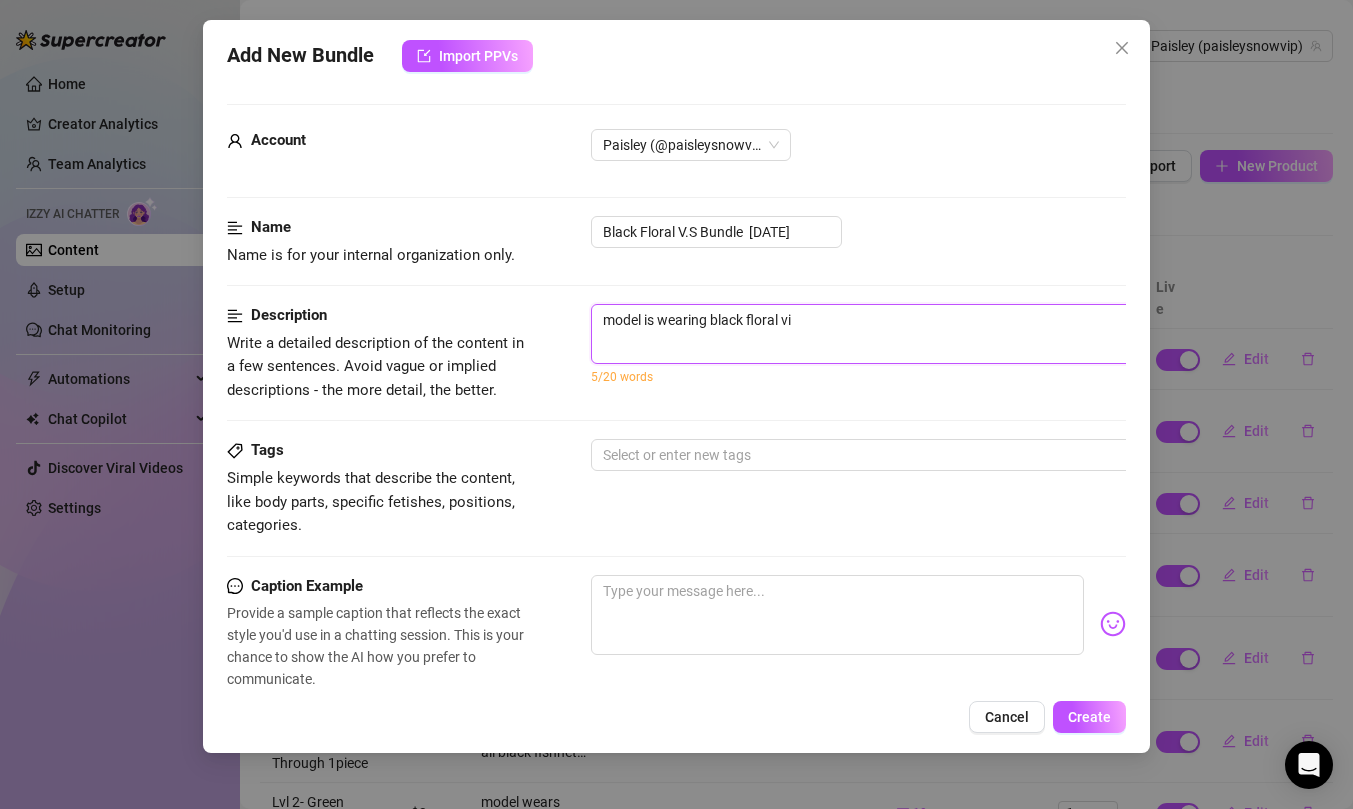 type on "model is wearing black floral vic" 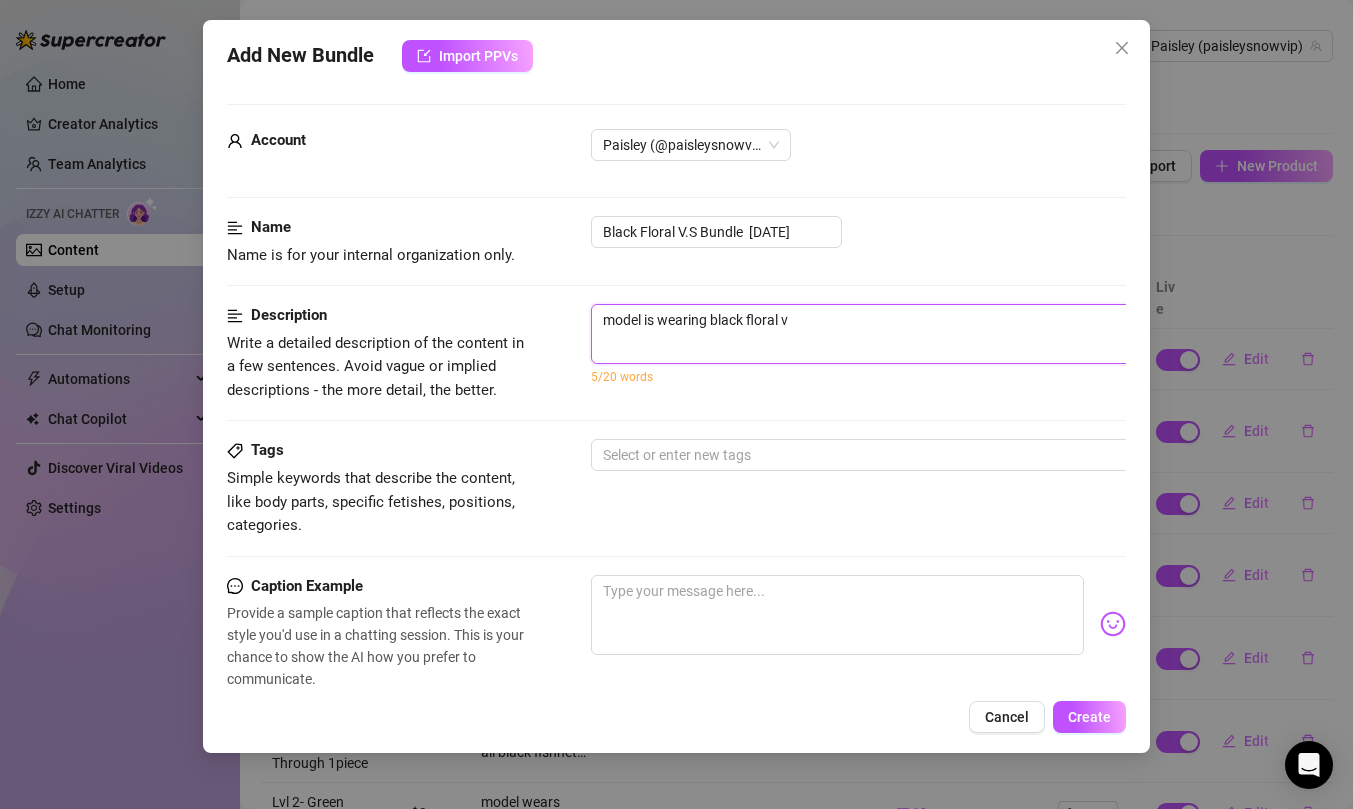 type on "model is wearing black floral vict" 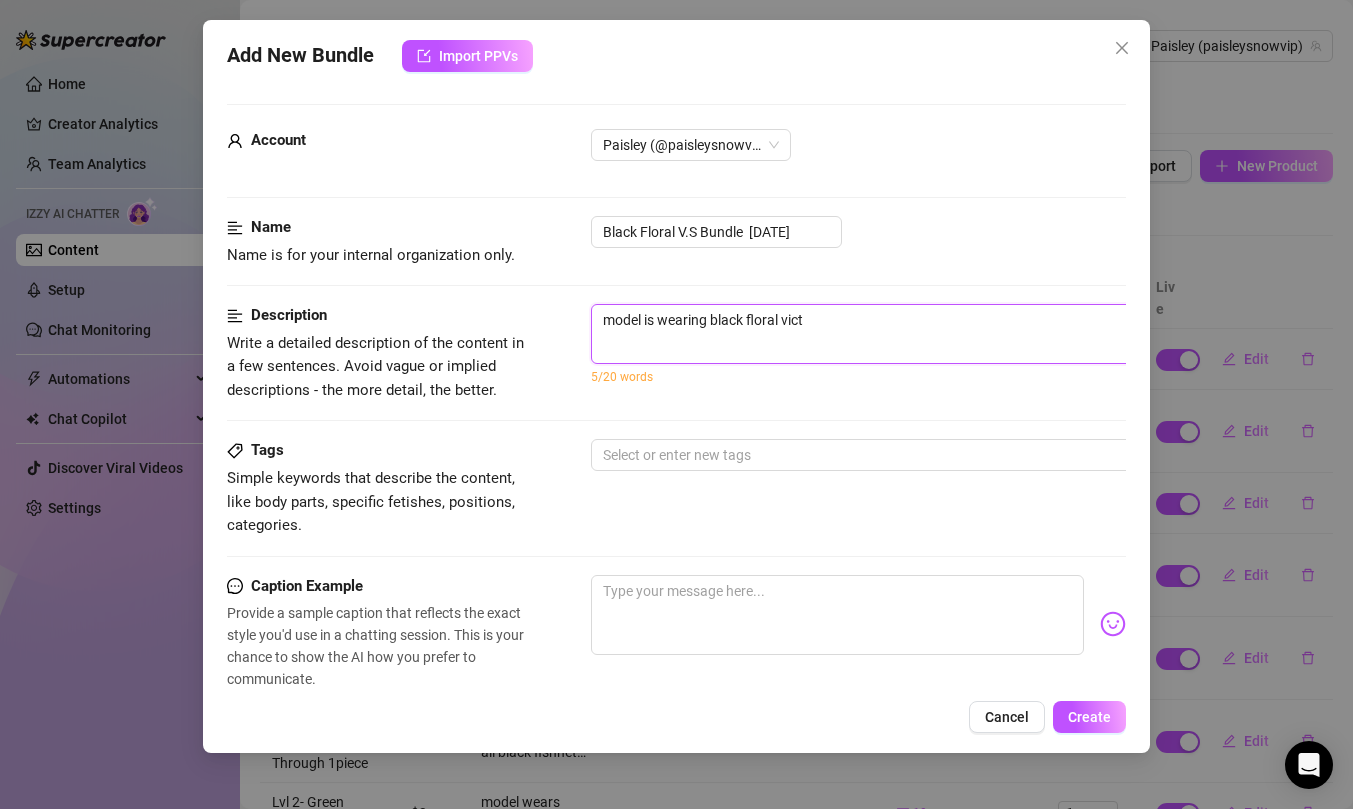 type on "model is wearing black floral victo" 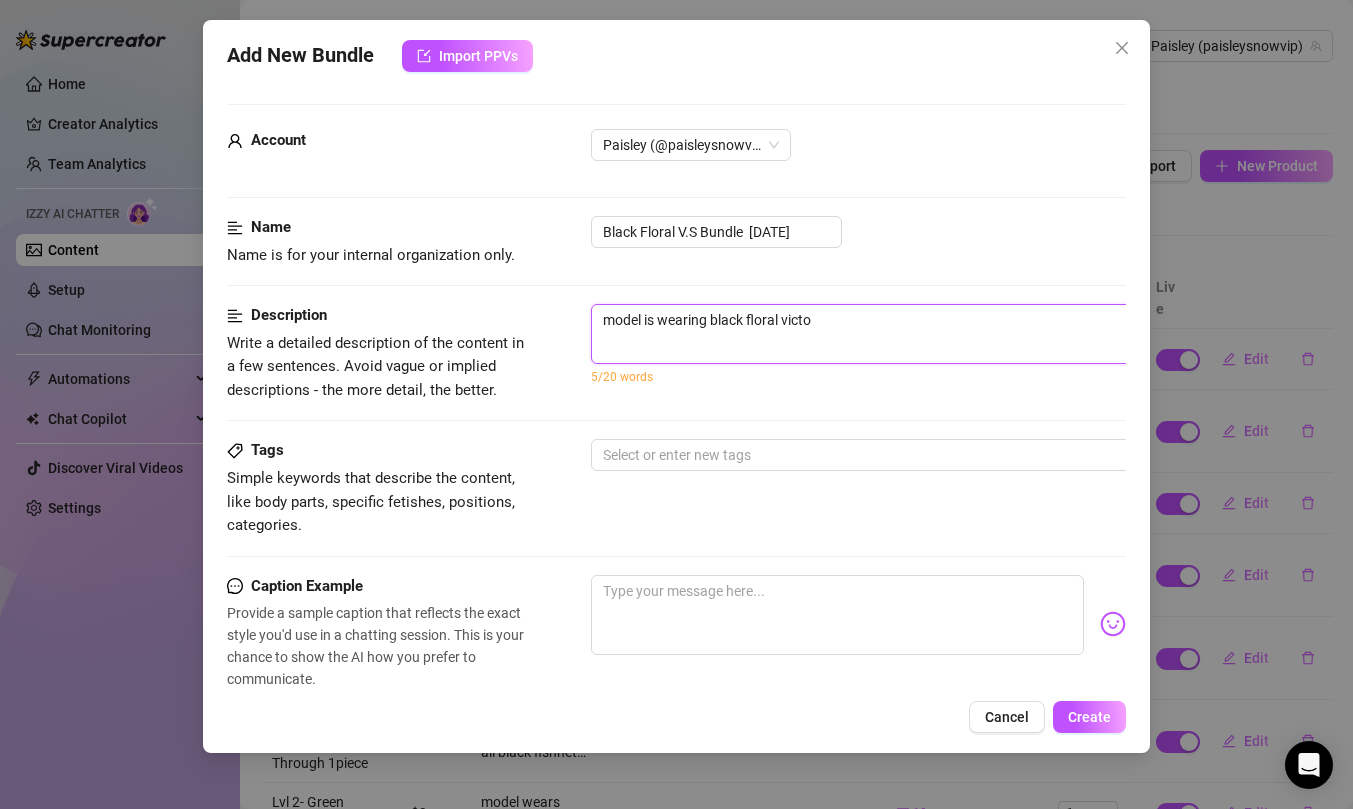 type on "model is wearing black floral victor" 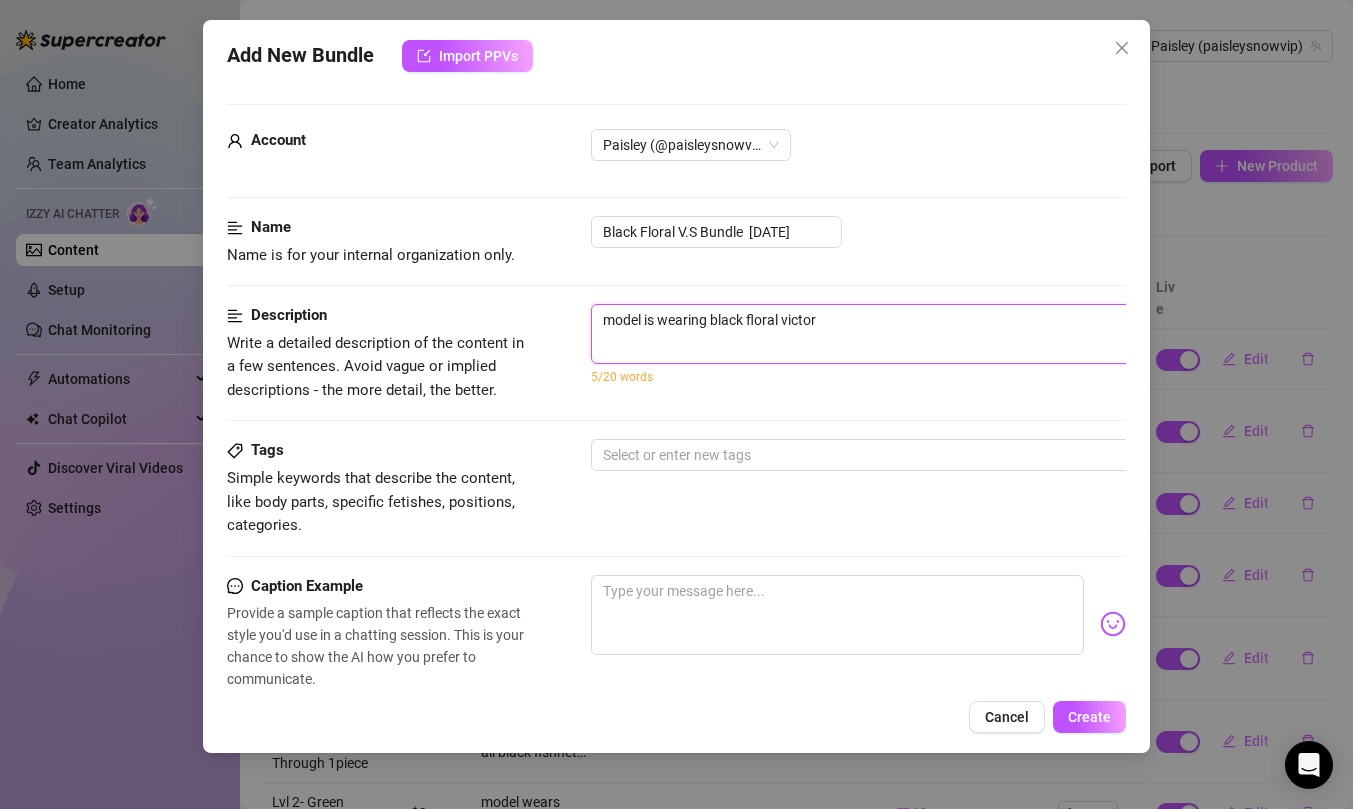 type on "model is wearing black floral victori" 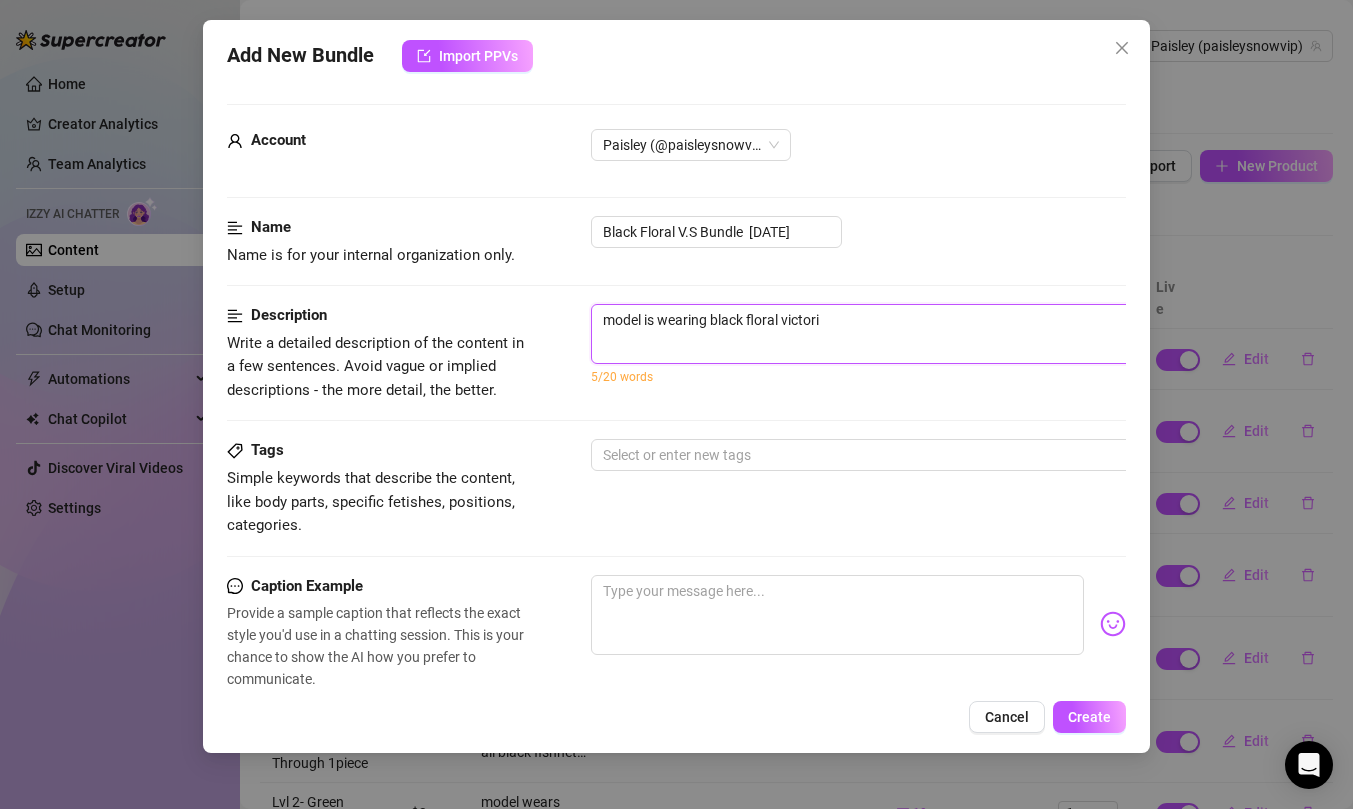 type on "model is wearing black floral victoria" 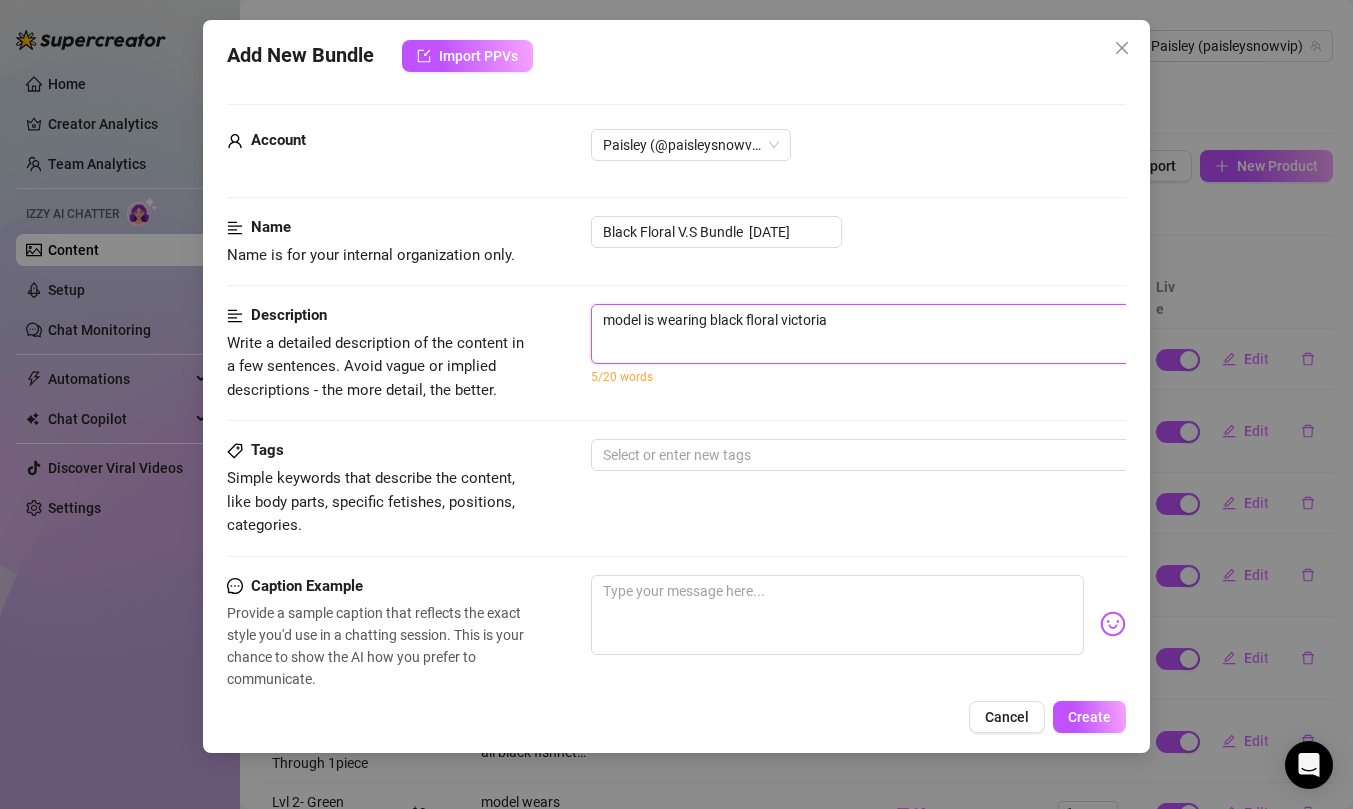 type on "model is wearing black floral victoria'" 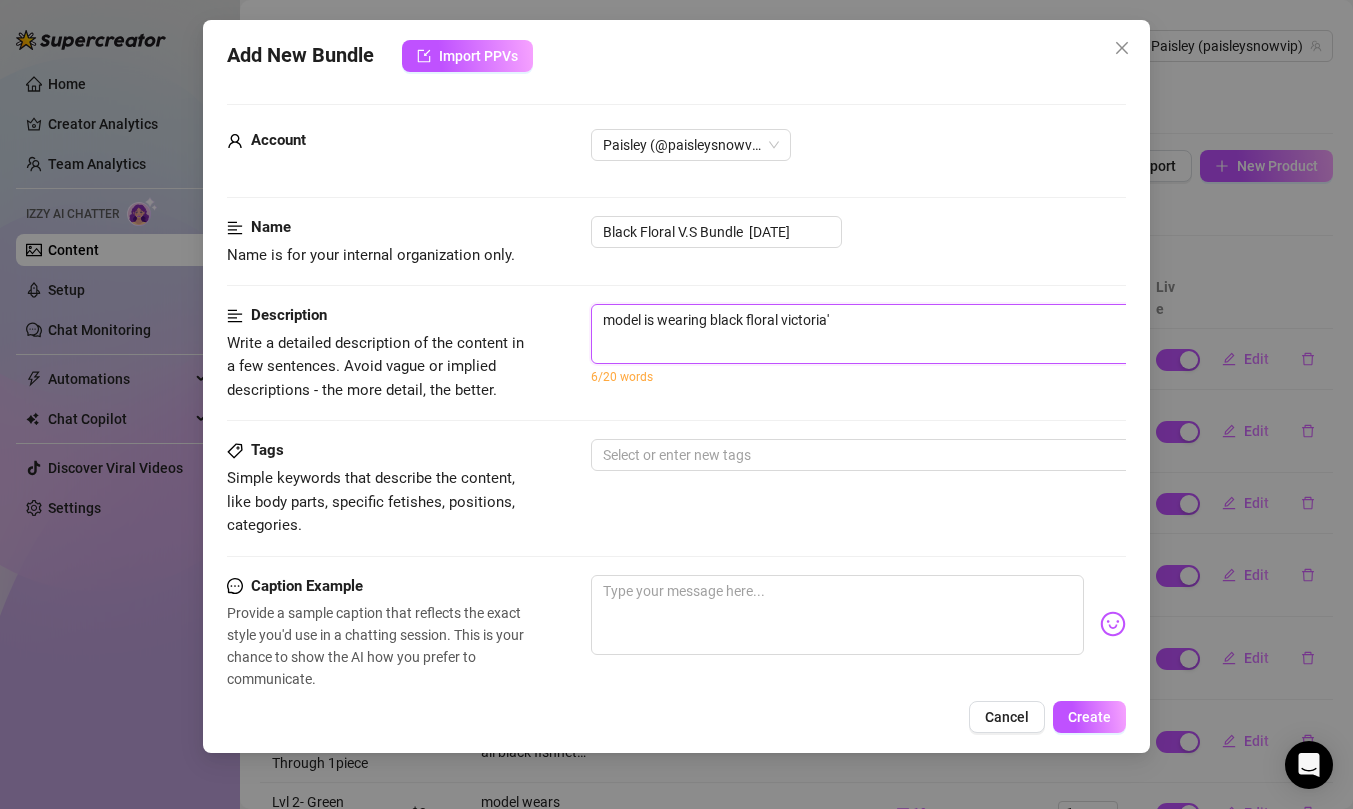 type on "model is wearing black floral victoria's" 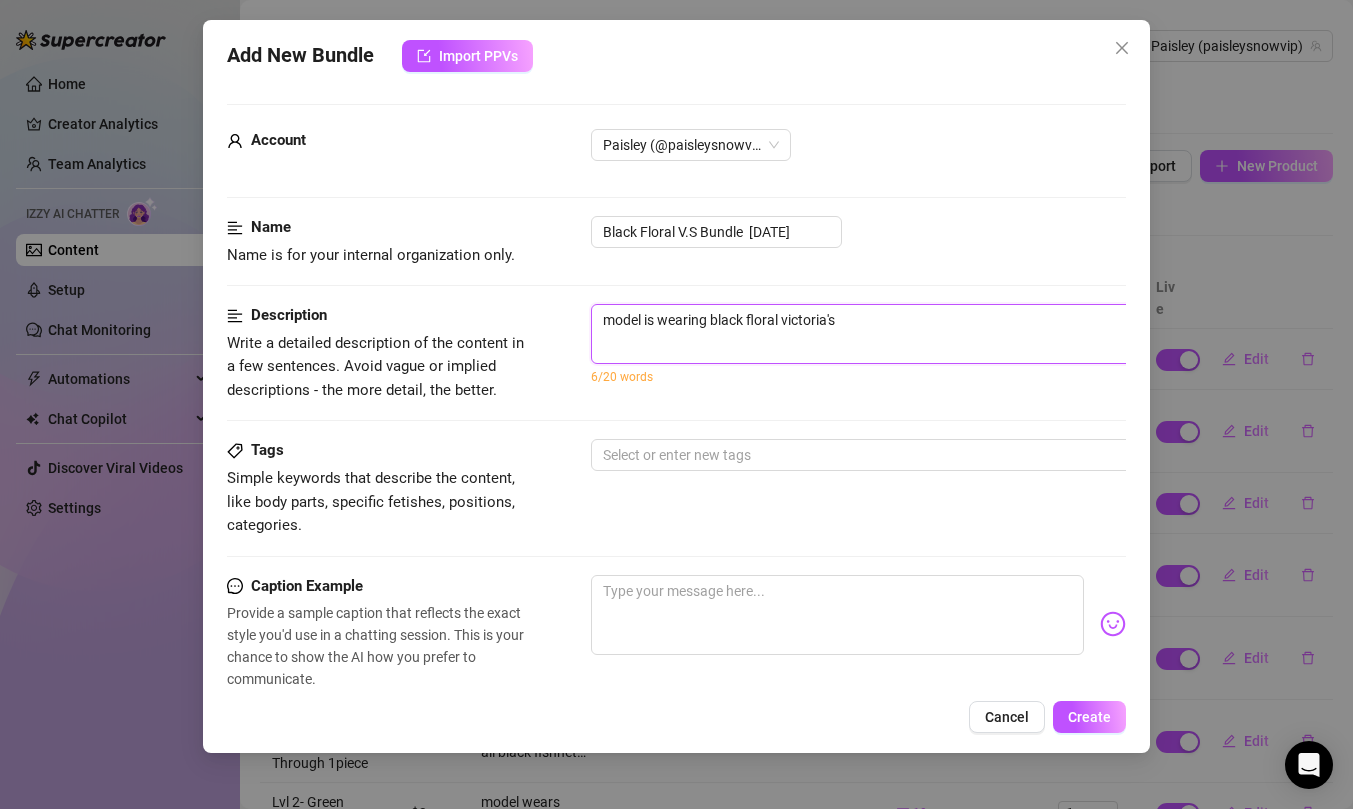 type on "model is wearing black floral victoria's" 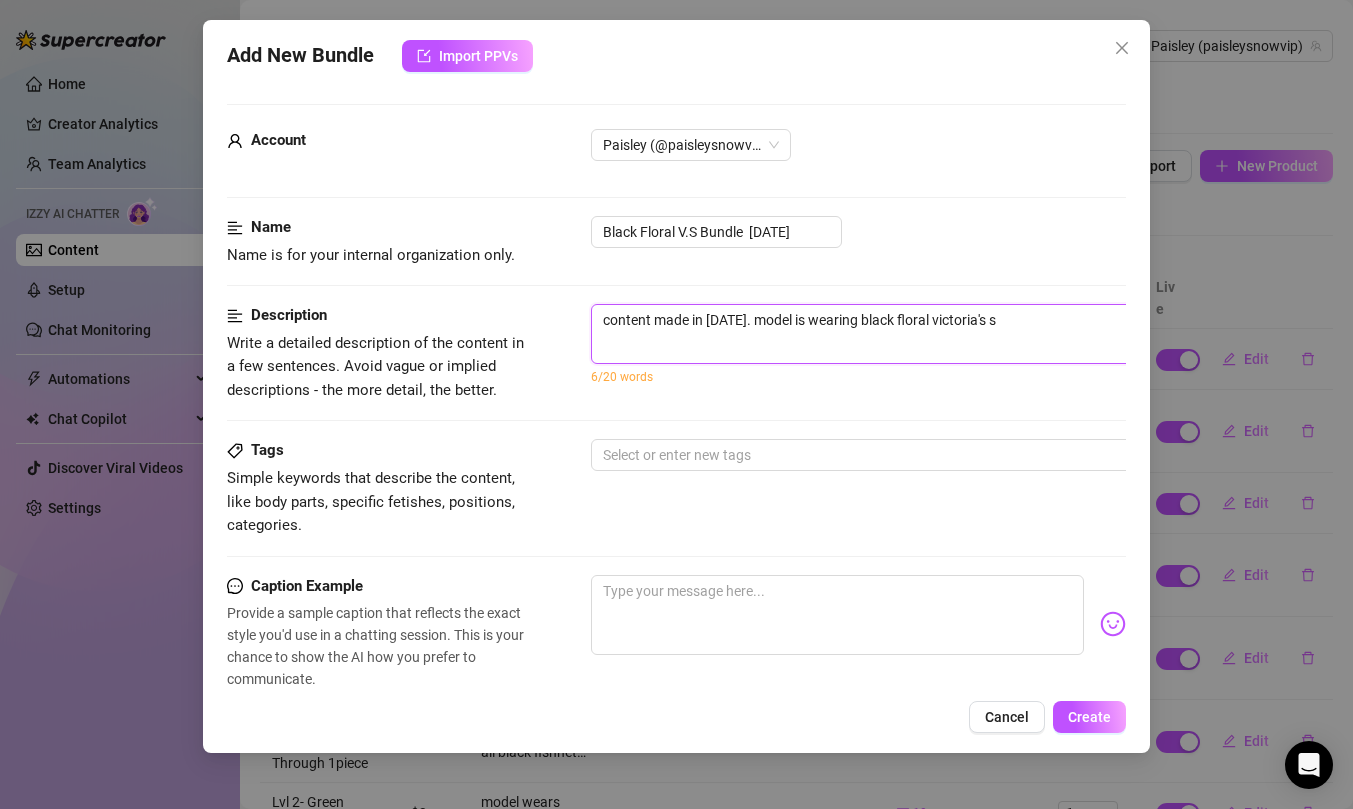 type on "model is wearing black floral victoria's se" 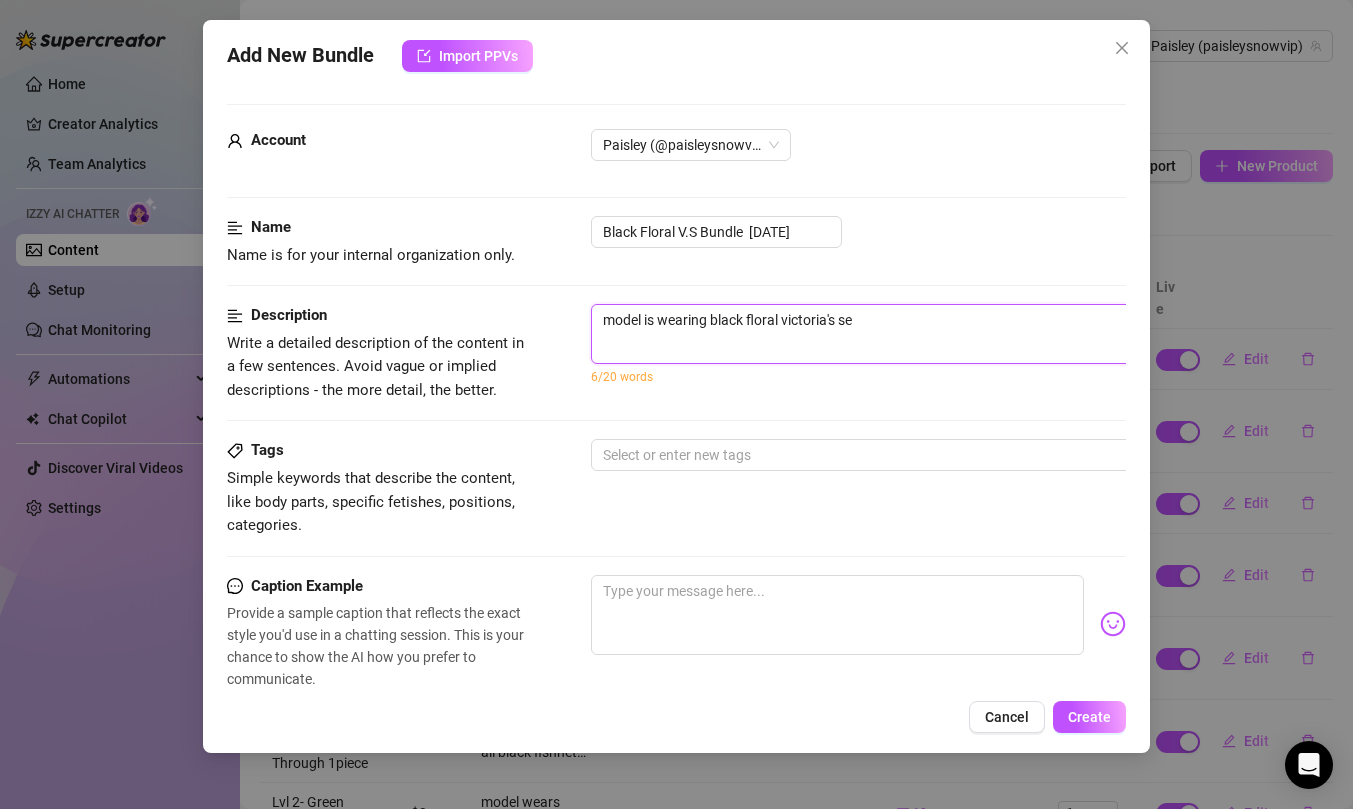 type on "model is wearing black floral victoria's sec" 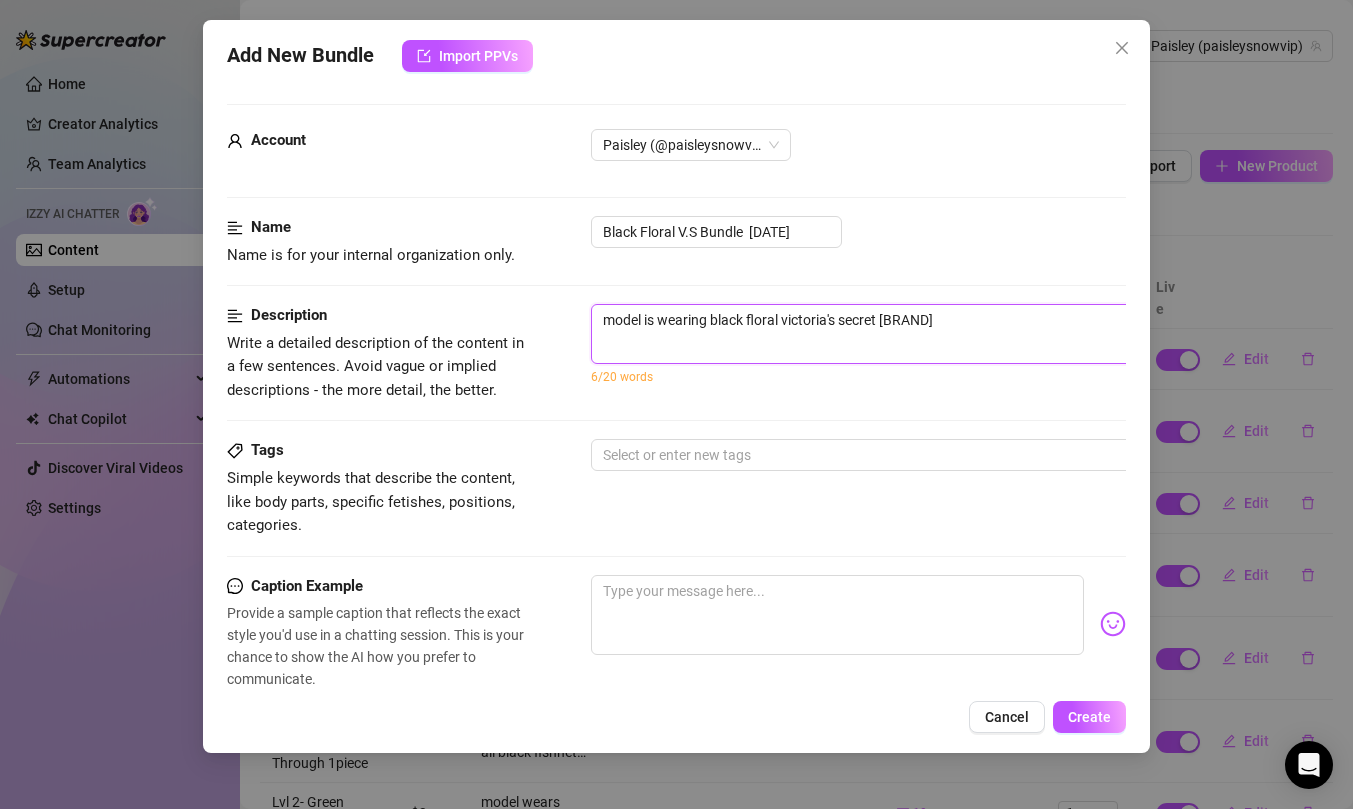 type on "model is wearing black floral victoria's secr" 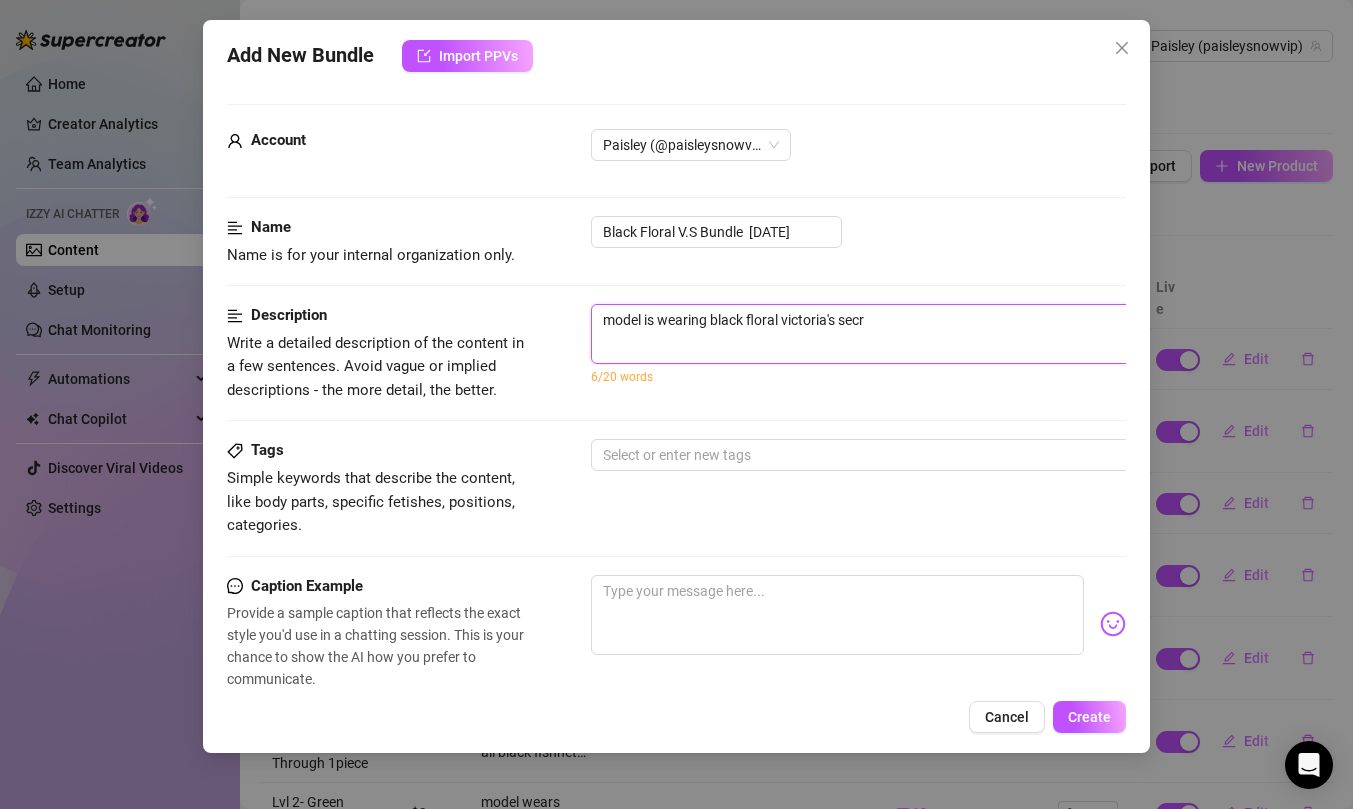 type on "model is wearing black floral victoria's secre" 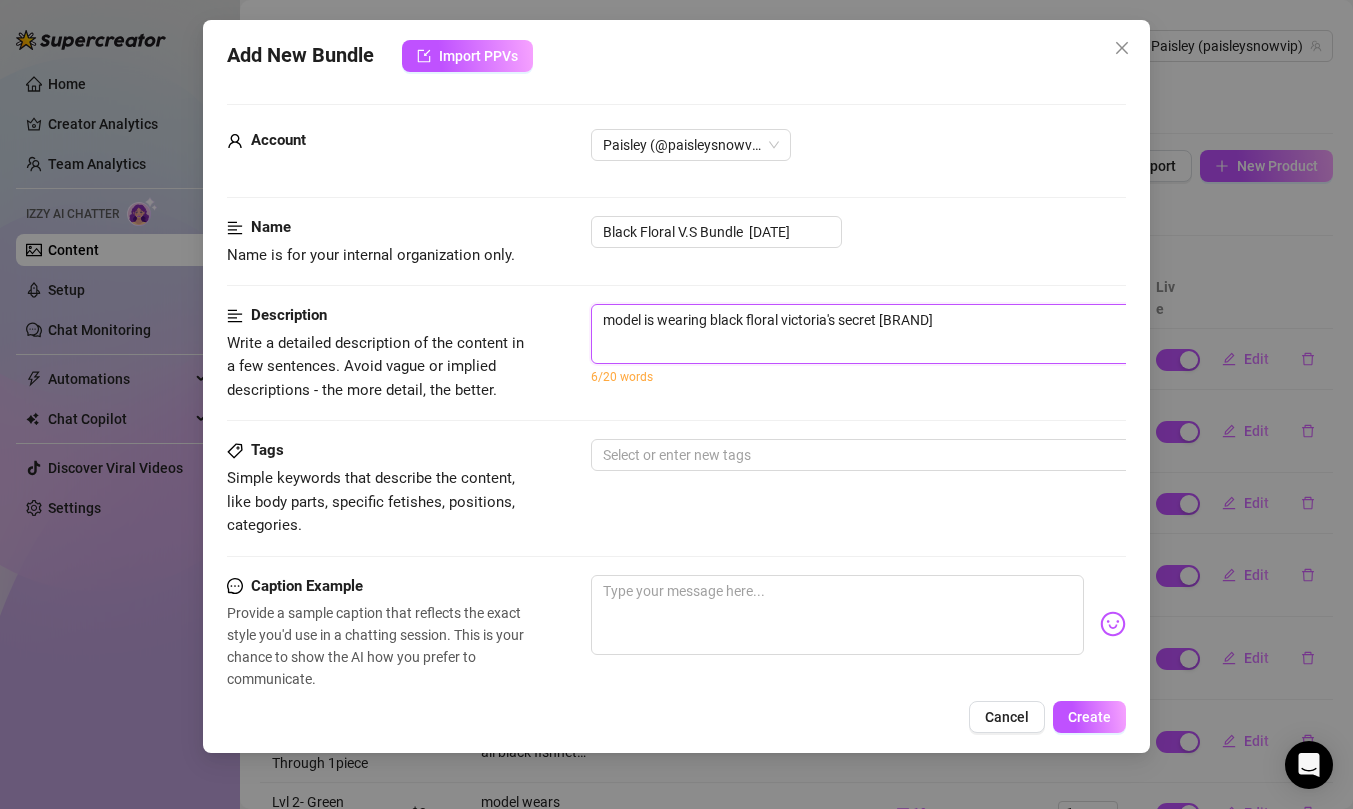 type on "model is wearing black floral victoria's secret" 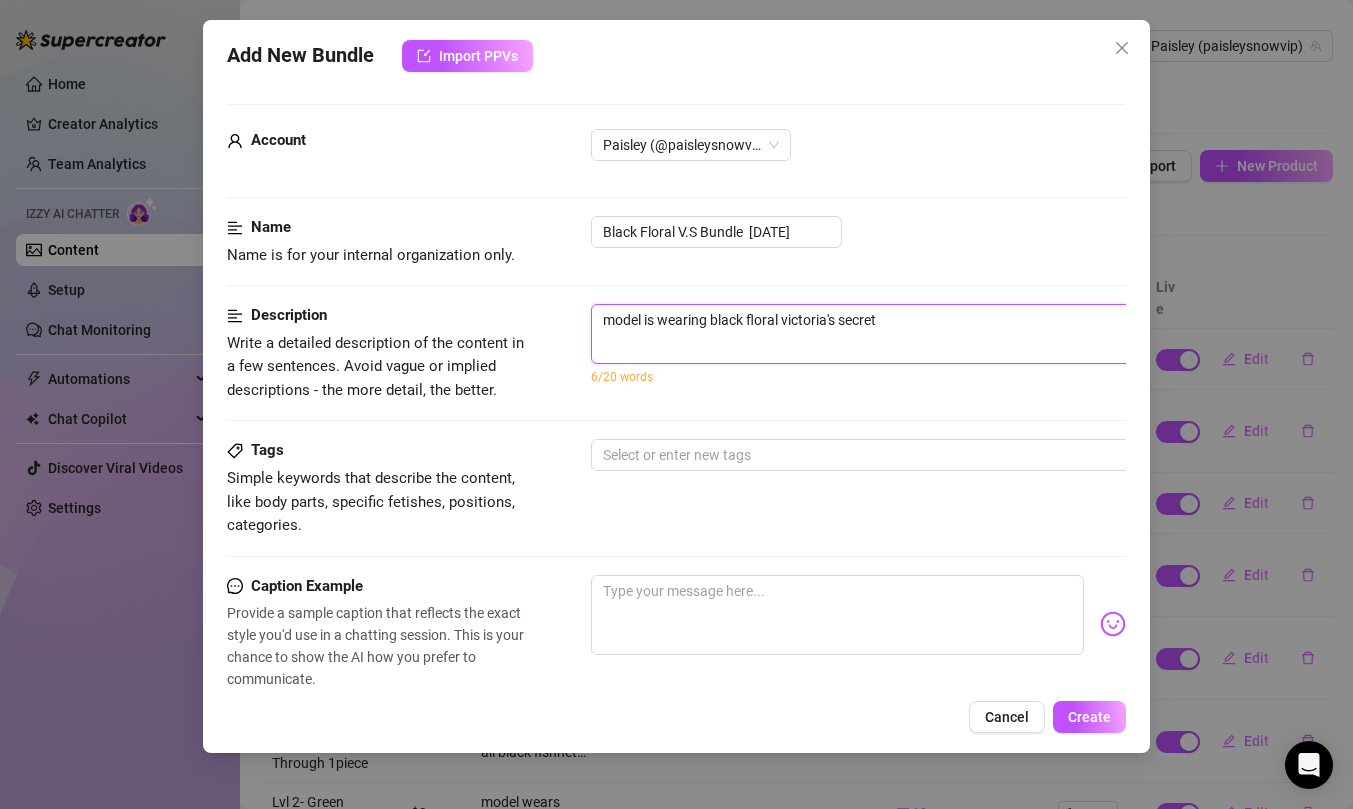 type on "model is wearing black floral victoria's secret" 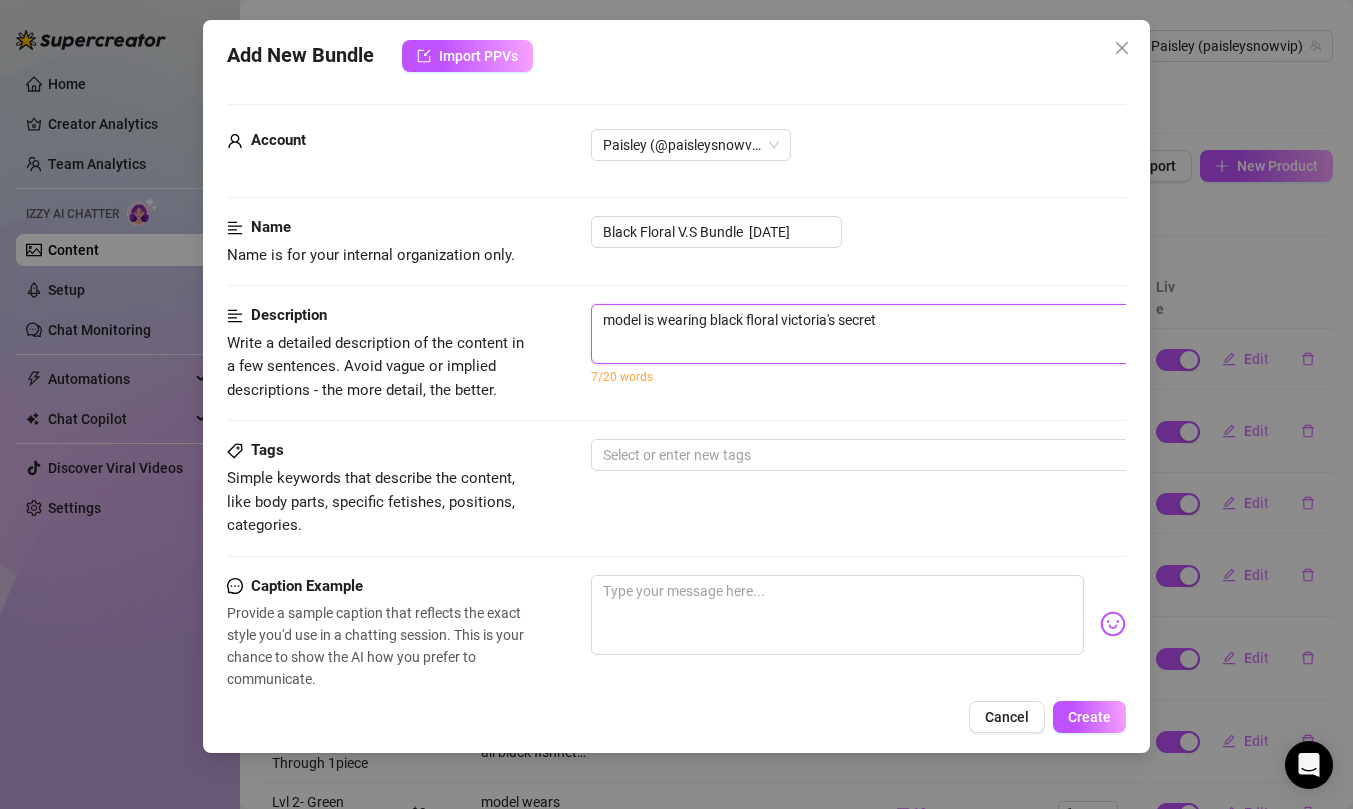 type on "model is wearing black floral victoria's secret b" 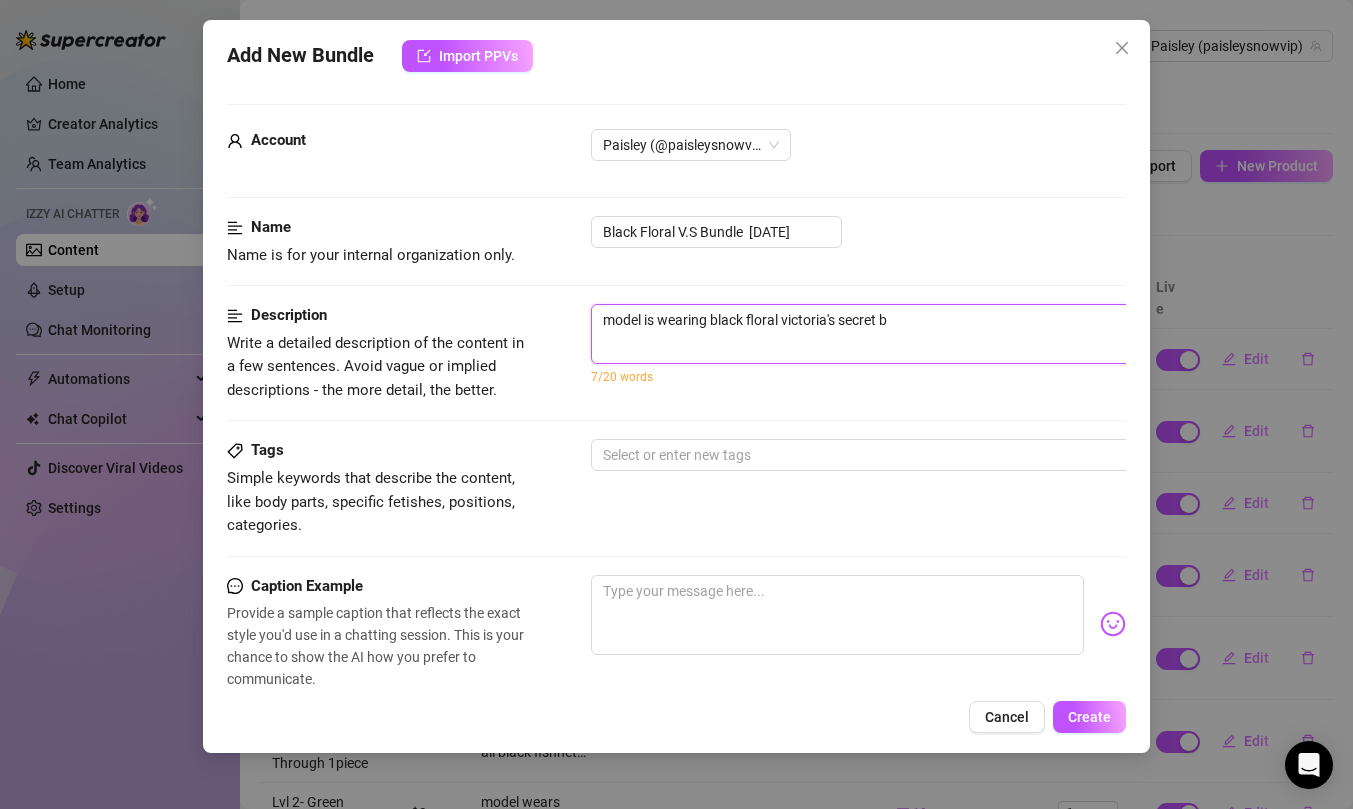 type on "model is wearing black floral victoria's secret br" 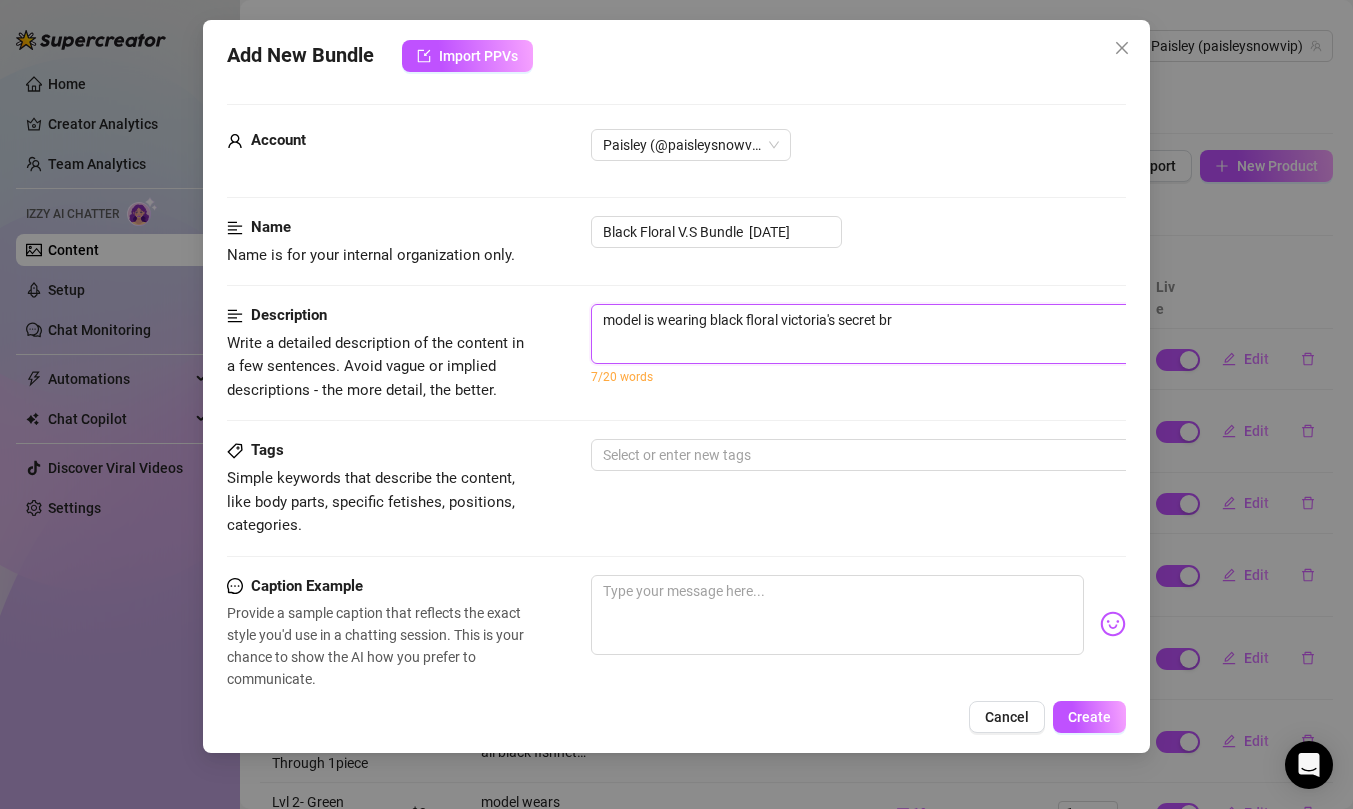 type on "model is wearing black floral victoria's secret bra" 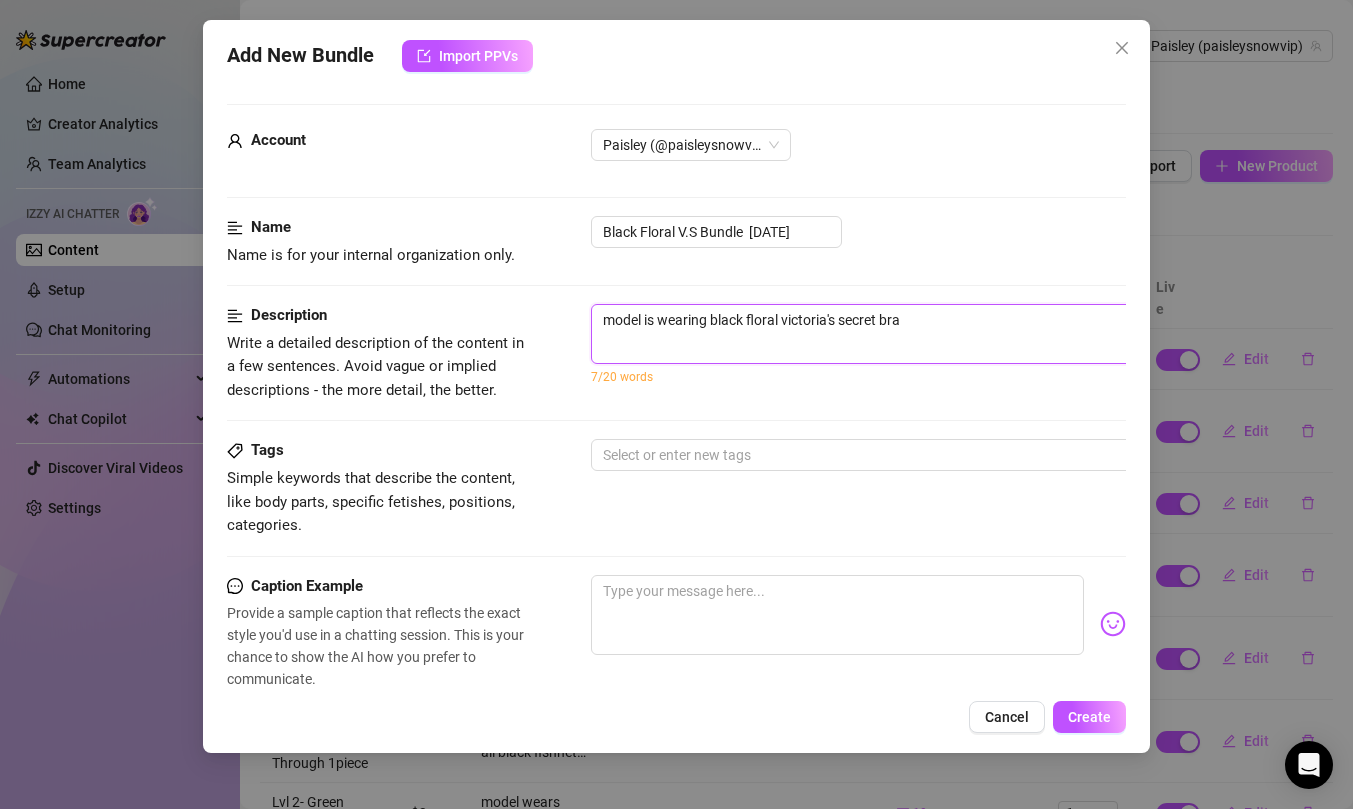 type on "model is wearing black floral victoria's secret bra" 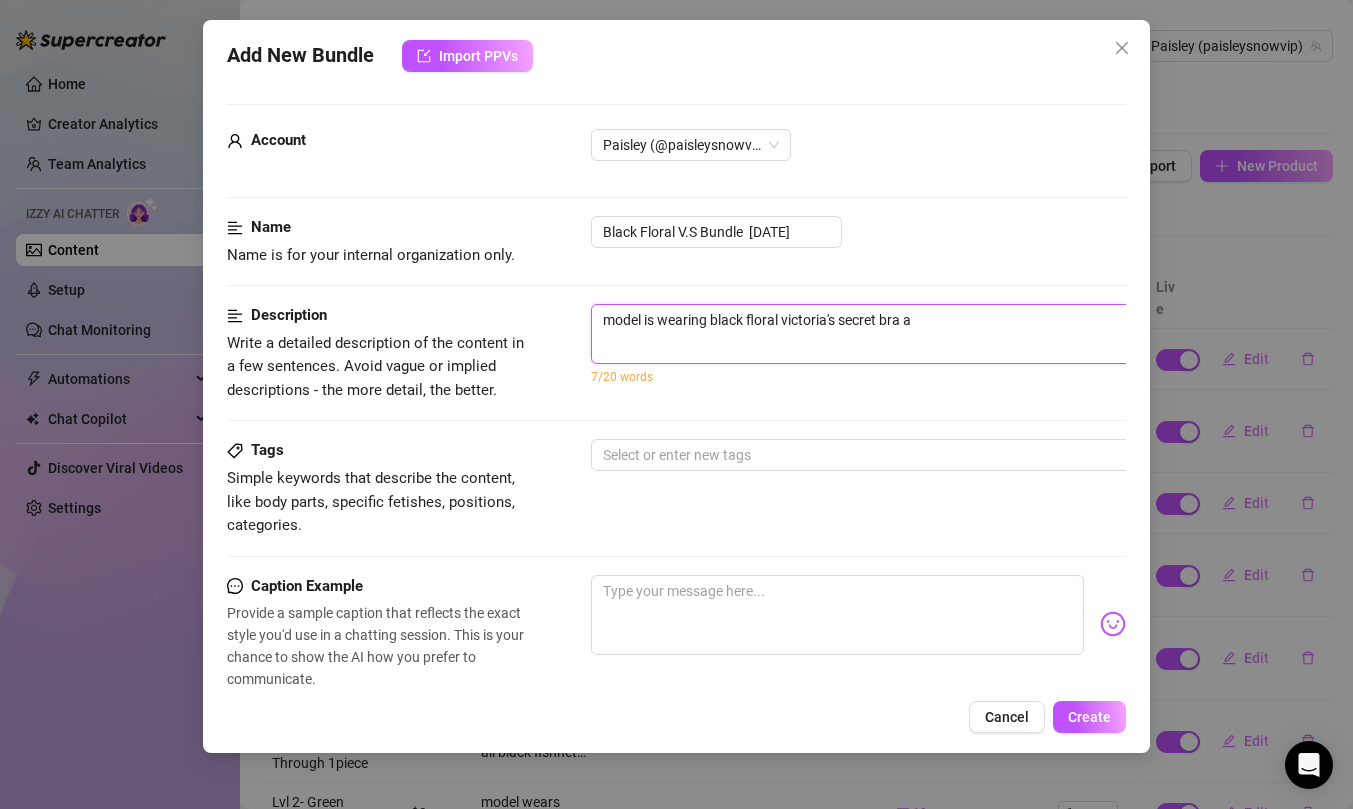 type on "model is wearing black floral victoria's secret bra an" 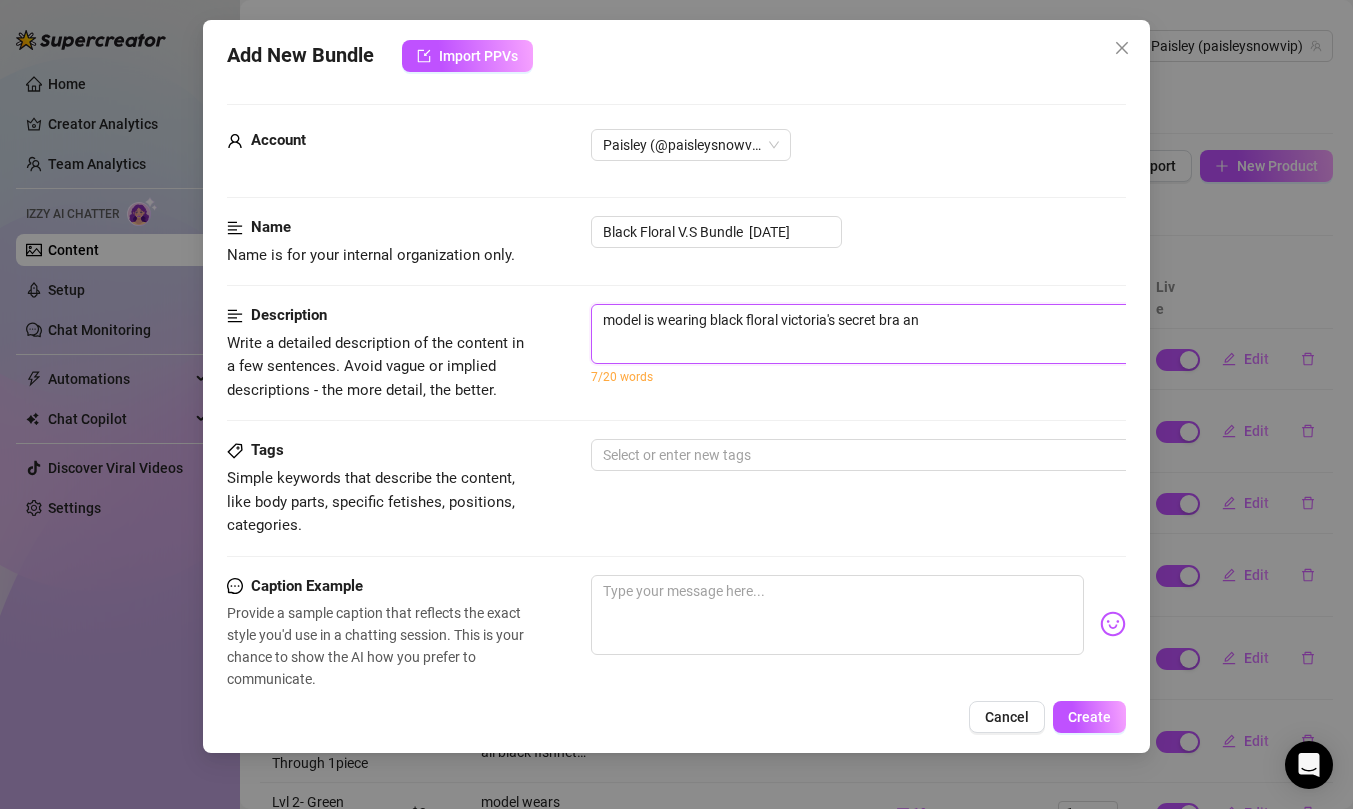 type on "model is wearing black floral victoria's secret bra and" 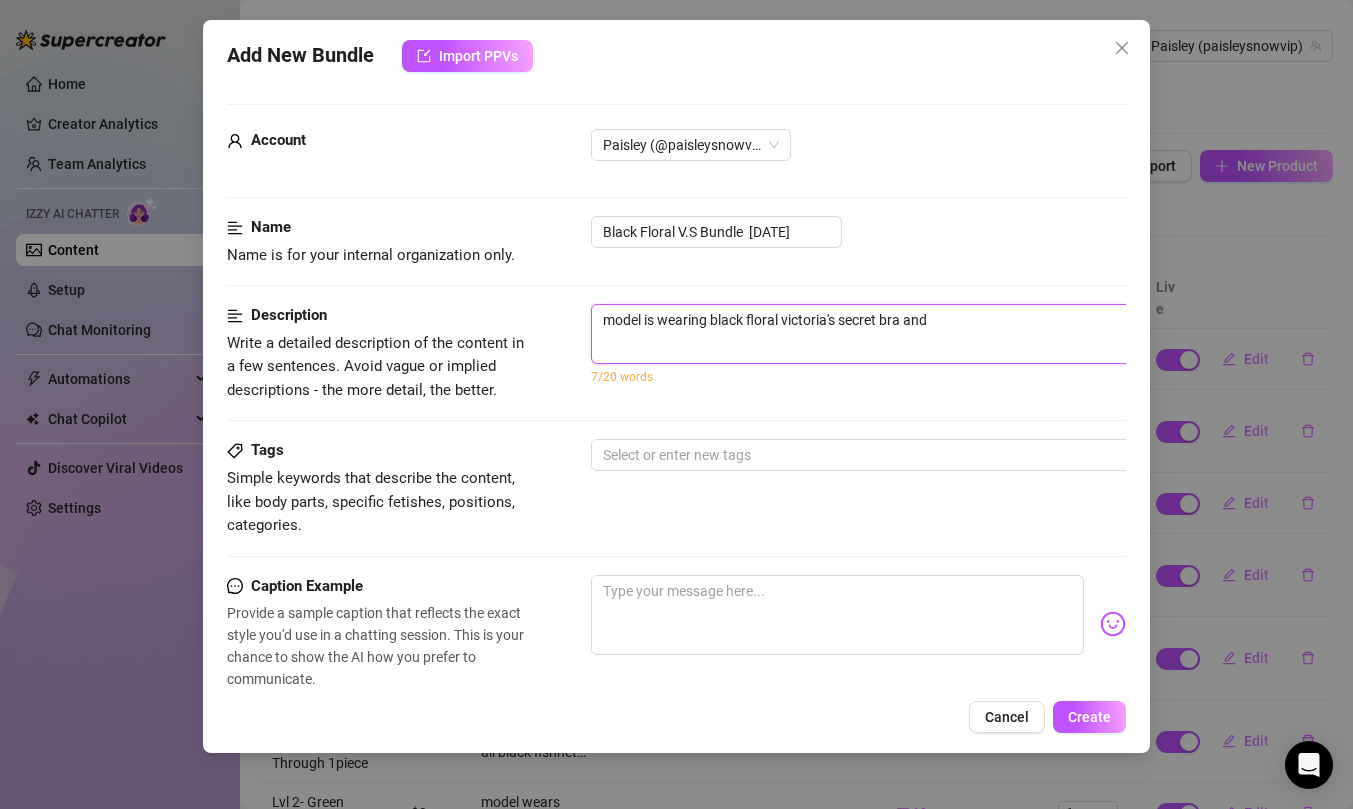 type on "model is wearing black floral victoria's secret bra and" 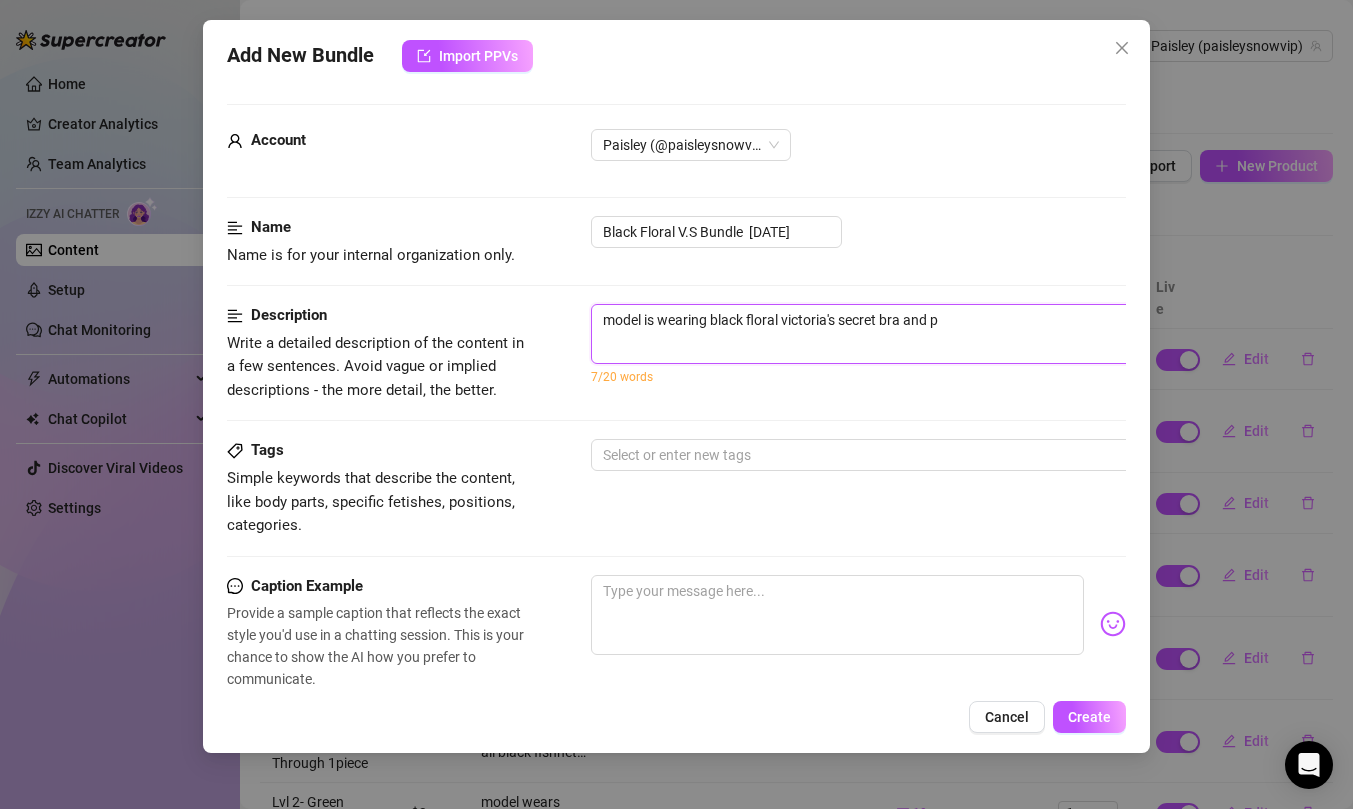 type on "model is wearing black floral victoria's secret bra and pa" 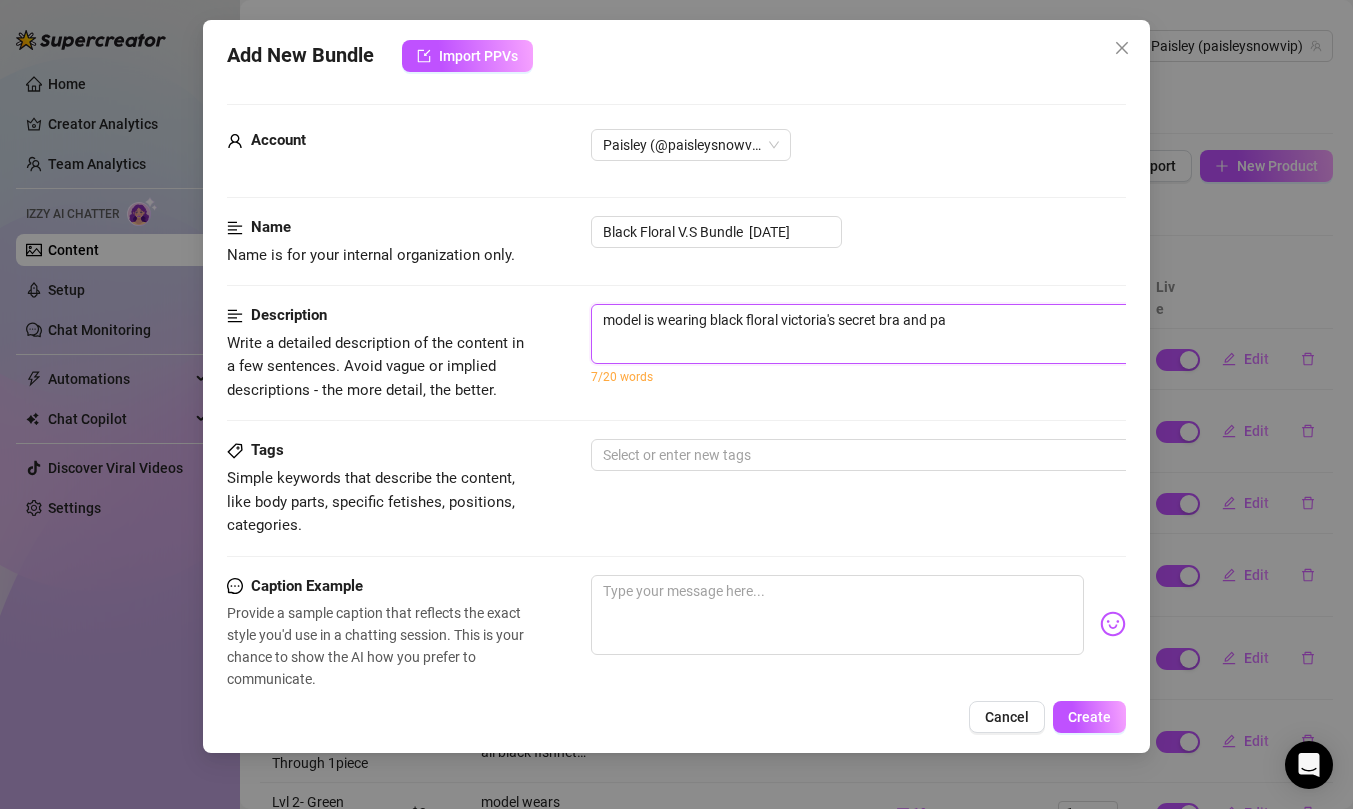 type on "model is wearing black floral victoria's secret bra and pan" 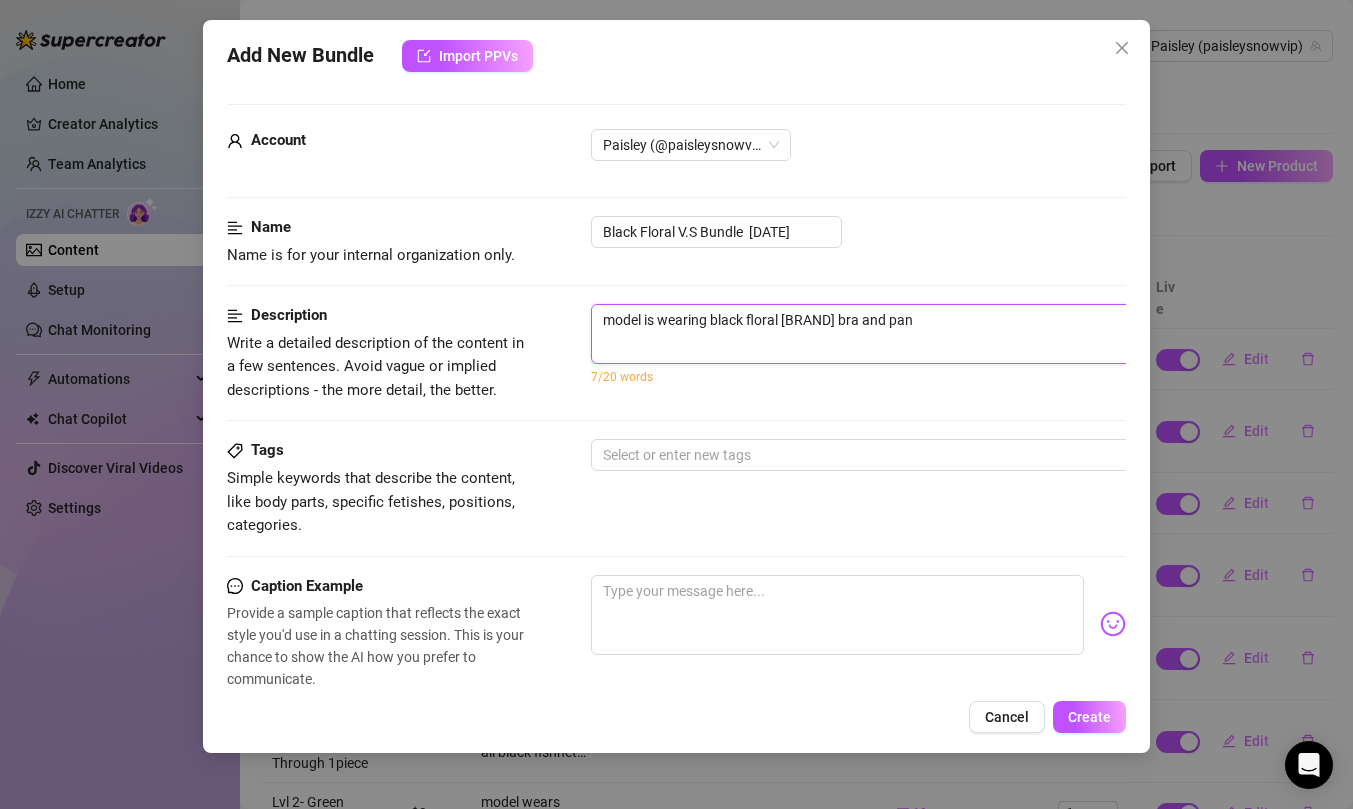type on "model is wearing black floral victoria's secret bra and pant" 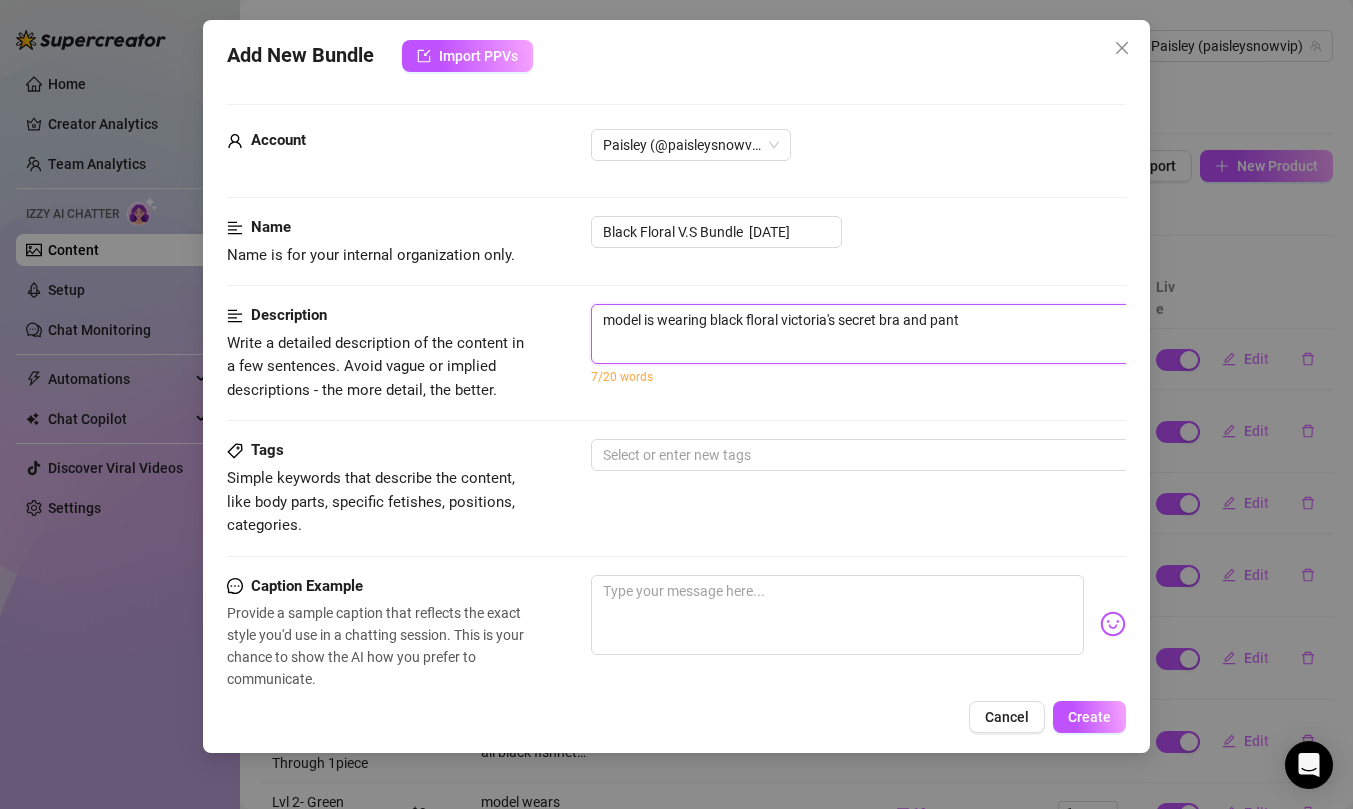 type on "model is wearing black floral victoria's secret bra and panty" 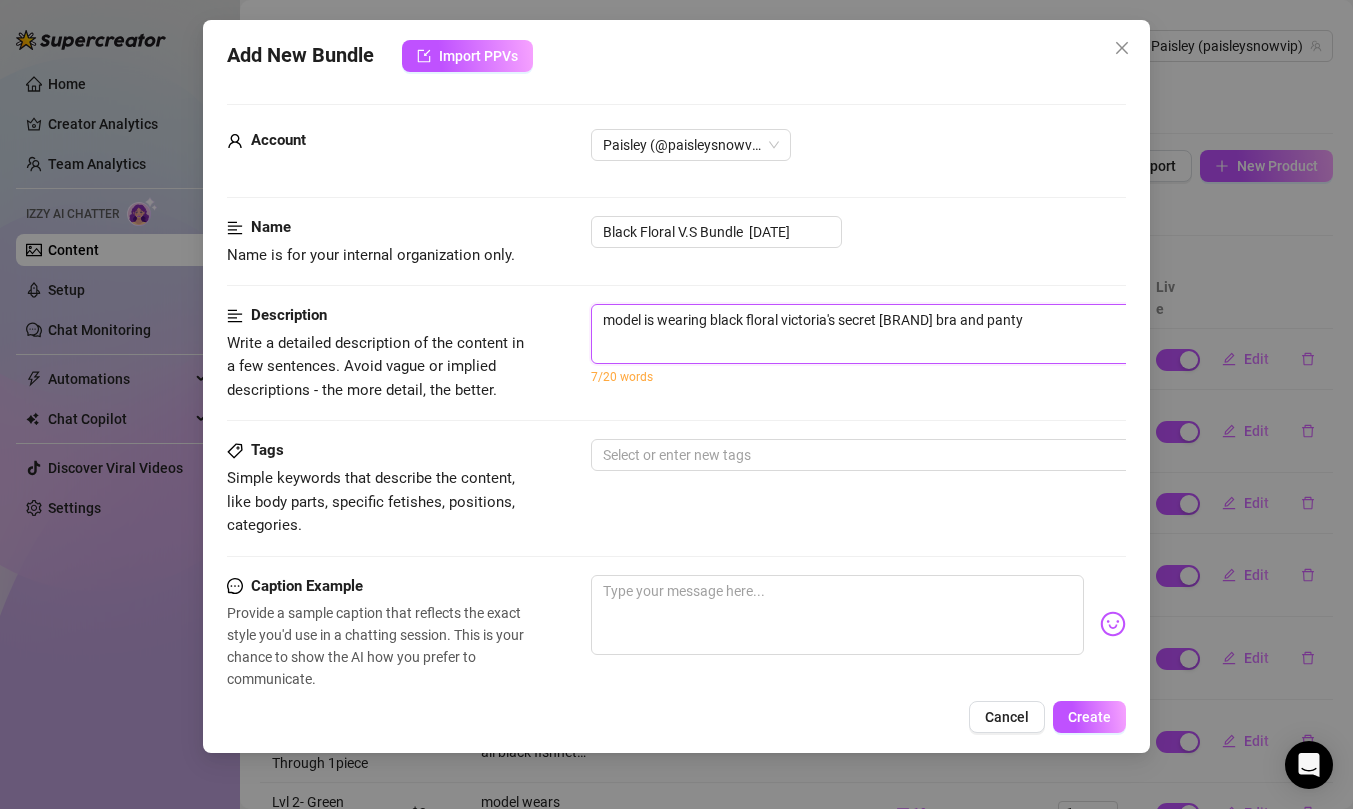 type on "model is wearing black floral victoria's secret bra and panty." 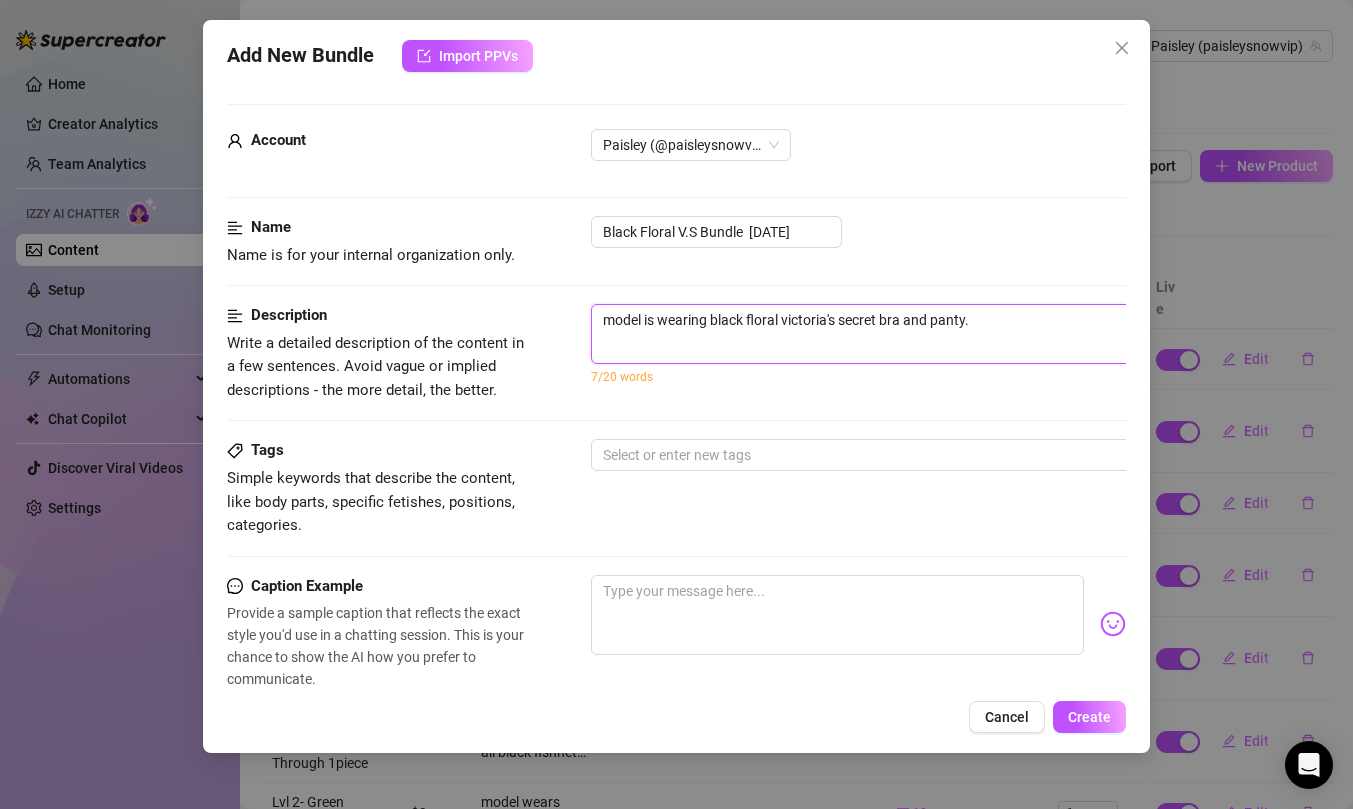type on "model is wearing black floral victoria's secret bra and panty." 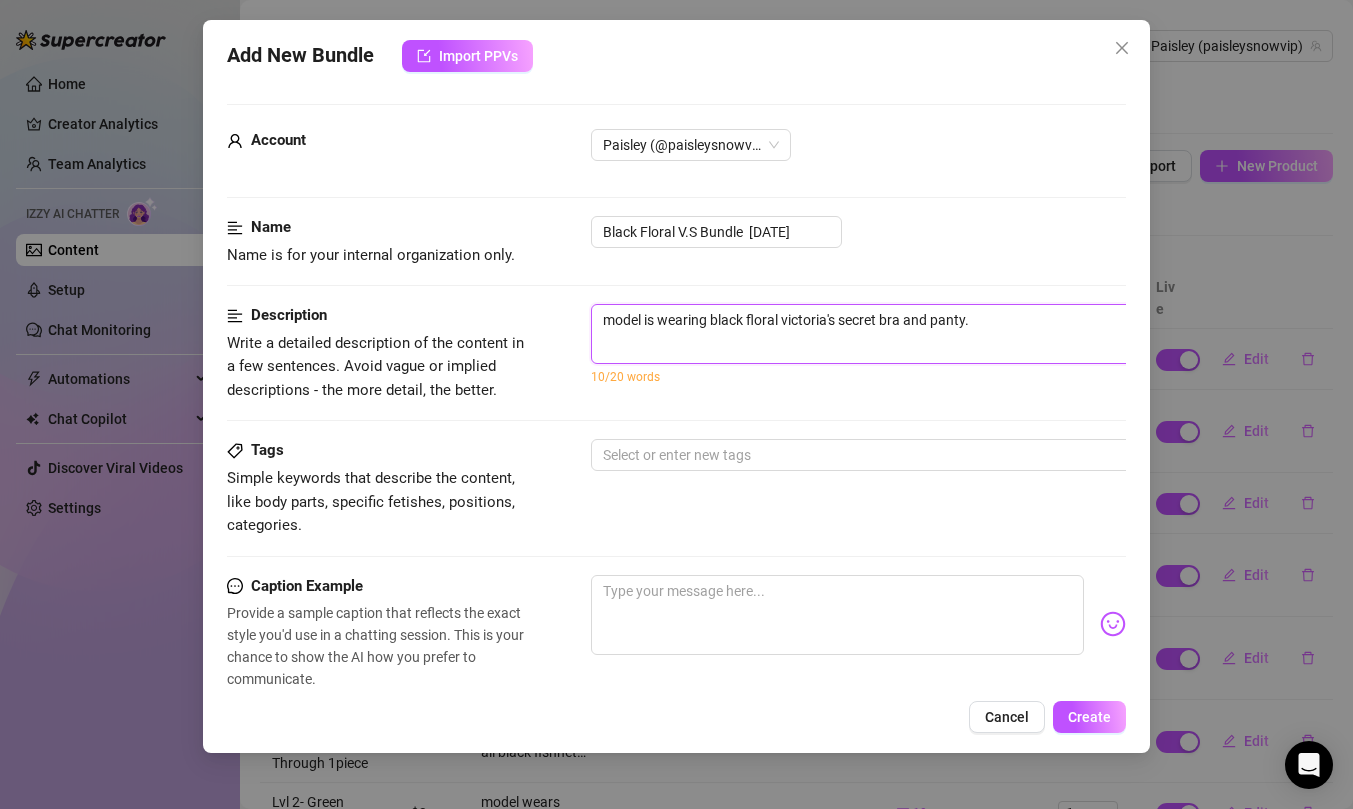type on "model is wearing black floral victoria's secret bra and panty." 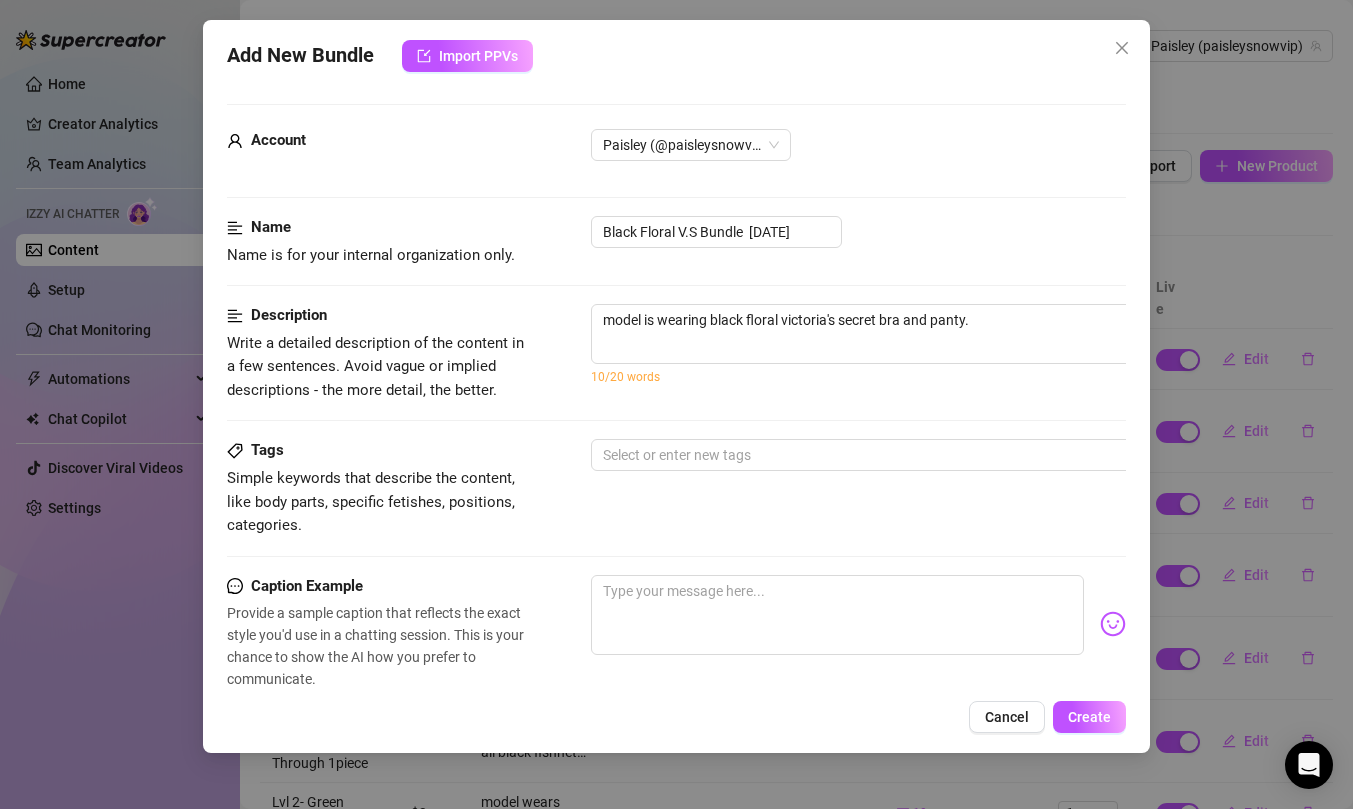click on "10/20 words" at bounding box center [941, 377] 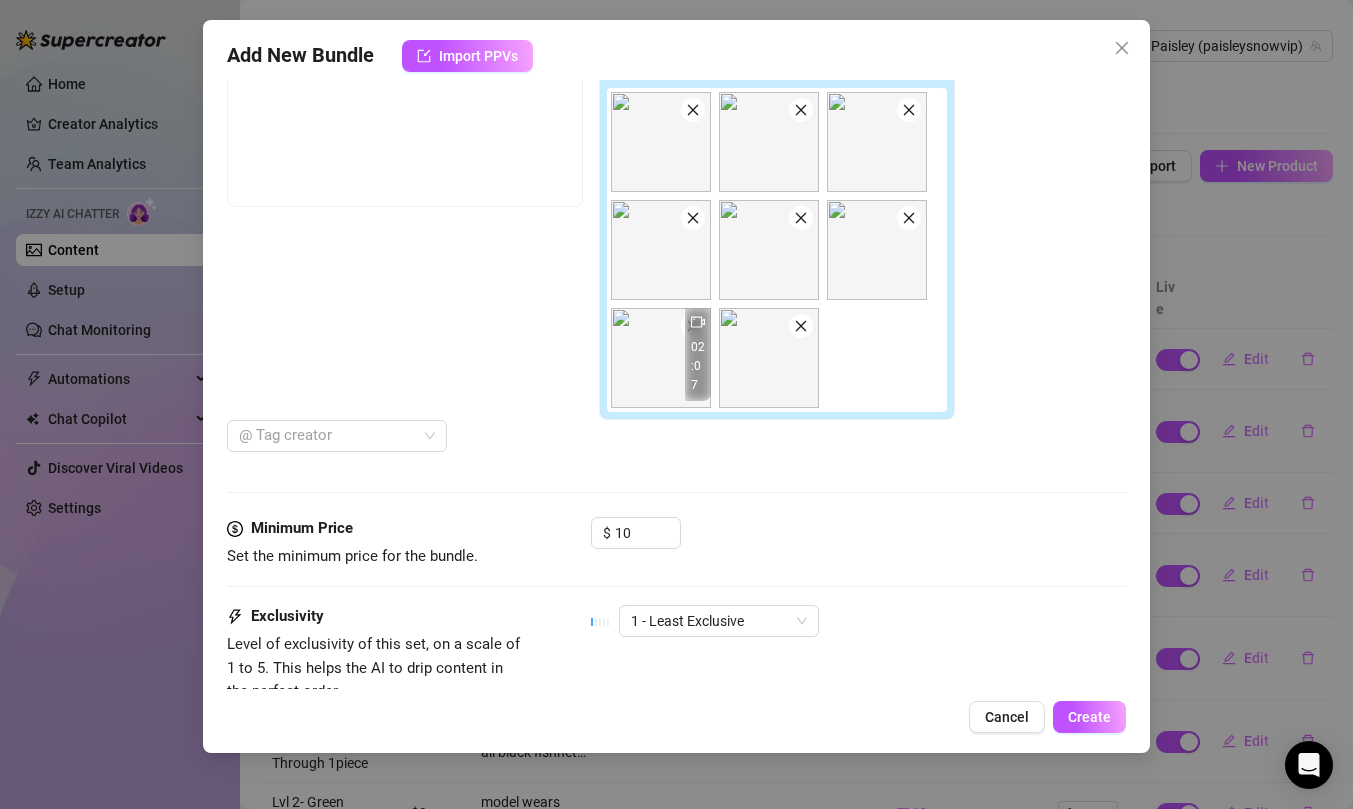 scroll, scrollTop: 837, scrollLeft: 0, axis: vertical 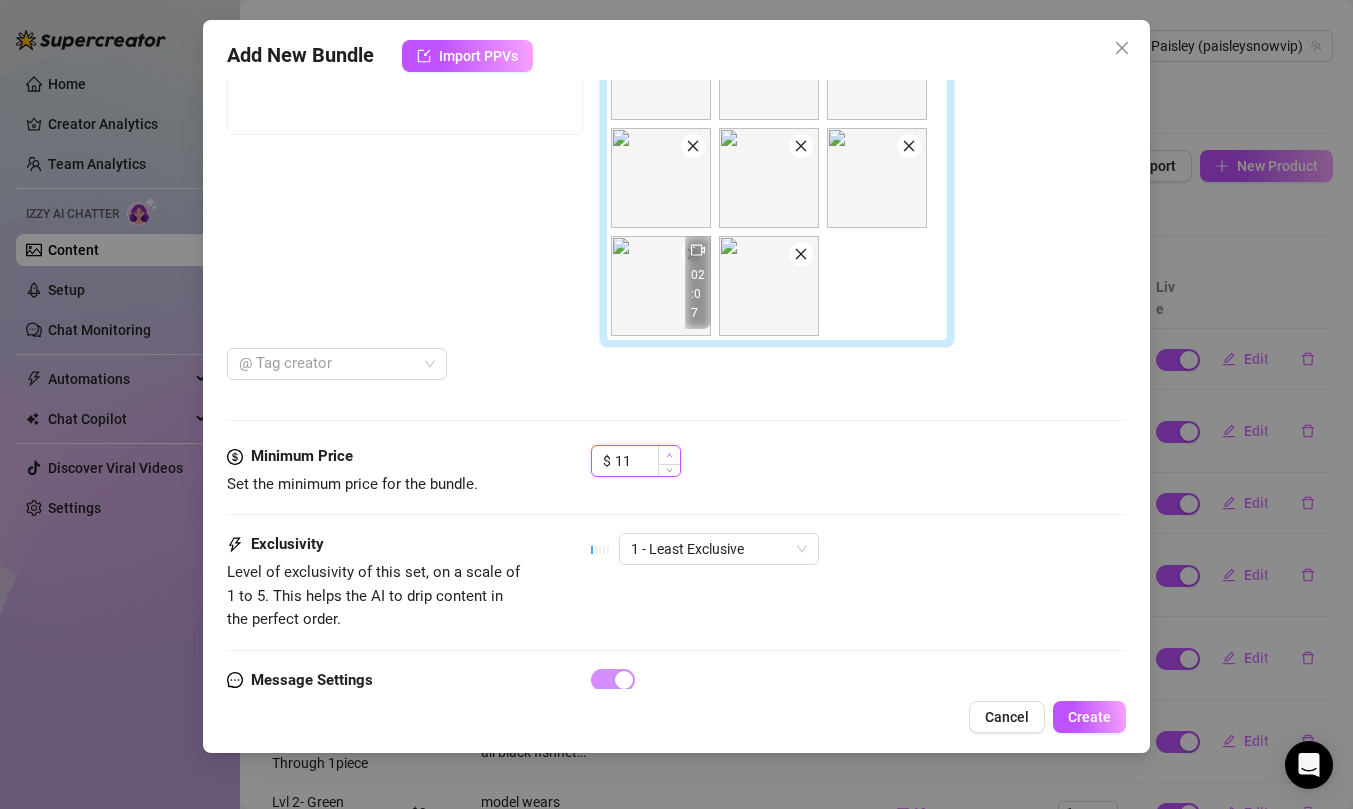 click at bounding box center [669, 455] 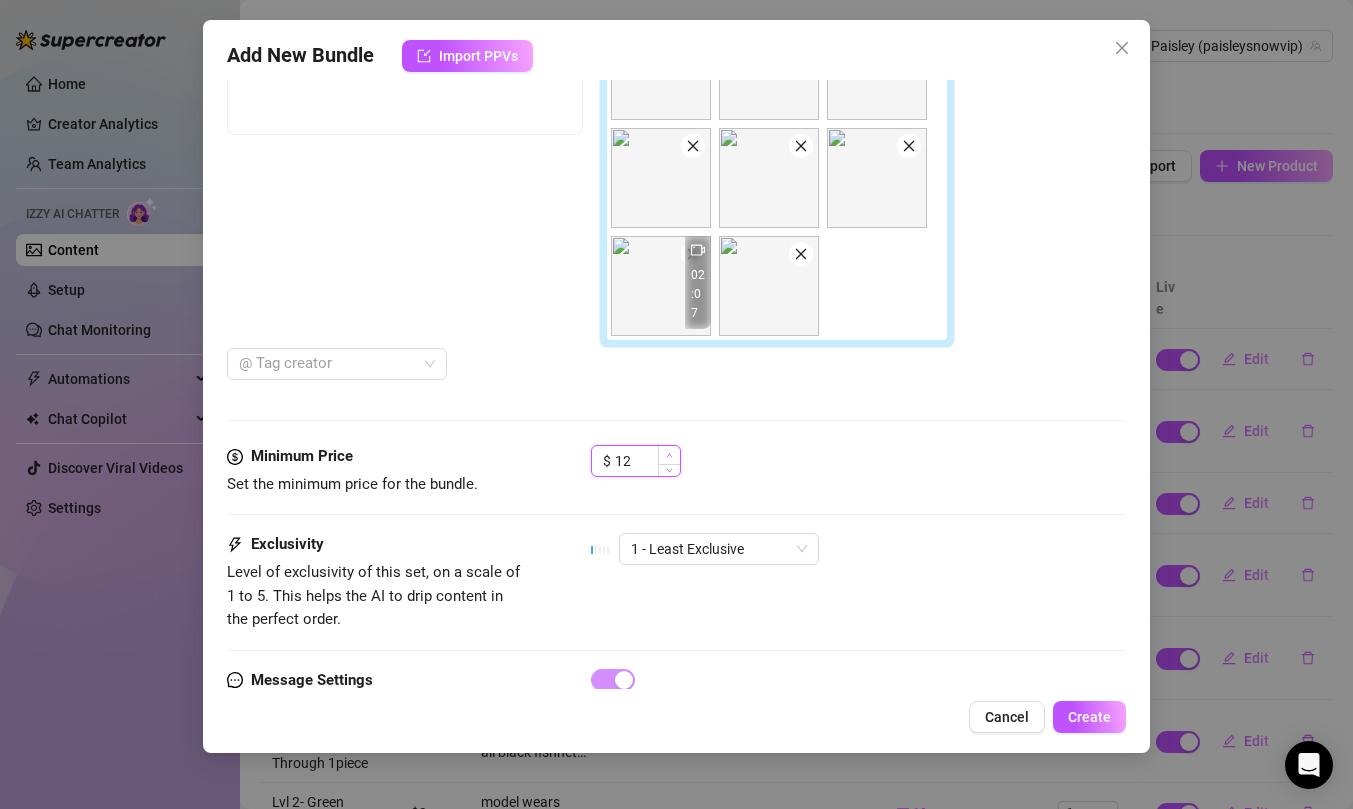 click at bounding box center [669, 455] 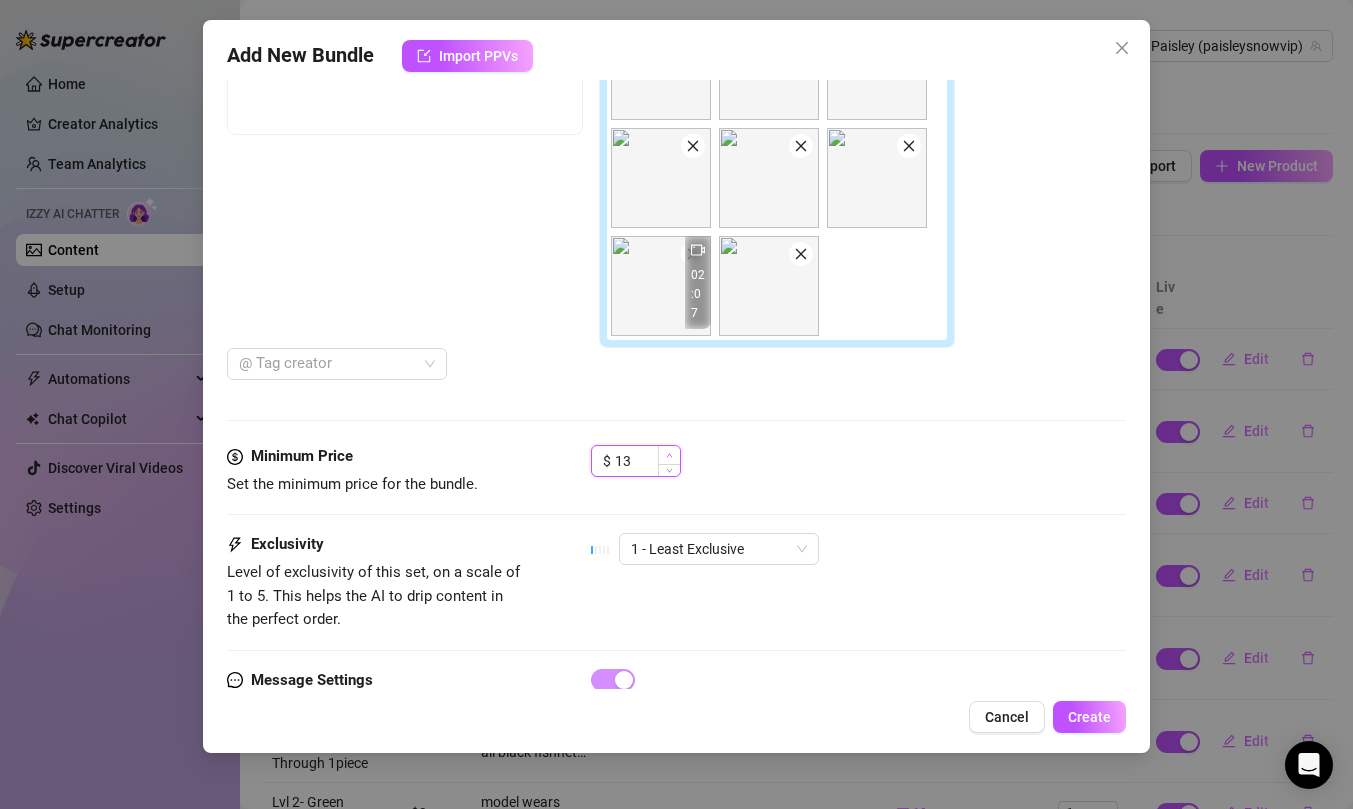 click at bounding box center [669, 455] 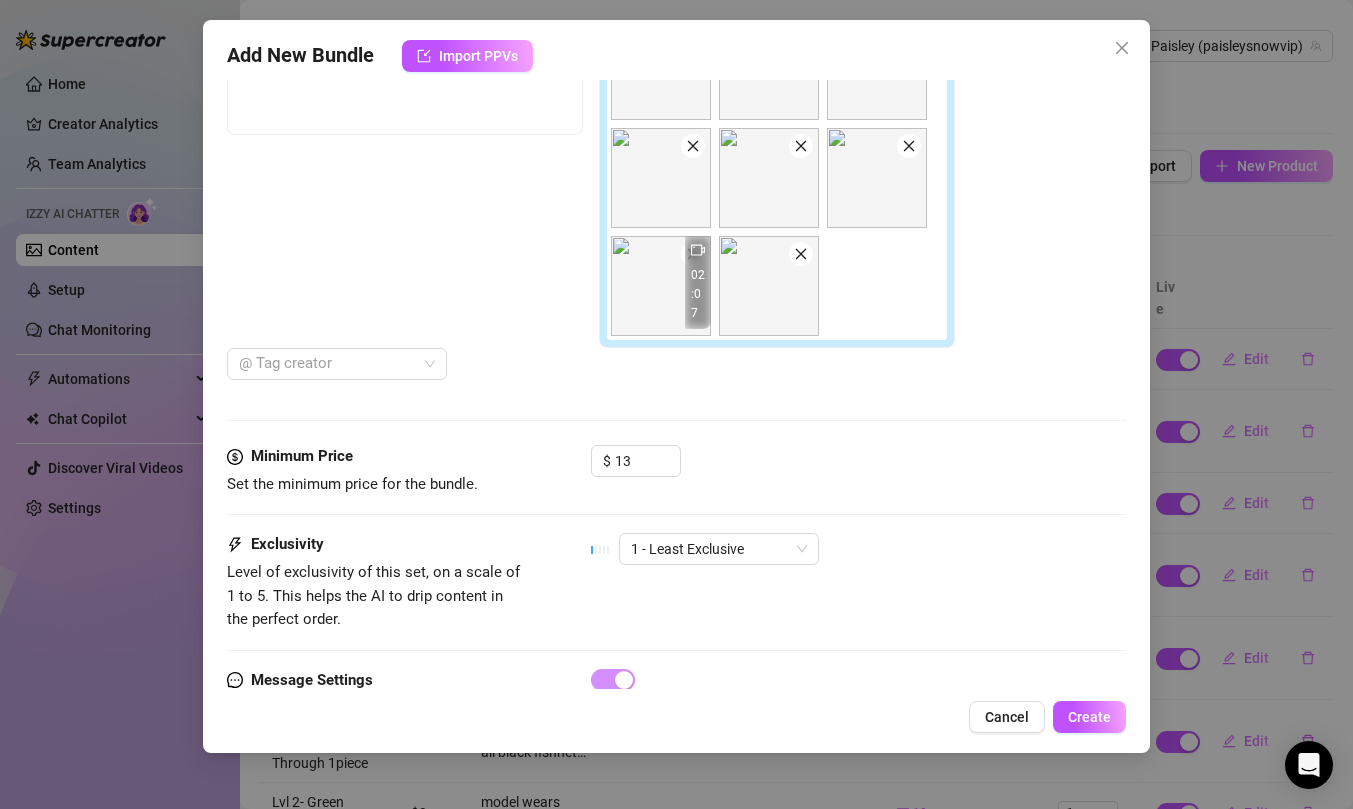 click on "$ 13" at bounding box center [858, 470] 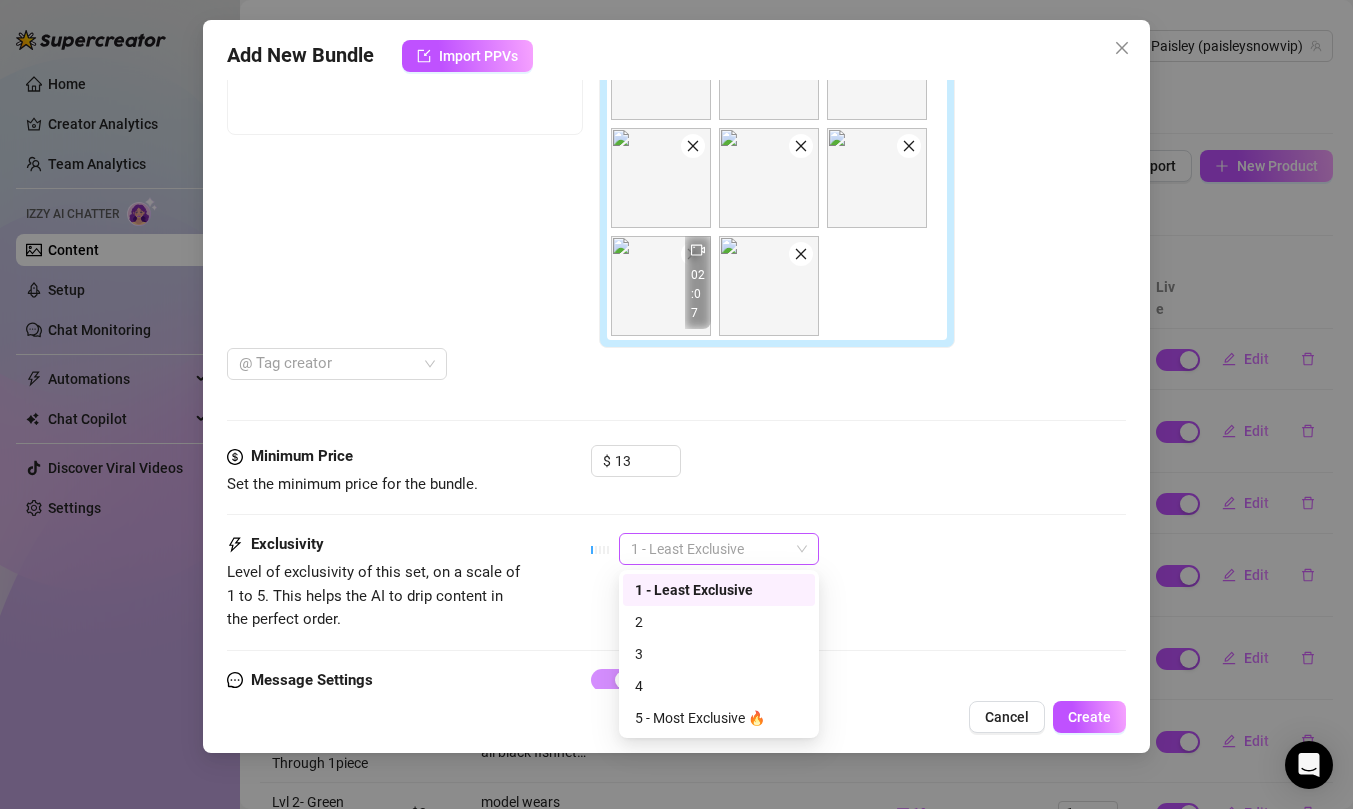 click on "1 - Least Exclusive" at bounding box center [719, 549] 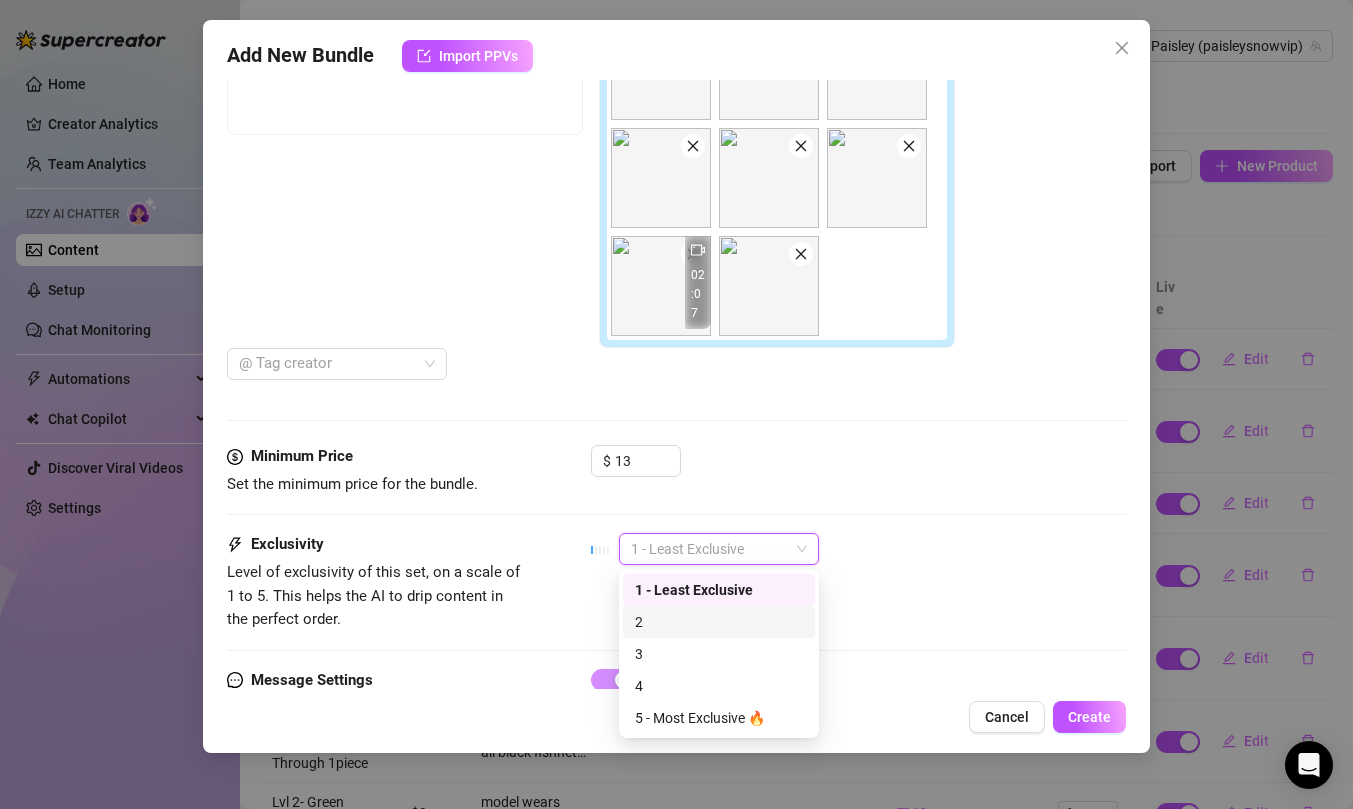 click on "2" at bounding box center [719, 622] 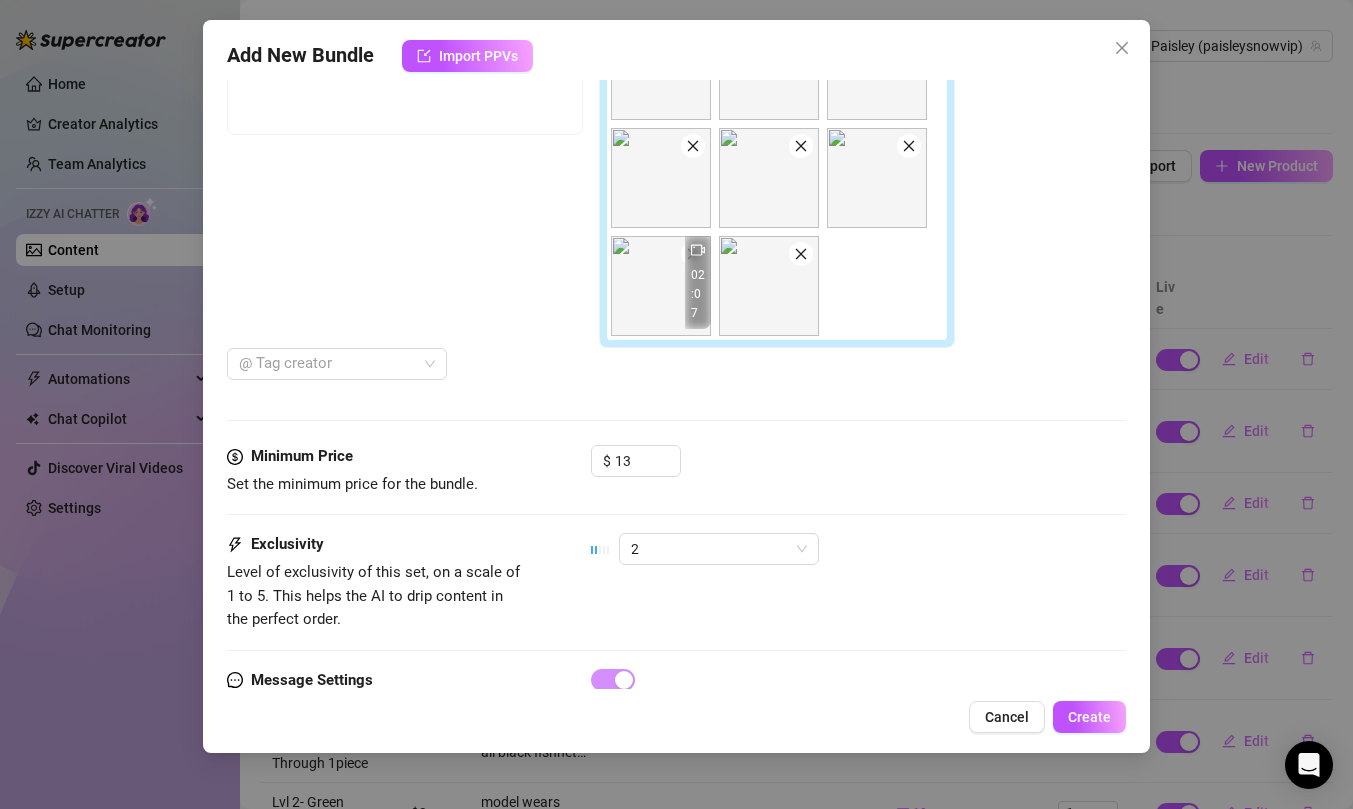 click on "2" at bounding box center (858, 549) 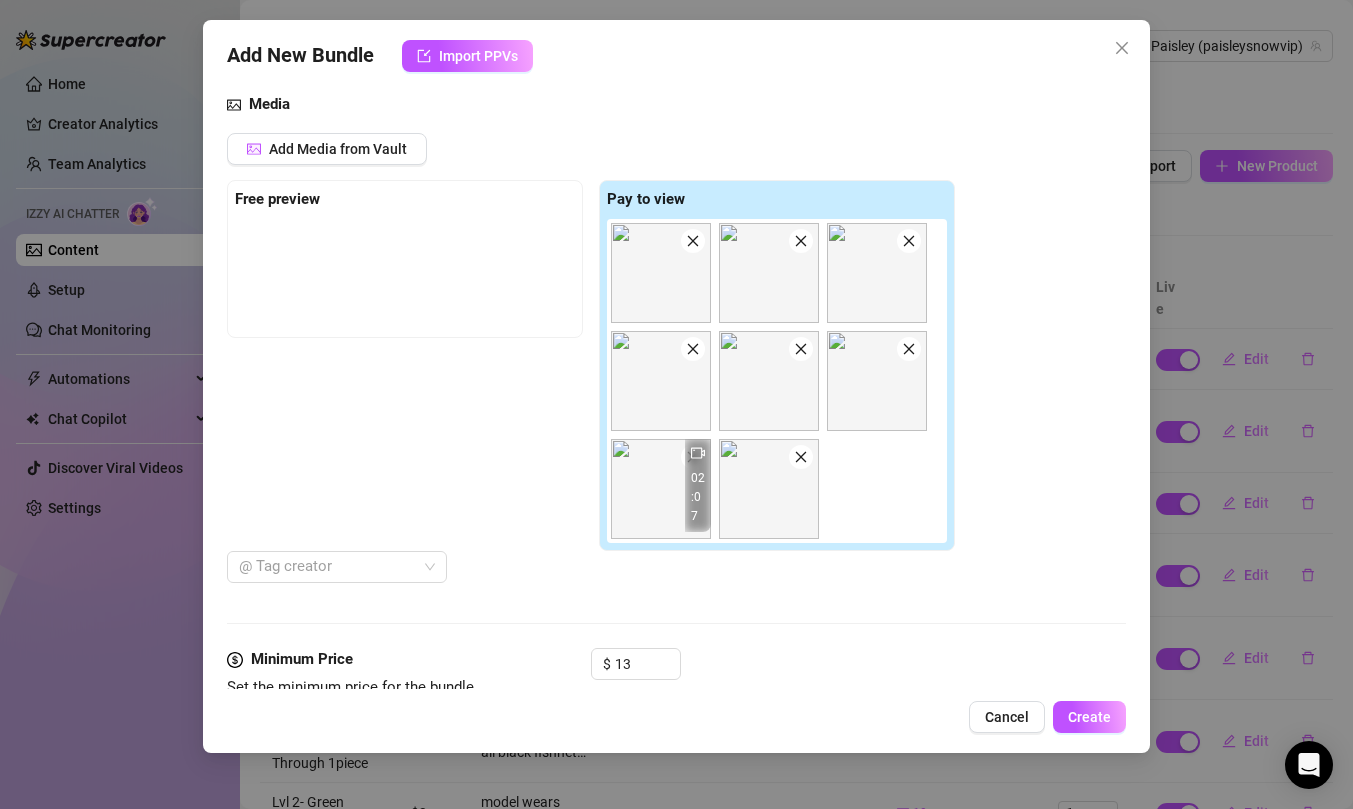 scroll, scrollTop: 0, scrollLeft: 0, axis: both 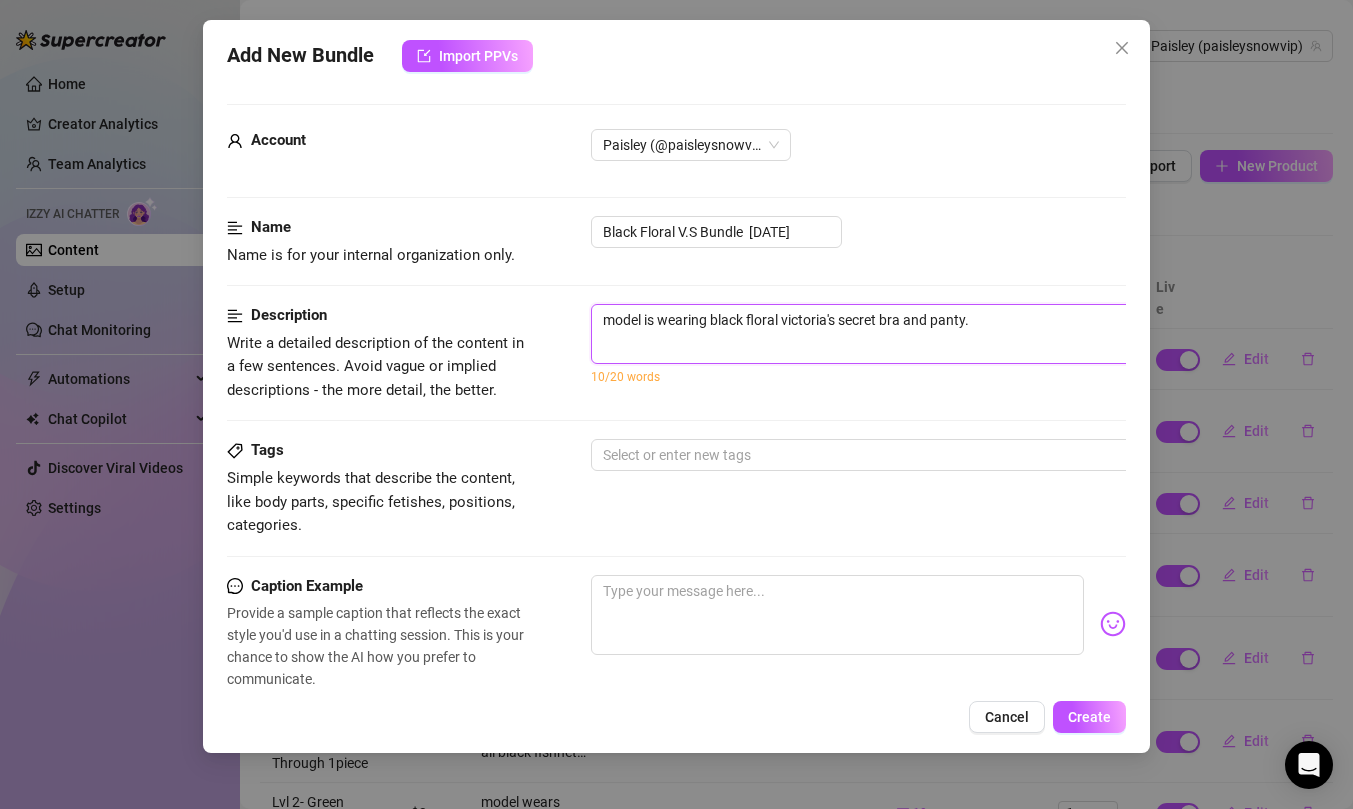 click on "model is wearing black floral victoria's secret bra and panty." at bounding box center (941, 334) 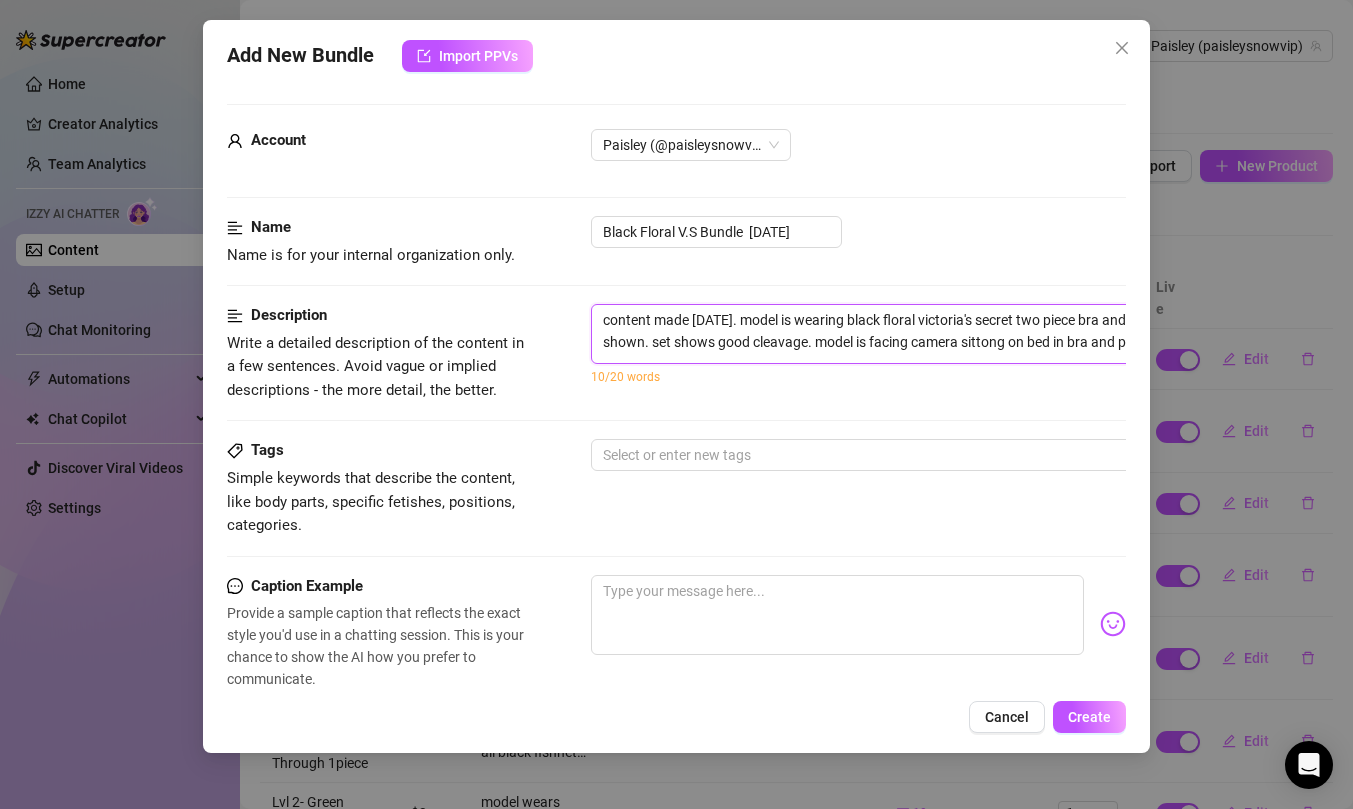 scroll, scrollTop: 0, scrollLeft: 104, axis: horizontal 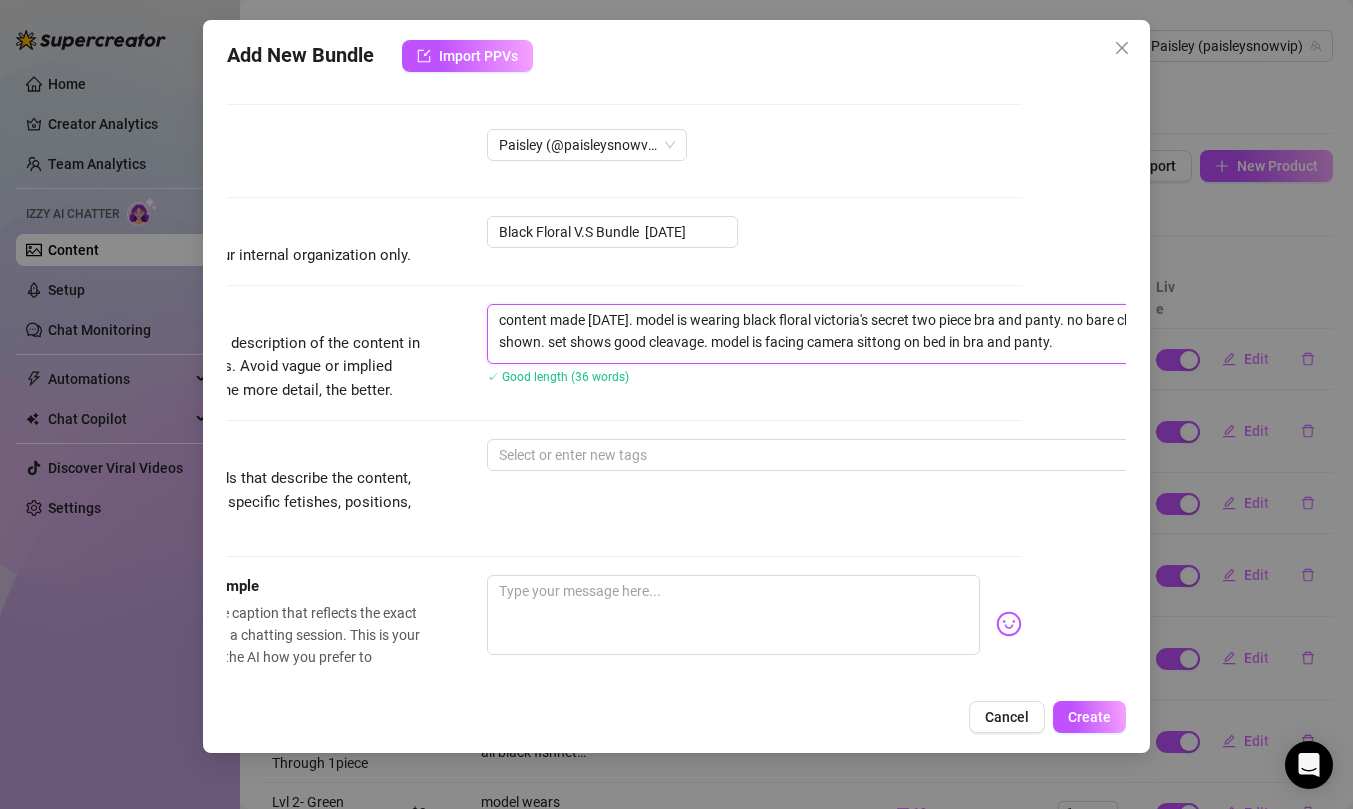 type on "content made october 2021. model is wearing black floral victoria's secret two piece bra and panty. no bare chest is shown. set shows good cleavage. model is facing camera sittong on bed in bra and panty." 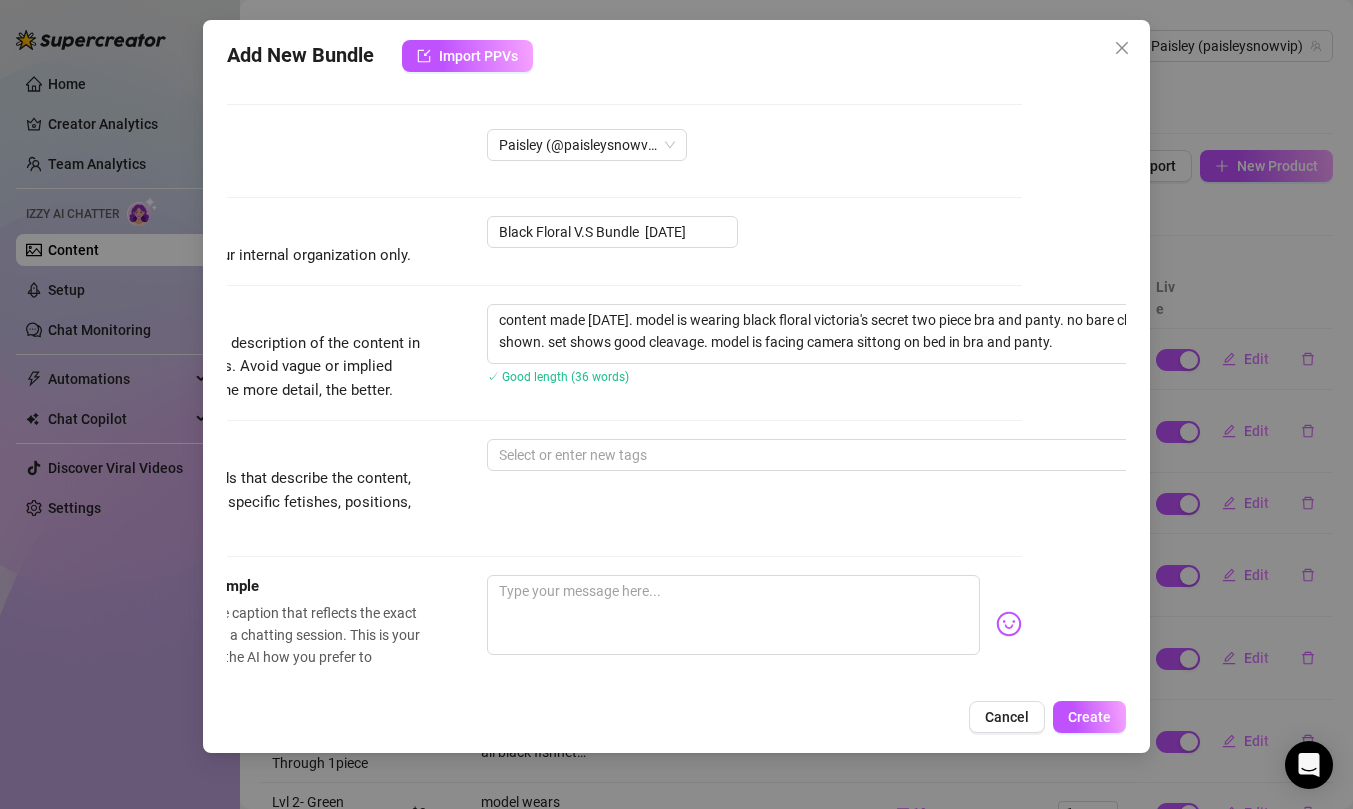 click on "Description Write a detailed description of the content in a few sentences. Avoid vague or implied descriptions - the more detail, the better. content made october 2021. model is wearing black floral victoria's secret two piece bra and panty. no bare chest is shown. set shows good cleavage. model is facing camera sittong on bed in bra and panty.  ✓ Good length (36 words)" at bounding box center (572, 371) 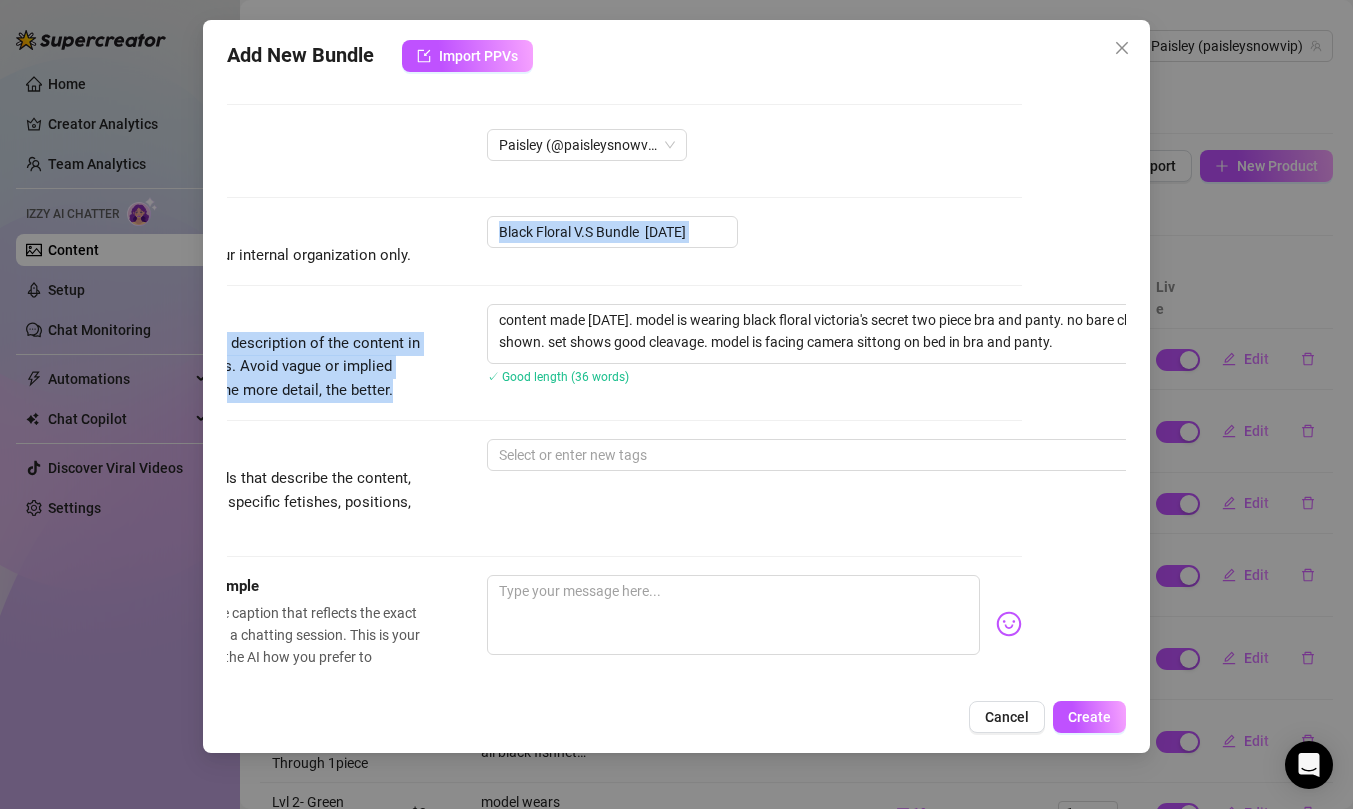 drag, startPoint x: 460, startPoint y: 354, endPoint x: 444, endPoint y: 270, distance: 85.51023 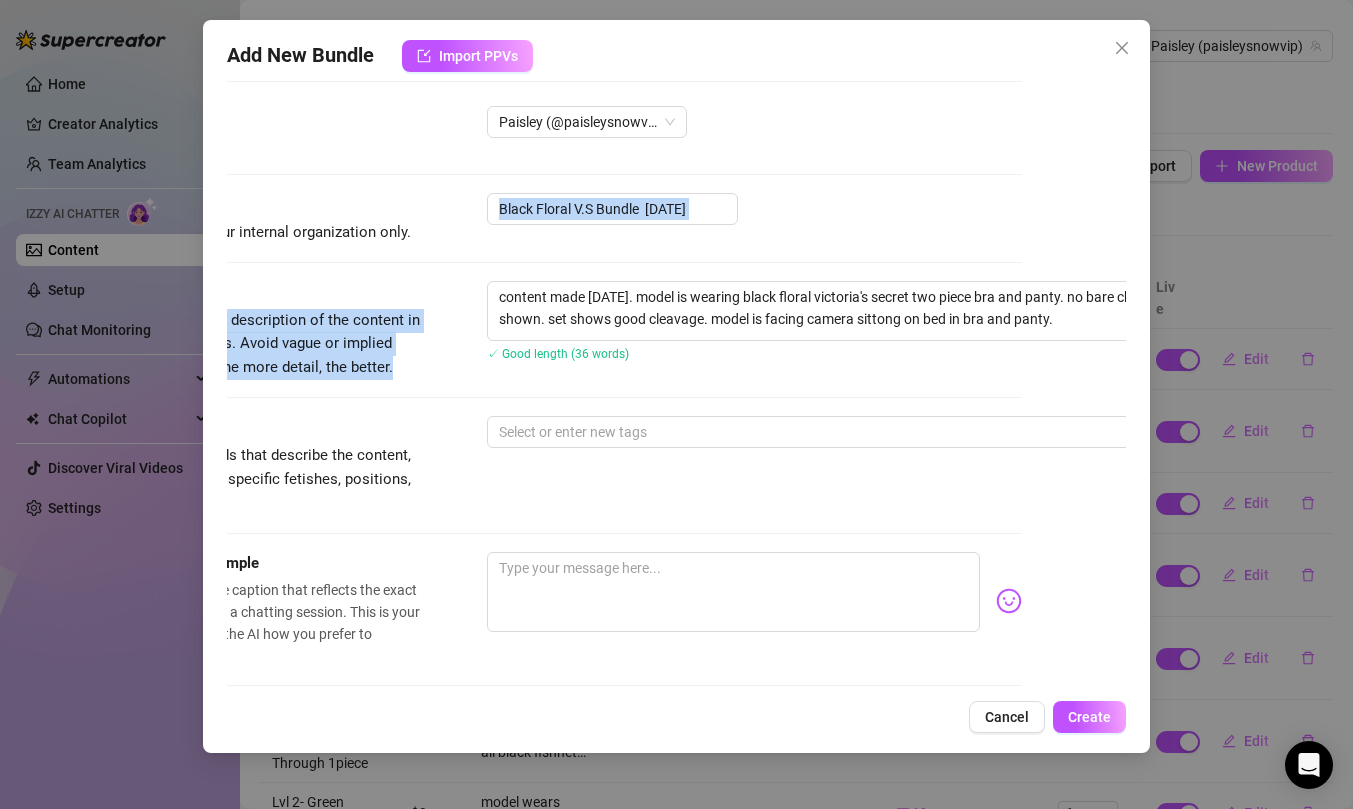 scroll, scrollTop: 3, scrollLeft: 104, axis: both 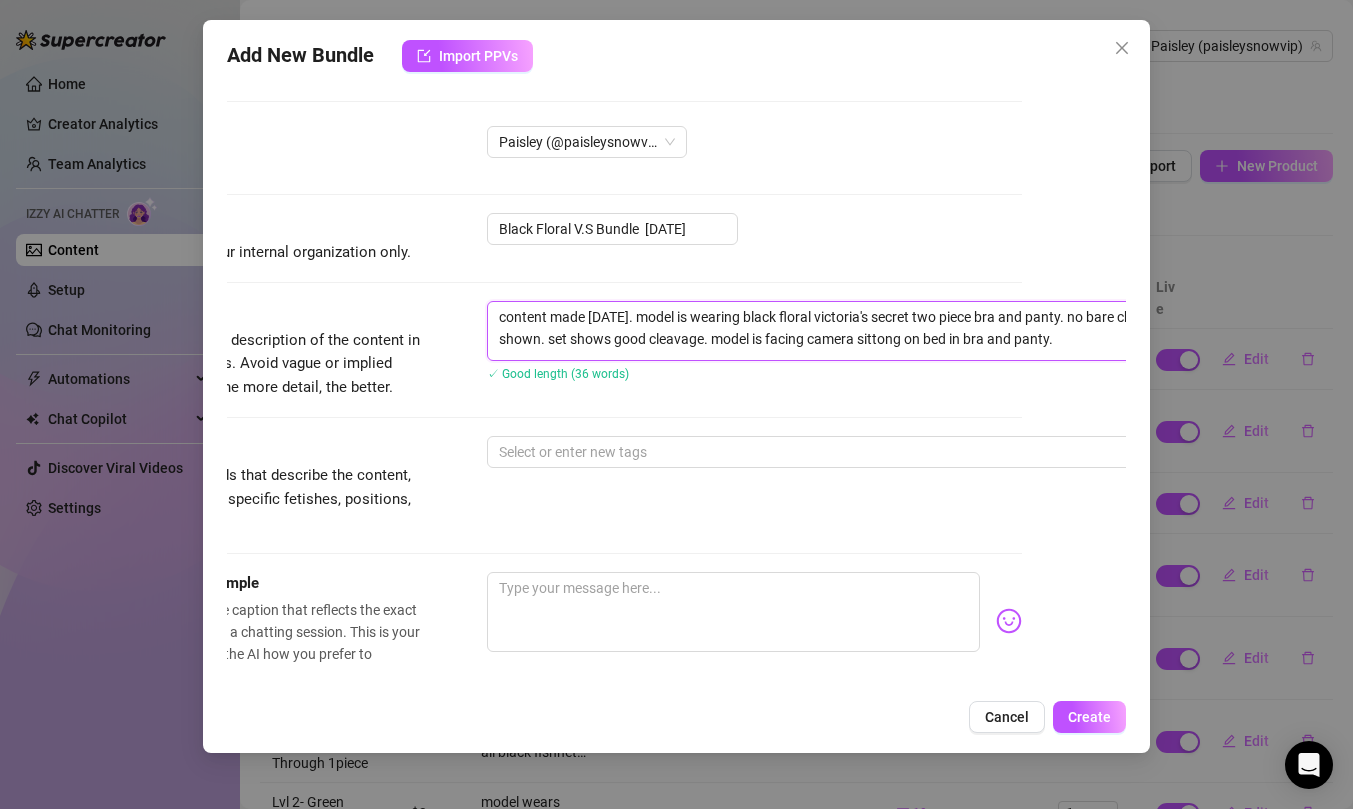click on "content made october 2021. model is wearing black floral victoria's secret two piece bra and panty. no bare chest is shown. set shows good cleavage. model is facing camera sittong on bed in bra and panty." at bounding box center (837, 331) 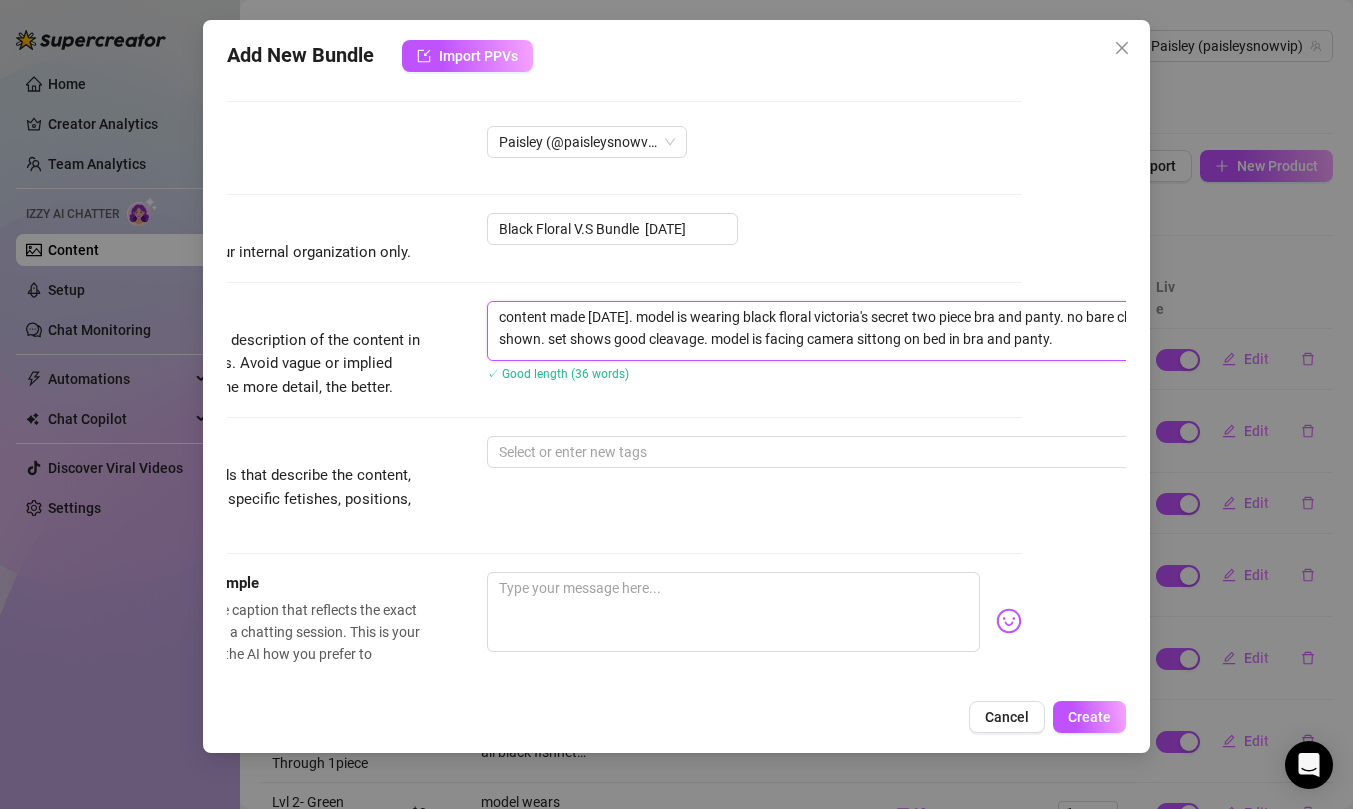 scroll, scrollTop: 3, scrollLeft: 180, axis: both 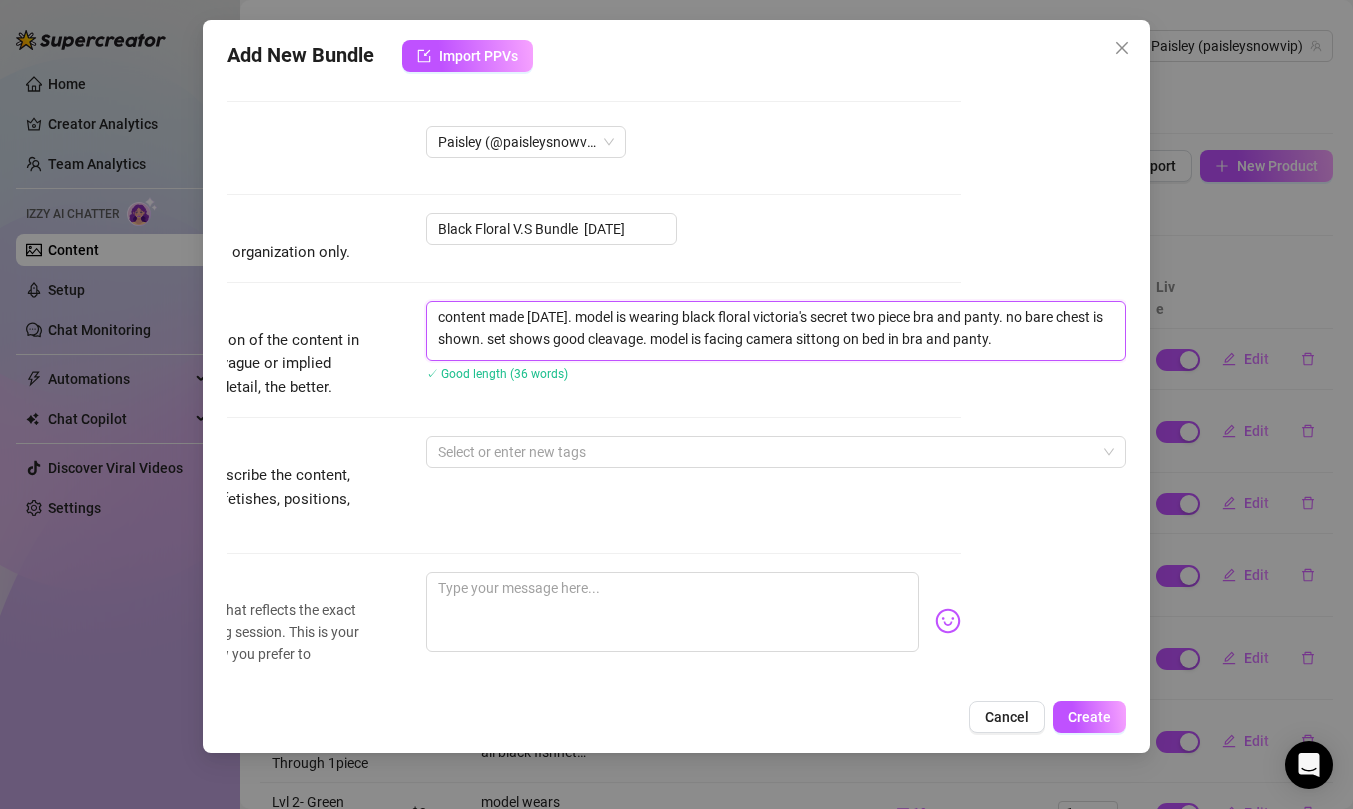 type on "content made october 2021. model is wearing black floral victoria's secret two piece bra and panty. no bare chest is shown. set shows good cleavage. model is facing camera sittong on bed in bra and panty. t" 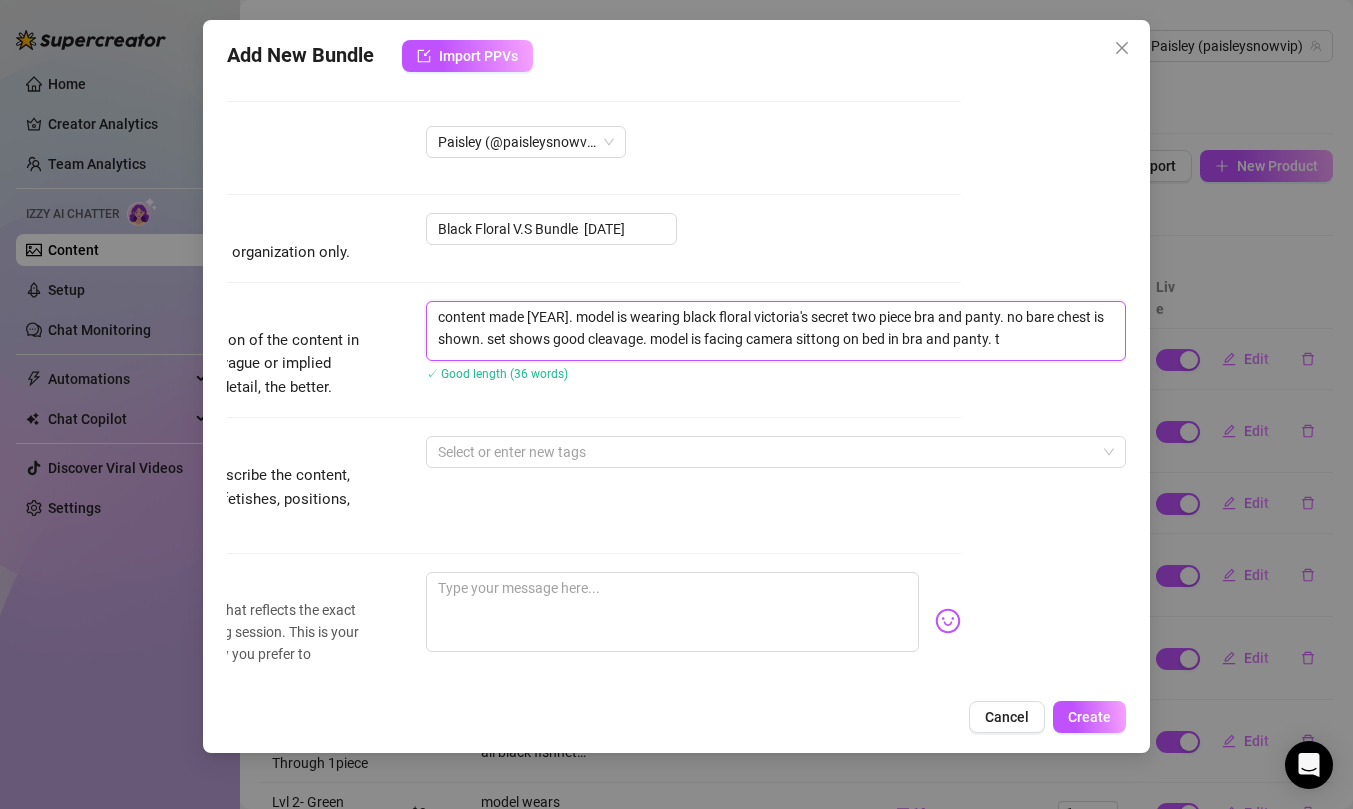 type on "content made october 2021. model is wearing black floral victoria's secret two piece bra and panty. no bare chest is shown. set shows good cleavage. model is facing camera sittong on bed in bra and panty. tw" 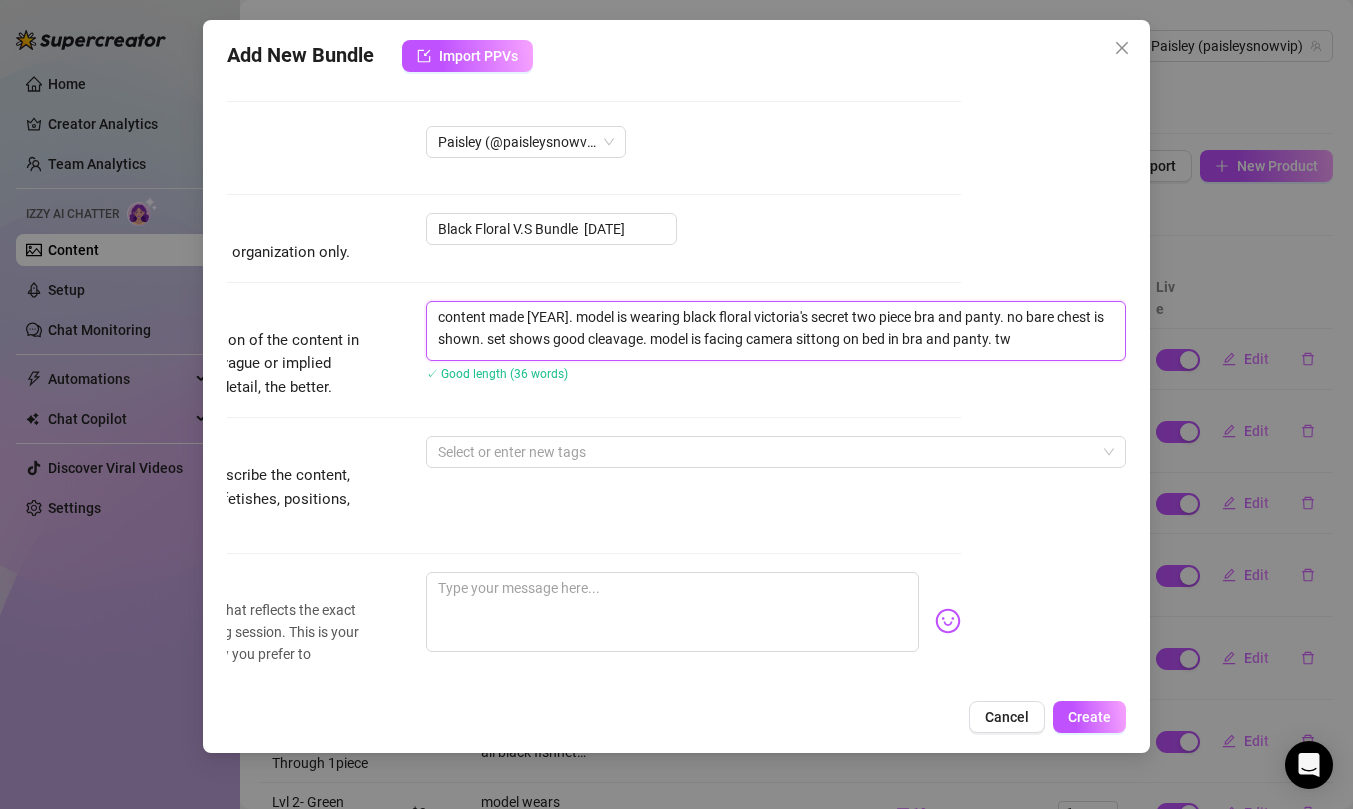 type on "content made october 2021. model is wearing black floral victoria's secret two piece bra and panty. no bare chest is shown. set shows good cleavage. model is facing camera sittong on bed in bra and panty. two" 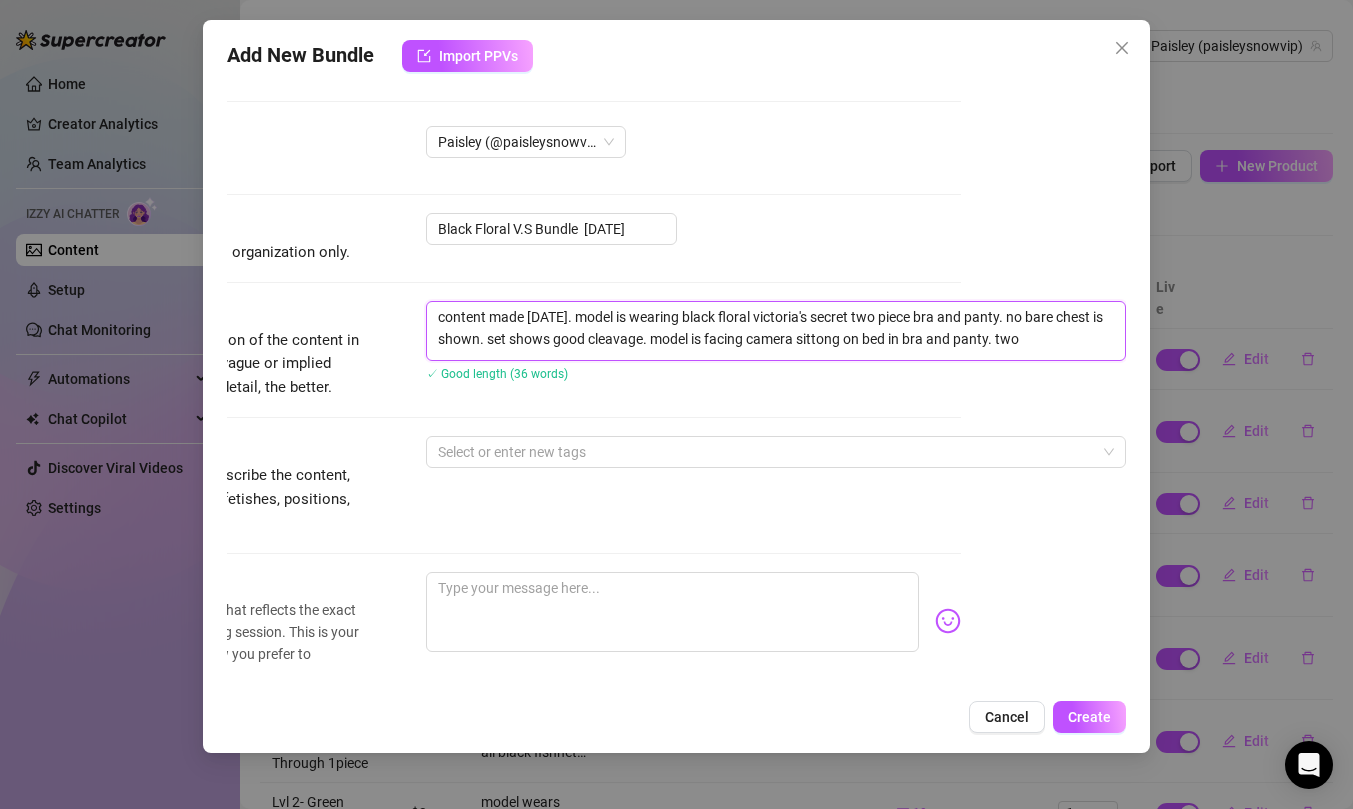 type on "content made october 2021. model is wearing black floral victoria's secret two piece bra and panty. no bare chest is shown. set shows good cleavage. model is facing camera sittong on bed in bra and panty. two" 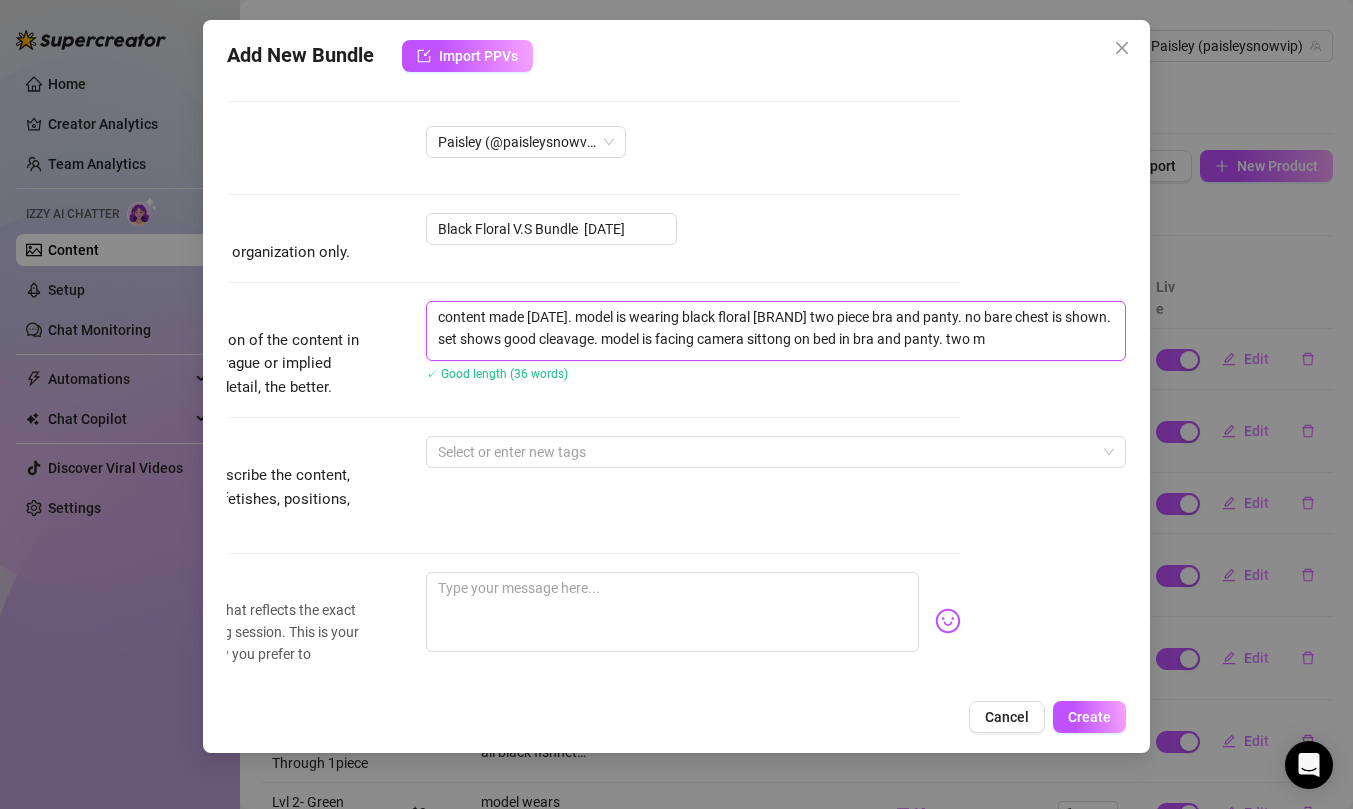 type on "content made october 2021. model is wearing black floral victoria's secret two piece bra and panty. no bare chest is shown. set shows good cleavage. model is facing camera sittong on bed in bra and panty. two mi" 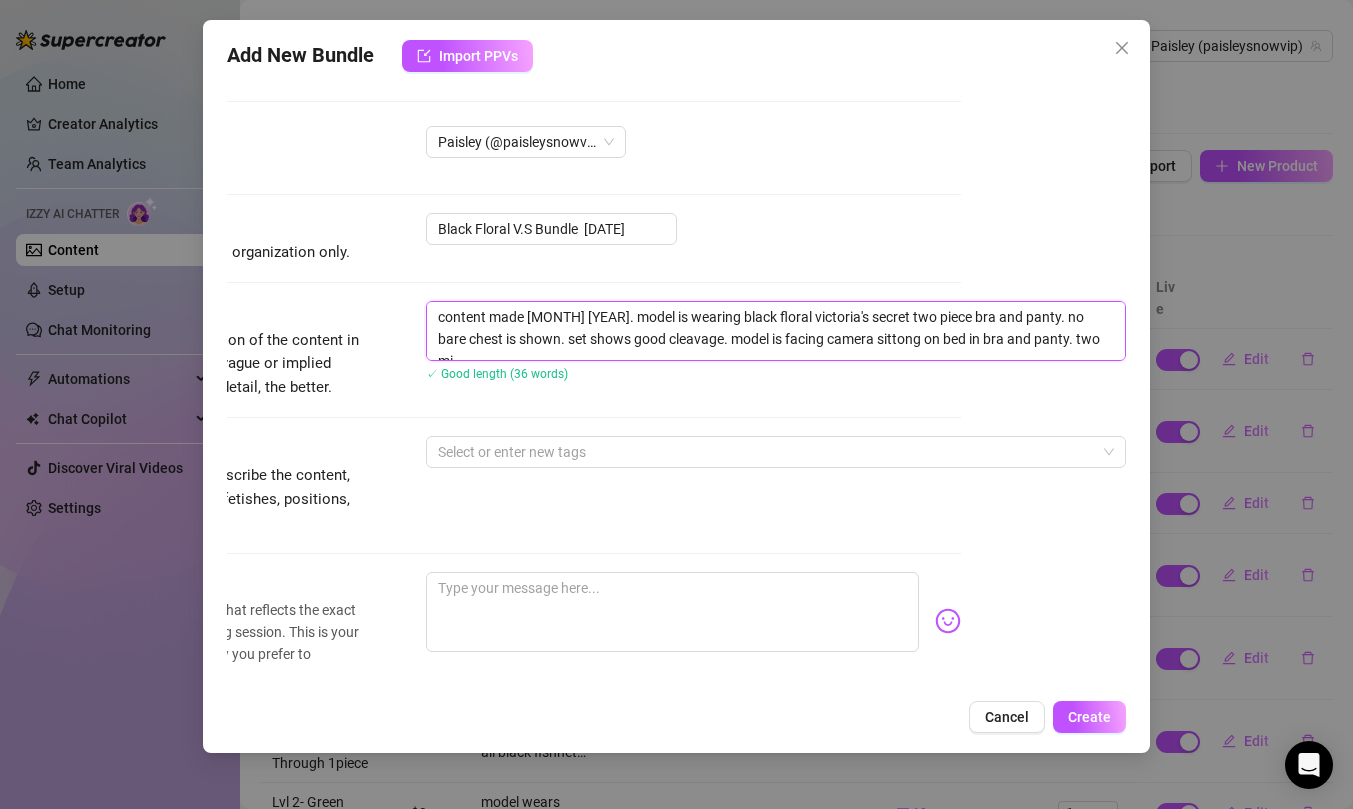 type on "content made october 2021. model is wearing black floral victoria's secret two piece bra and panty. no bare chest is shown. set shows good cleavage. model is facing camera sittong on bed in bra and panty. two min" 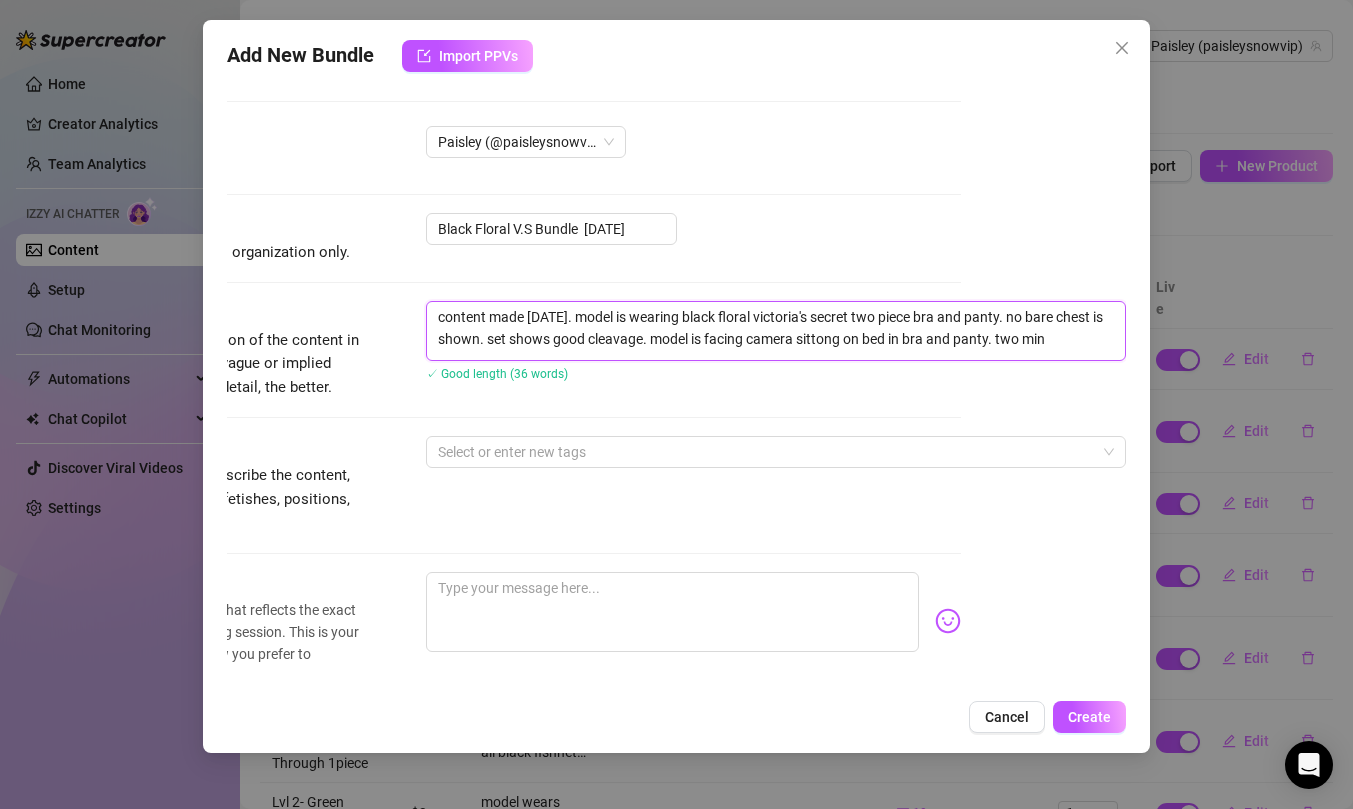 type on "content made october 2021. model is wearing black floral victoria's secret two piece bra and panty. no bare chest is shown. set shows good cleavage. model is facing camera sittong on bed in bra and panty. two minu" 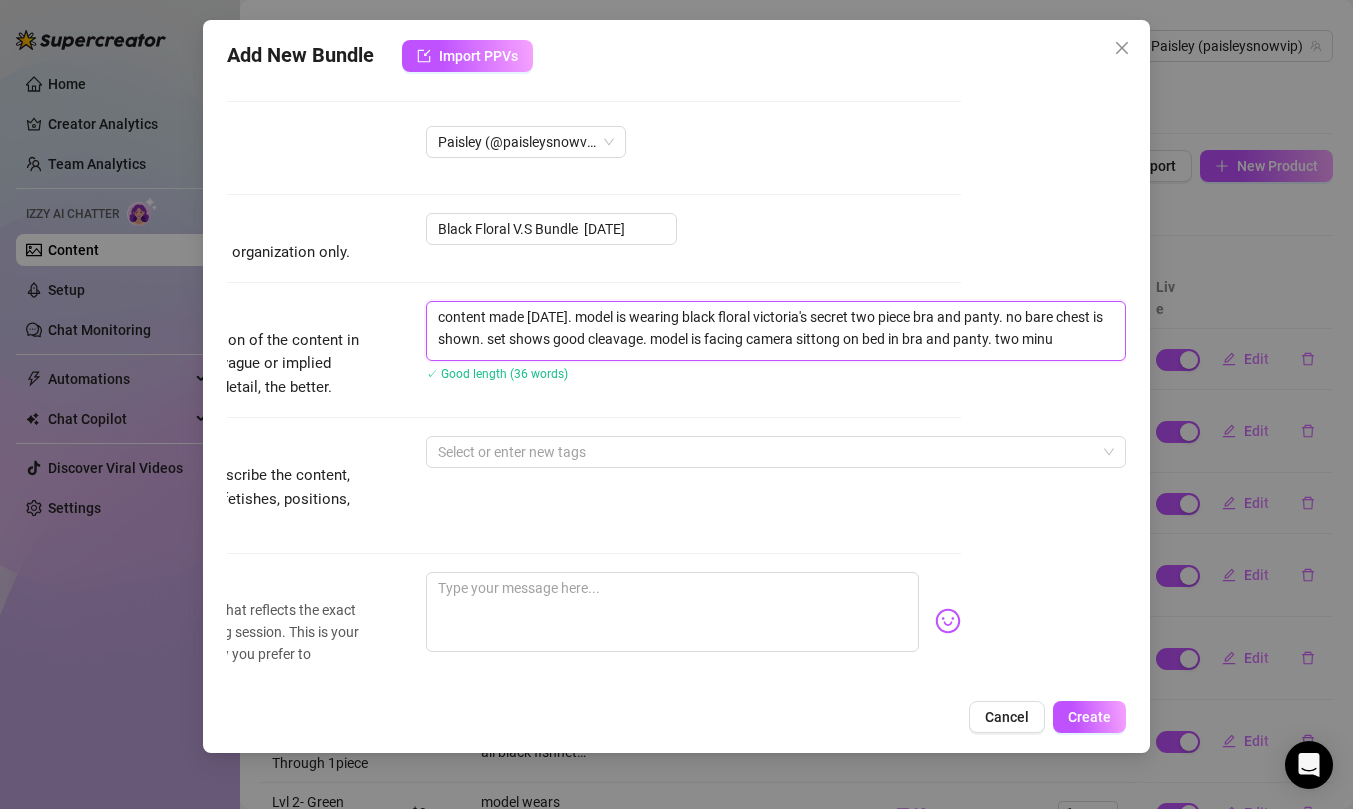 type on "content made october 2021. model is wearing black floral victoria's secret two piece bra and panty. no bare chest is shown. set shows good cleavage. model is facing camera sittong on bed in bra and panty. two minut" 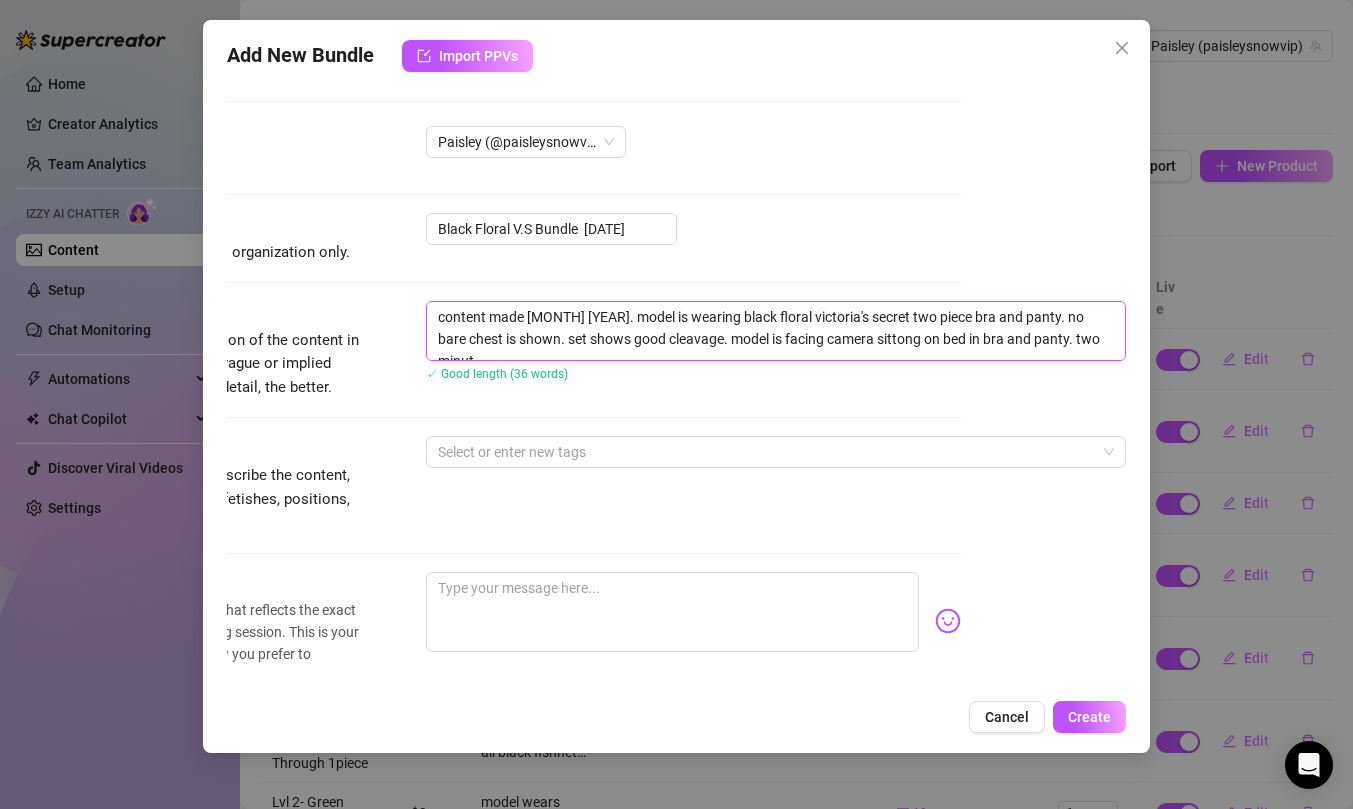 type on "content made october 2021. model is wearing black floral victoria's secret two piece bra and panty. no bare chest is shown. set shows good cleavage. model is facing camera sittong on bed in bra and panty. two minute" 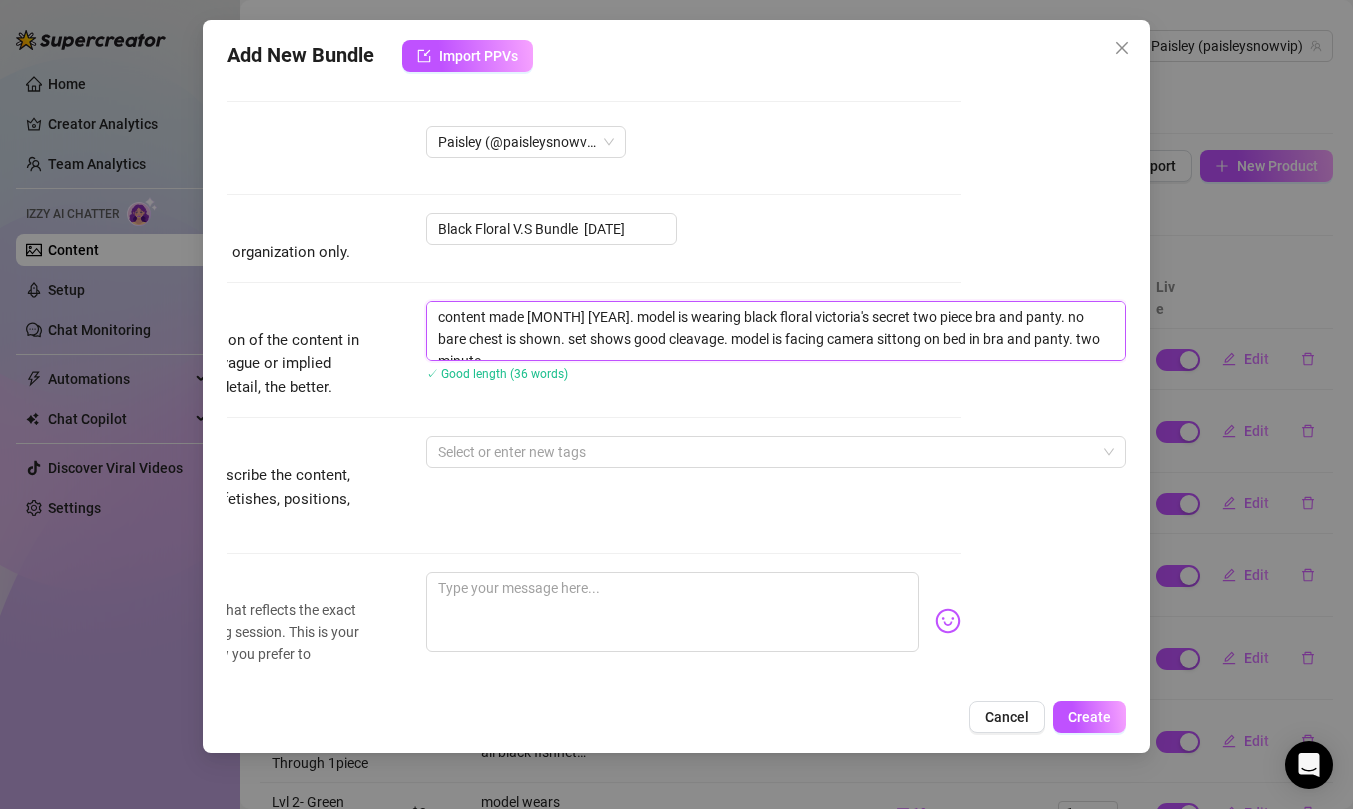 scroll, scrollTop: 9, scrollLeft: 0, axis: vertical 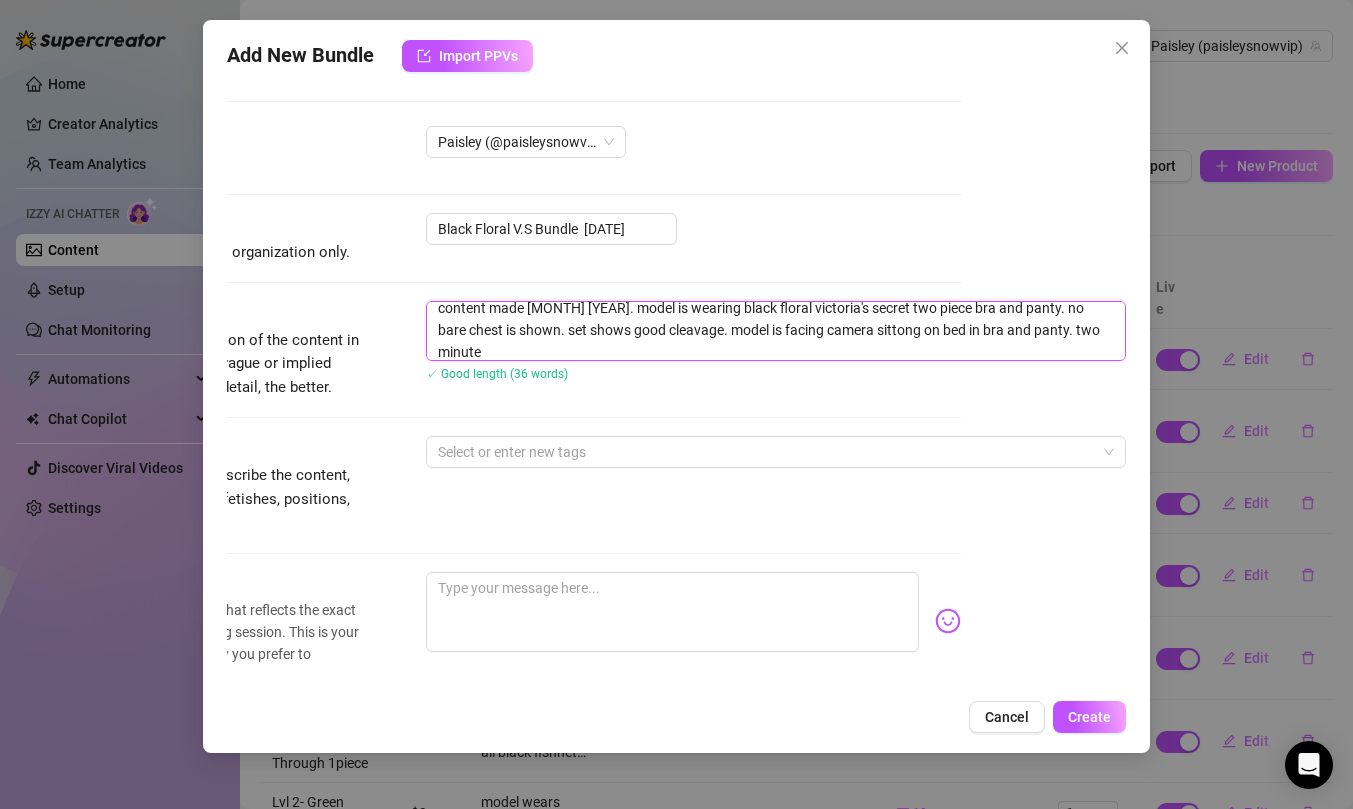 type on "content made october 2021. model is wearing black floral victoria's secret two piece bra and panty. no bare chest is shown. set shows good cleavage. model is facing camera sittong on bed in bra and panty. two minutes" 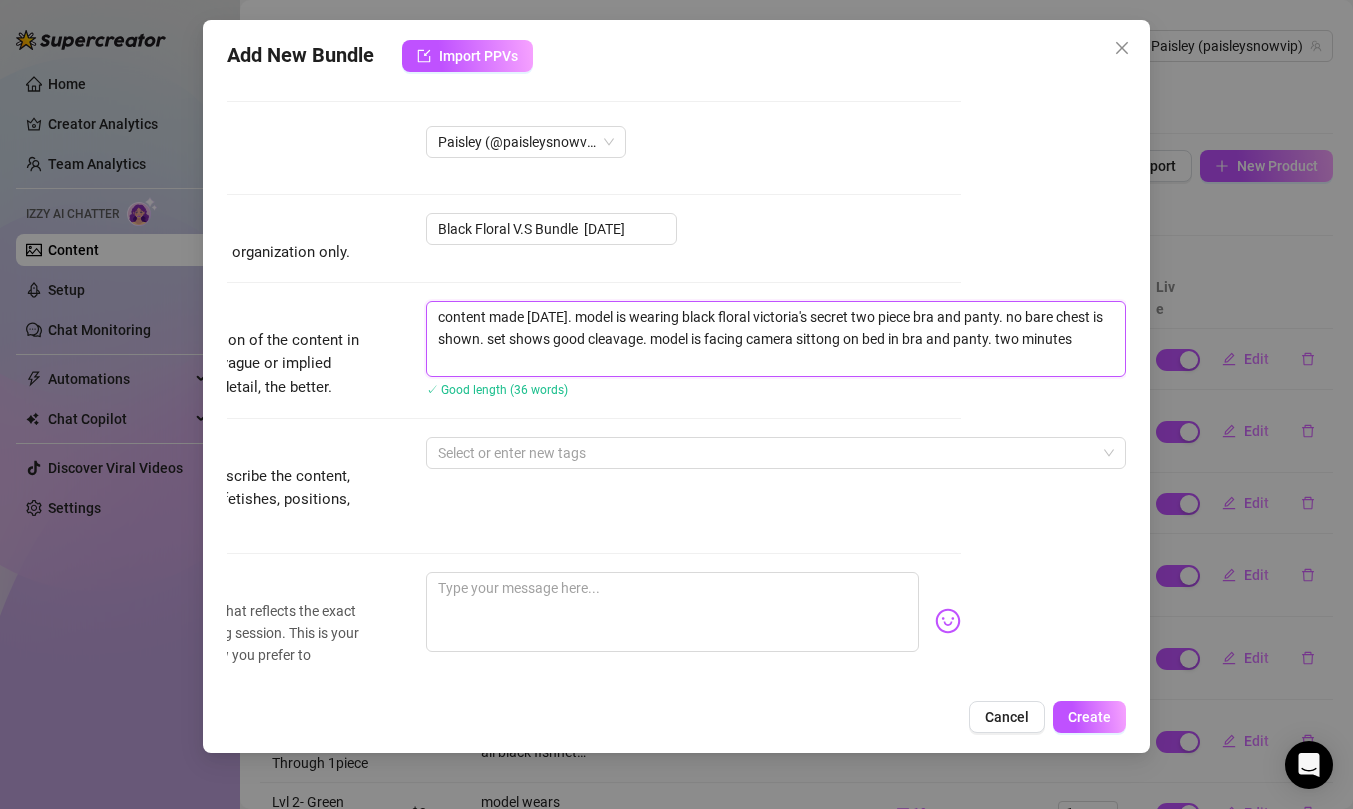 type on "content made october 2021. model is wearing black floral victoria's secret two piece bra and panty. no bare chest is shown. set shows good cleavage. model is facing camera sittong on bed in bra and panty. two minutes" 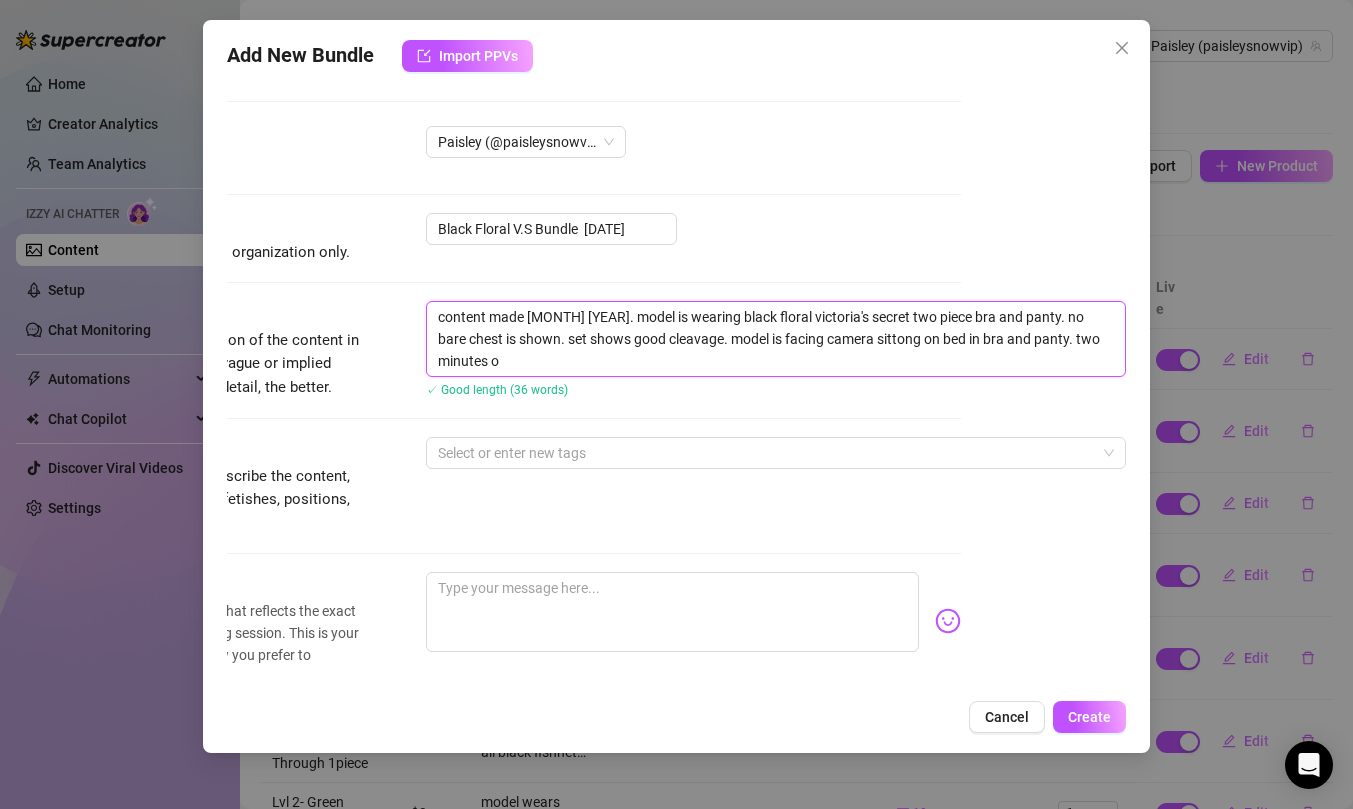 type on "content made october 2021. model is wearing black floral victoria's secret two piece bra and panty. no bare chest is shown. set shows good cleavage. model is facing camera sittong on bed in bra and panty. two minutes of" 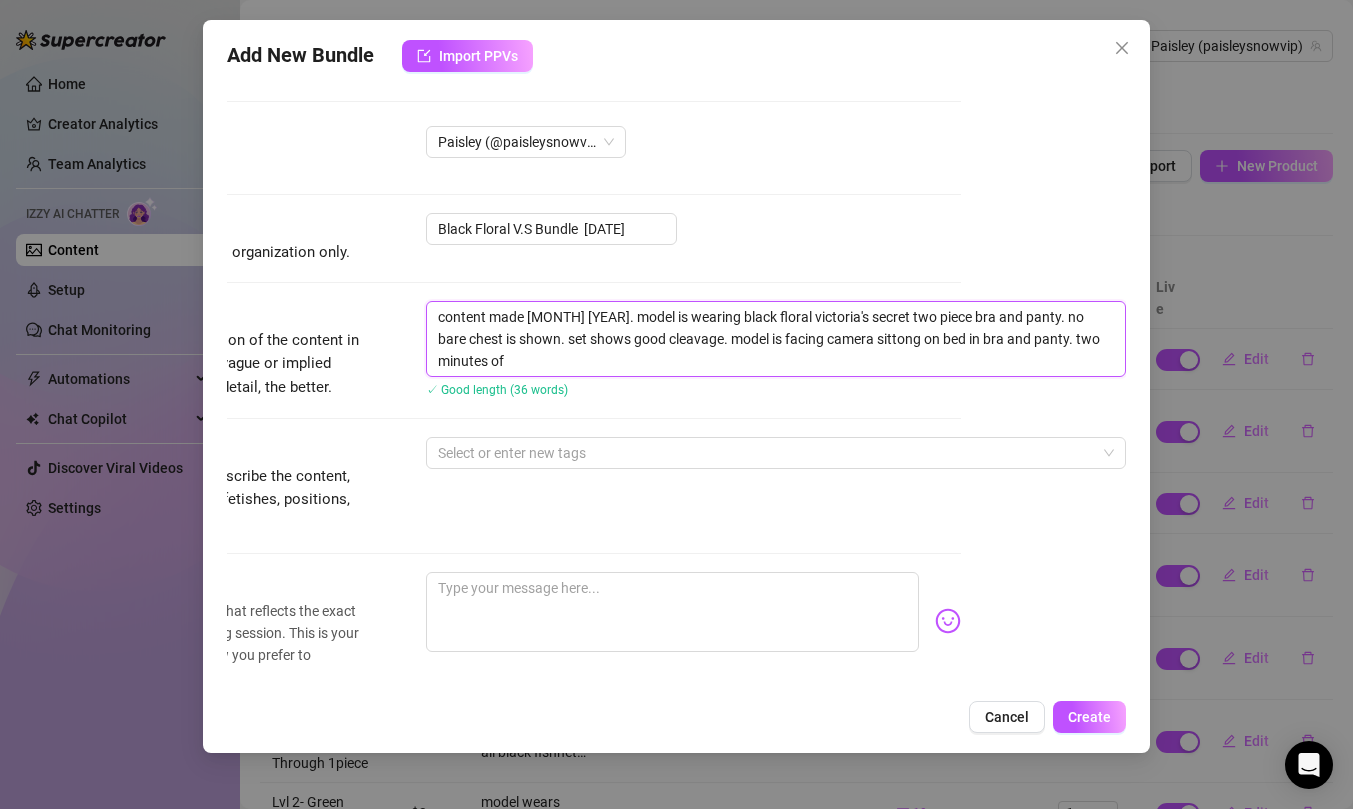 type on "content made october 2021. model is wearing black floral victoria's secret two piece bra and panty. no bare chest is shown. set shows good cleavage. model is facing camera sittong on bed in bra and panty. two minutes of" 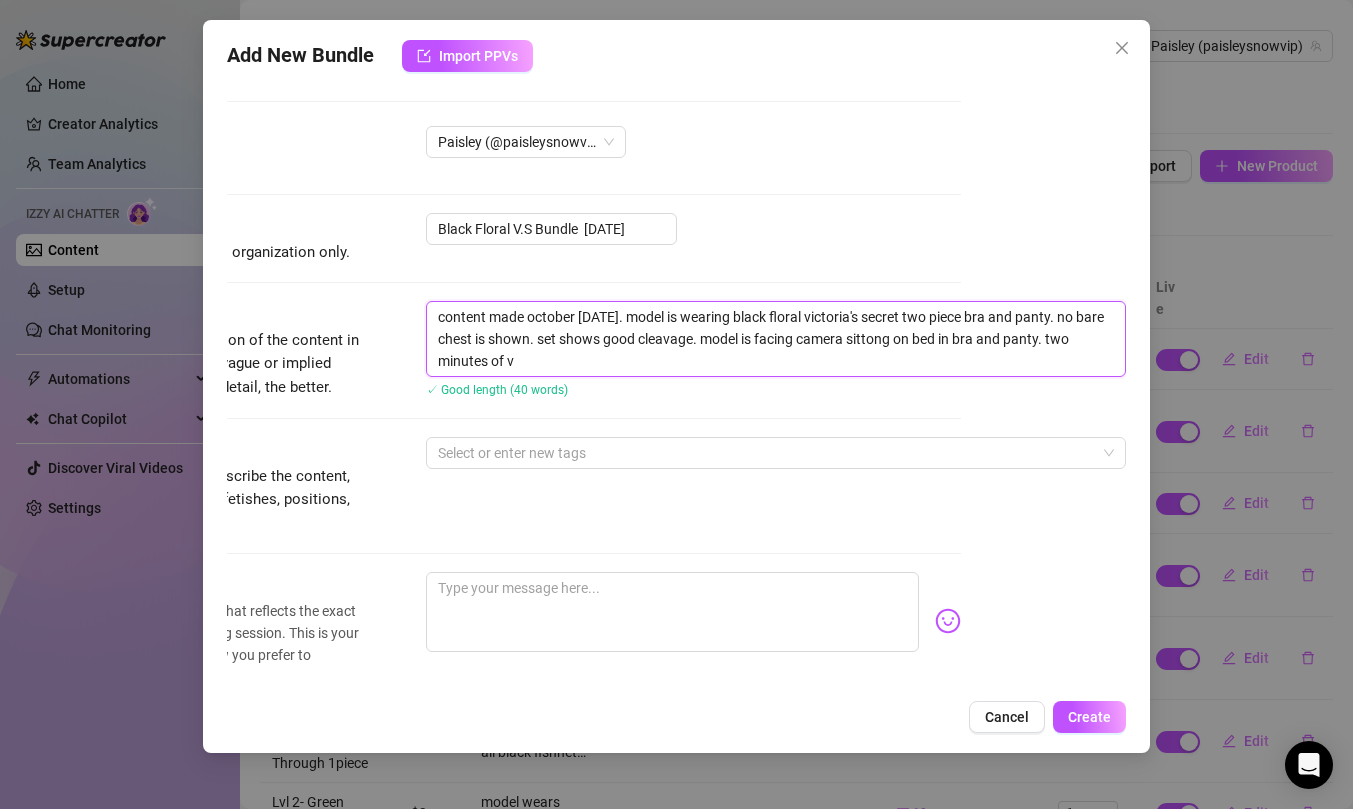 type on "content made october 2021. model is wearing black floral victoria's secret two piece bra and panty. no bare chest is shown. set shows good cleavage. model is facing camera sittong on bed in bra and panty. two minutes of vi" 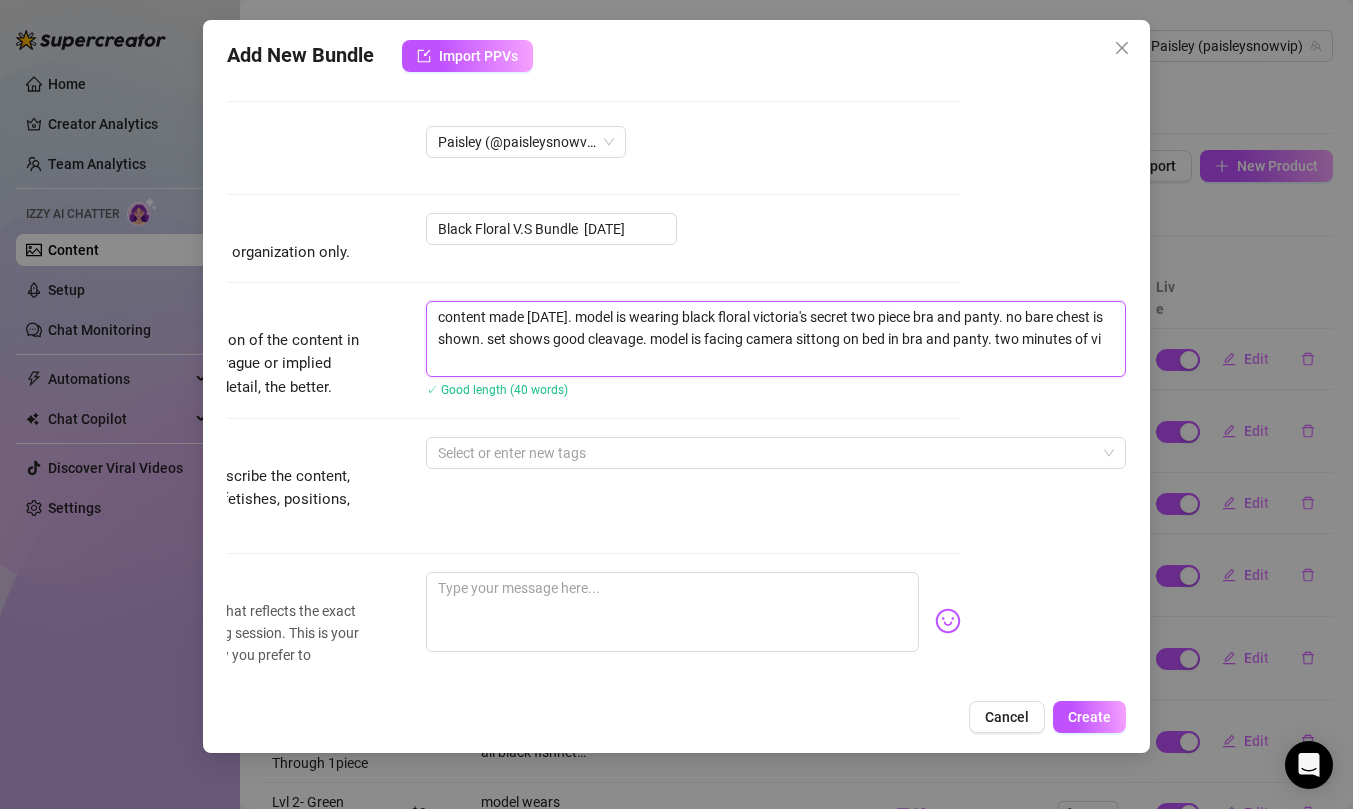 type on "content made october 2021. model is wearing black floral victoria's secret two piece bra and panty. no bare chest is shown. set shows good cleavage. model is facing camera sittong on bed in bra and panty. two minutes of vid" 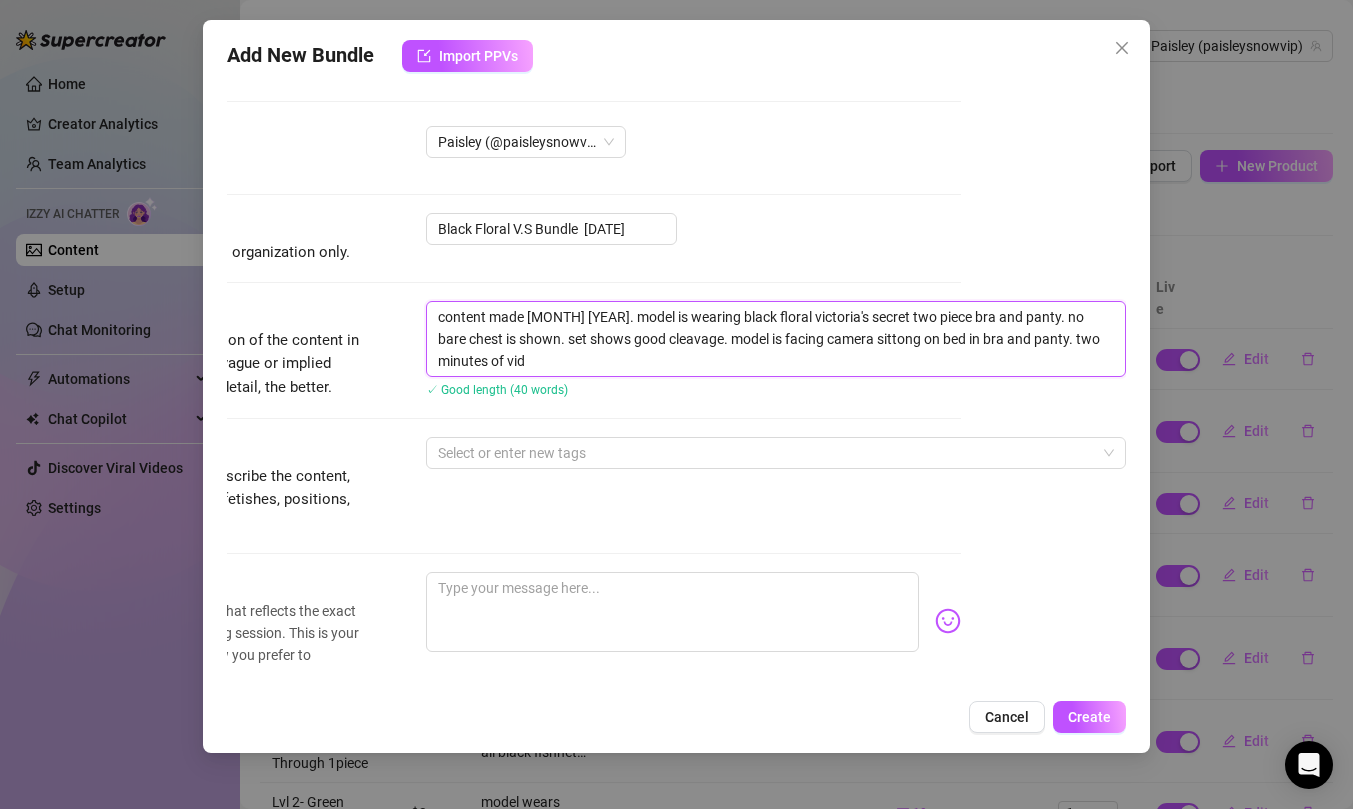 type on "content made october 2021. model is wearing black floral victoria's secret two piece bra and panty. no bare chest is shown. set shows good cleavage. model is facing camera sittong on bed in bra and panty. two minutes of vide" 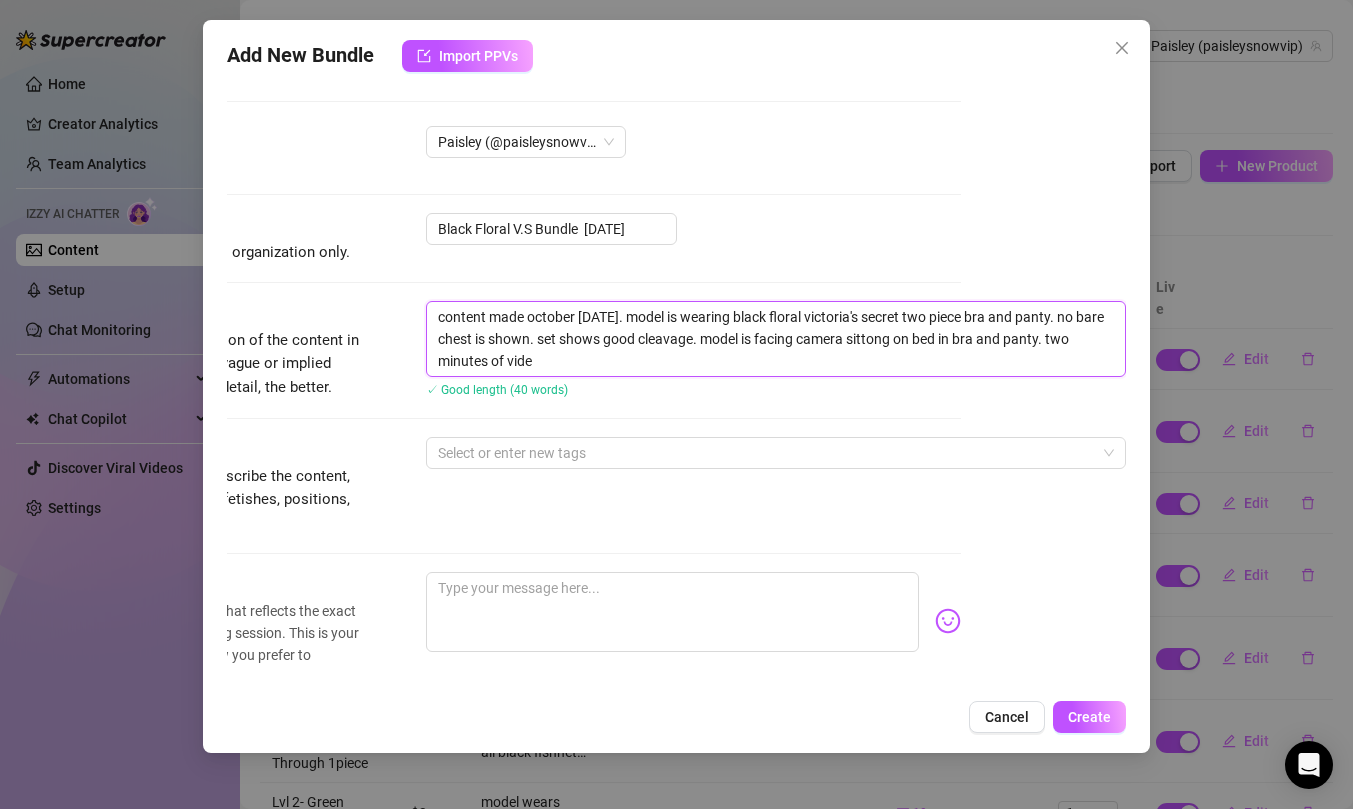 type on "content made october 2021. model is wearing black floral victoria's secret two piece bra and panty. no bare chest is shown. set shows good cleavage. model is facing camera sittong on bed in bra and panty. two minutes of video" 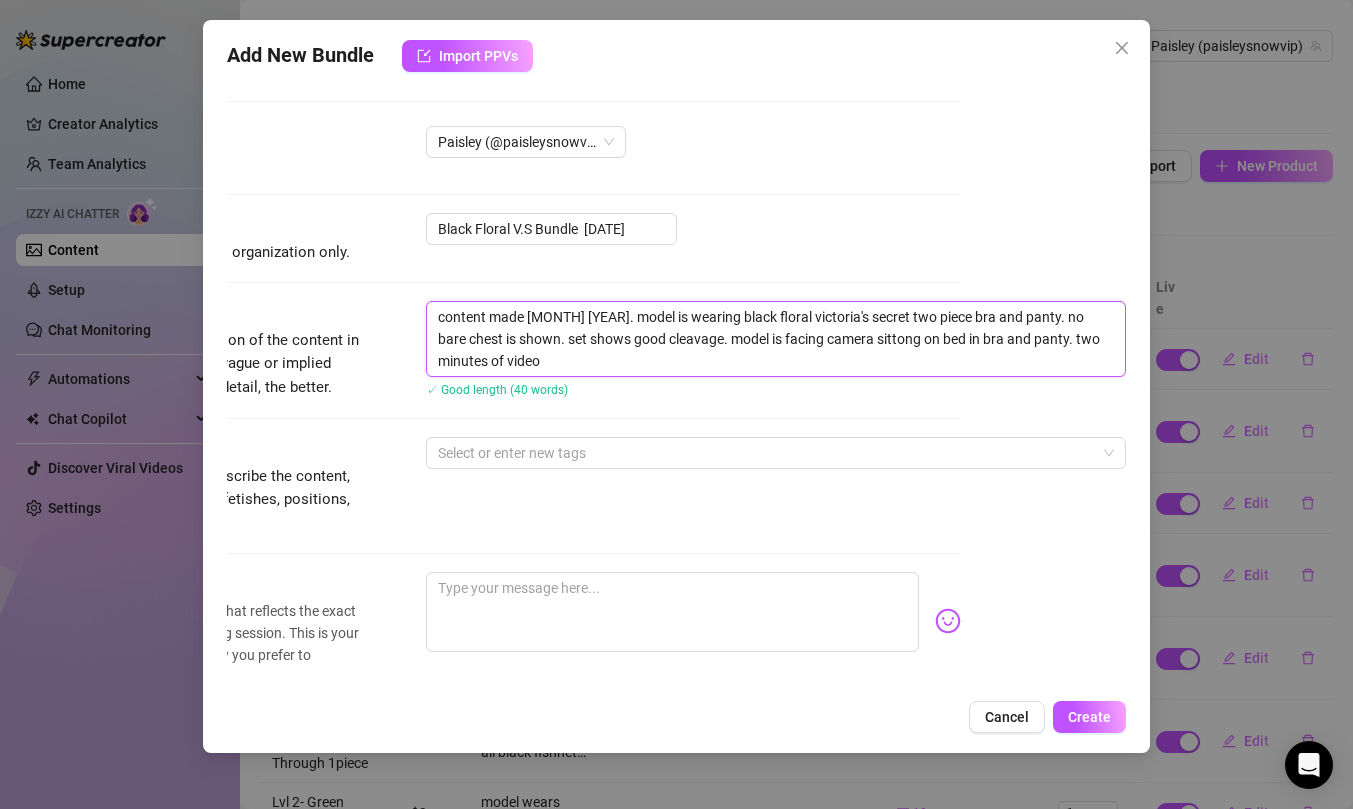 type on "content made october 2021. model is wearing black floral victoria's secret two piece bra and panty. no bare chest is shown. set shows good cleavage. model is facing camera sittong on bed in bra and panty. two minutes of video" 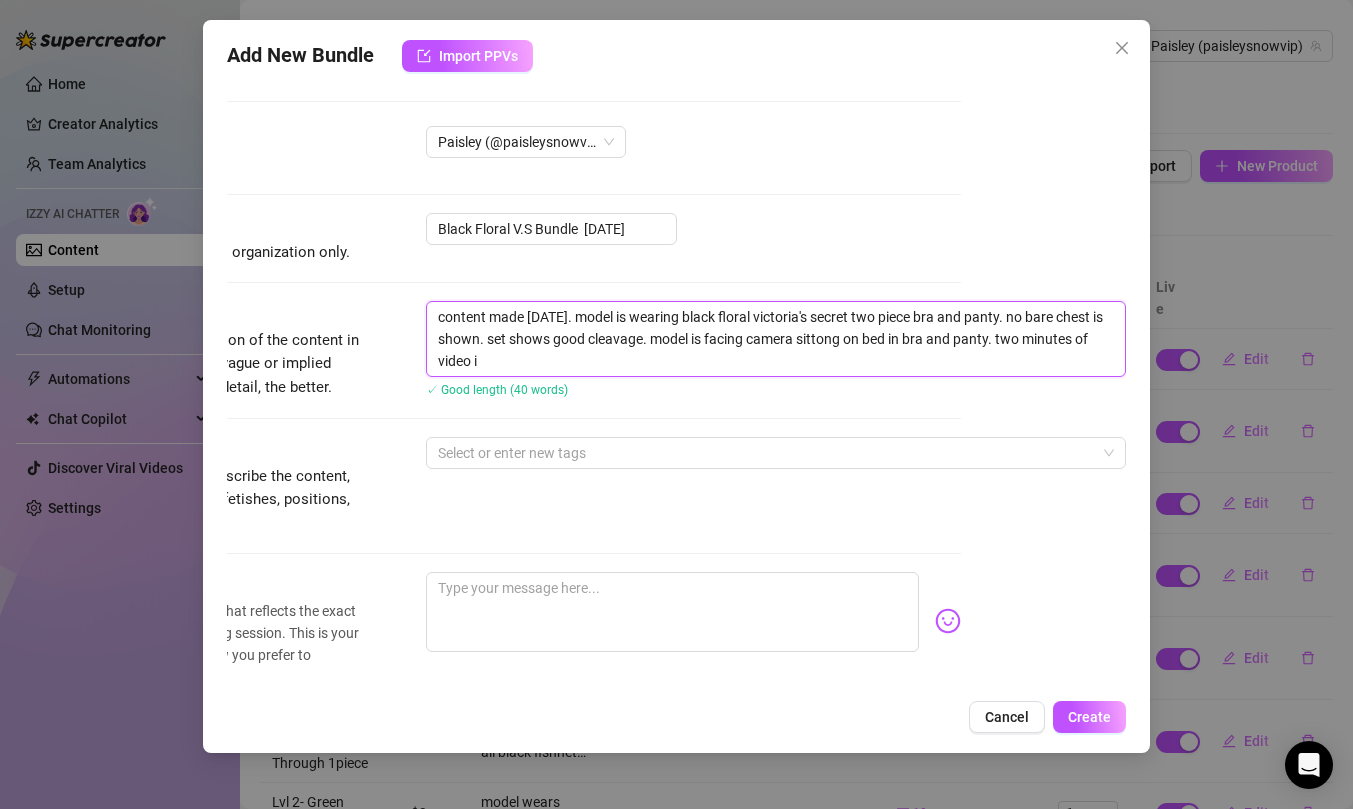 type on "content made october 2021. model is wearing black floral victoria's secret two piece bra and panty. no bare chest is shown. set shows good cleavage. model is facing camera sittong on bed in bra and panty. two minutes of video in" 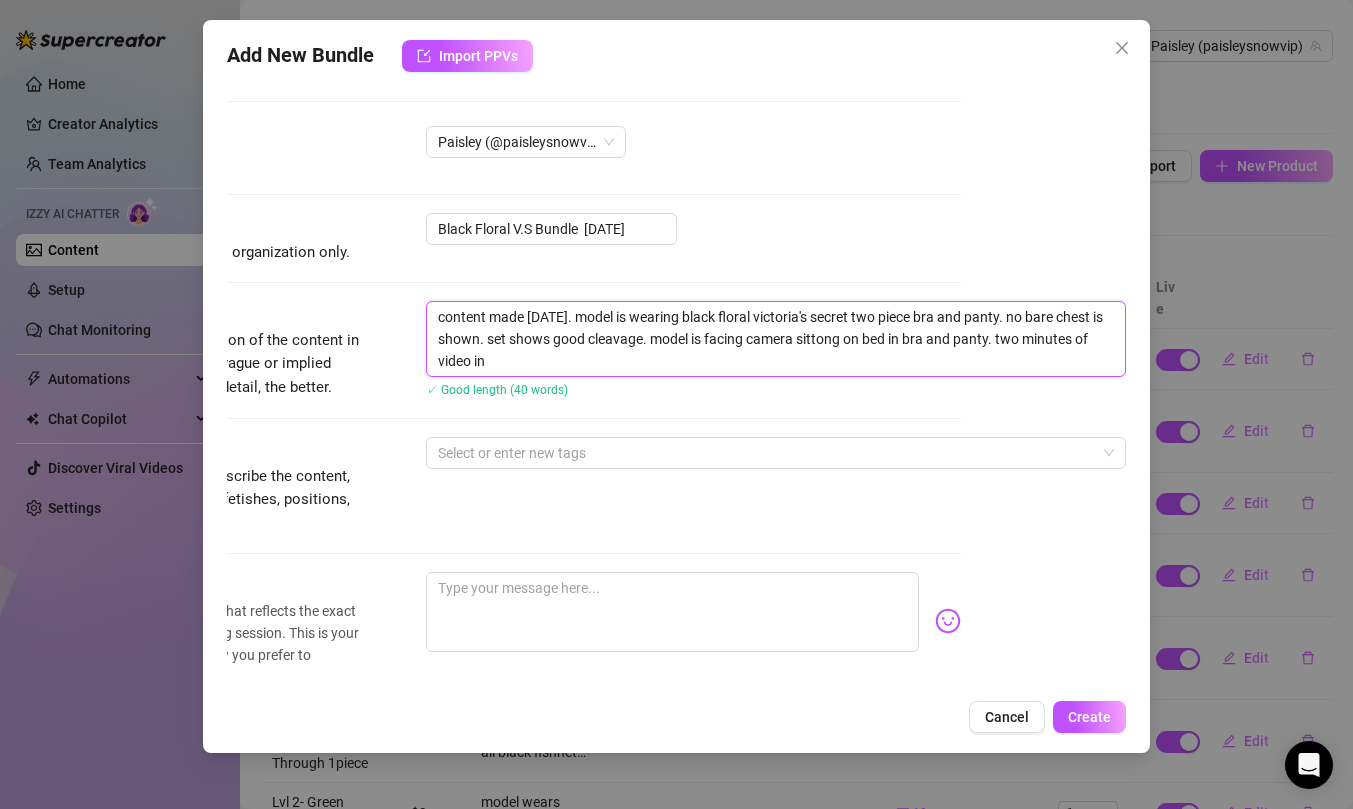 type on "content made october 2021. model is wearing black floral victoria's secret two piece bra and panty. no bare chest is shown. set shows good cleavage. model is facing camera sittong on bed in bra and panty. two minutes of video inc" 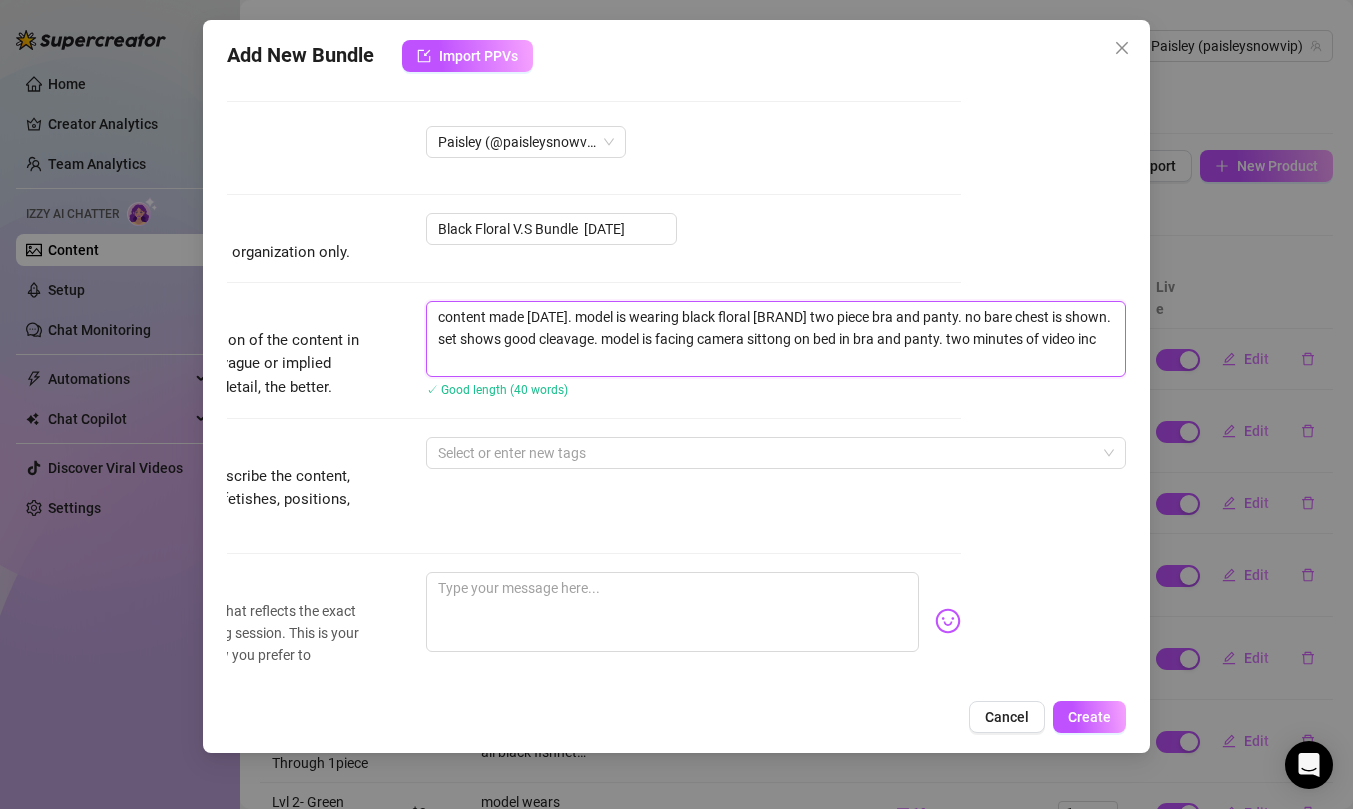 type on "content made october 2021. model is wearing black floral victoria's secret two piece bra and panty. no bare chest is shown. set shows good cleavage. model is facing camera sittong on bed in bra and panty. two minutes of video incl" 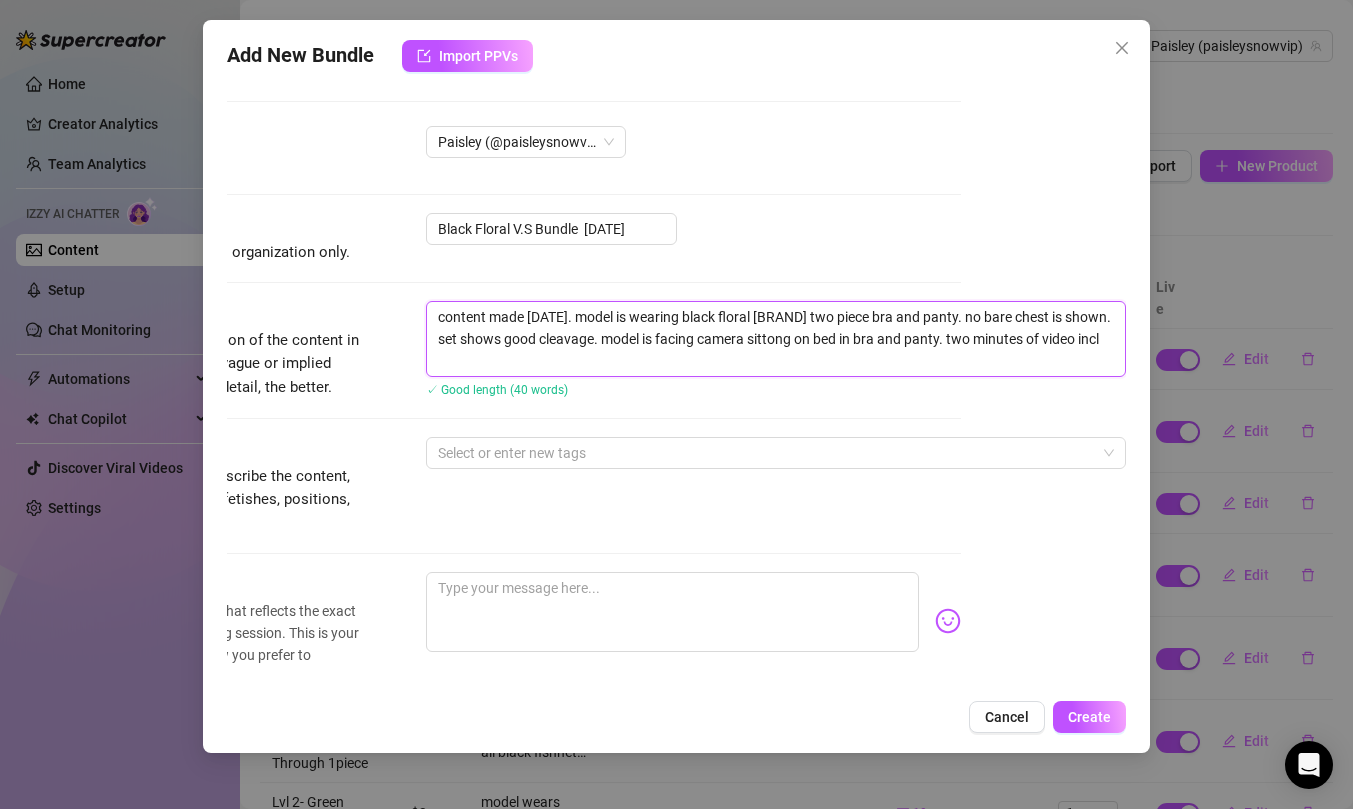 type on "content made october 2021. model is wearing black floral victoria's secret two piece bra and panty. no bare chest is shown. set shows good cleavage. model is facing camera sittong on bed in bra and panty. two minutes of video inclu" 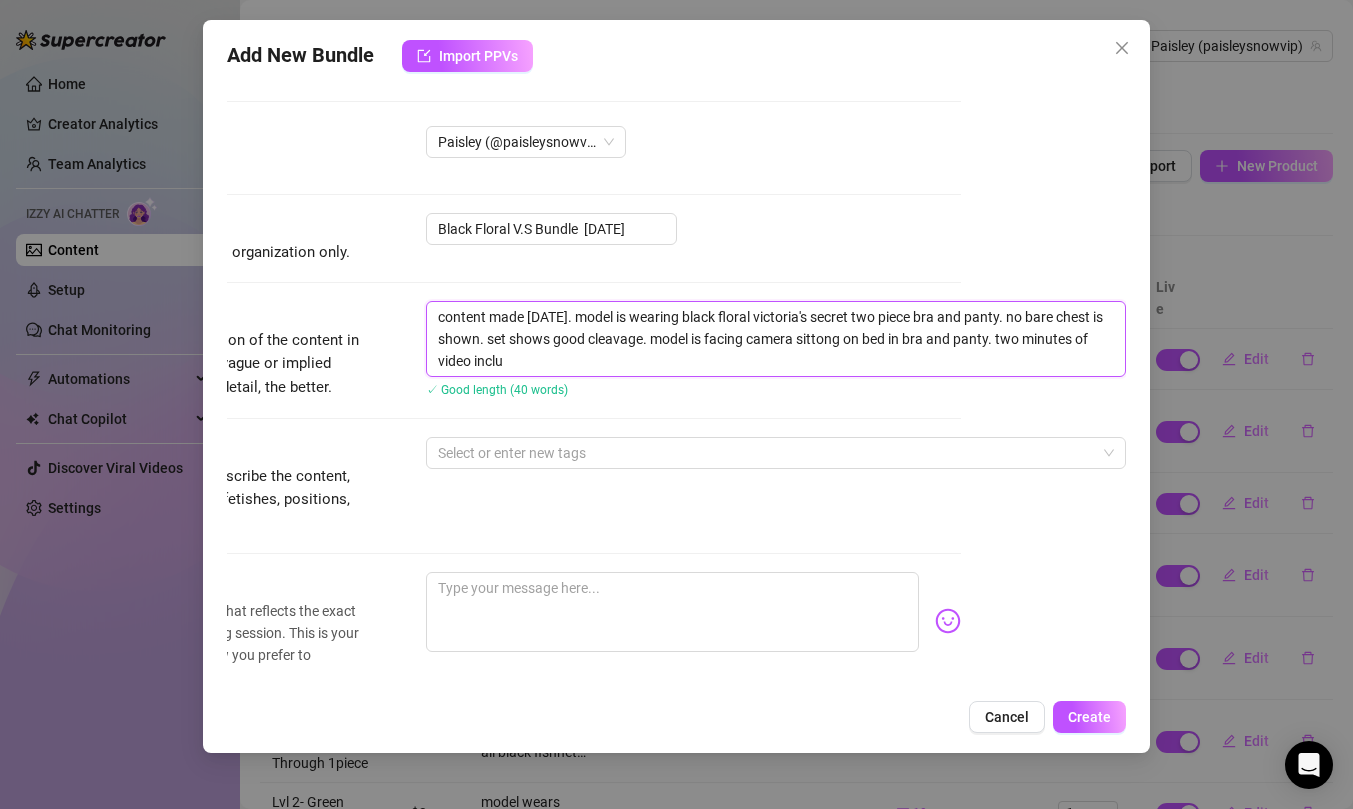 type on "content made october 2021. model is wearing black floral victoria's secret two piece bra and panty. no bare chest is shown. set shows good cleavage. model is facing camera sittong on bed in bra and panty. two minutes of video includ" 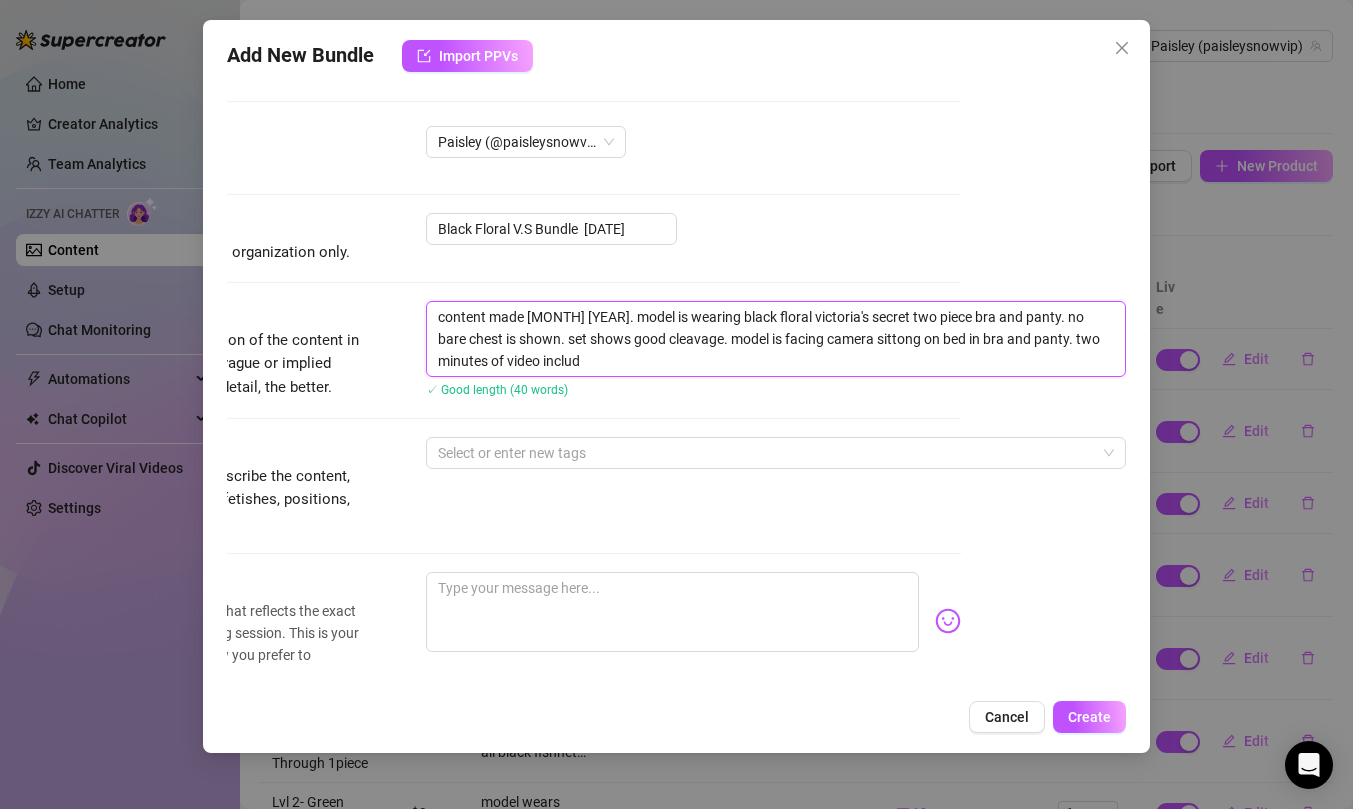 type on "content made october 2021. model is wearing black floral victoria's secret two piece bra and panty. no bare chest is shown. set shows good cleavage. model is facing camera sittong on bed in bra and panty. two minutes of video include" 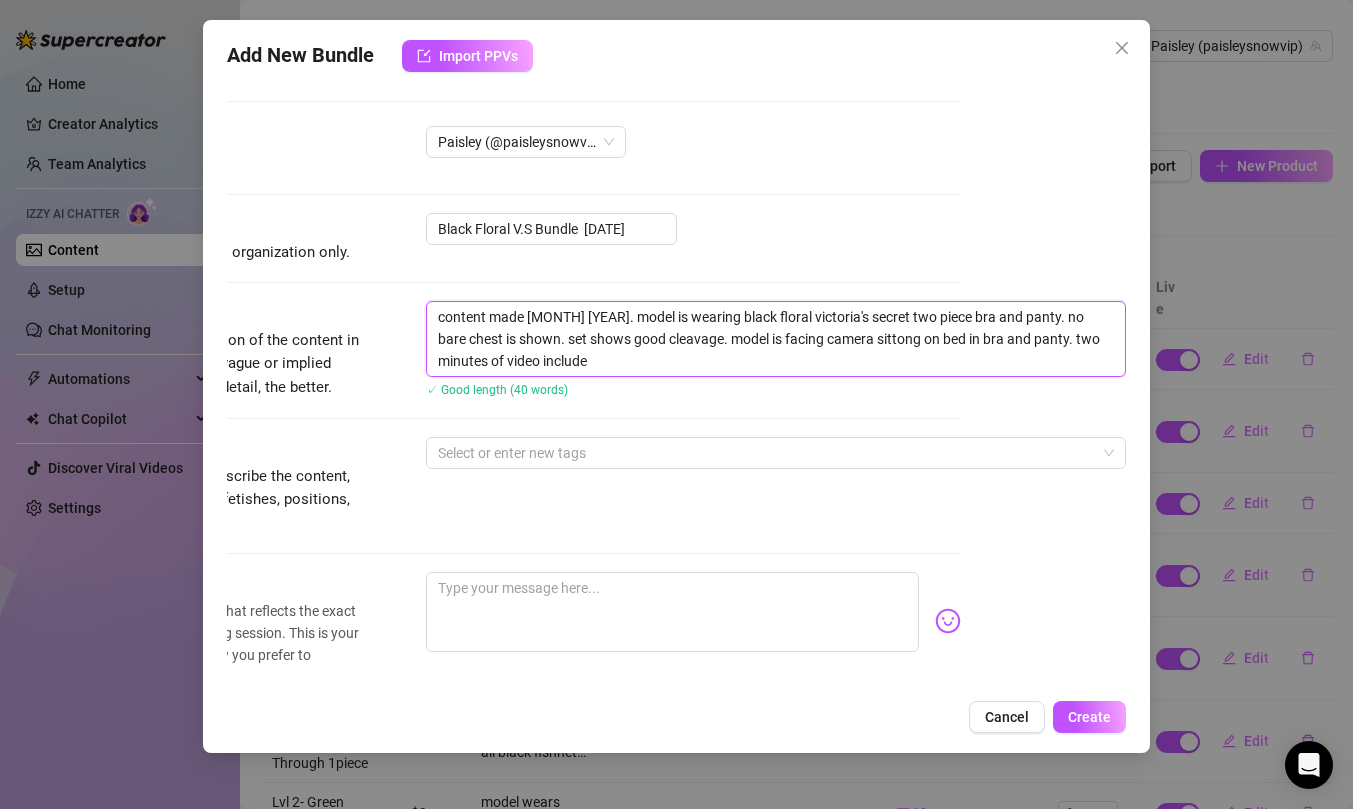 type on "content made october 2021. model is wearing black floral victoria's secret two piece bra and panty. no bare chest is shown. set shows good cleavage. model is facing camera sittong on bed in bra and panty. two minutes of video includes" 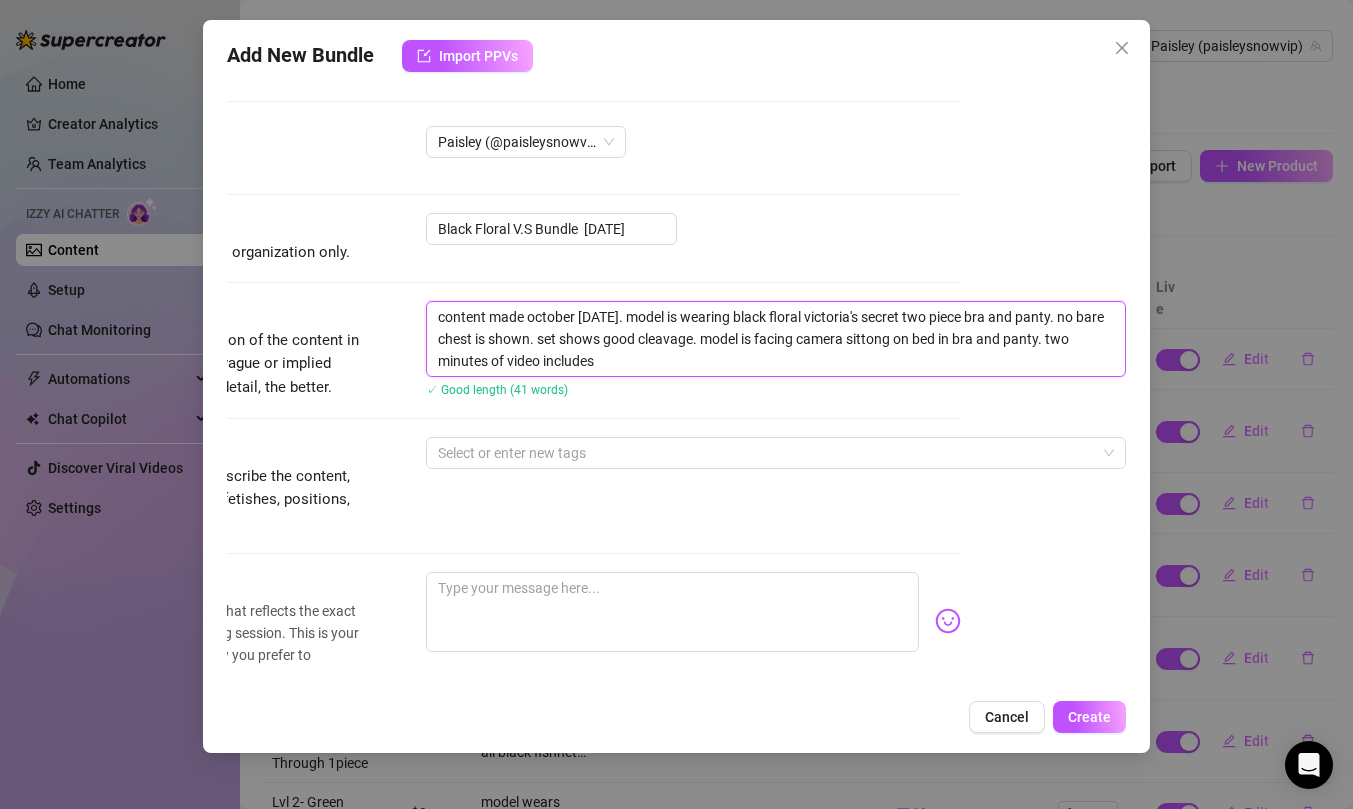 type on "content made october 2021. model is wearing black floral victoria's secret two piece bra and panty. no bare chest is shown. set shows good cleavage. model is facing camera sittong on bed in bra and panty. two minutes of video includes" 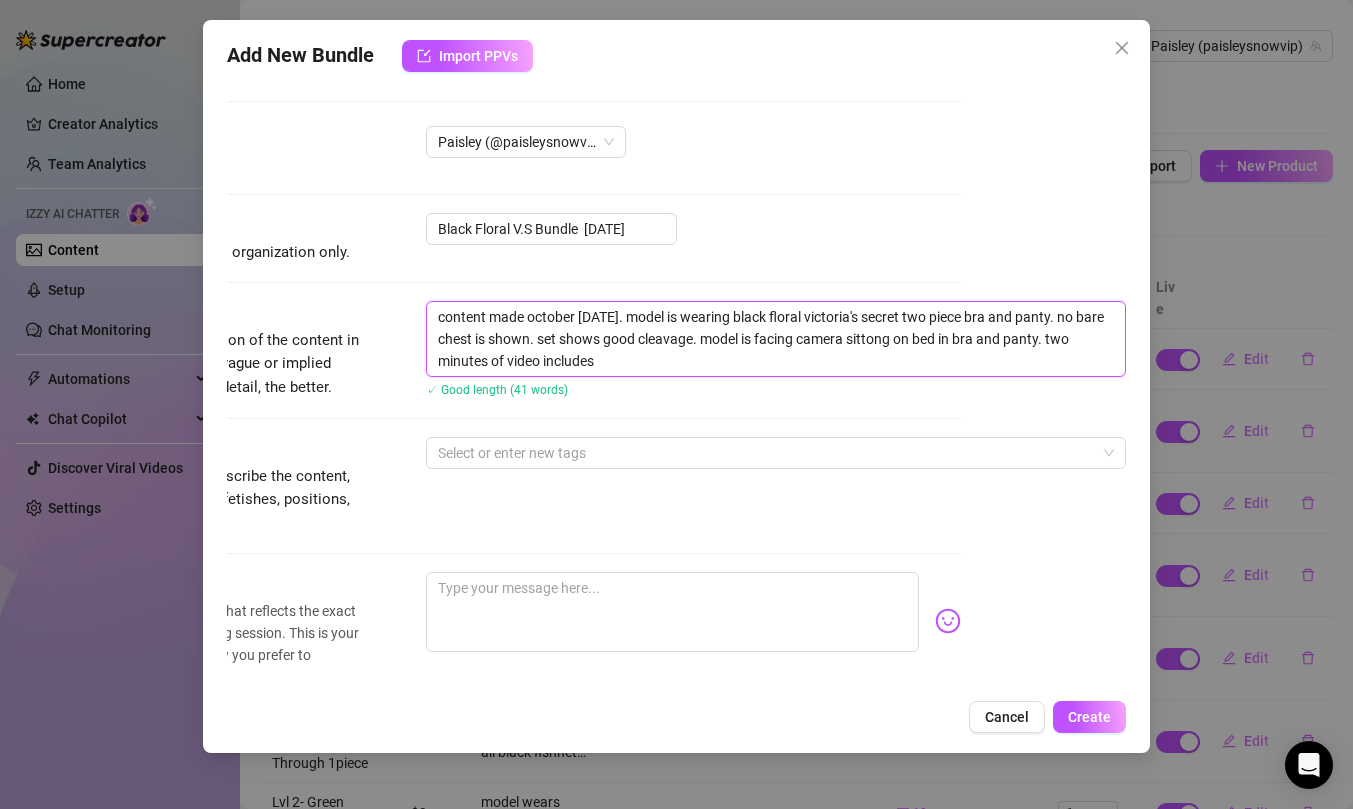 click on "content made october 2021. model is wearing black floral victoria's secret two piece bra and panty. no bare chest is shown. set shows good cleavage. model is facing camera sittong on bed in bra and panty. two minutes of video includes" at bounding box center [776, 339] 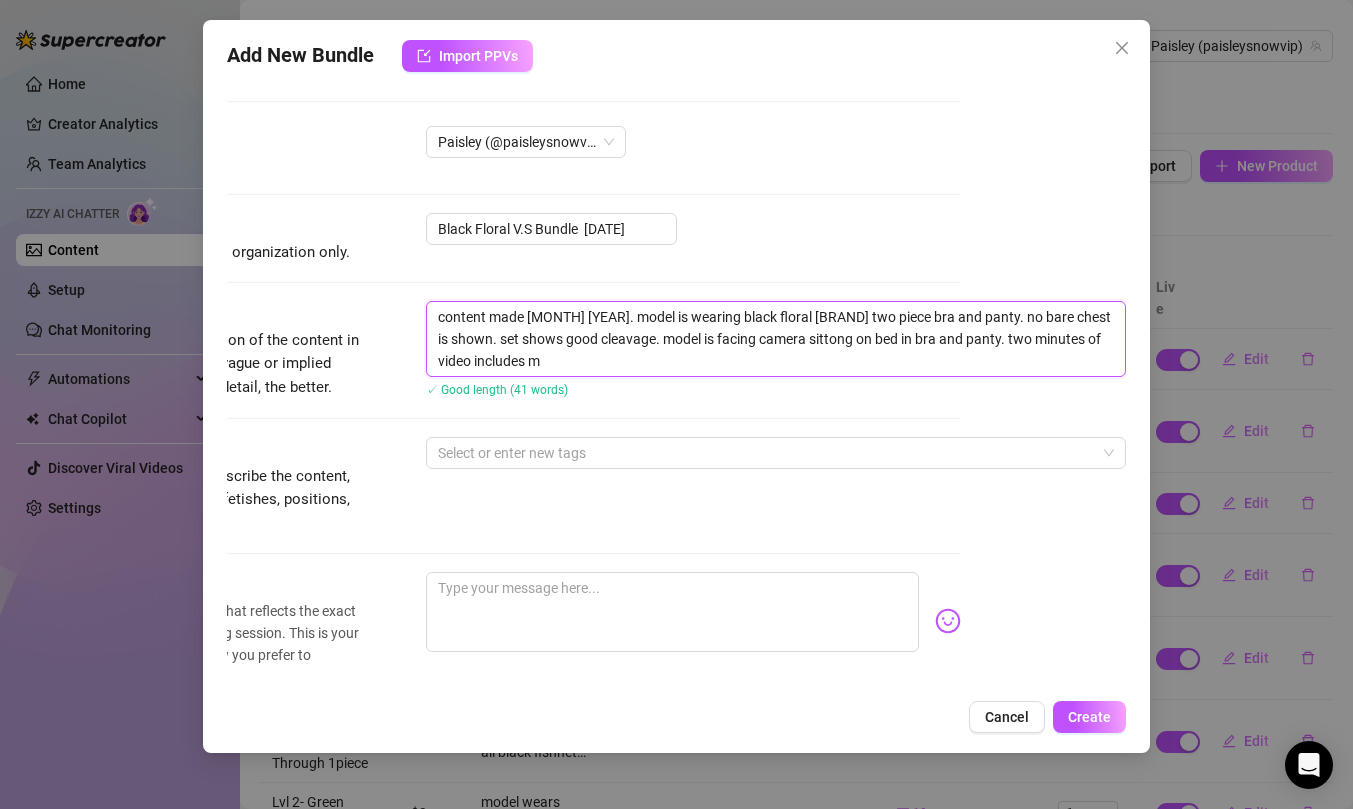 type on "content made october 2021. model is wearing black floral victoria's secret two piece bra and panty. no bare chest is shown. set shows good cleavage. model is facing camera sittong on bed in bra and panty. two minutes of video includes mo" 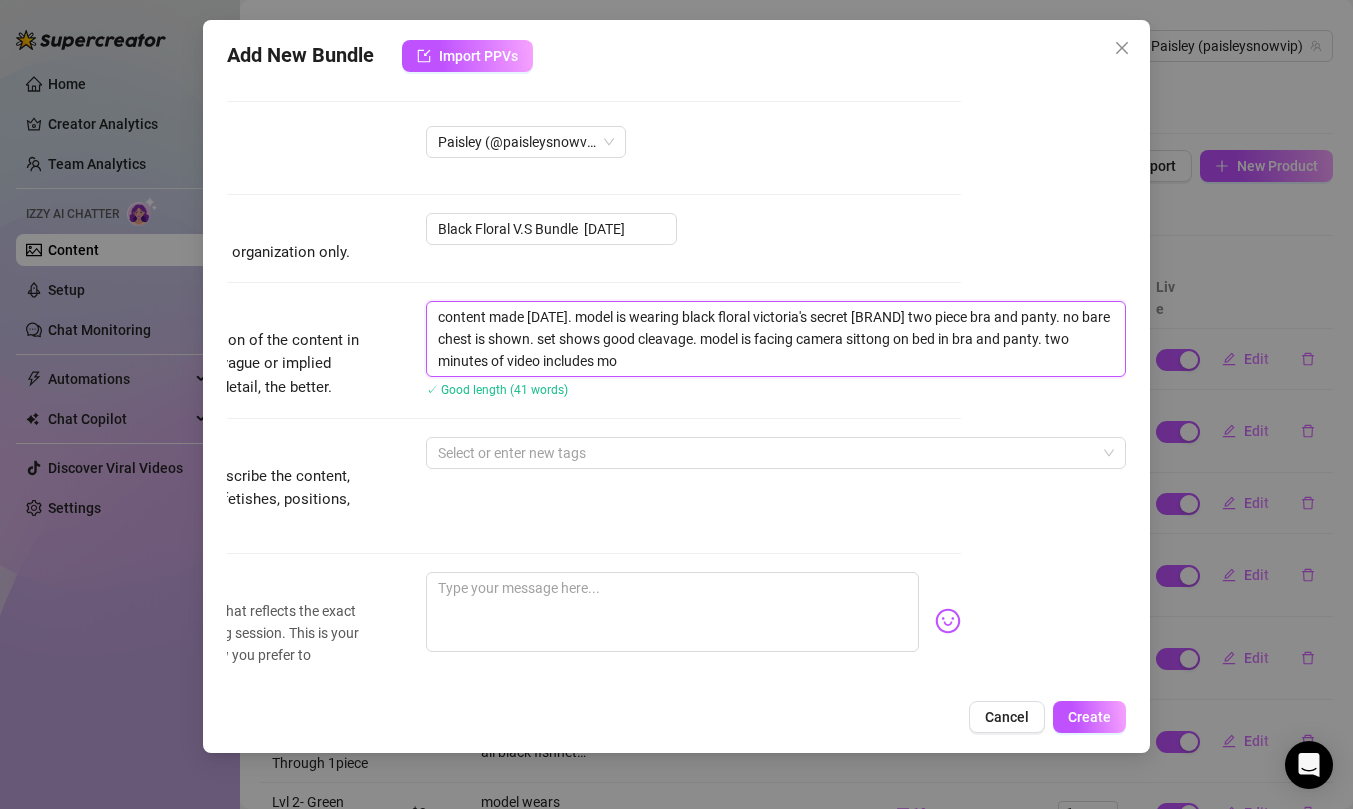type on "content made october 2021. model is wearing black floral victoria's secret two piece bra and panty. no bare chest is shown. set shows good cleavage. model is facing camera sittong on bed in bra and panty. two minutes of video includes mod" 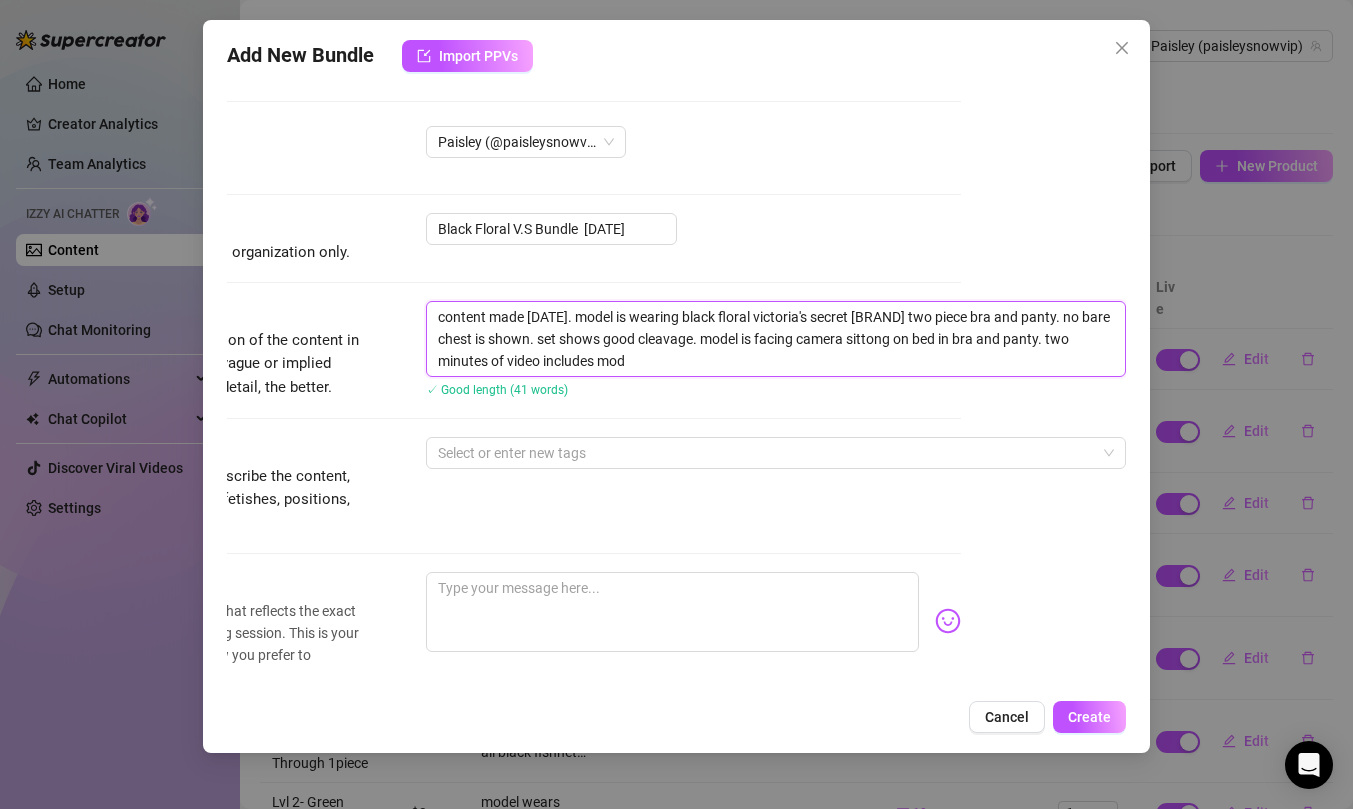 type on "content made october 2021. model is wearing black floral victoria's secret two piece bra and panty. no bare chest is shown. set shows good cleavage. model is facing camera sittong on bed in bra and panty. two minutes of video includes mode" 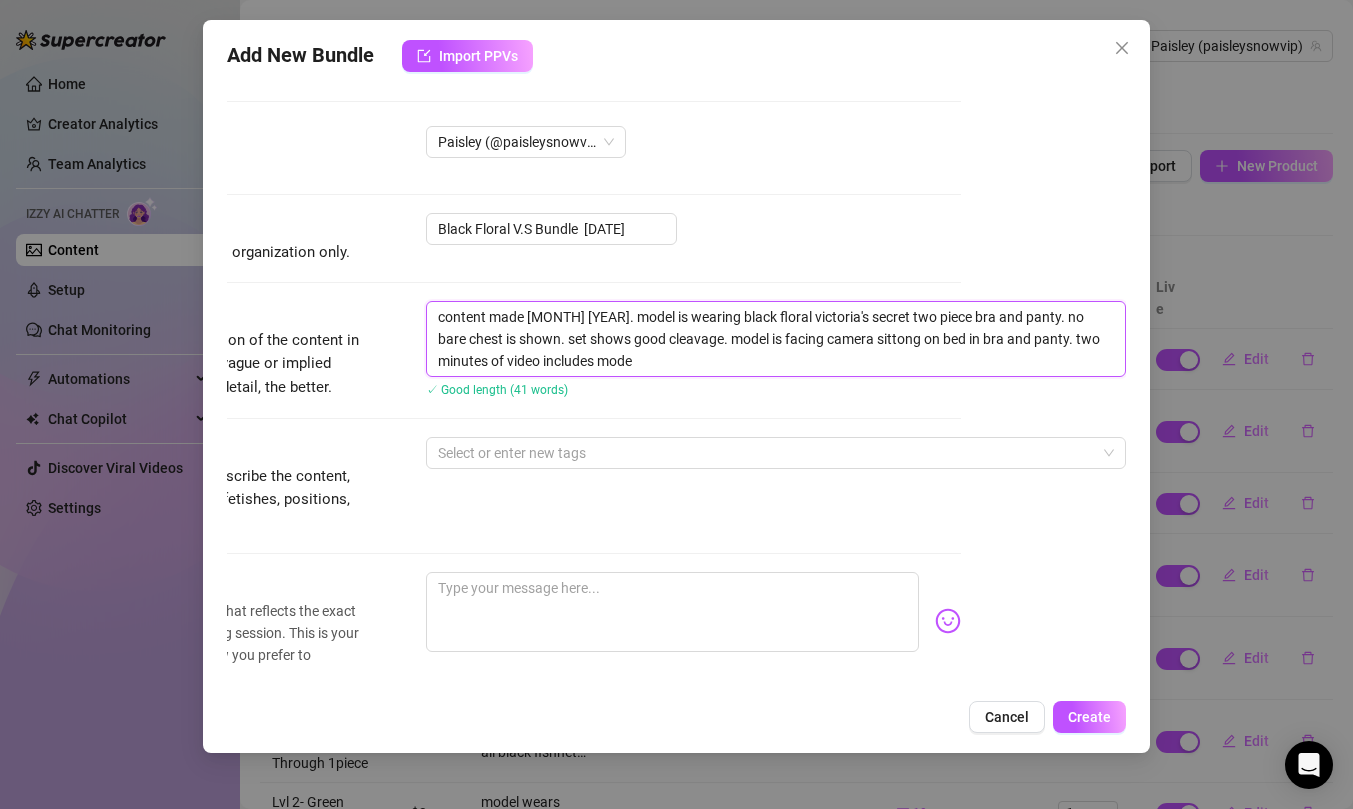 type on "content made october 2021. model is wearing black floral victoria's secret two piece bra and panty. no bare chest is shown. set shows good cleavage. model is facing camera sittong on bed in bra and panty. two minutes of video includes model" 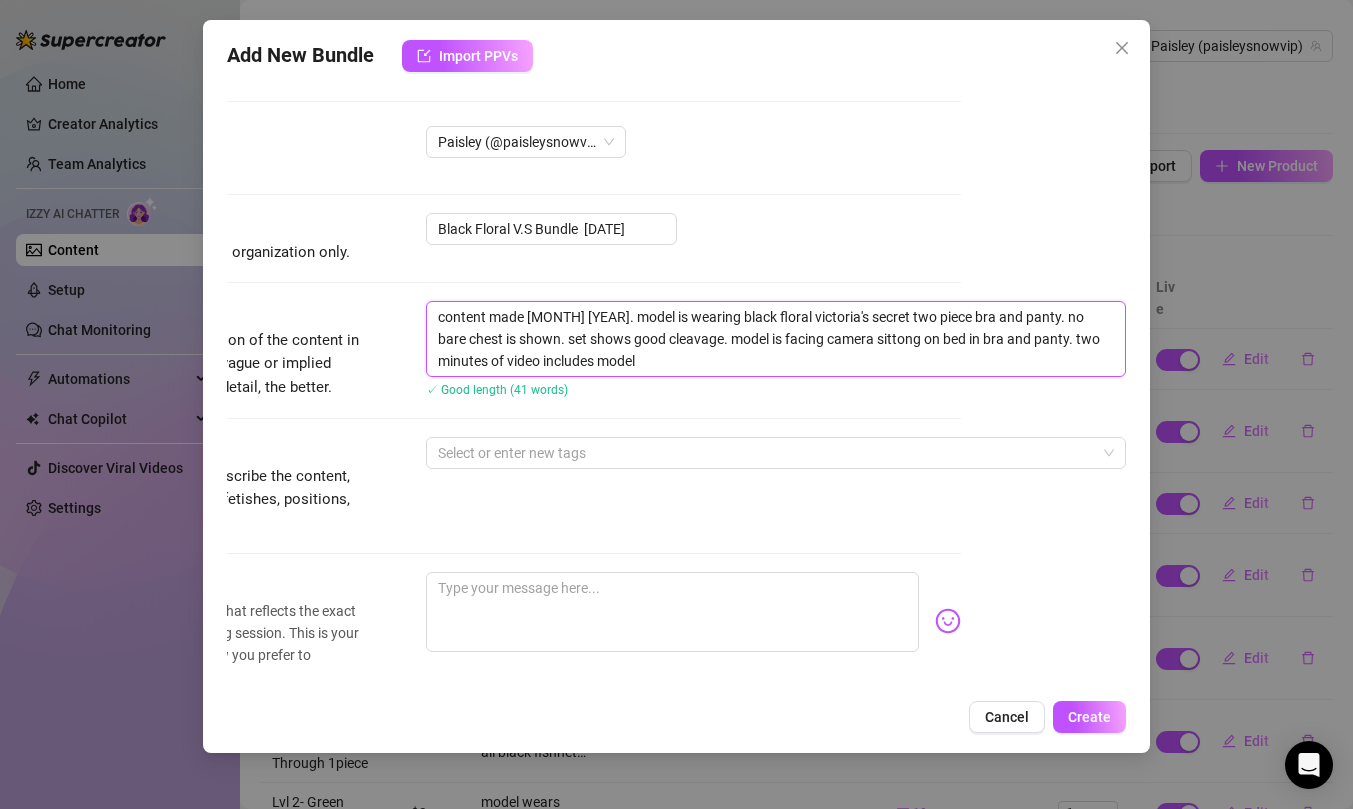 type on "content made october 2021. model is wearing black floral victoria's secret two piece bra and panty. no bare chest is shown. set shows good cleavage. model is facing camera sittong on bed in bra and panty. two minutes of video includes model" 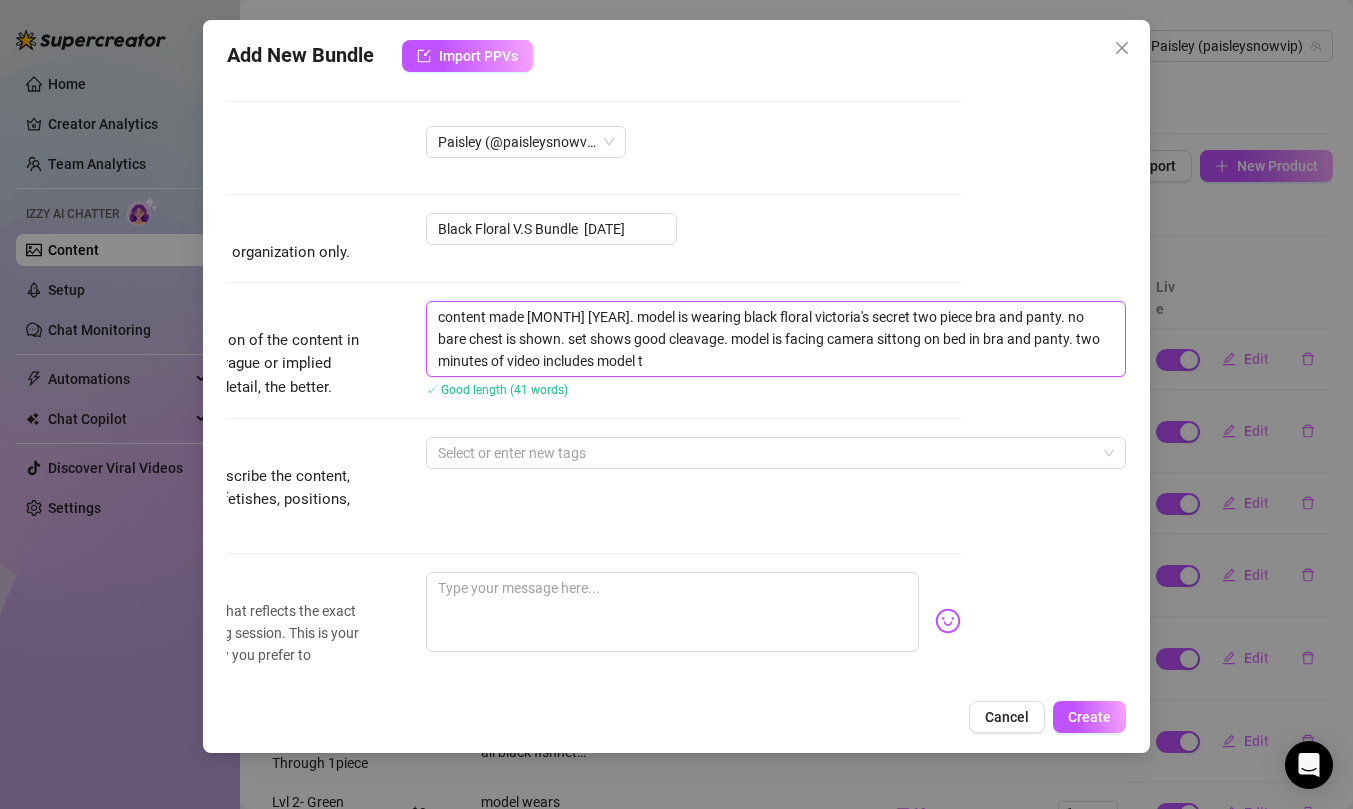 type on "content made october 2021. model is wearing black floral victoria's secret two piece bra and panty. no bare chest is shown. set shows good cleavage. model is facing camera sittong on bed in bra and panty. two minutes of video includes model te" 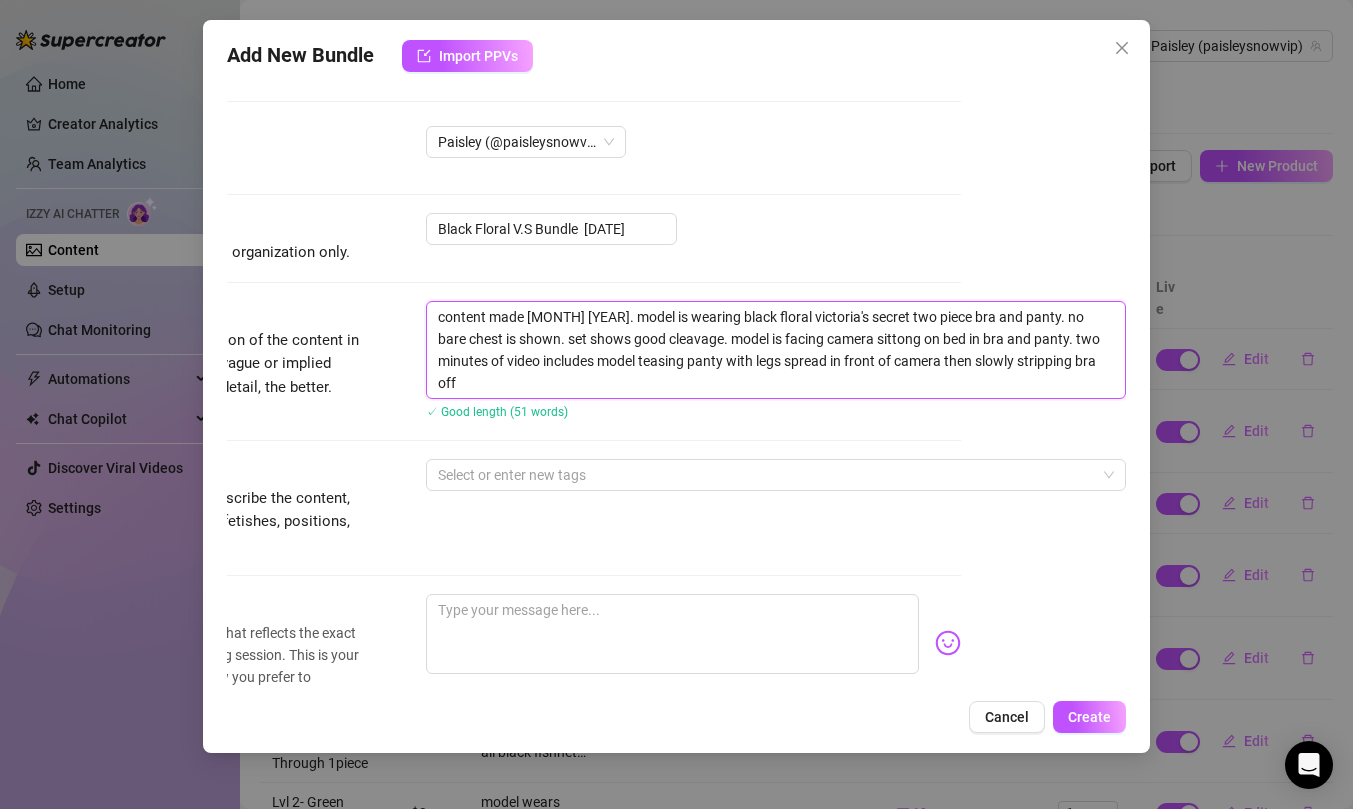 scroll, scrollTop: 0, scrollLeft: 0, axis: both 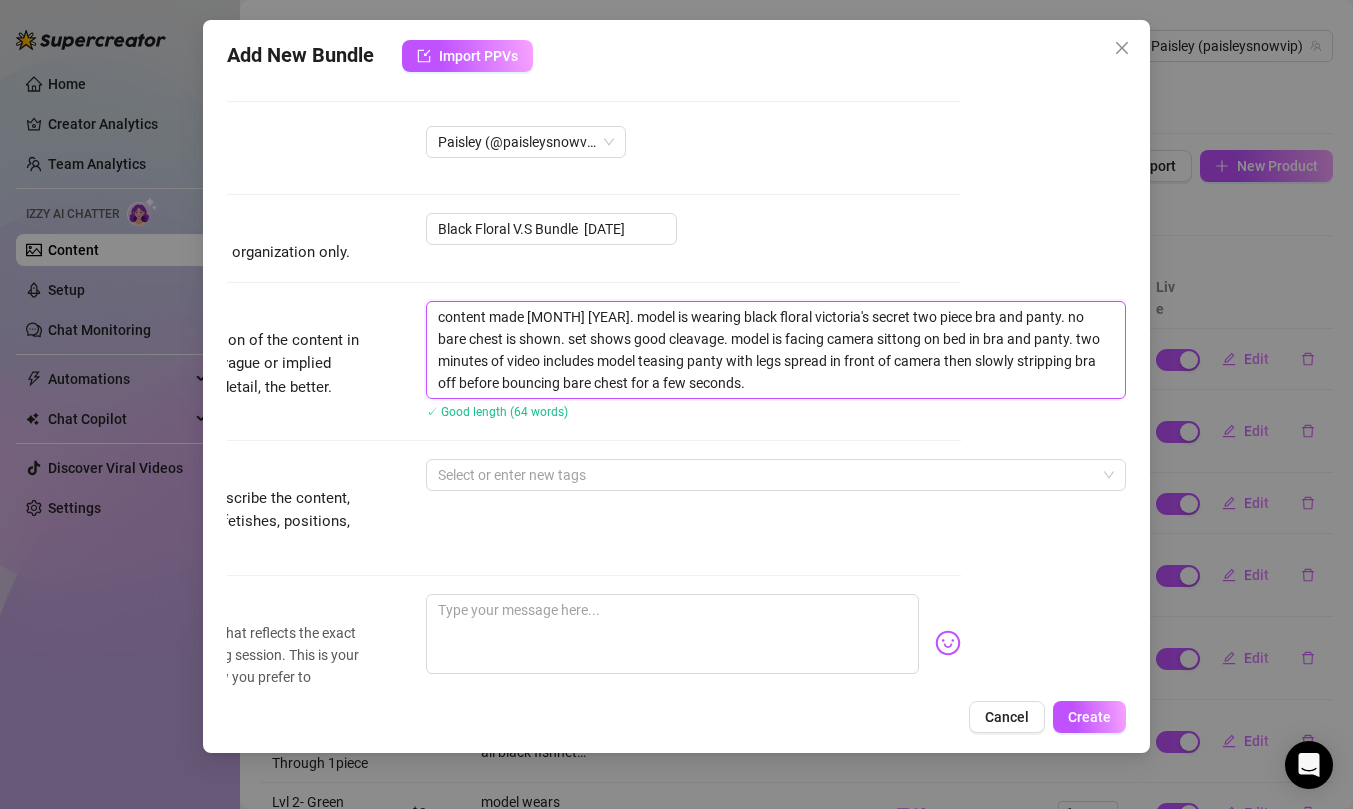 drag, startPoint x: 421, startPoint y: 314, endPoint x: 813, endPoint y: 382, distance: 397.85425 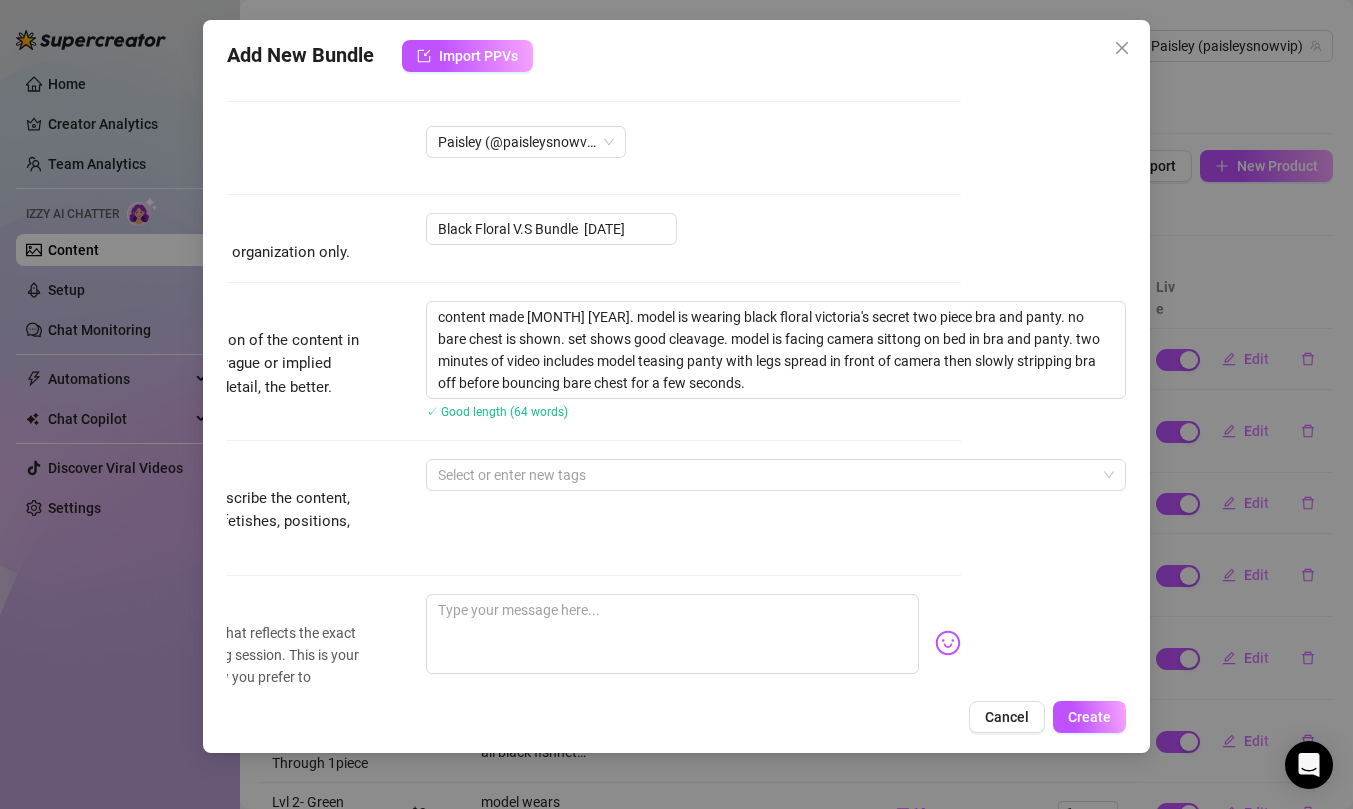 click on "✓ Good length (64 words)" at bounding box center [776, 412] 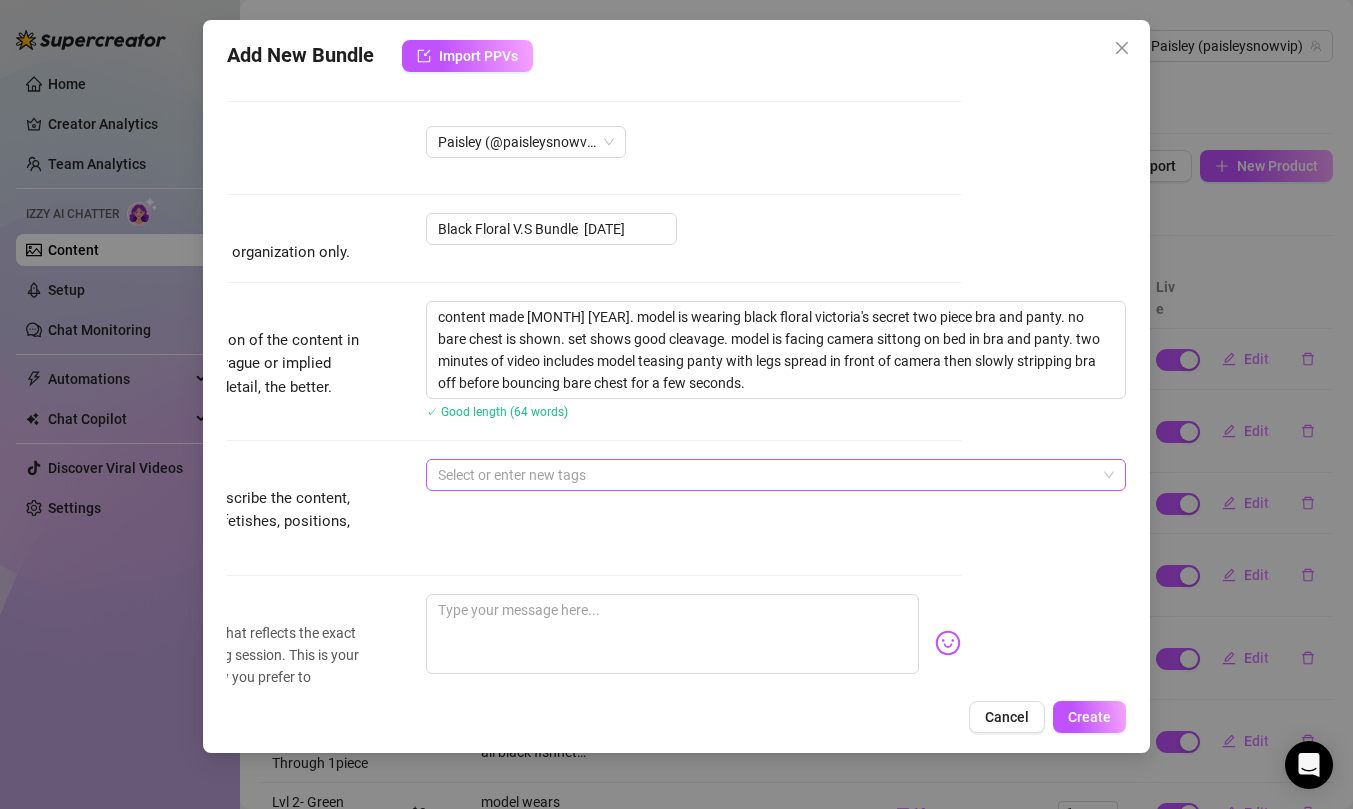 scroll, scrollTop: 0, scrollLeft: 180, axis: horizontal 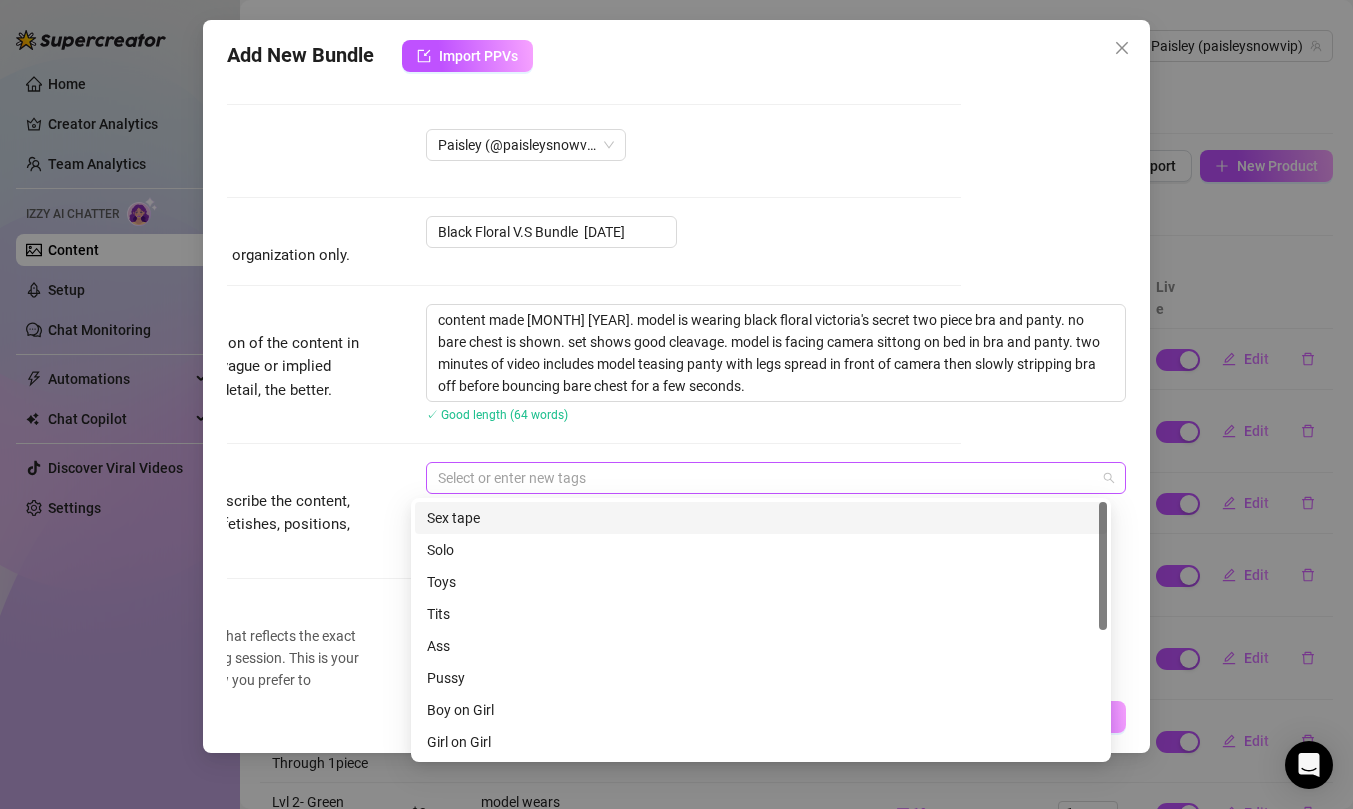 click on "Select or enter new tags" at bounding box center (776, 478) 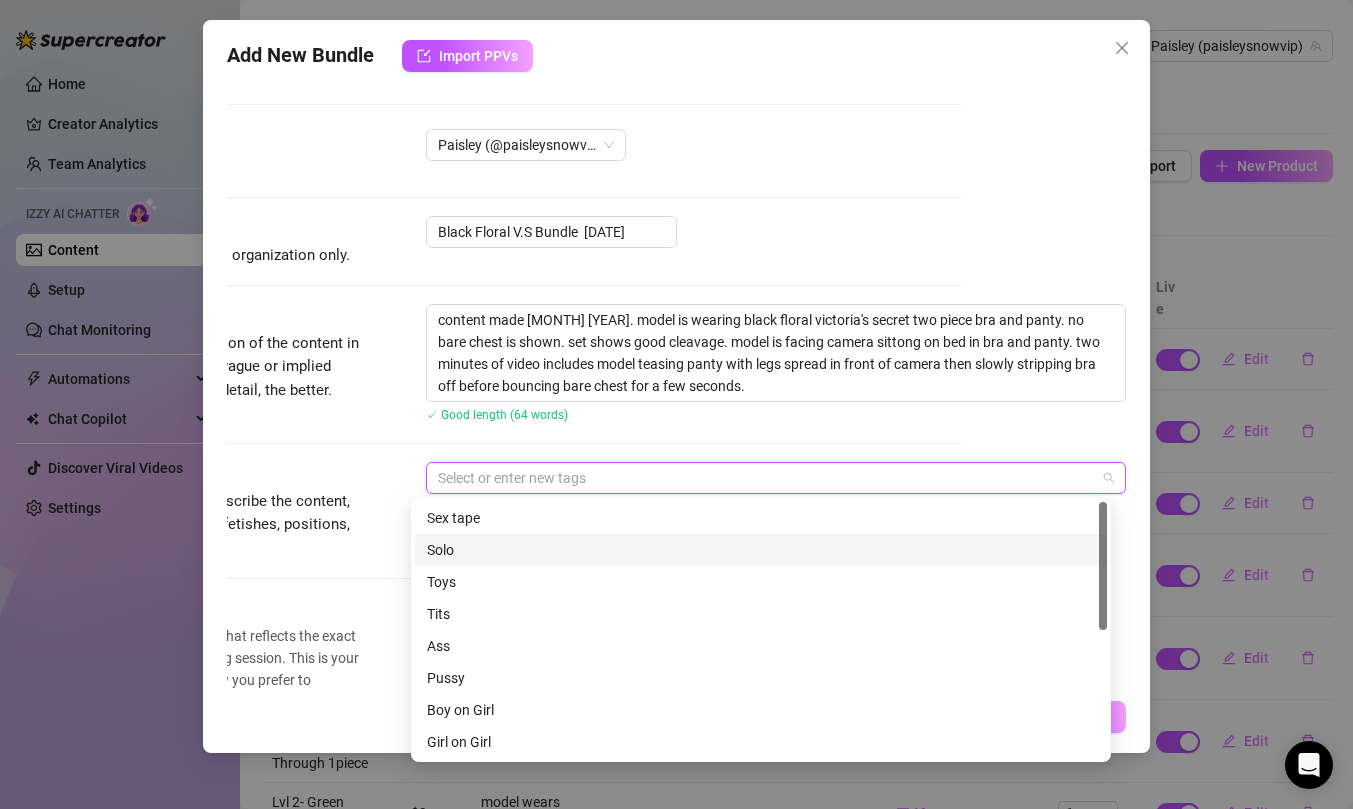 click on "Solo" at bounding box center [761, 550] 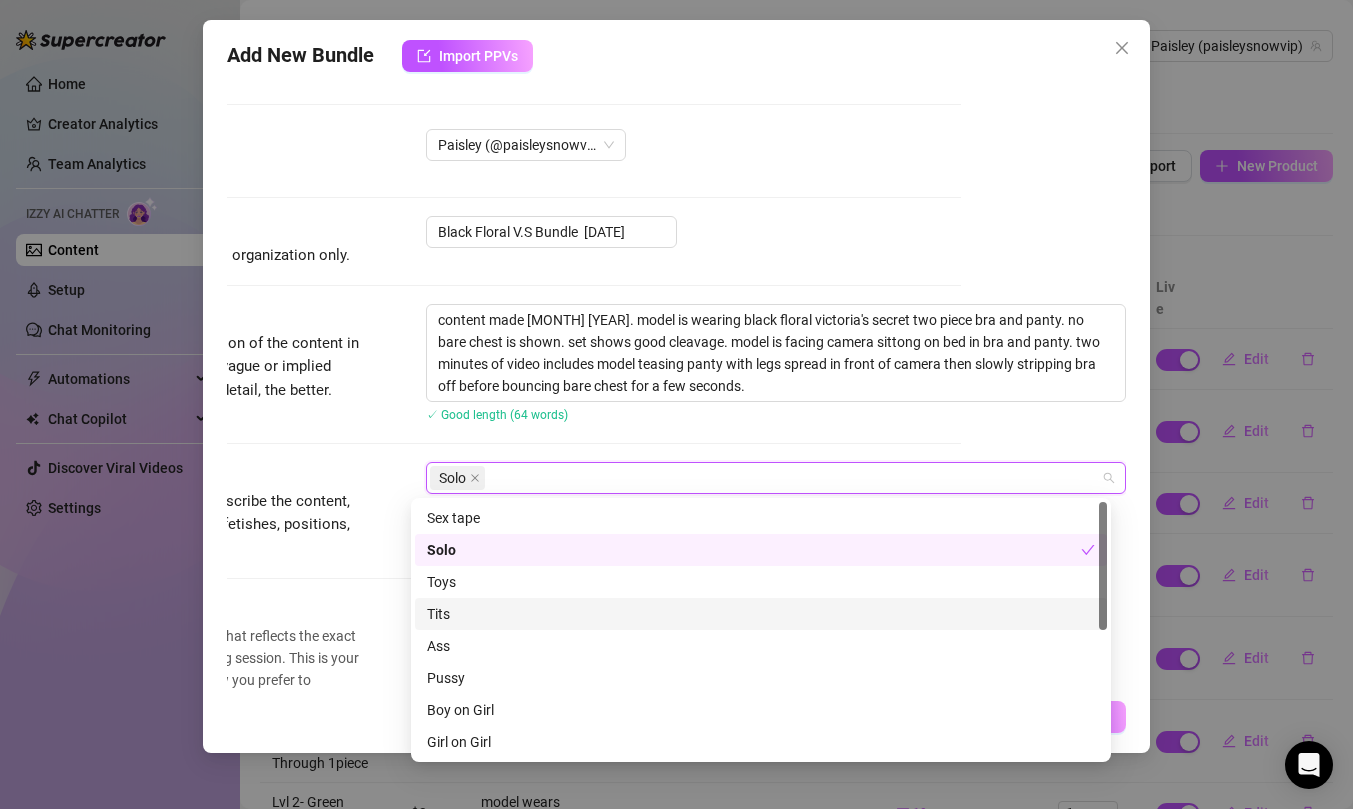 click on "Tits" at bounding box center (761, 614) 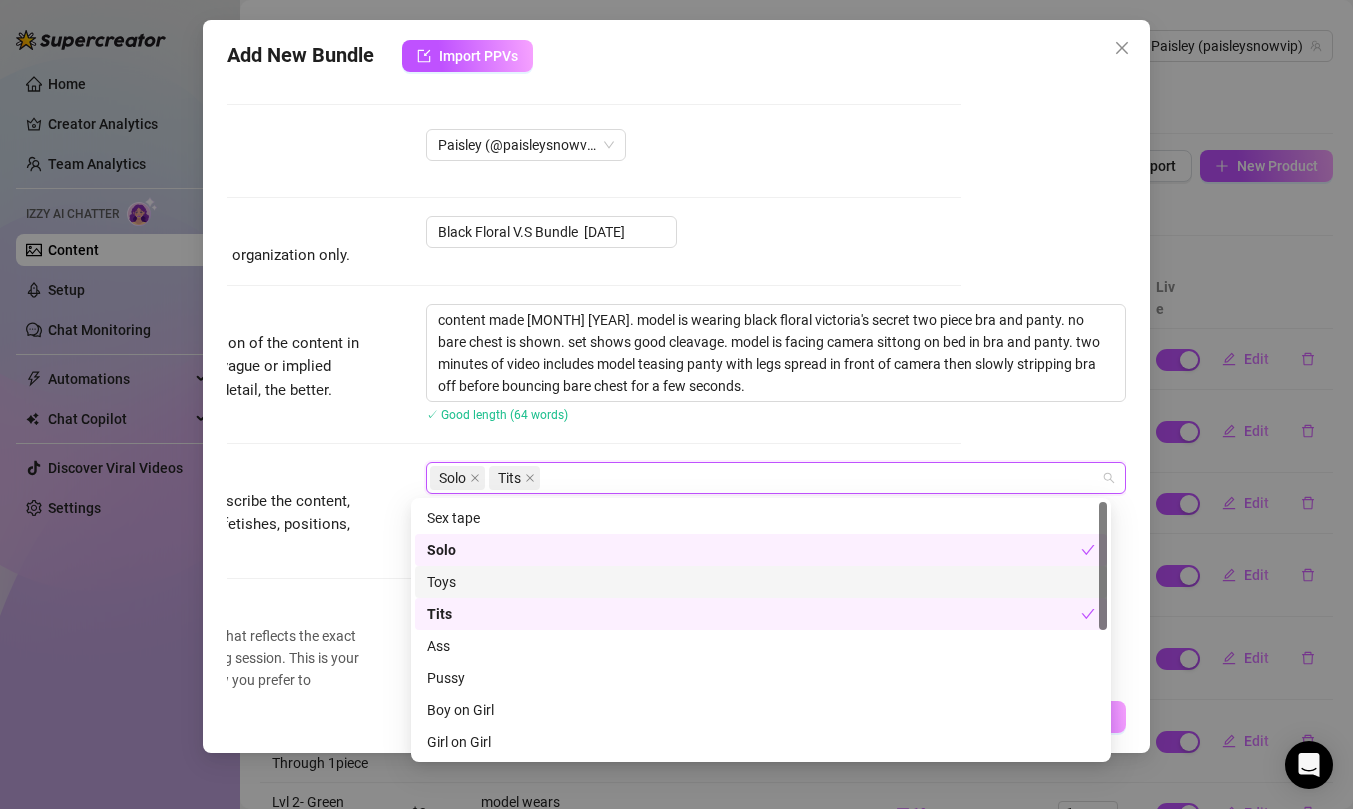 click on "Tags Simple keywords that describe the content, like body parts, specific fetishes, positions, categories. Solo Tits" at bounding box center (511, 511) 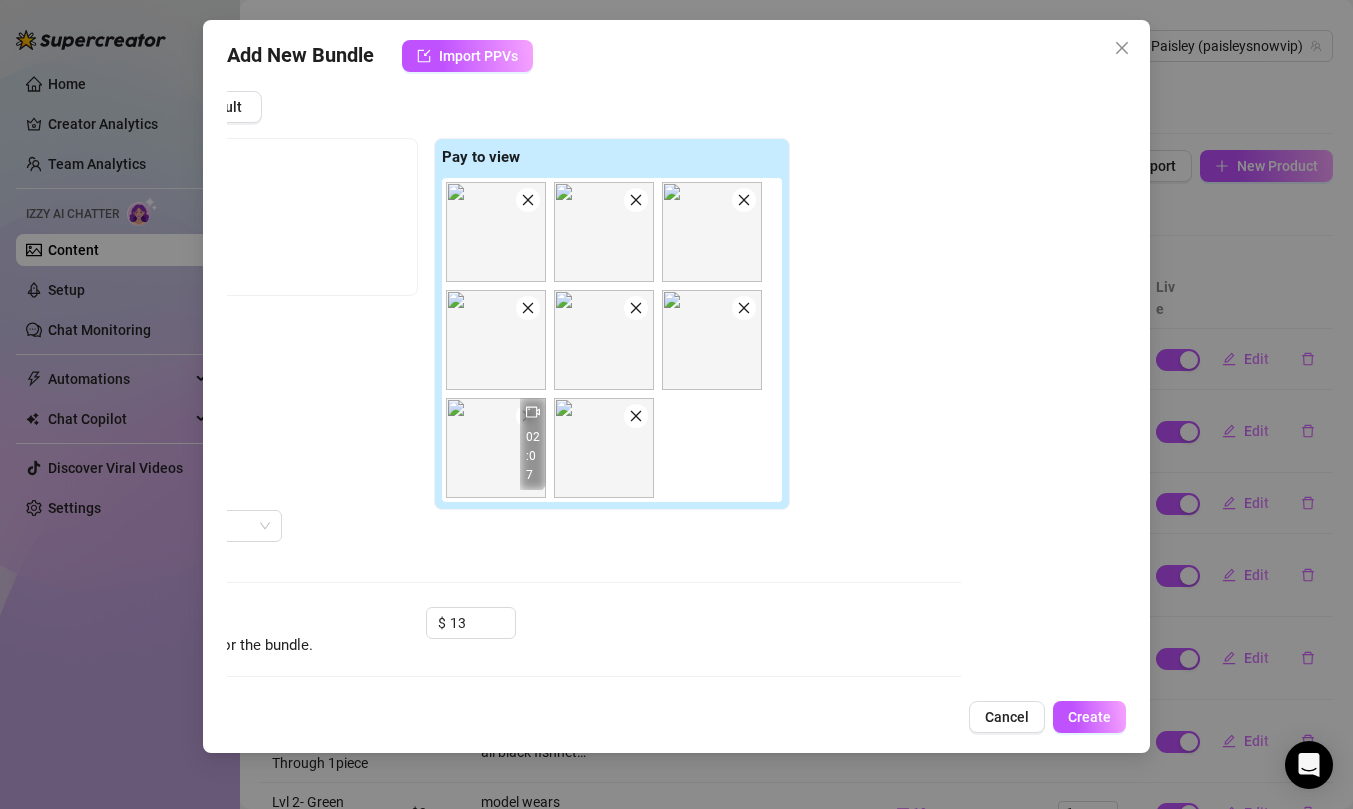 scroll, scrollTop: 942, scrollLeft: 180, axis: both 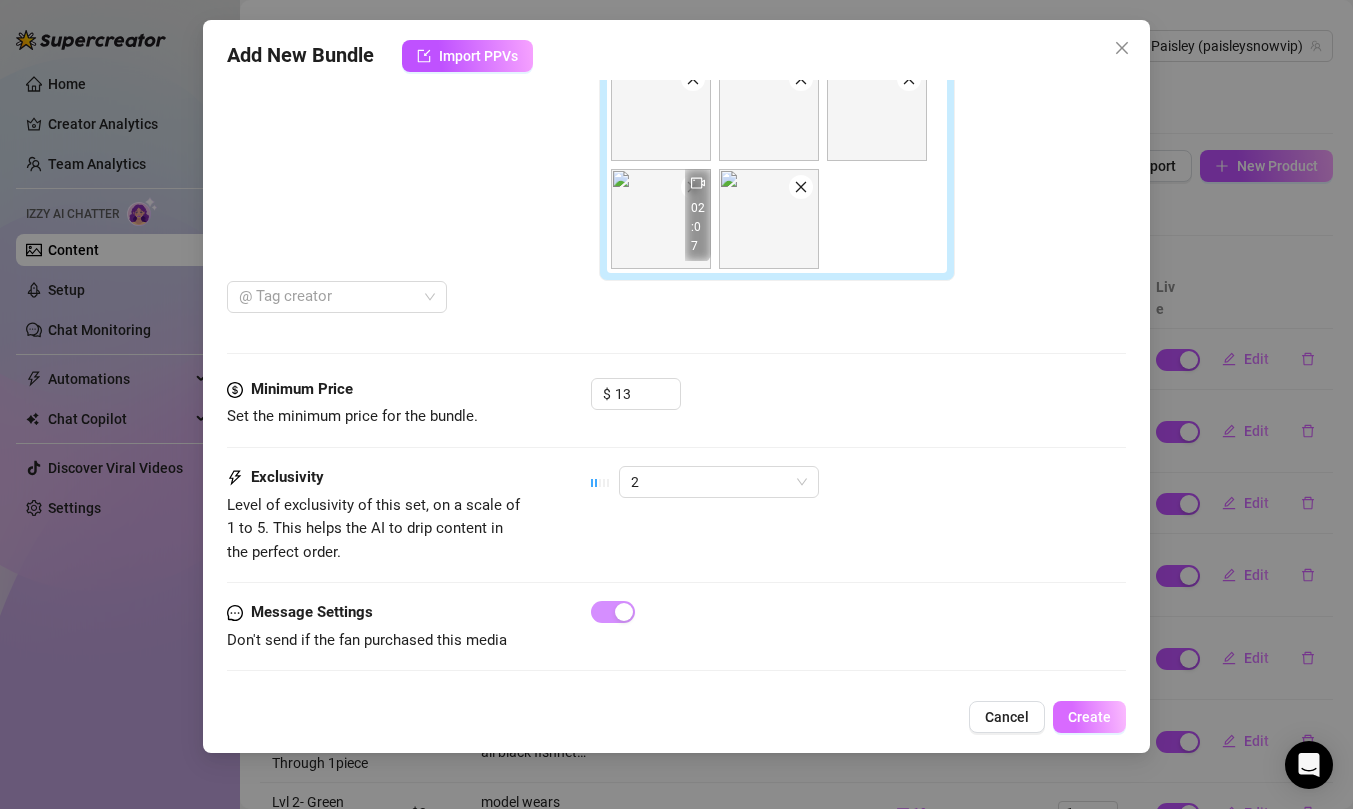 click on "Create" at bounding box center [1089, 717] 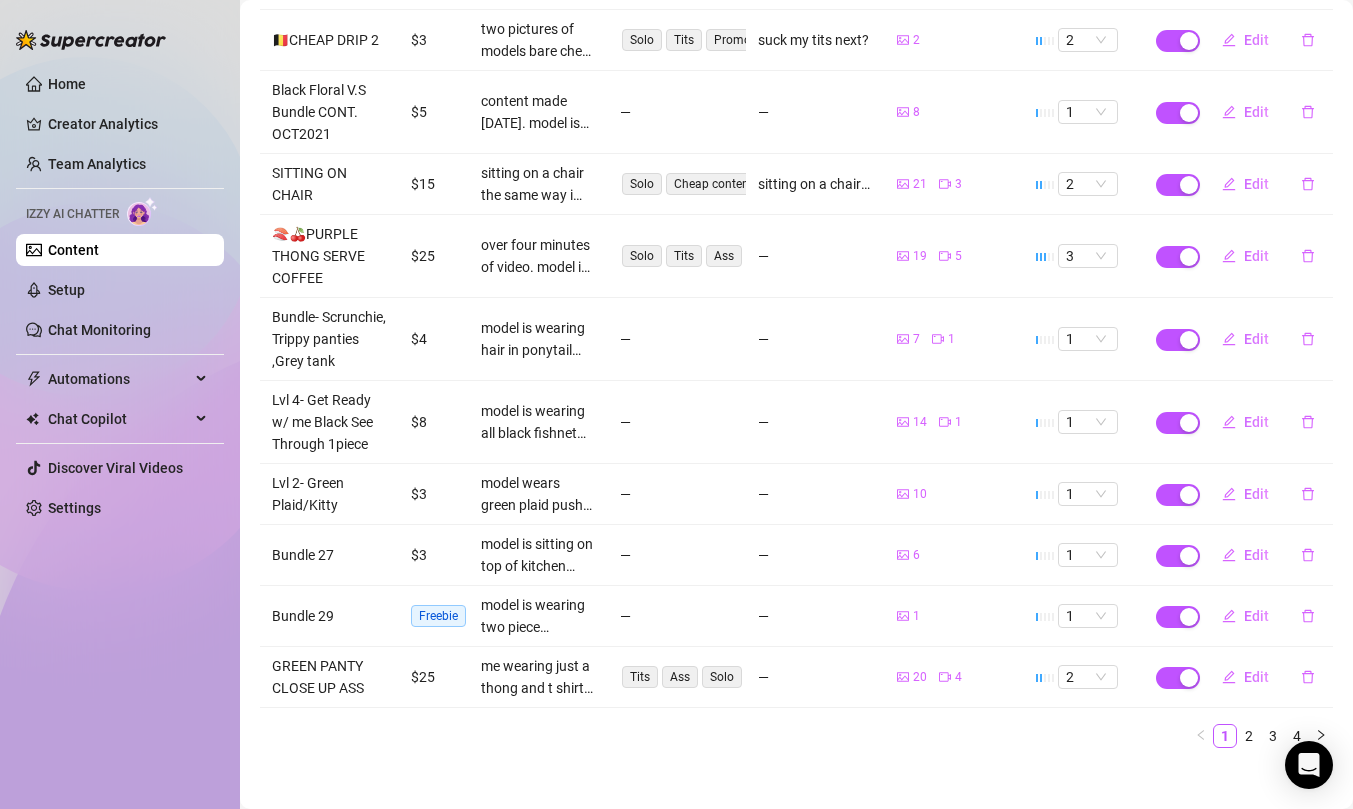 scroll, scrollTop: 334, scrollLeft: 0, axis: vertical 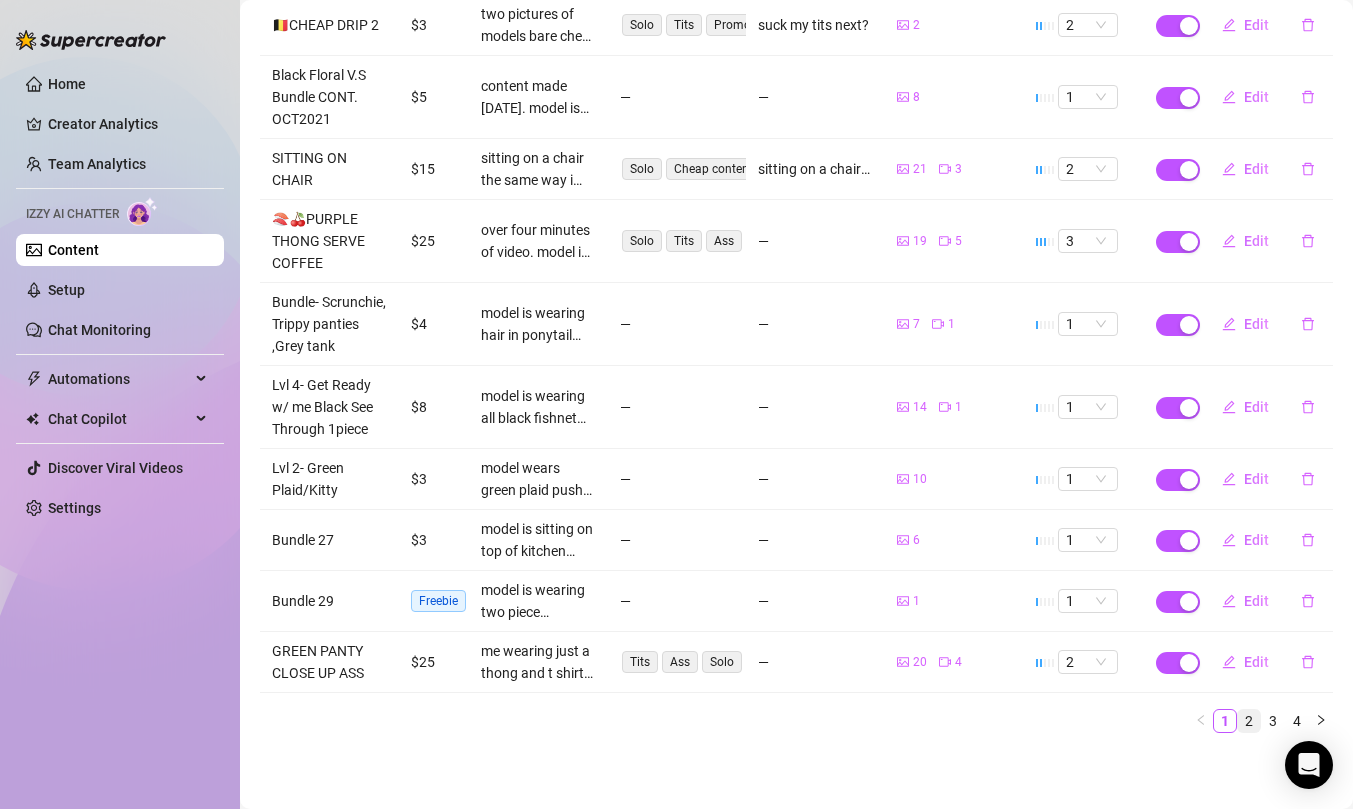 click on "2" at bounding box center (1249, 721) 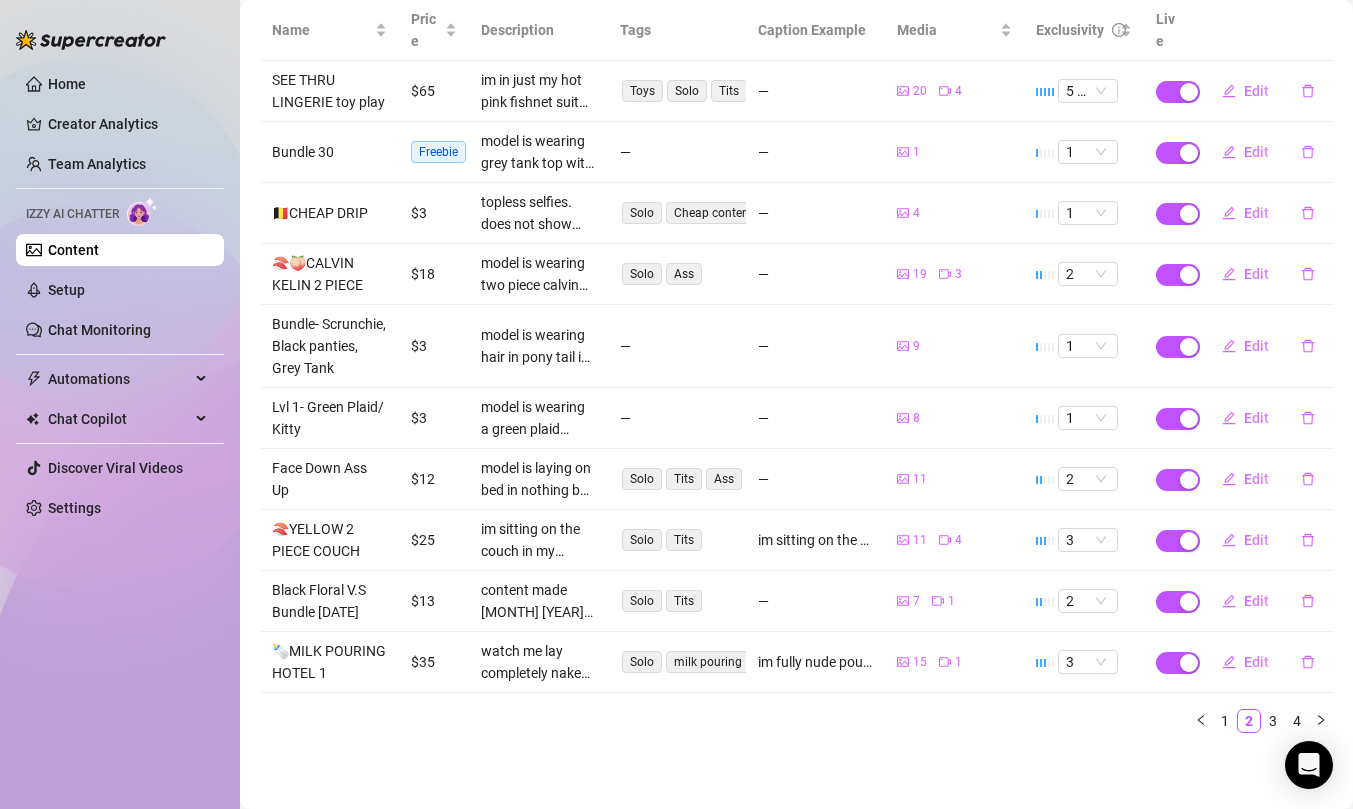 scroll, scrollTop: 290, scrollLeft: 0, axis: vertical 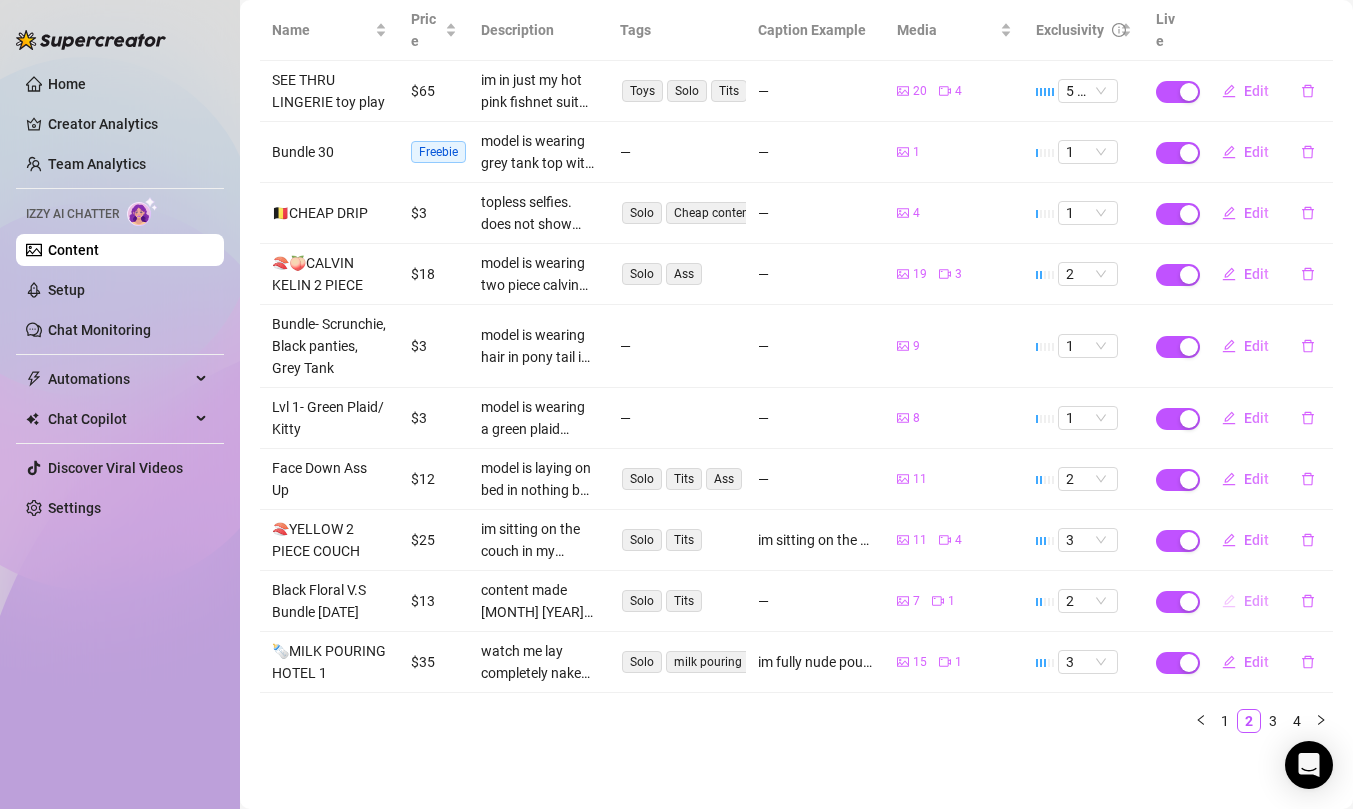 click 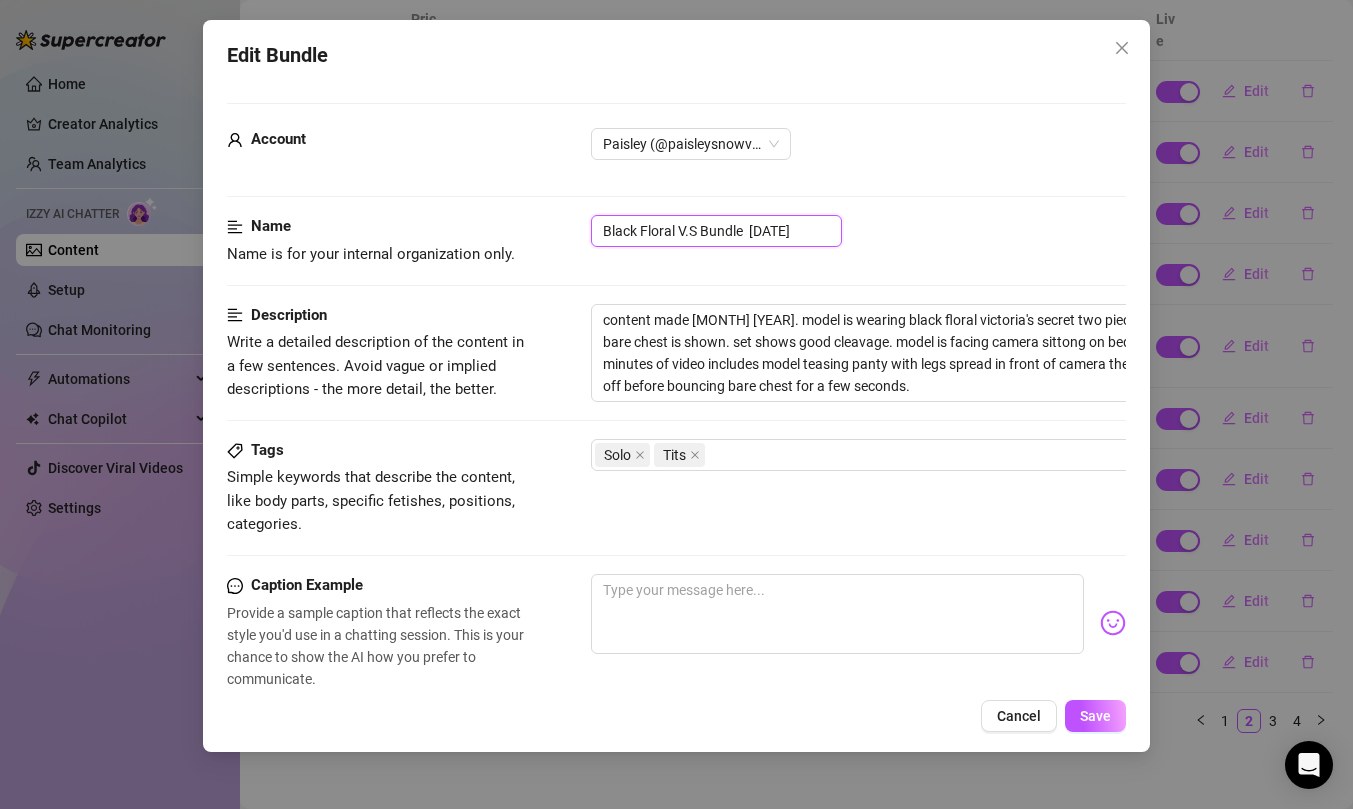 click on "Black Floral V.S Bundle  Oct2021" at bounding box center [716, 231] 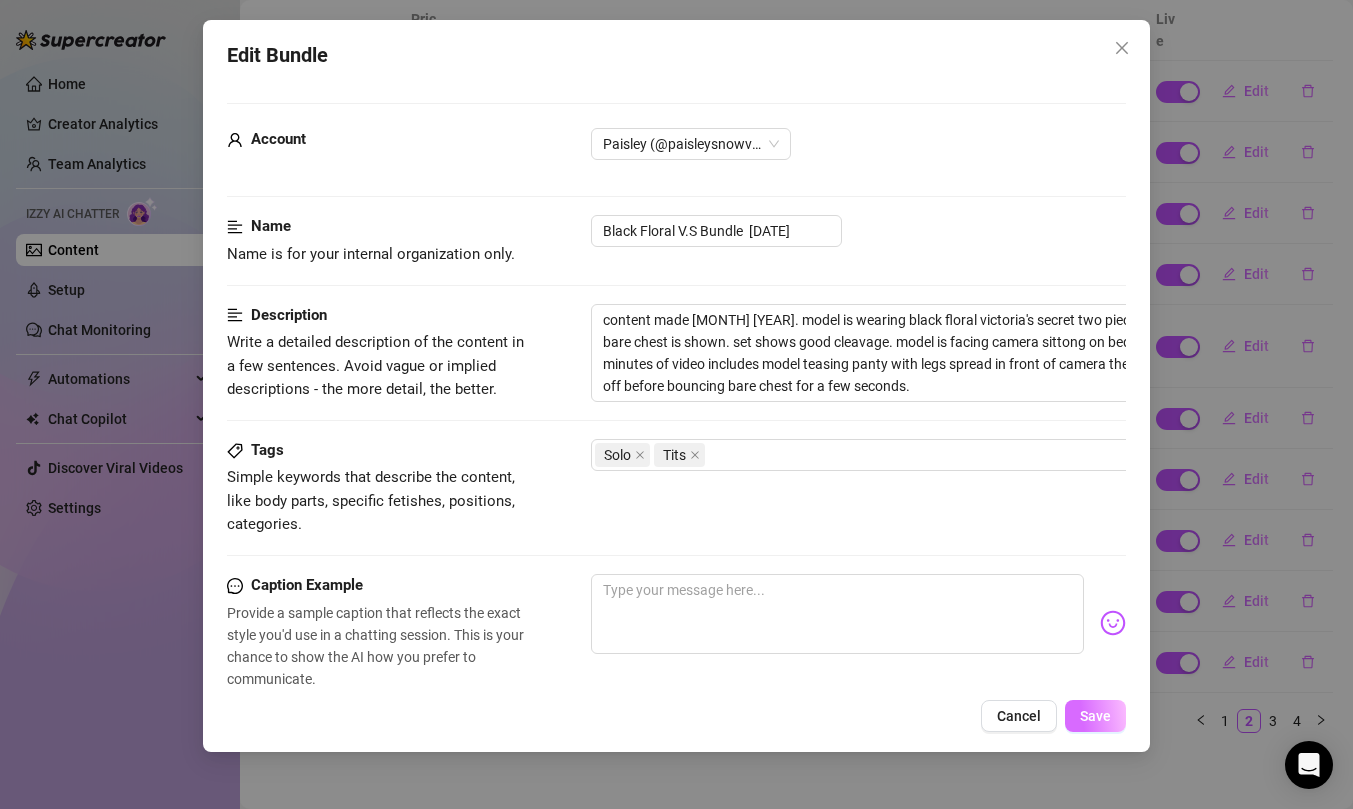 click on "Save" at bounding box center (1095, 716) 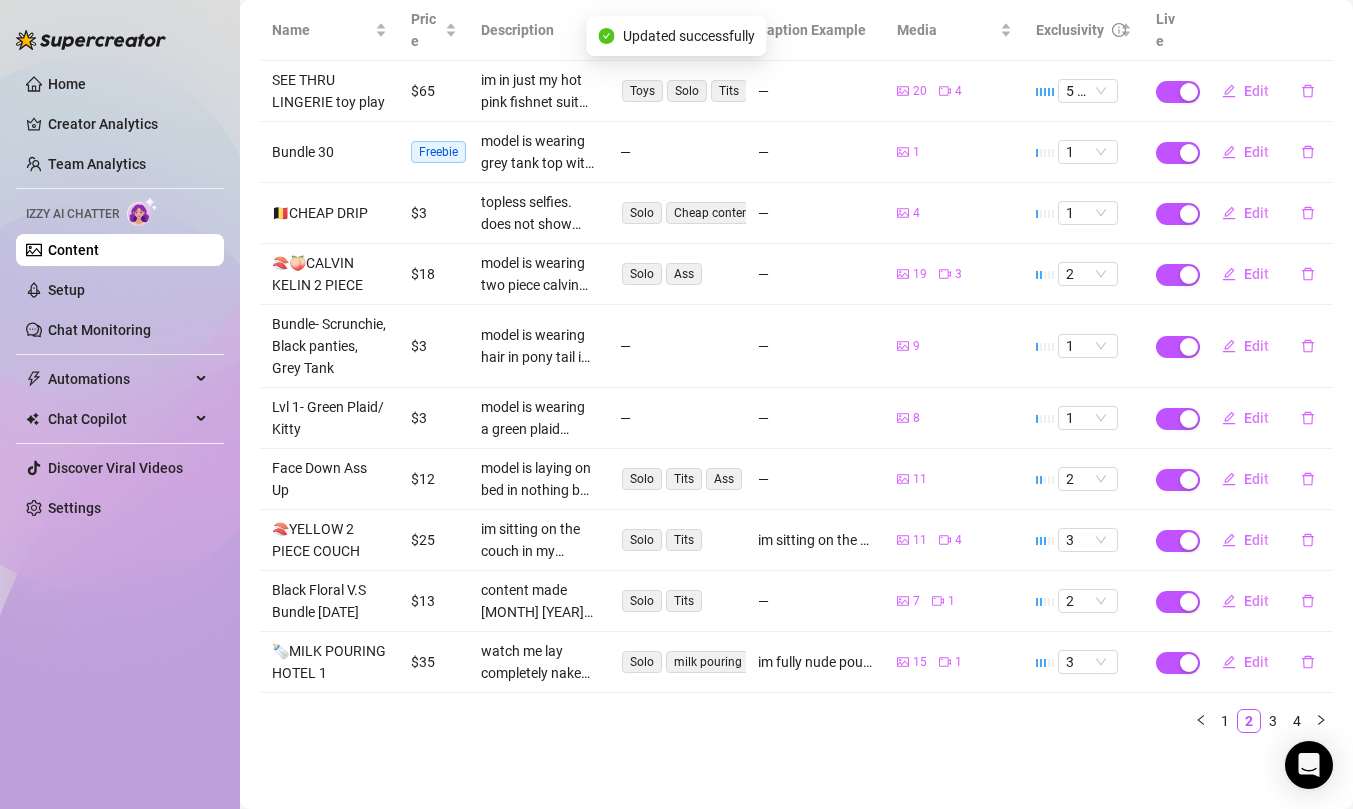 click on "Content Library Content for  Paisley Paisley (paisleysnowvip) Bio   96% Products 4 0 Bump Messages 3 8 Bio Import Bio from other creator Personal Info Chatting Lifestyle Physiques Content Intimate Details Socials Train Izzy Name Required Paisley Snow Nickname(s) Paisley, chloe Gender Required Female Male Non-Binary / Genderqueer Agender Bigender Genderfluid Other Where did you grow up? Required New hampshire, united states Where is your current homebase? (City/Area of your home) Required New hampshire, united states What is your timezone of your current location? If you are currently traveling, choose your current location Required United States of America  ( Pacific Time ) Are you currently traveling? If so, where are you right now? what are you doing there? not currently traveling but like to do bnb's sometimes to make content in Birth Date Required August 20th, 2001 Zodiac Sign Leo Sexual Orientation Required straight Relationship Status Required single Do you have any siblings? How many? 0 English   thor" at bounding box center (796, 270) 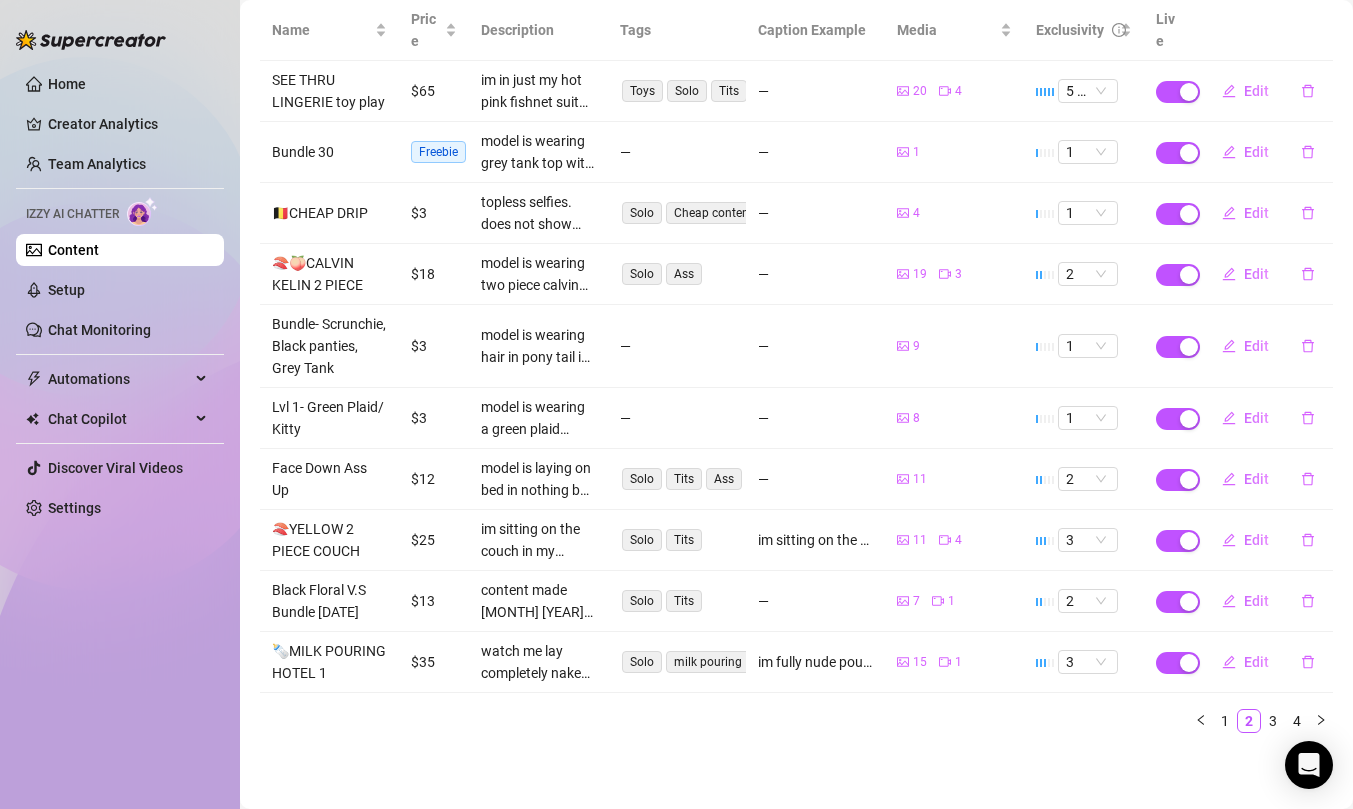 scroll, scrollTop: 0, scrollLeft: 0, axis: both 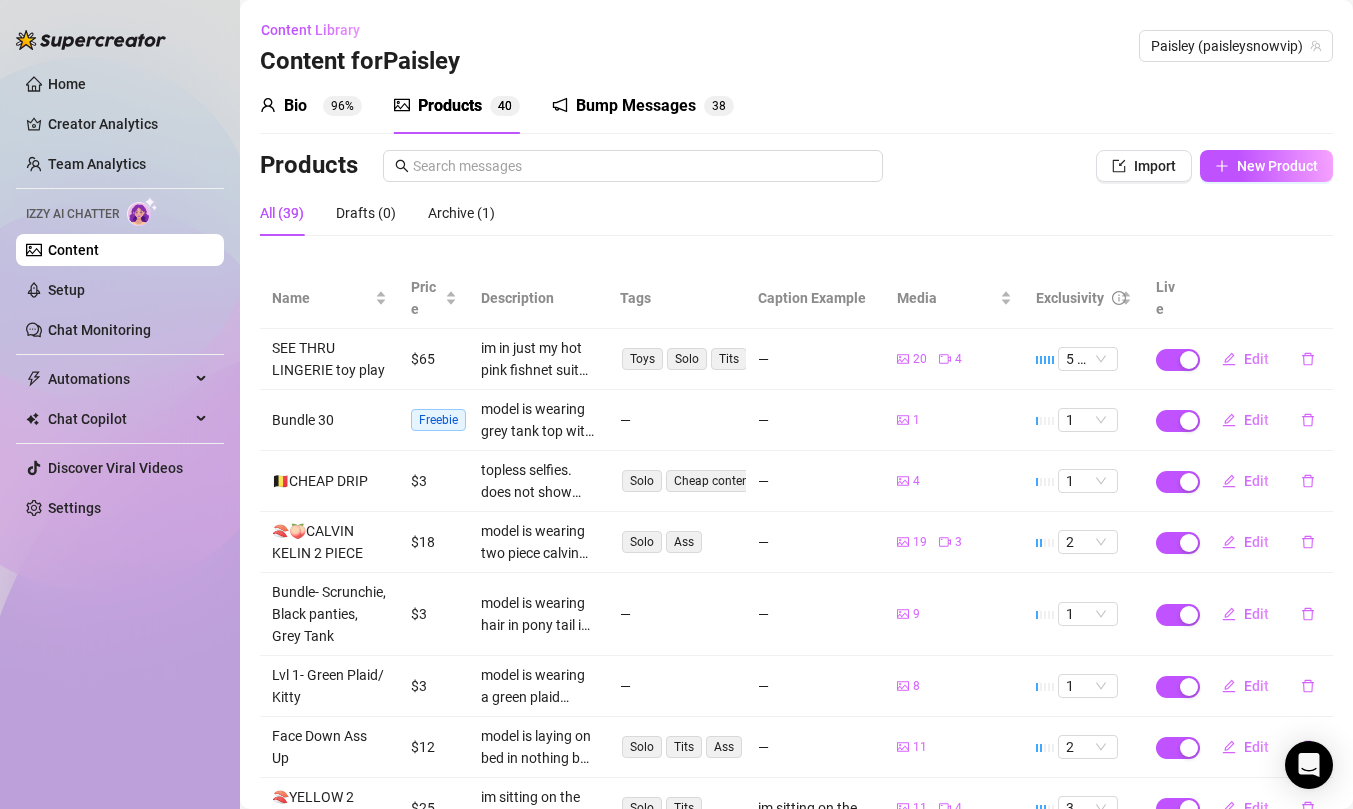 click on "Products" at bounding box center [639, 166] 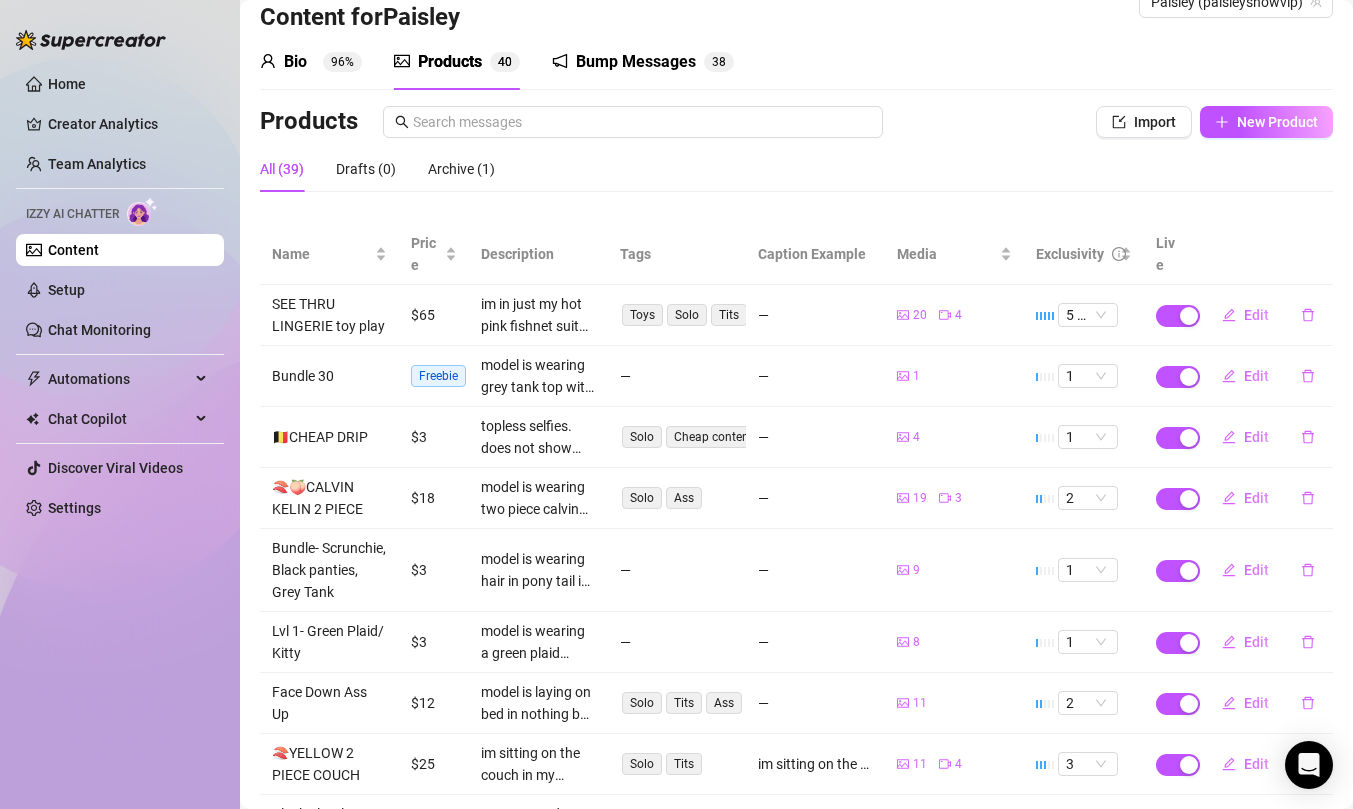 scroll, scrollTop: 290, scrollLeft: 0, axis: vertical 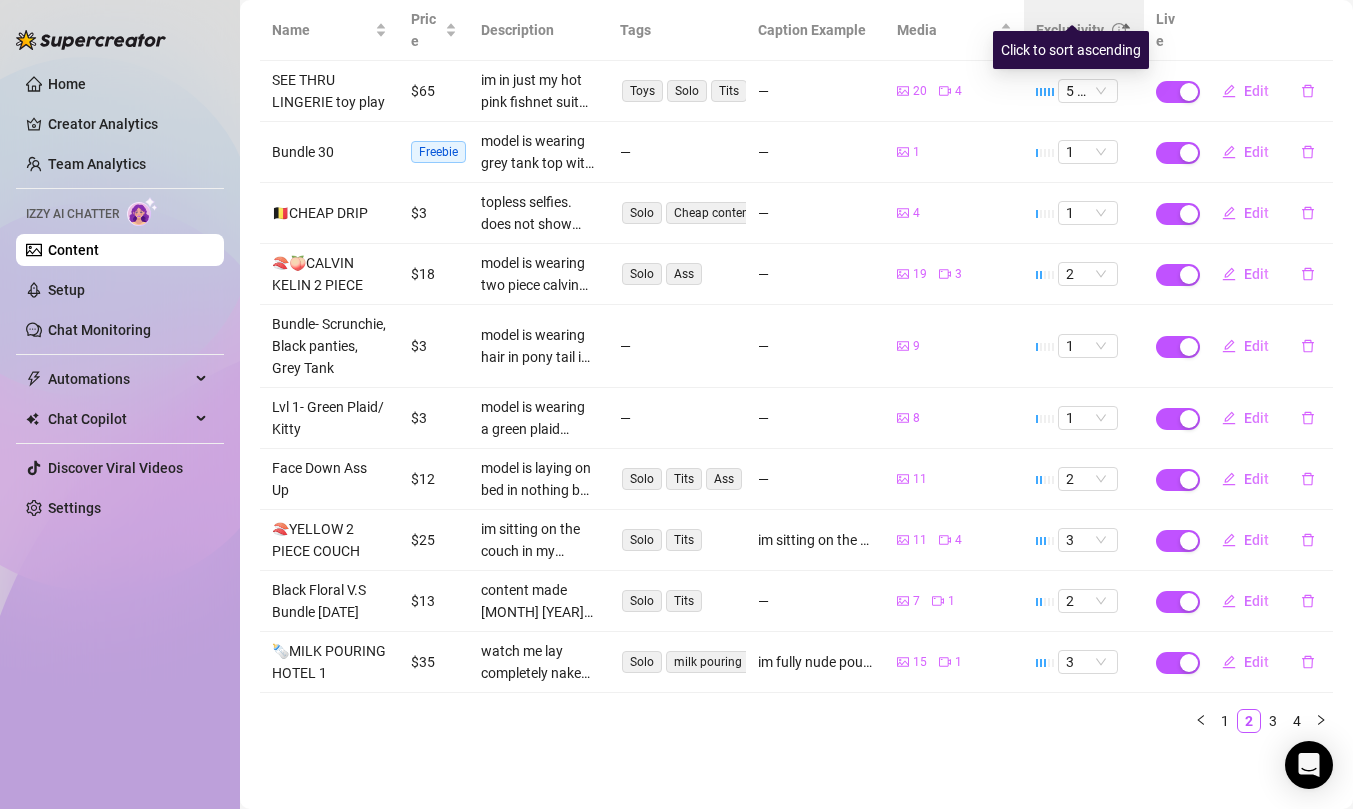 click on "Exclusivity" at bounding box center [1084, 30] 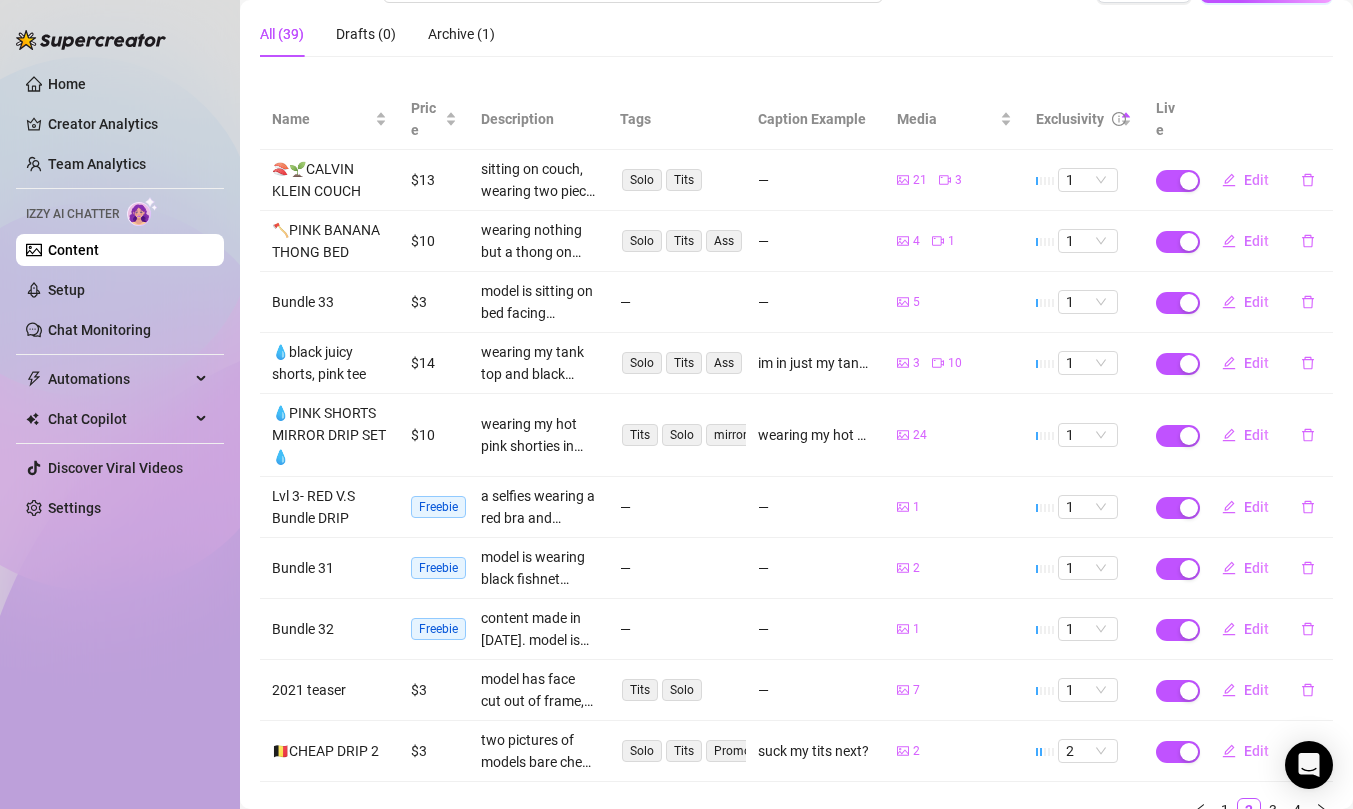 scroll, scrollTop: 141, scrollLeft: 0, axis: vertical 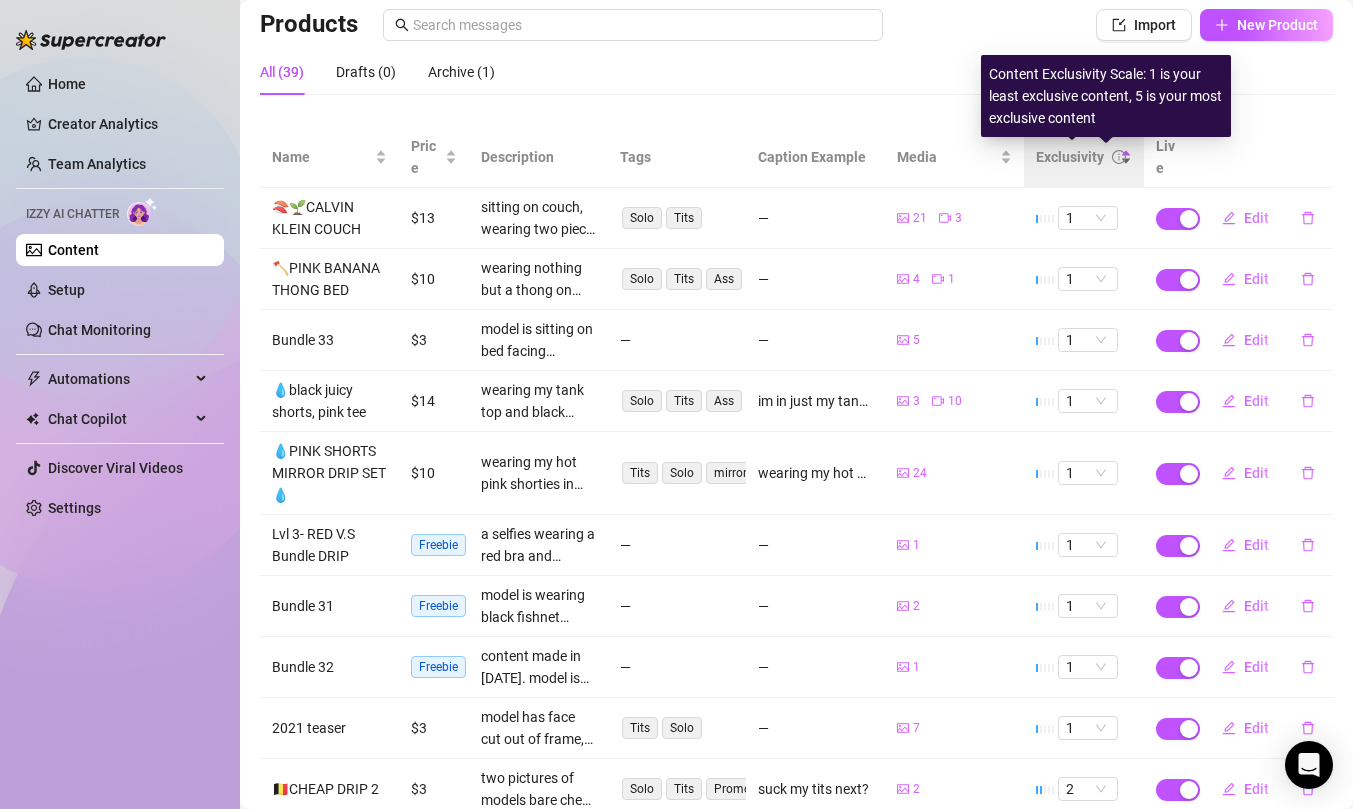 click on "Exclusivity" at bounding box center [1084, 157] 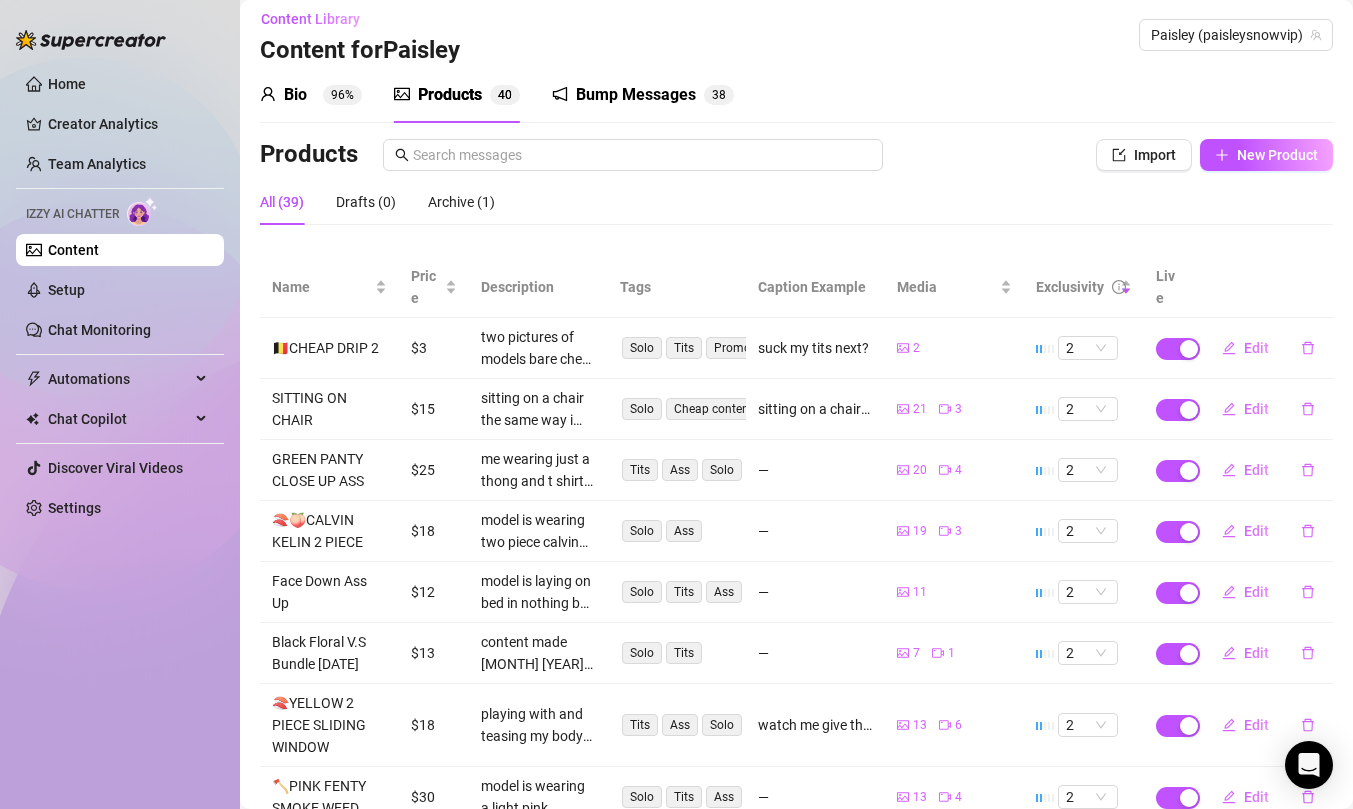 scroll, scrollTop: 0, scrollLeft: 0, axis: both 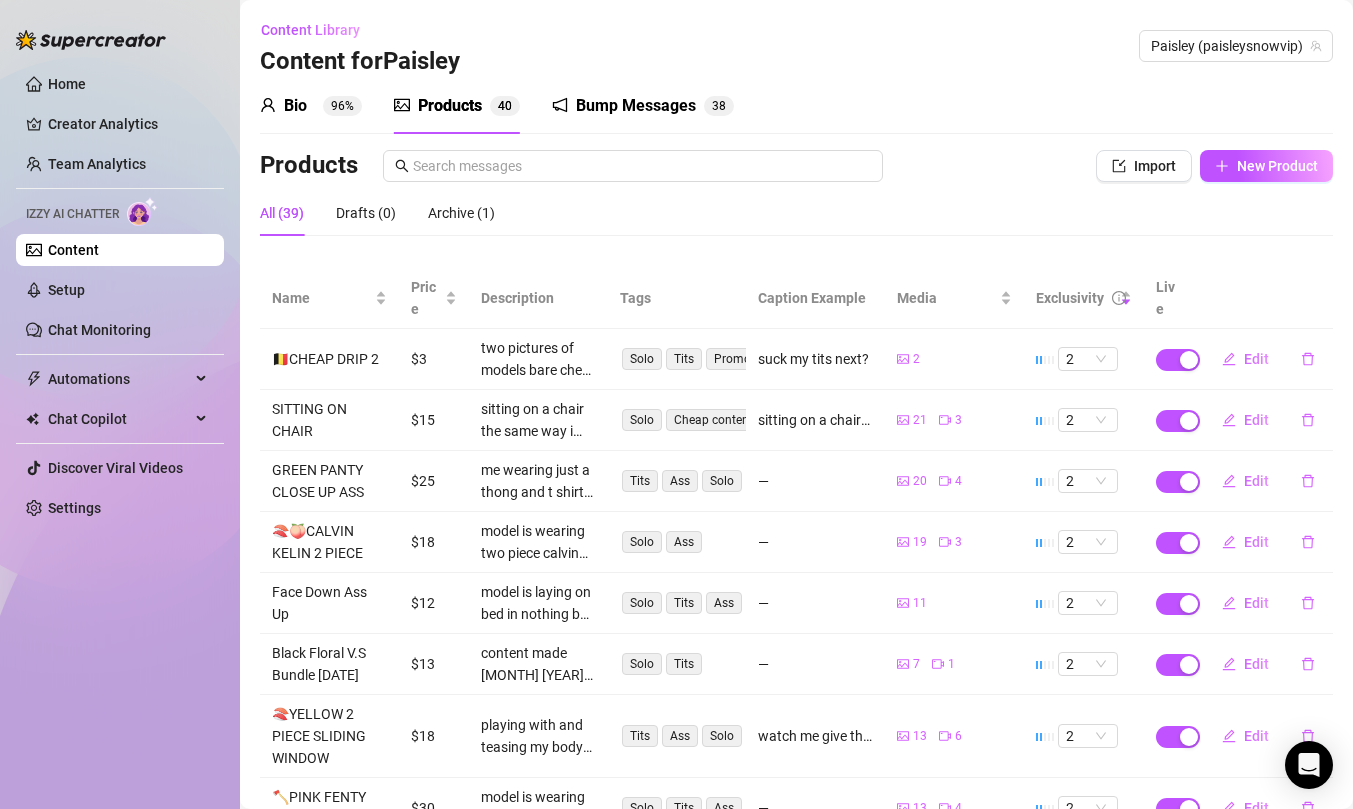 click on "Products Import New Product All (39) Drafts (0) Archive (1) Name Price Description Tags Caption Example Media Exclusivity Live 🇧🇪CHEAP DRIP 2 $3 two pictures of models bare chest with thong on top of bed. no face showing. should be sold as a second set after "🇧🇪CHEAP DRIP" in the messages and before "🇧🇪CHEAP DRIP 3" Solo Tits Promo Cheap content suck my tits next? 2 2 Edit SITTING ON CHAIR $15 sitting on a chair the same way i would your long hard cock. im pretending to sit on you instead while i bounce up and down over and over again like i would riding you and that massive long wood of yours. Solo Cheap content sitting on a chair the same way i would your long hard cock. im pretending to sit on you instead while i bounce up and down over and over again like i would riding you and that massive long wood of yours. 21 3 2 Edit GREEN PANTY CLOSE UP ASS $25 me wearing just a thong and t shirt on my bed while i tease you with this tight little ass then i show you these perky little tits. Tits 20" at bounding box center (796, 594) 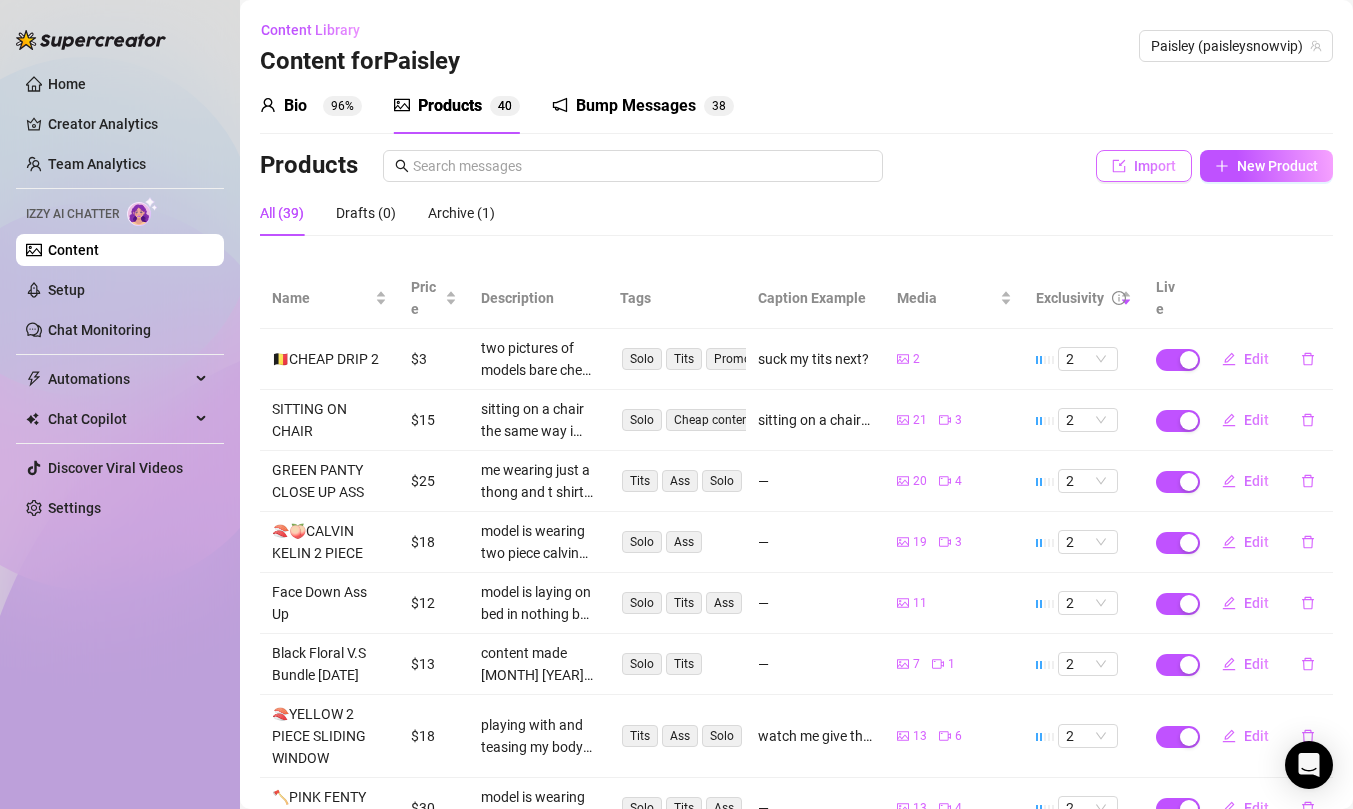 click on "Import" at bounding box center [1144, 166] 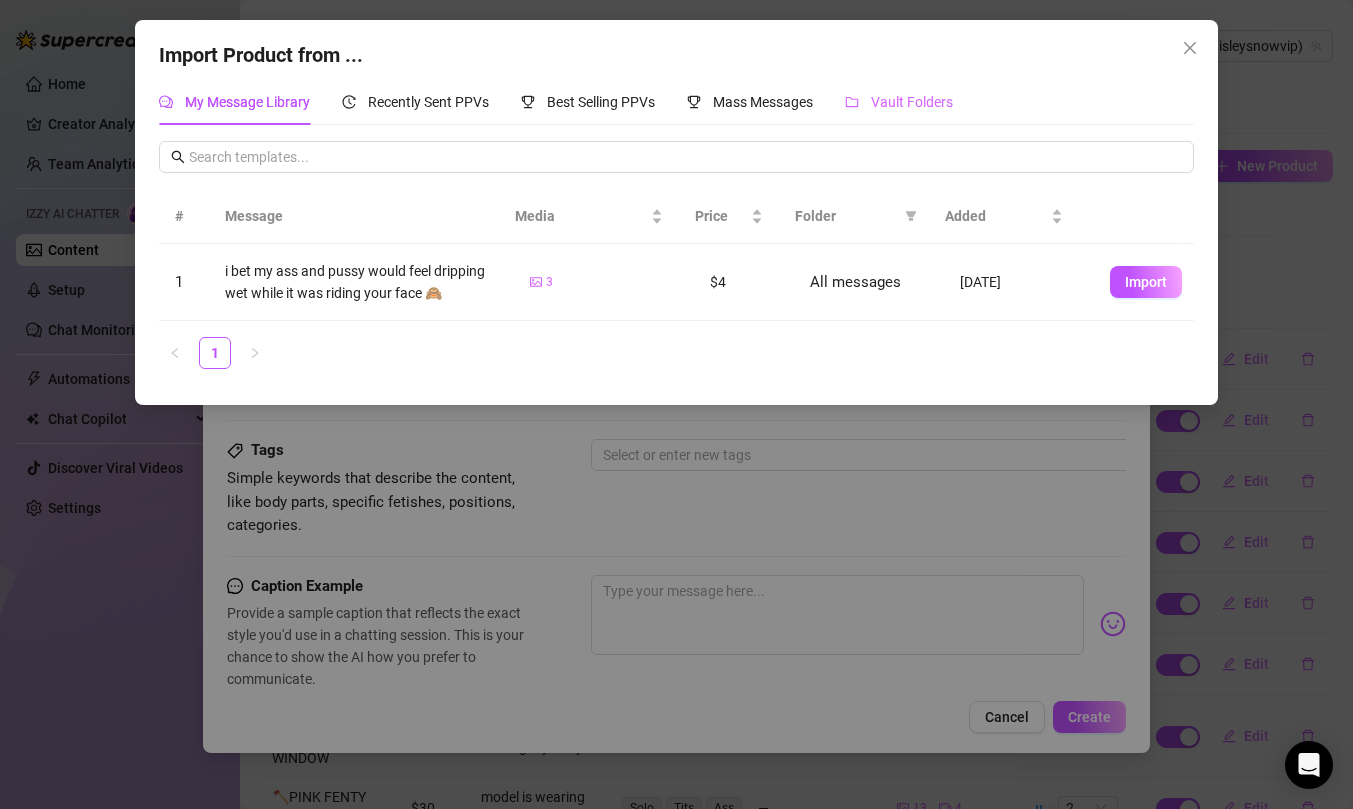 click on "Vault Folders" at bounding box center (899, 102) 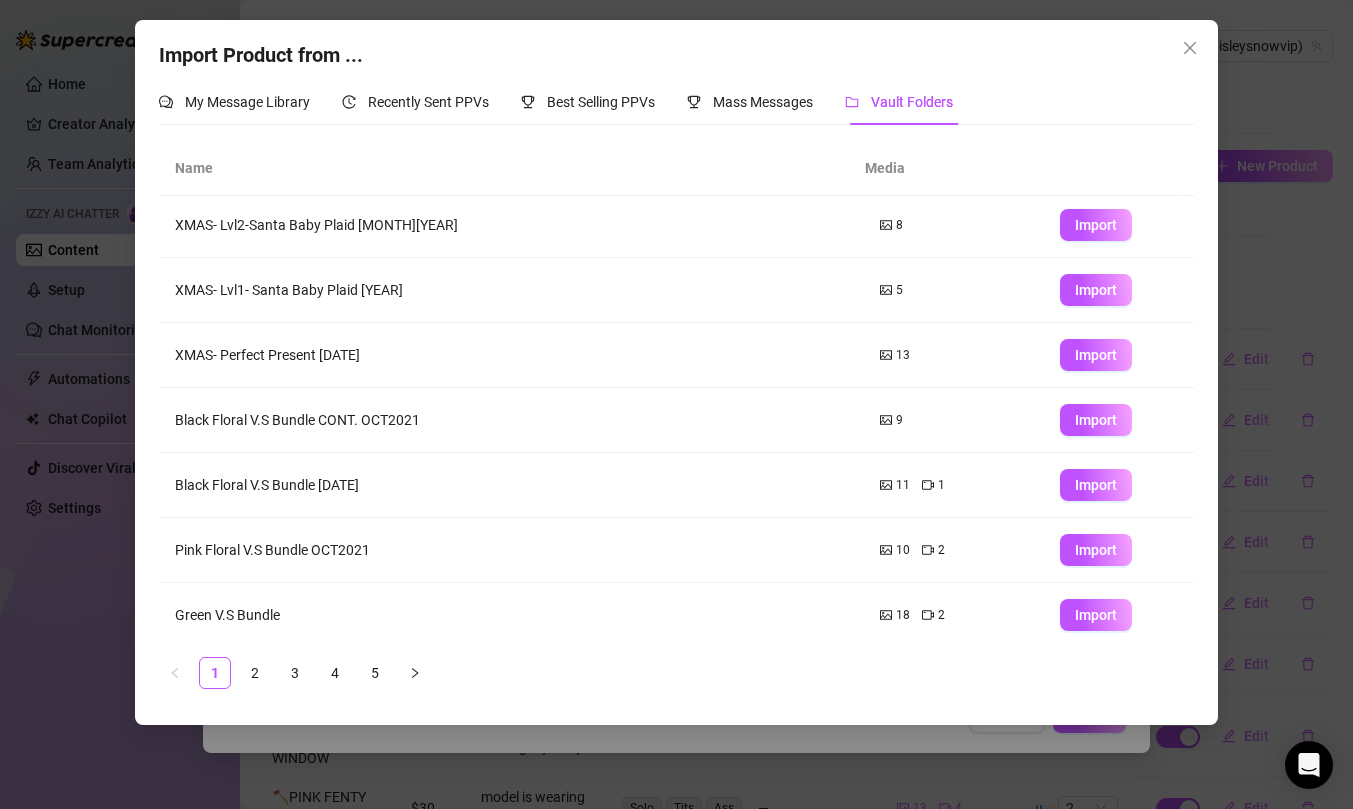 scroll, scrollTop: 205, scrollLeft: 0, axis: vertical 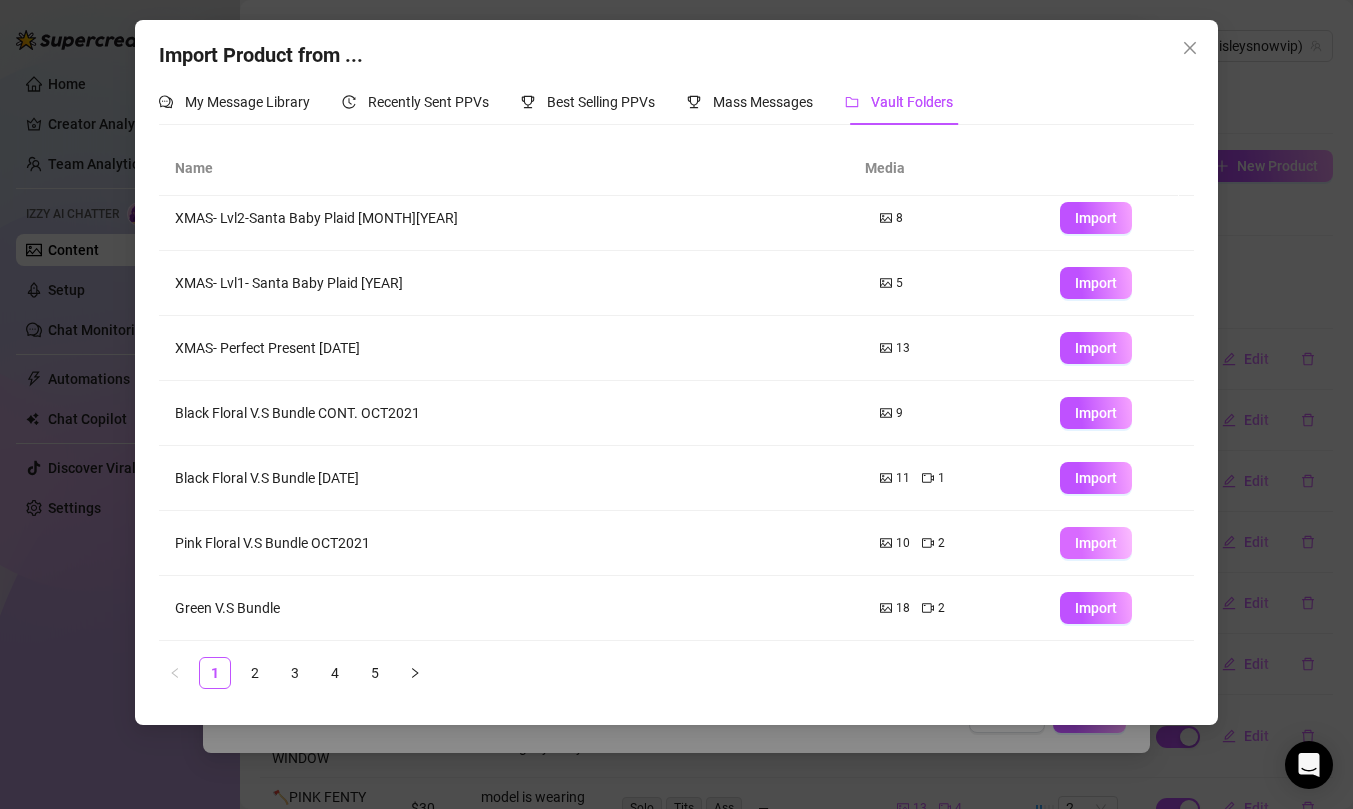 click on "Import" at bounding box center [1096, 543] 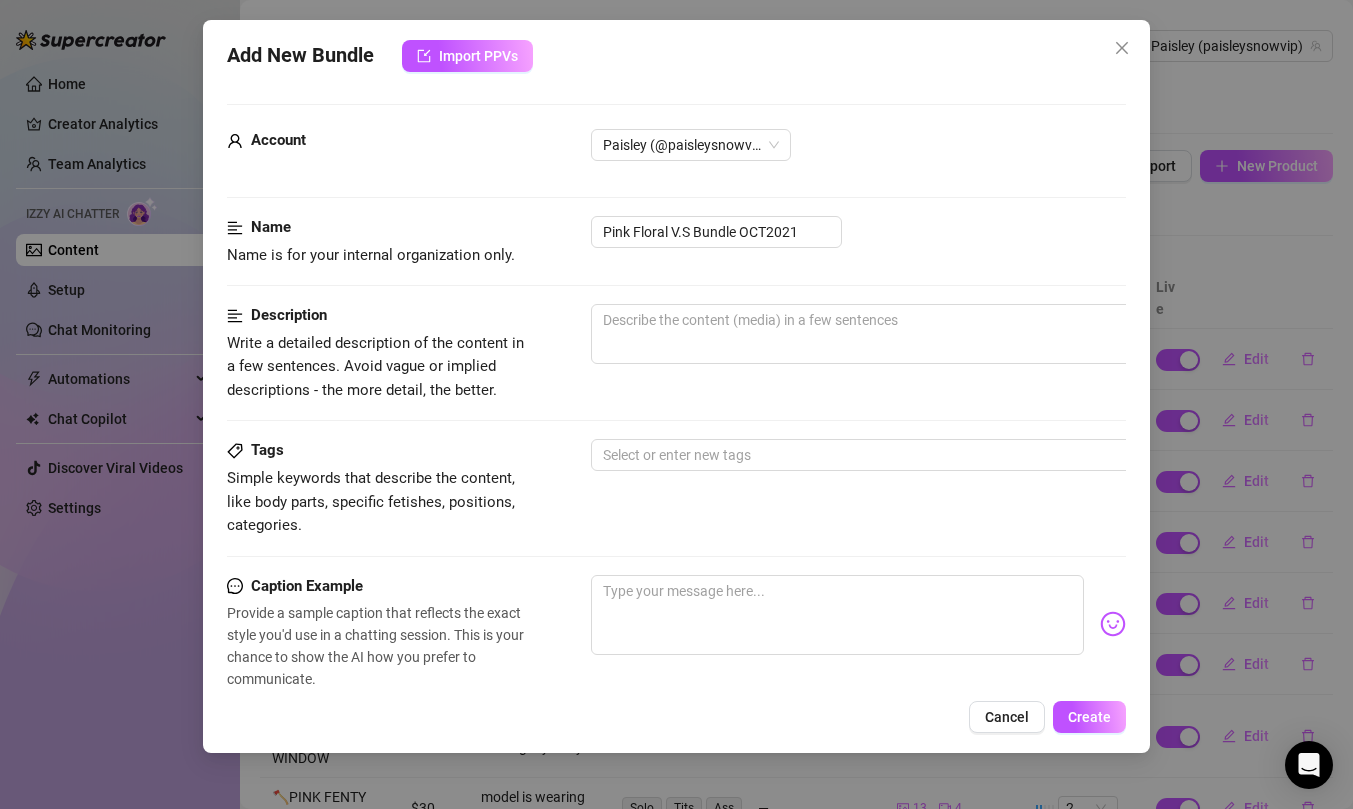 scroll, scrollTop: 596, scrollLeft: 0, axis: vertical 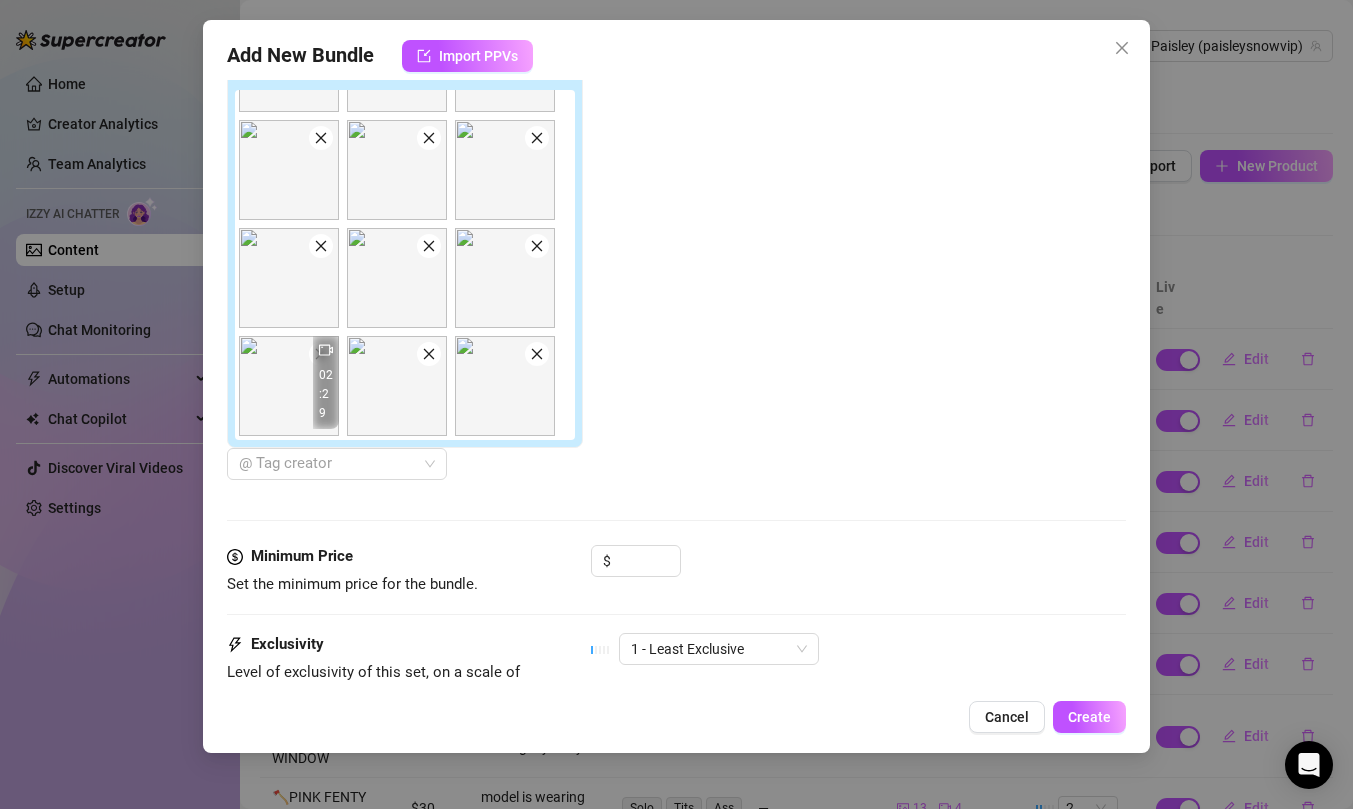click on "Minimum Price Set the minimum price for the bundle. $" at bounding box center [676, 589] 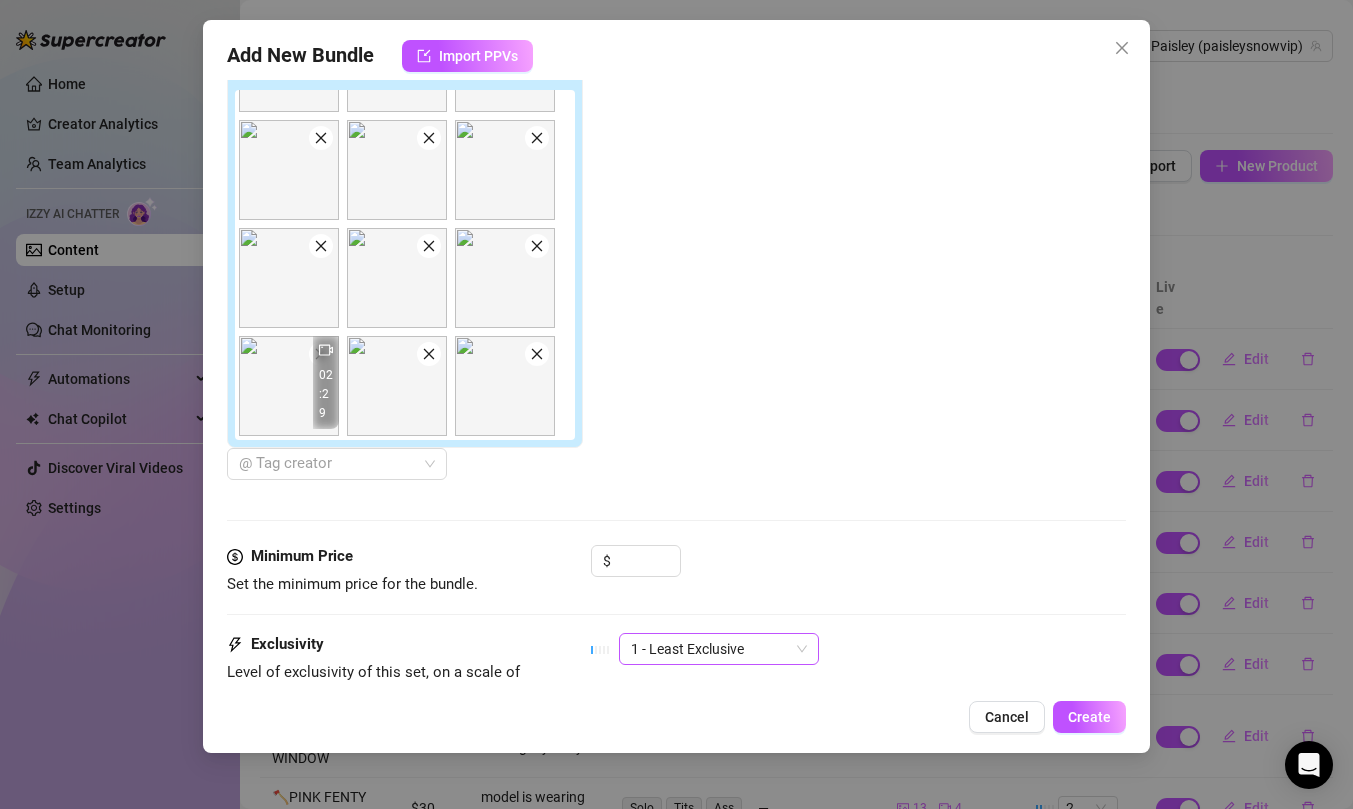 click on "1 - Least Exclusive" at bounding box center [719, 649] 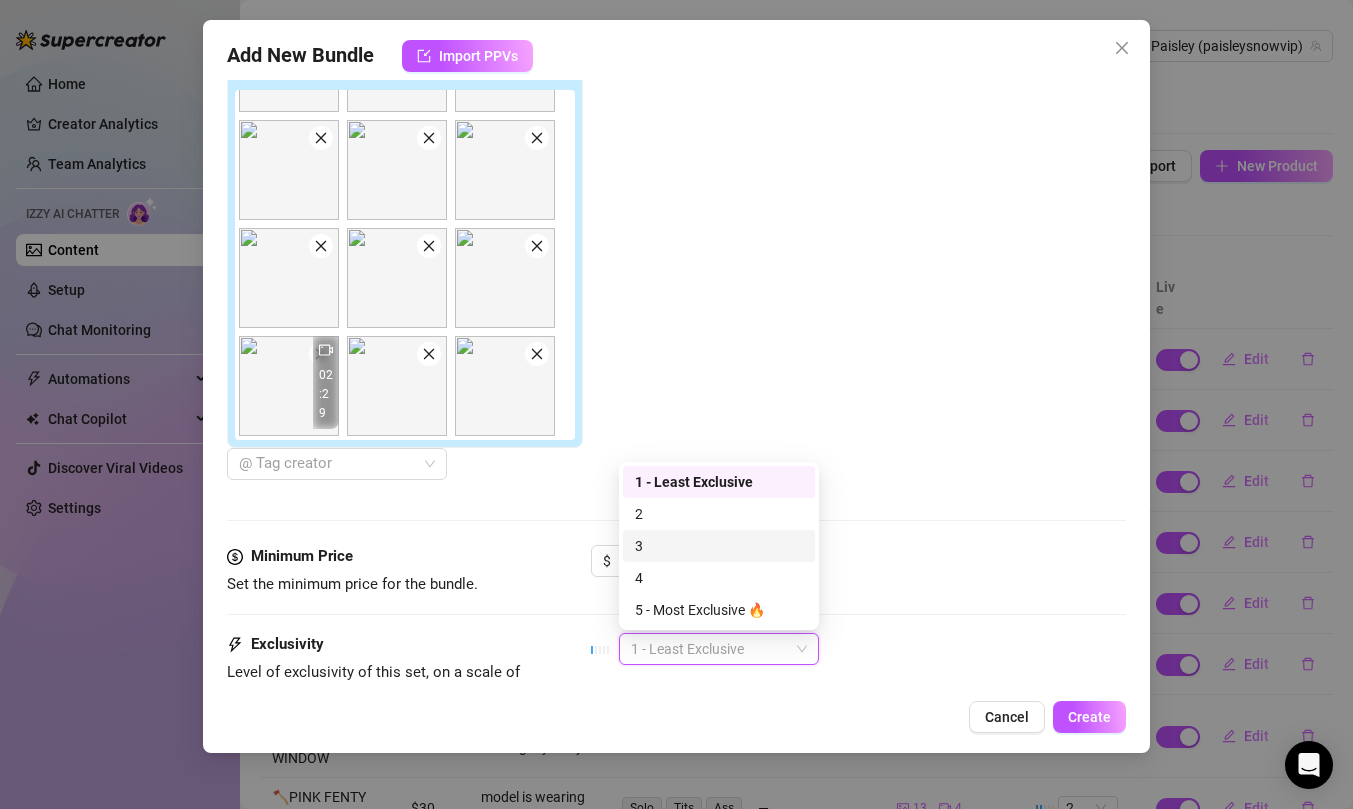 click on "3" at bounding box center (719, 546) 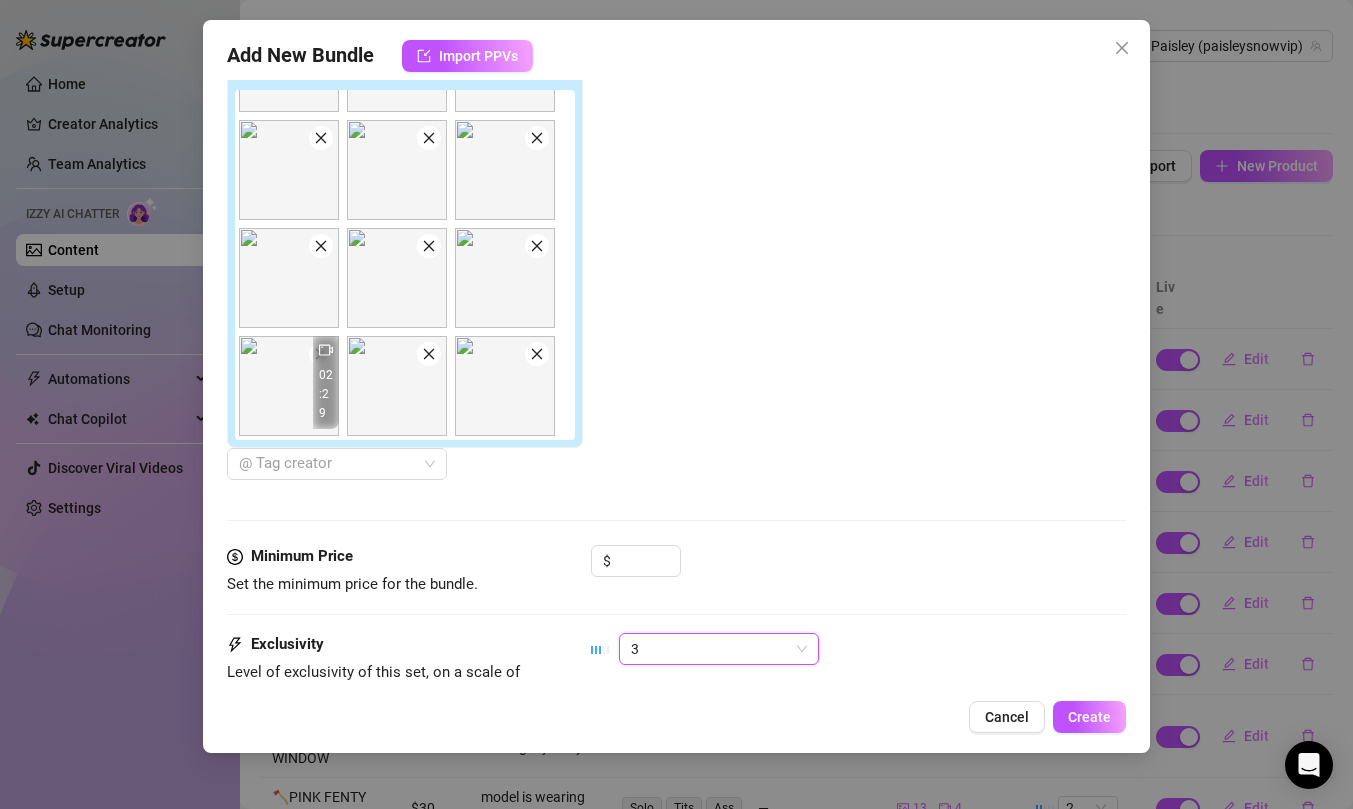 click on "$" at bounding box center [858, 570] 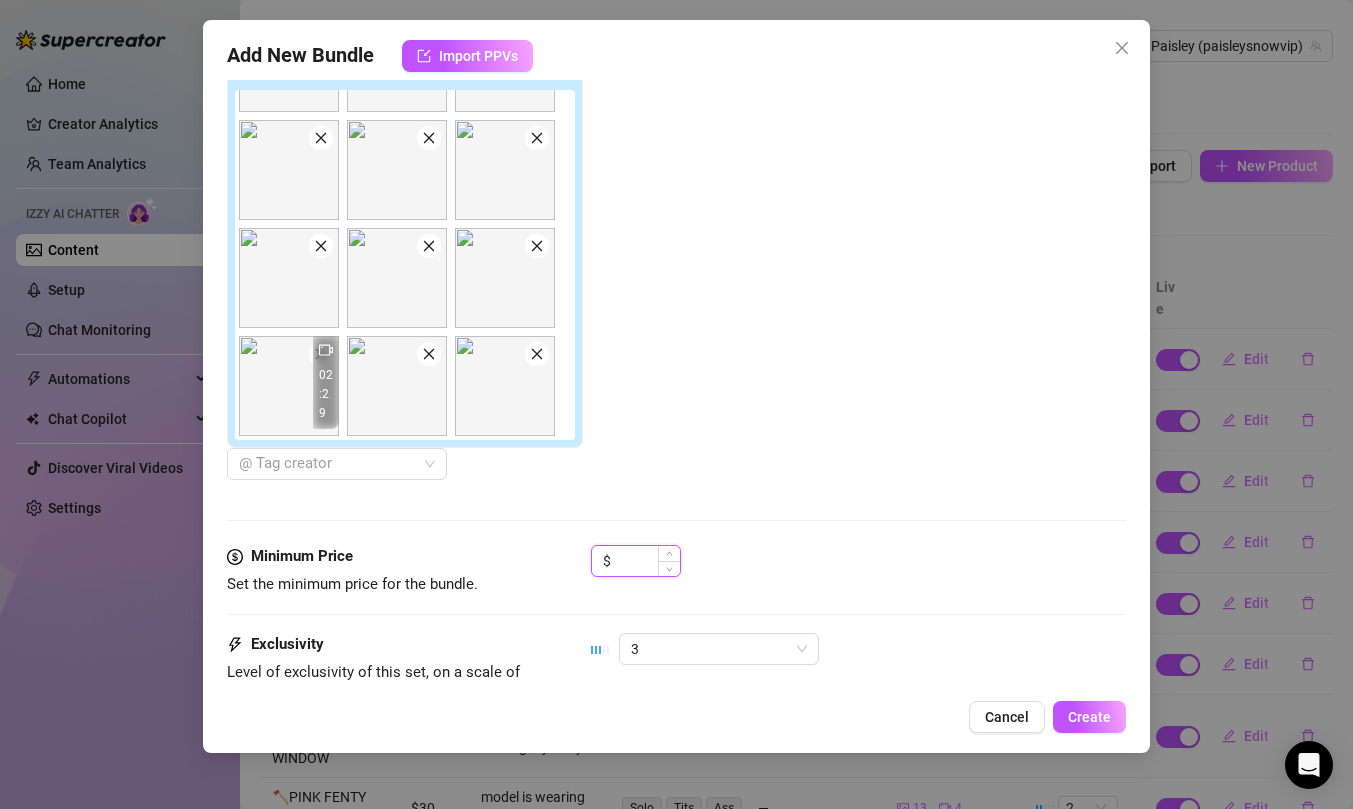 click at bounding box center (647, 561) 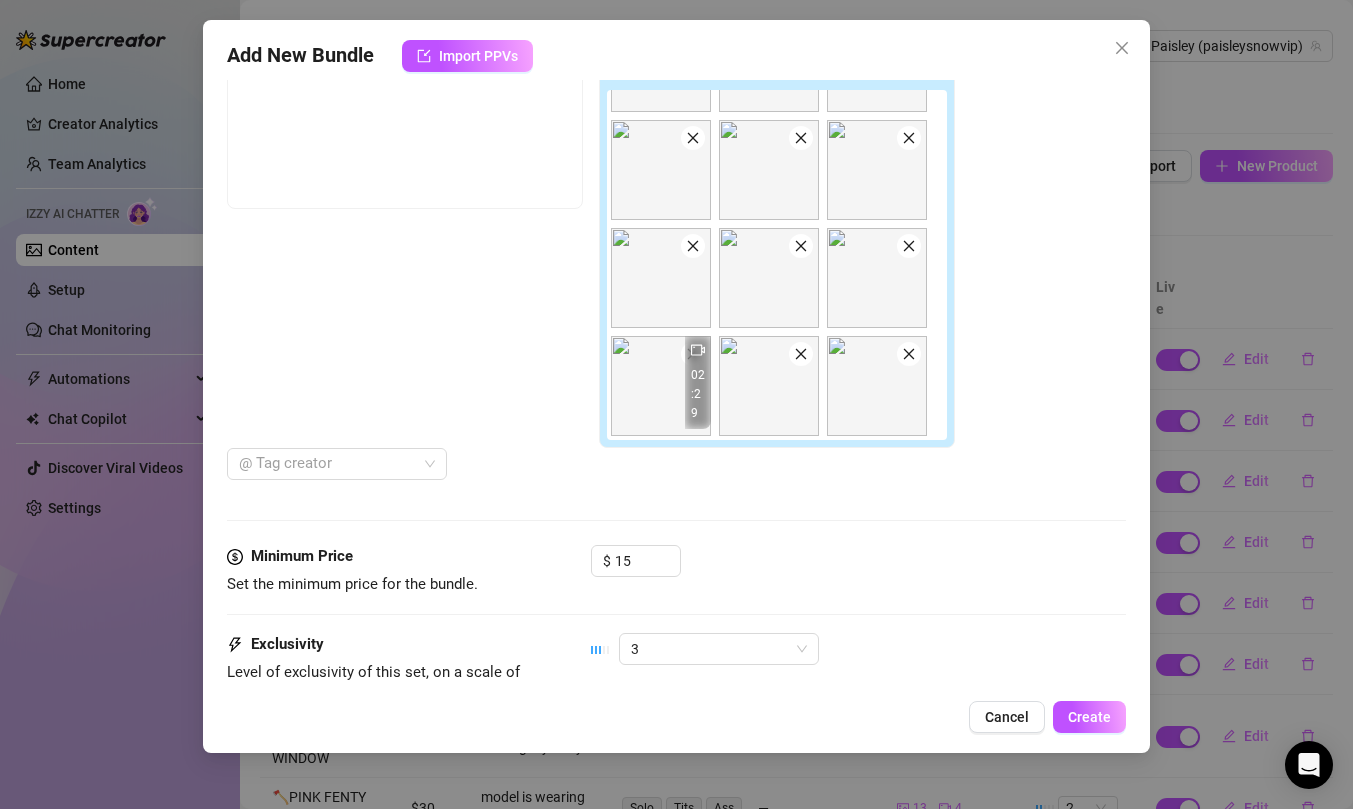 click on "Media Add Media from Vault Free preview Pay to view 00:53 02:29   @ Tag creator" at bounding box center [676, 254] 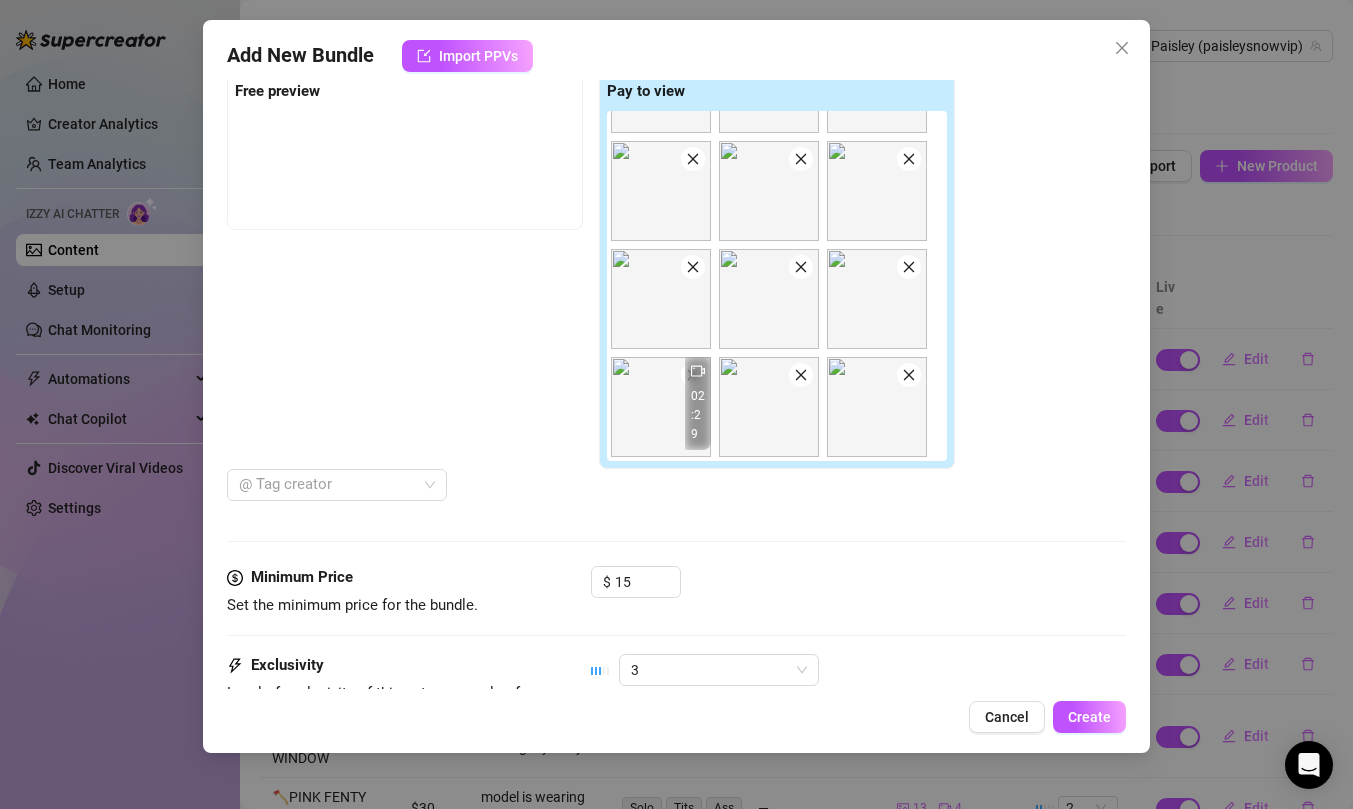scroll, scrollTop: 740, scrollLeft: 0, axis: vertical 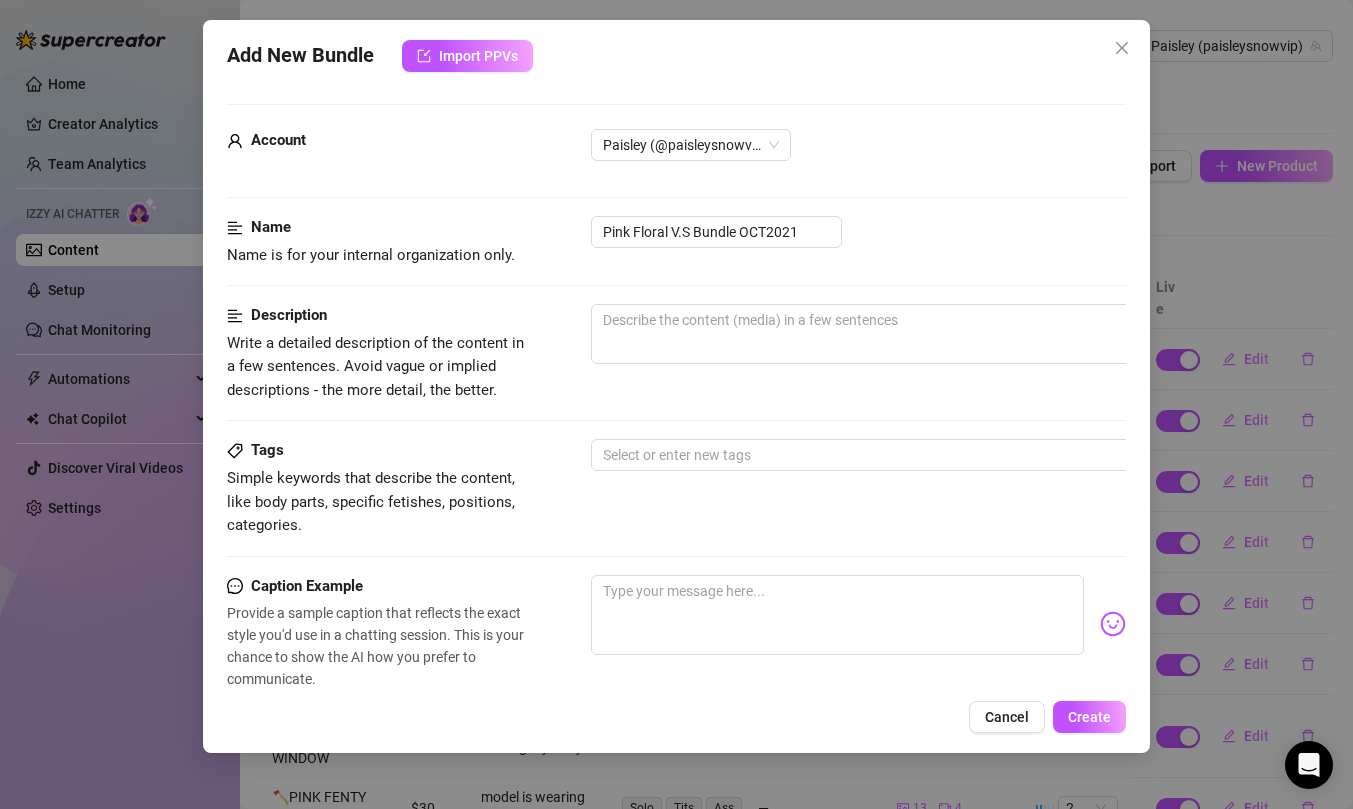 click on "Description Write a detailed description of the content in a few sentences. Avoid vague or implied descriptions - the more detail, the better." at bounding box center [676, 353] 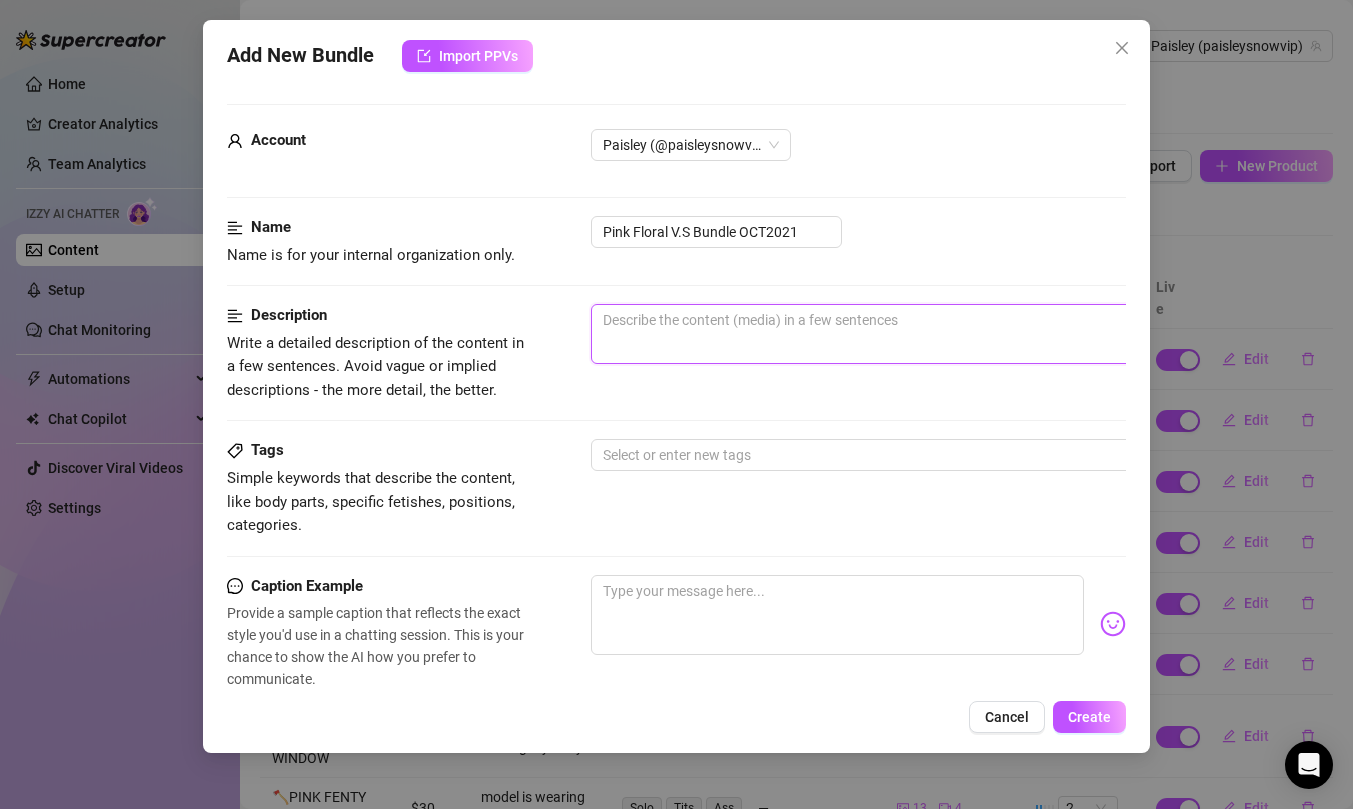 click at bounding box center (941, 334) 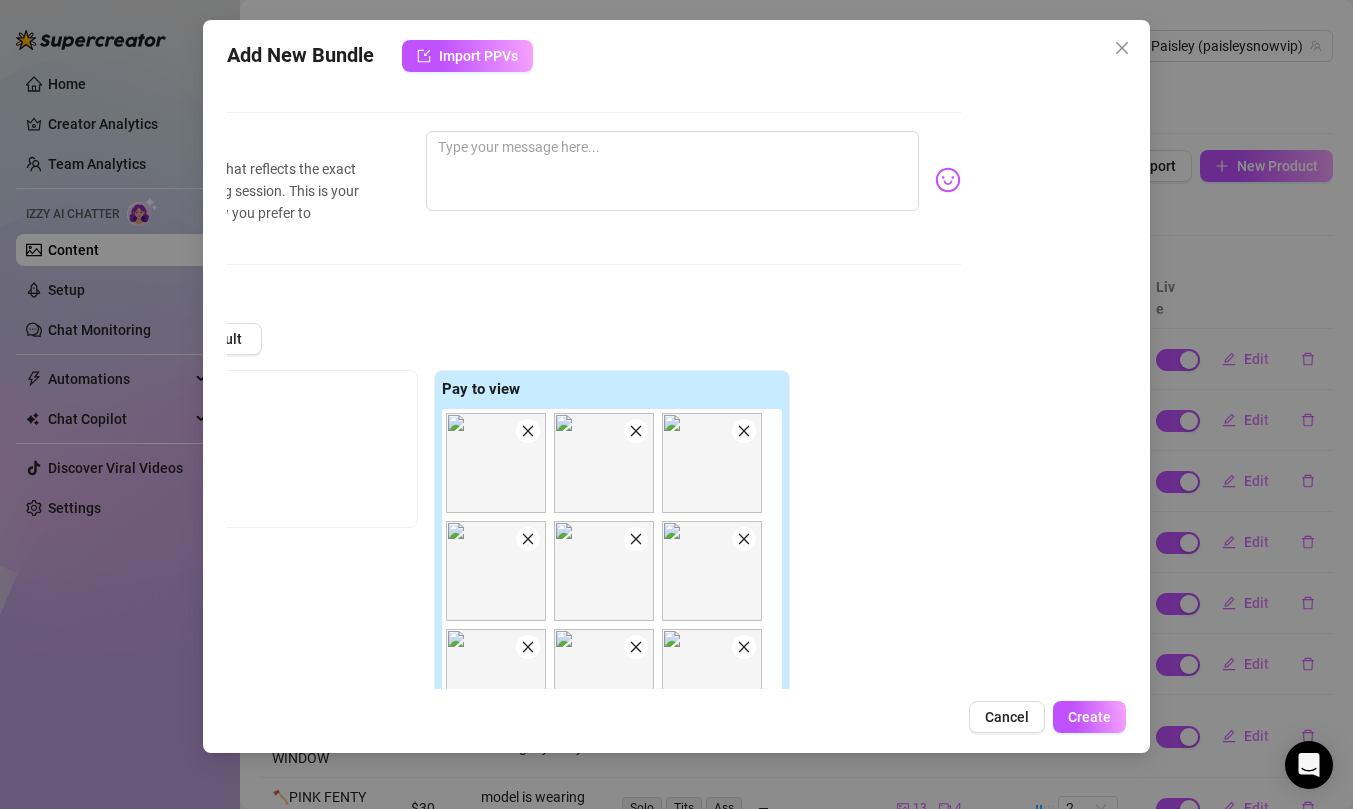 scroll, scrollTop: 664, scrollLeft: 180, axis: both 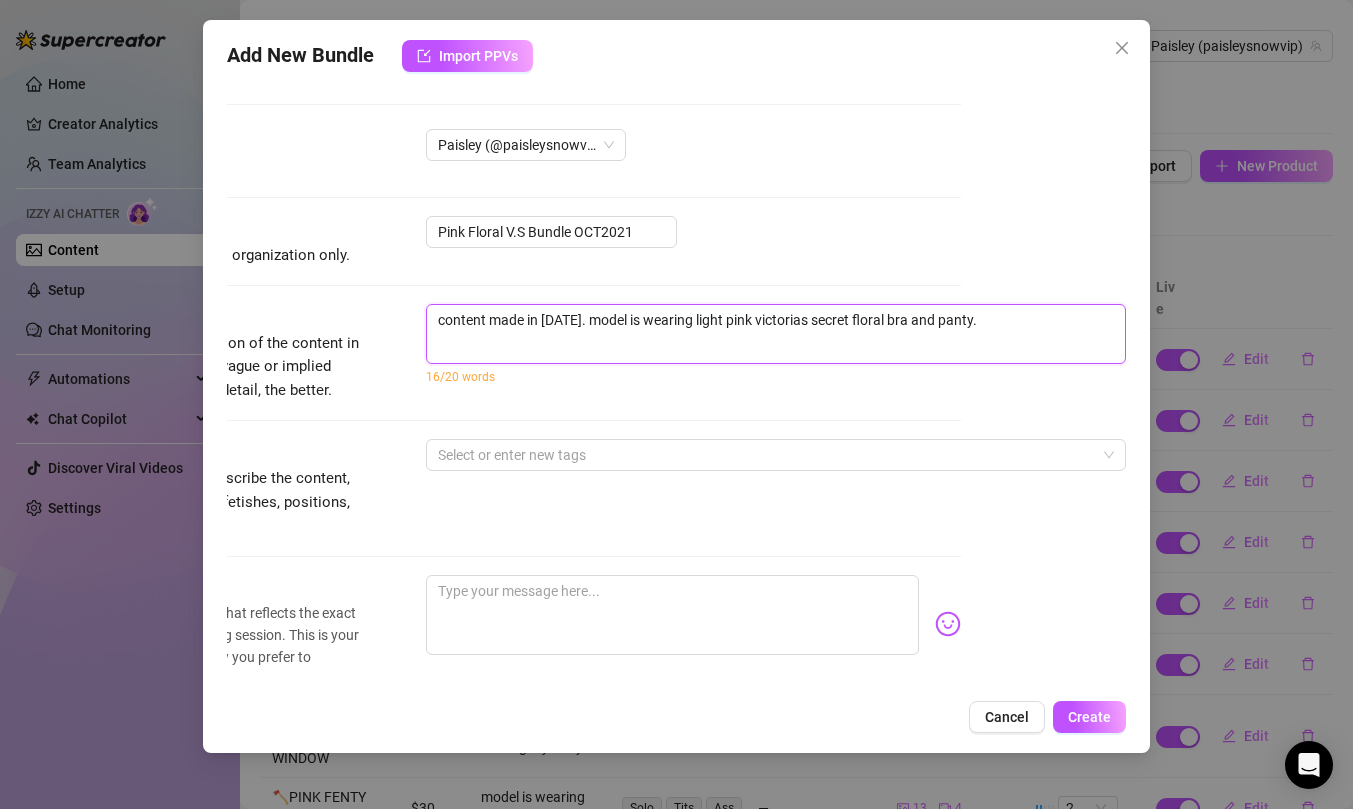 click on "content made in october 2021. model is wearing light pink victorias secret floral bra and panty." at bounding box center (776, 334) 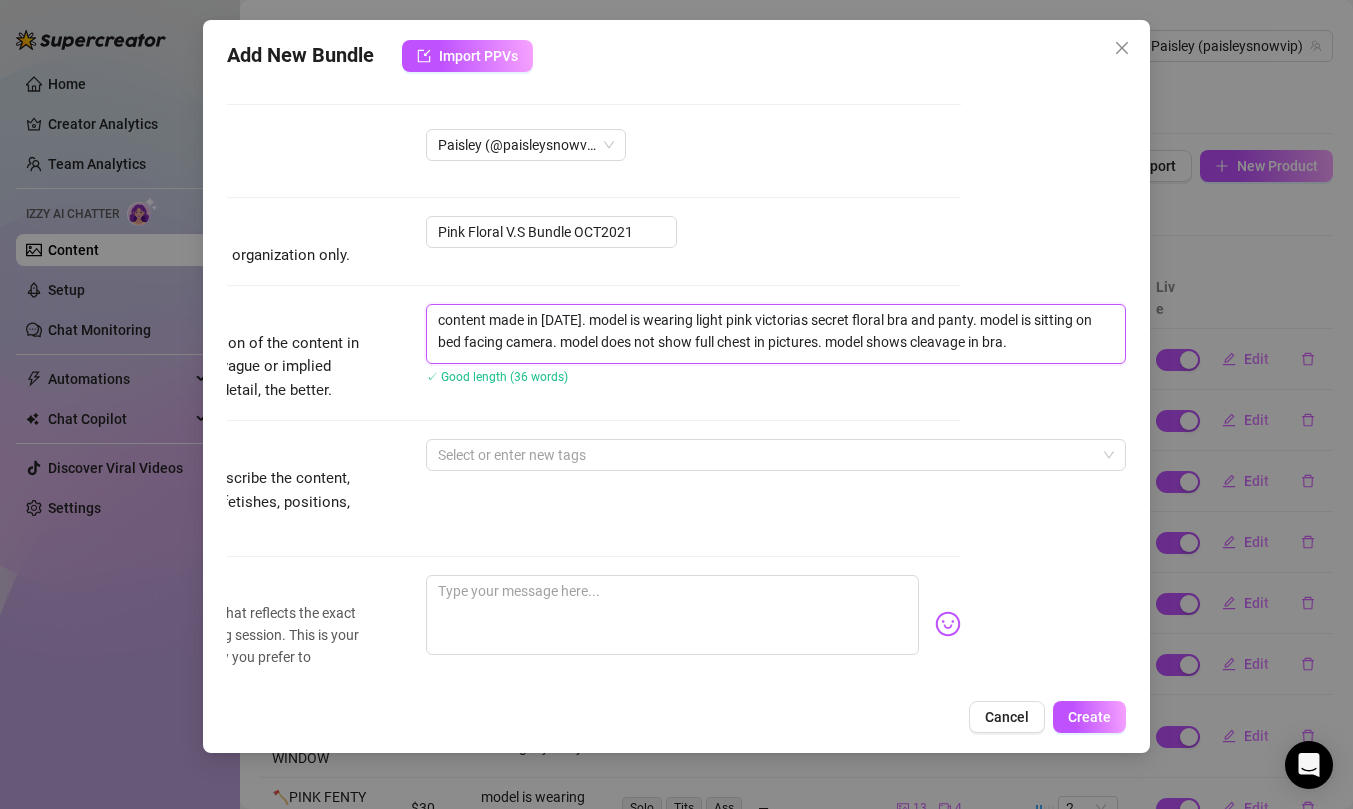 click on "content made in october 2021. model is wearing light pink victorias secret floral bra and panty. model is sitting on bed facing camera. model does not show full chest in pictures. model shows cleavage in bra." at bounding box center [776, 334] 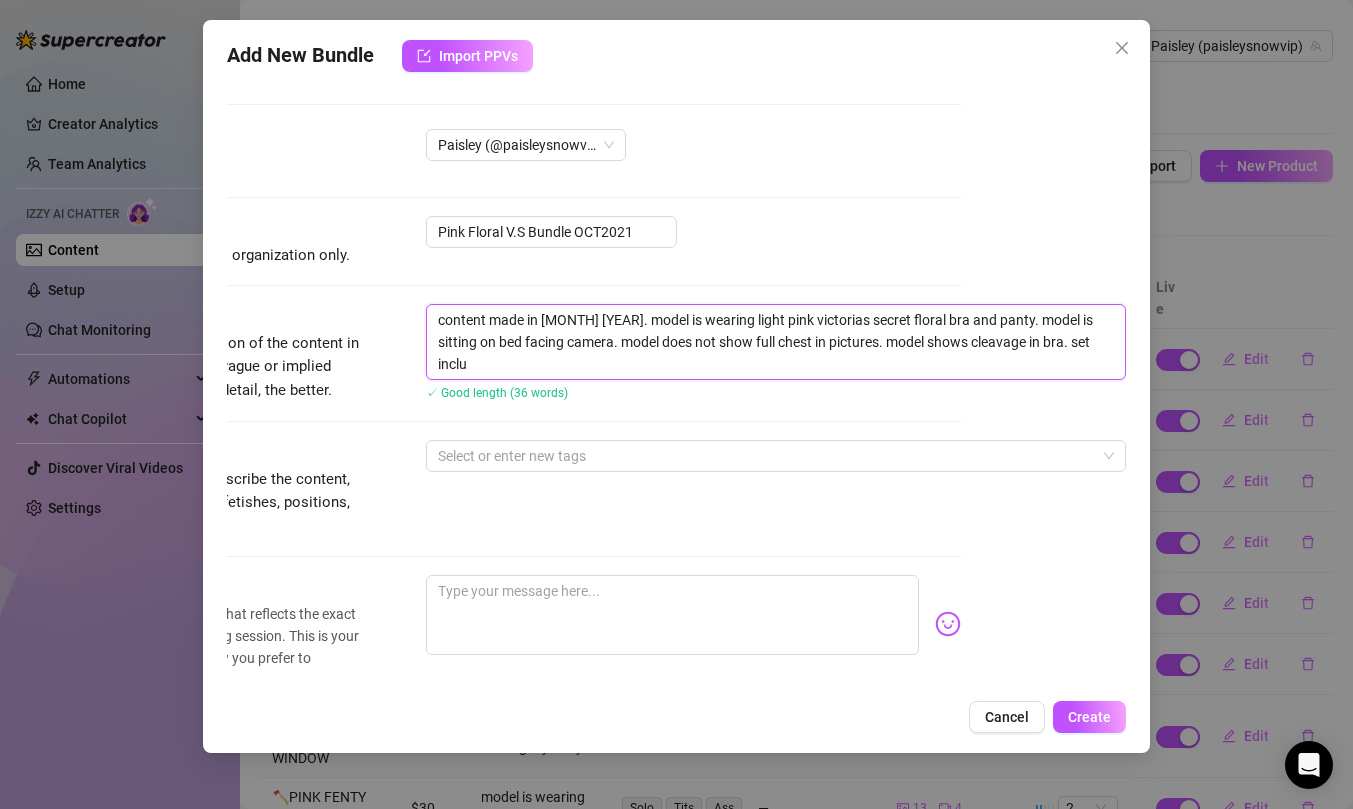 scroll, scrollTop: 0, scrollLeft: 0, axis: both 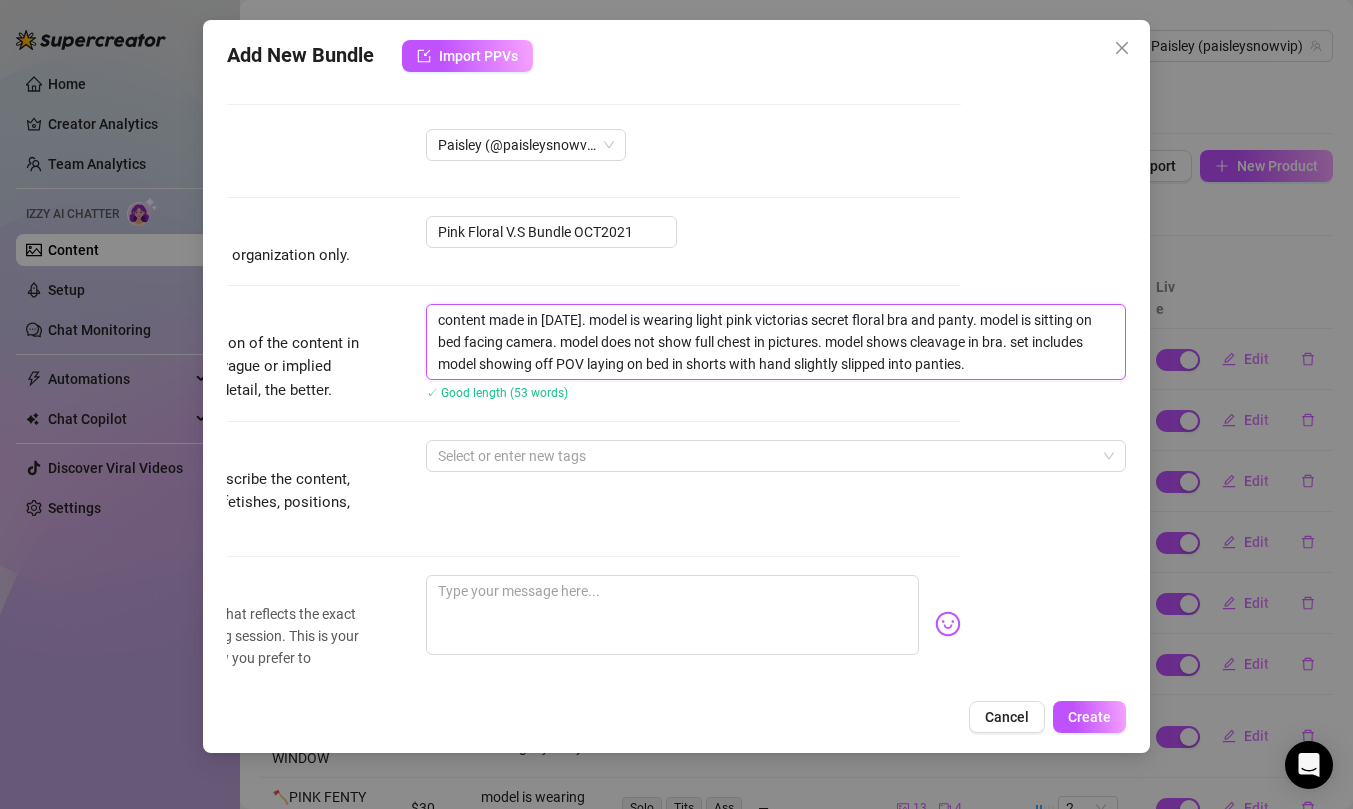 click on "content made in october 2021. model is wearing light pink victorias secret floral bra and panty. model is sitting on bed facing camera. model does not show full chest in pictures. model shows cleavage in bra. set includes model showing off POV laying on bed in shorts with hand slightly slipped into panties." at bounding box center [776, 342] 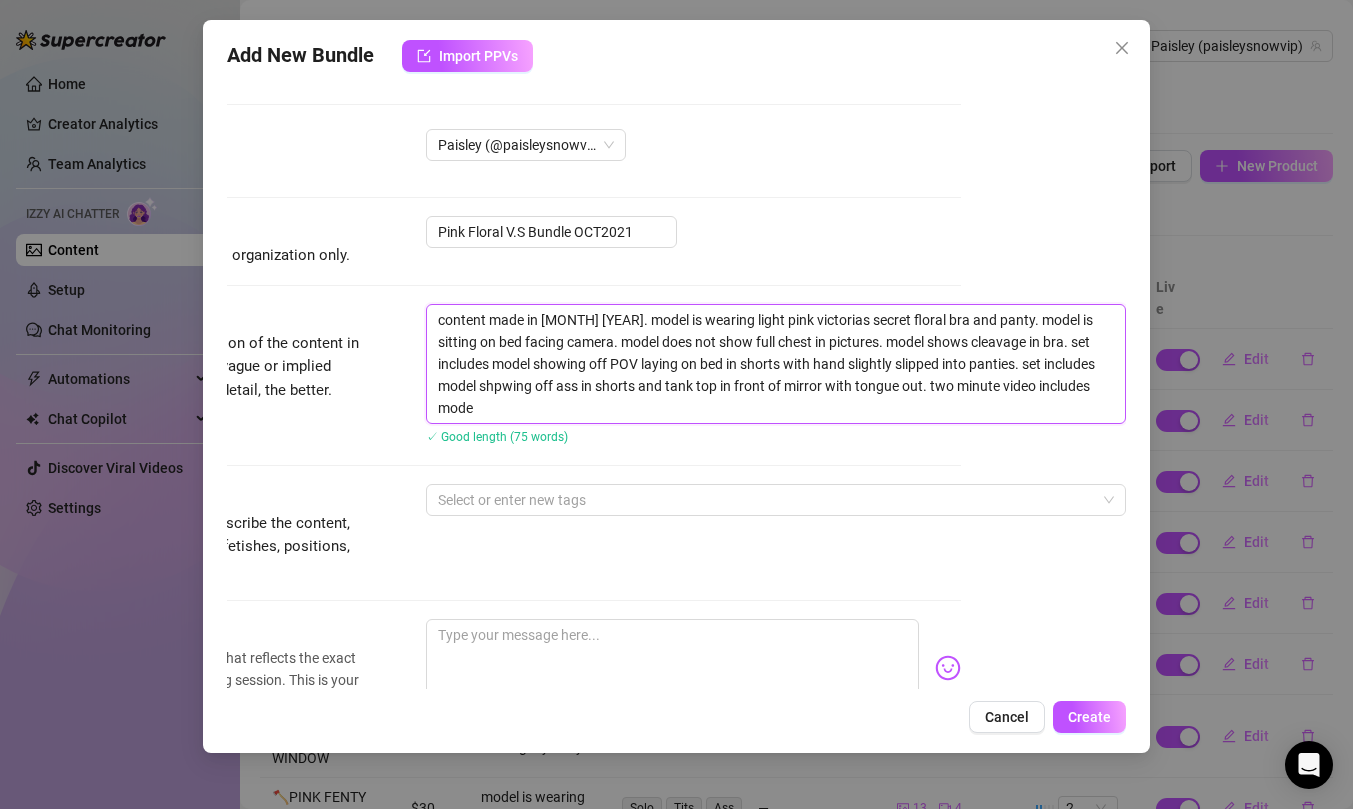 scroll, scrollTop: 0, scrollLeft: 0, axis: both 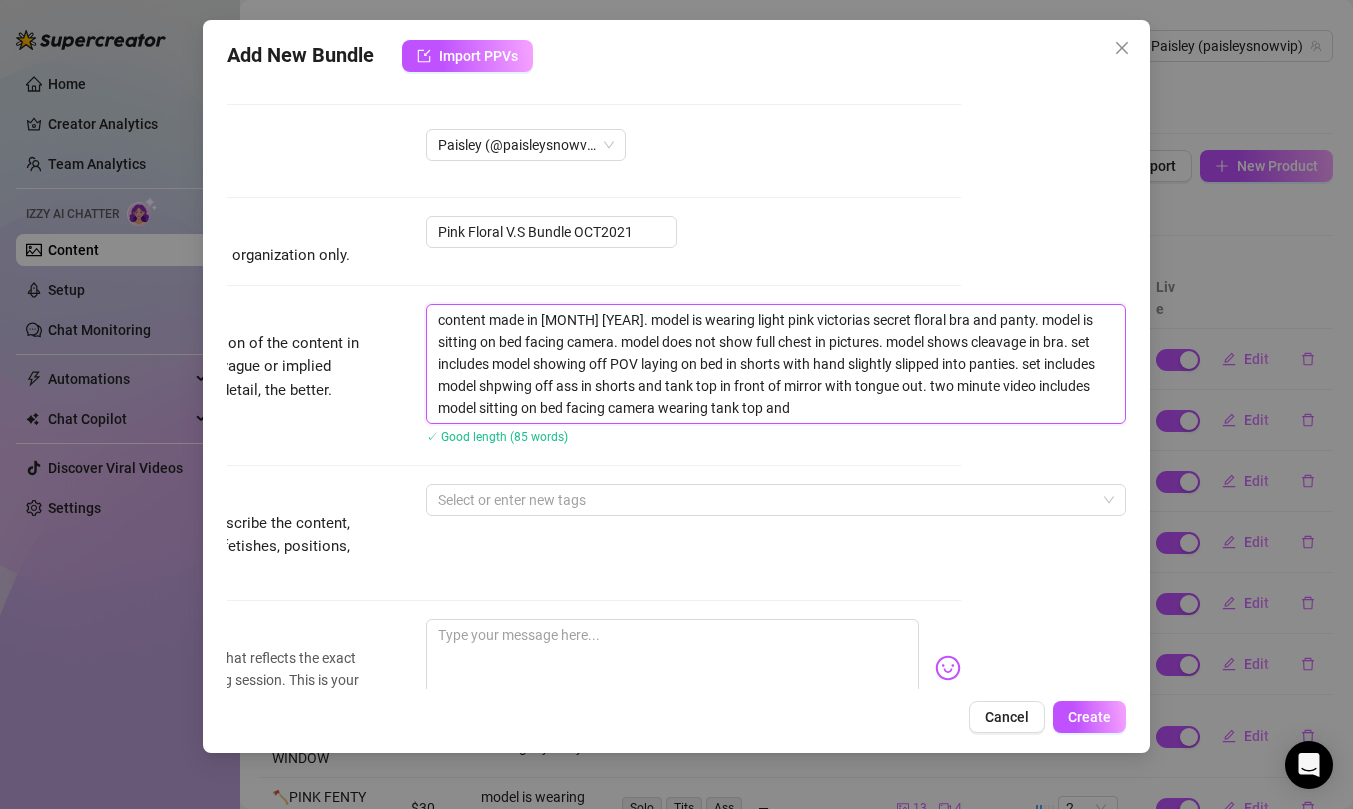 click on "content made in october 2021. model is wearing light pink victorias secret floral bra and panty. model is sitting on bed facing camera. model does not show full chest in pictures. model shows cleavage in bra. set includes model showing off POV laying on bed in shorts with hand slightly slipped into panties. set includes model shpwing off ass in shorts and tank top in front of mirror with tongue out. two minute video includes model sitting on bed facing camera wearing tank top and" at bounding box center (776, 364) 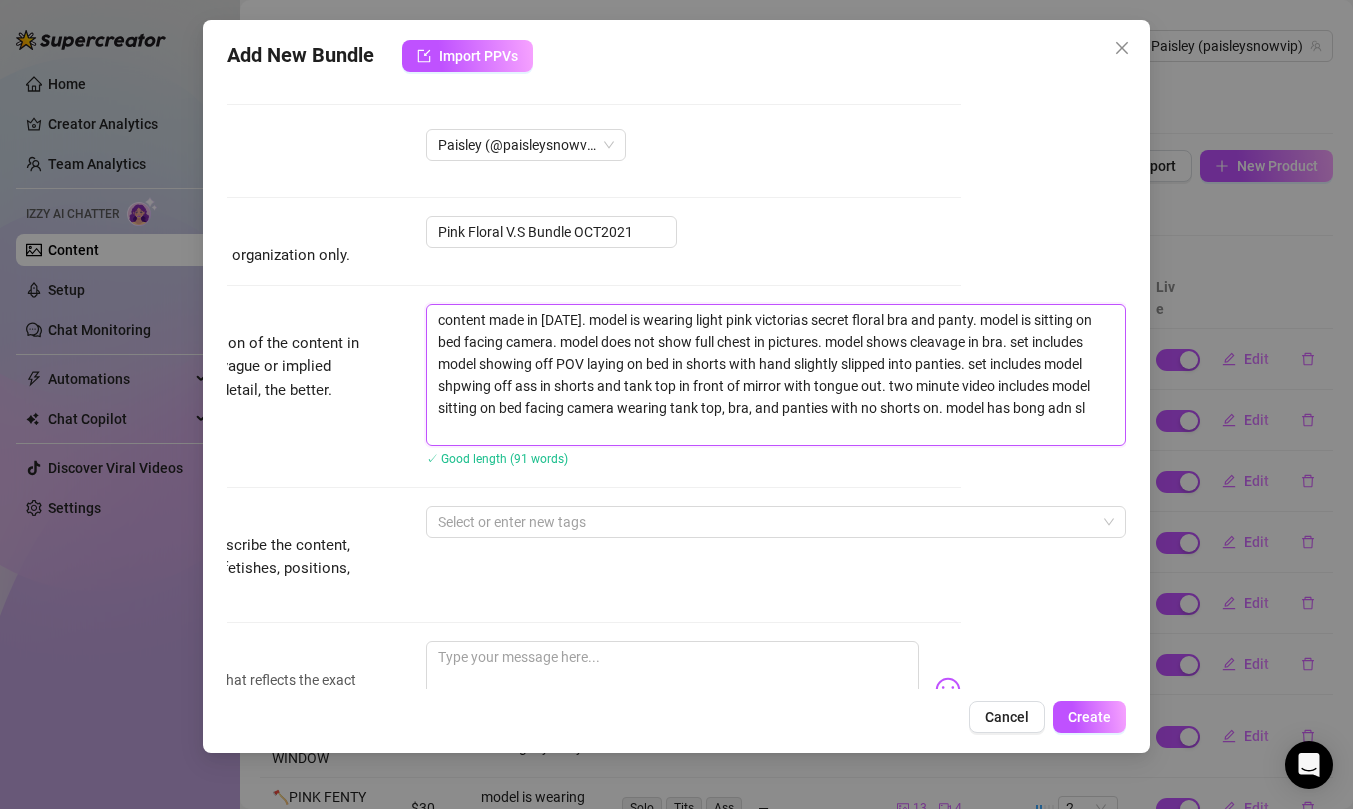 scroll, scrollTop: 0, scrollLeft: 0, axis: both 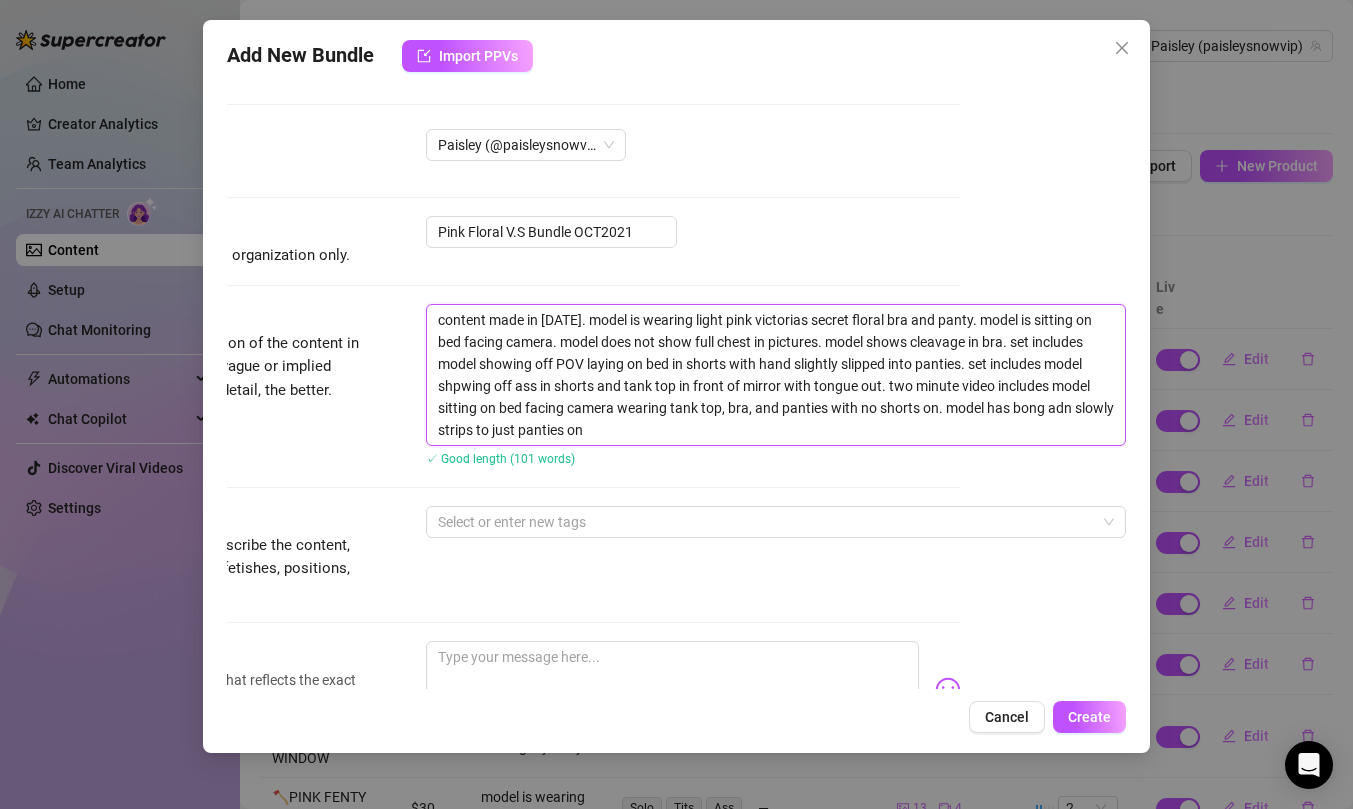 click on "content made in october 2021. model is wearing light pink victorias secret floral bra and panty. model is sitting on bed facing camera. model does not show full chest in pictures. model shows cleavage in bra. set includes model showing off POV laying on bed in shorts with hand slightly slipped into panties. set includes model shpwing off ass in shorts and tank top in front of mirror with tongue out. two minute video includes model sitting on bed facing camera wearing tank top, bra, and panties with no shorts on. model has bong adn slowly strips to just panties on" at bounding box center (776, 375) 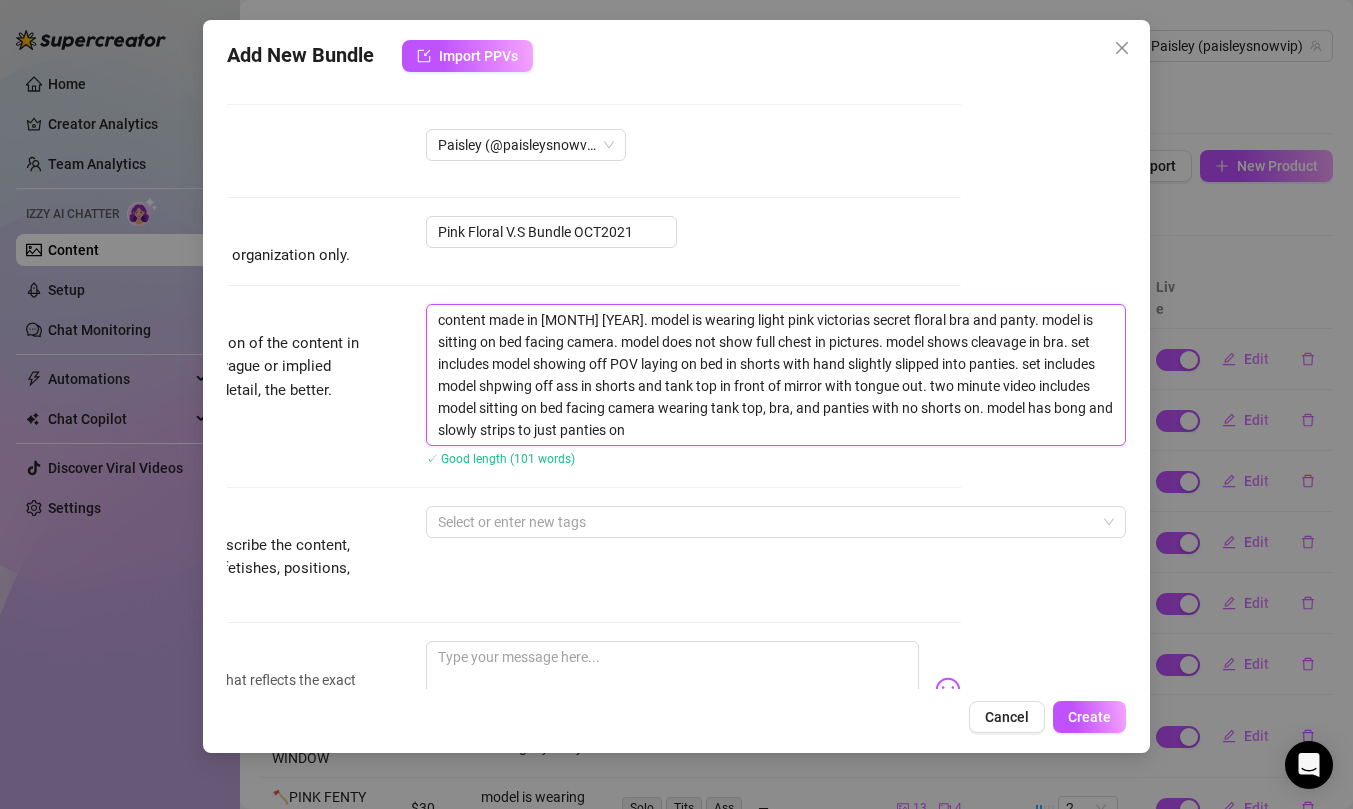 click on "content made in october 2021. model is wearing light pink victorias secret floral bra and panty. model is sitting on bed facing camera. model does not show full chest in pictures. model shows cleavage in bra. set includes model showing off POV laying on bed in shorts with hand slightly slipped into panties. set includes model shpwing off ass in shorts and tank top in front of mirror with tongue out. two minute video includes model sitting on bed facing camera wearing tank top, bra, and panties with no shorts on. model has bong and slowly strips to just panties on" at bounding box center [776, 375] 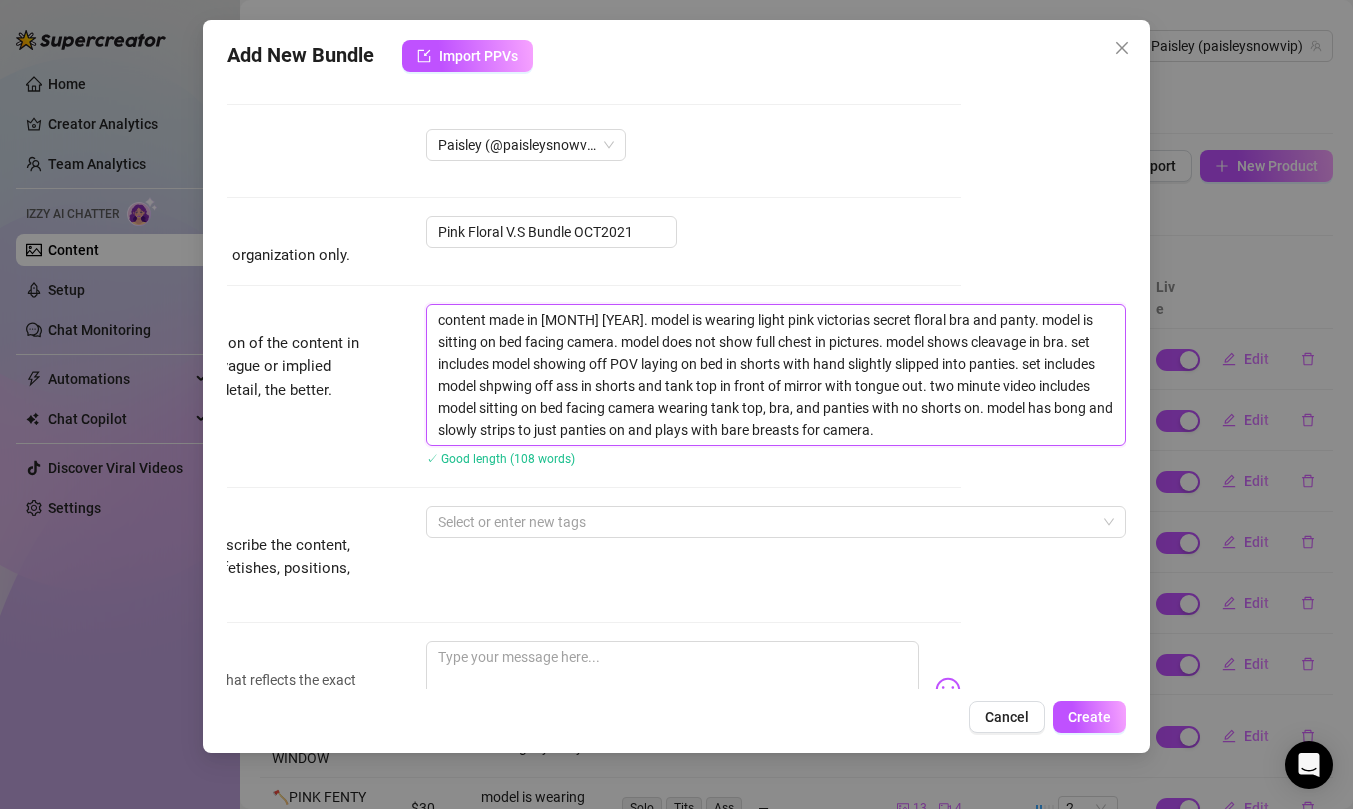 drag, startPoint x: 914, startPoint y: 436, endPoint x: 385, endPoint y: 290, distance: 548.7777 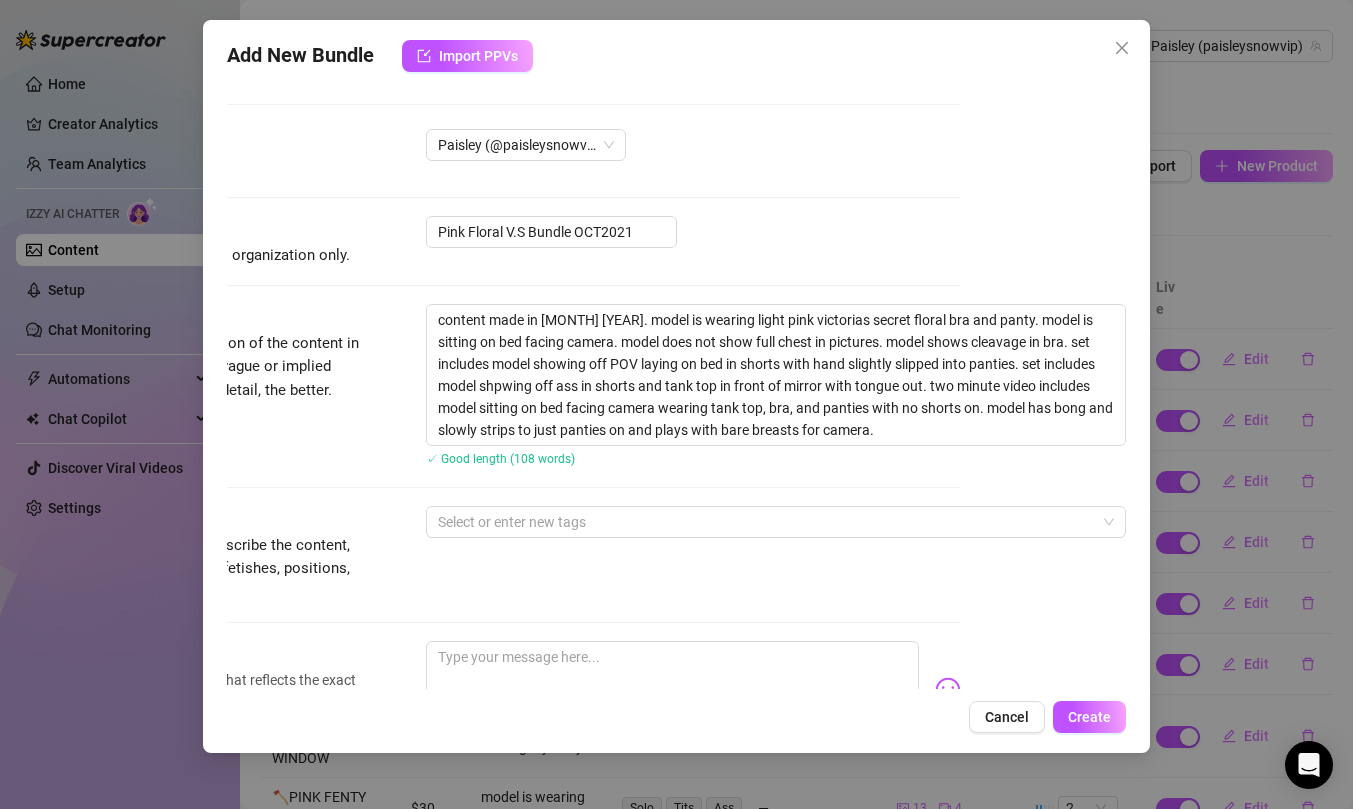 click on "Description Write a detailed description of the content in a few sentences. Avoid vague or implied descriptions - the more detail, the better. content made in october 2021. model is wearing light pink victorias secret floral bra and panty. model is sitting on bed facing camera. model does not show full chest in pictures. model shows cleavage in bra. set includes model showing off POV laying on bed in shorts with hand slightly slipped into panties. set includes model shpwing off ass in shorts and tank top in front of mirror with tongue out. two minute video includes model sitting on bed facing camera wearing tank top, bra, and panties with no shorts on. model has bong and slowly strips to just panties on and plays with bare breasts for camera.  ✓ Good length (108 words)" at bounding box center (511, 405) 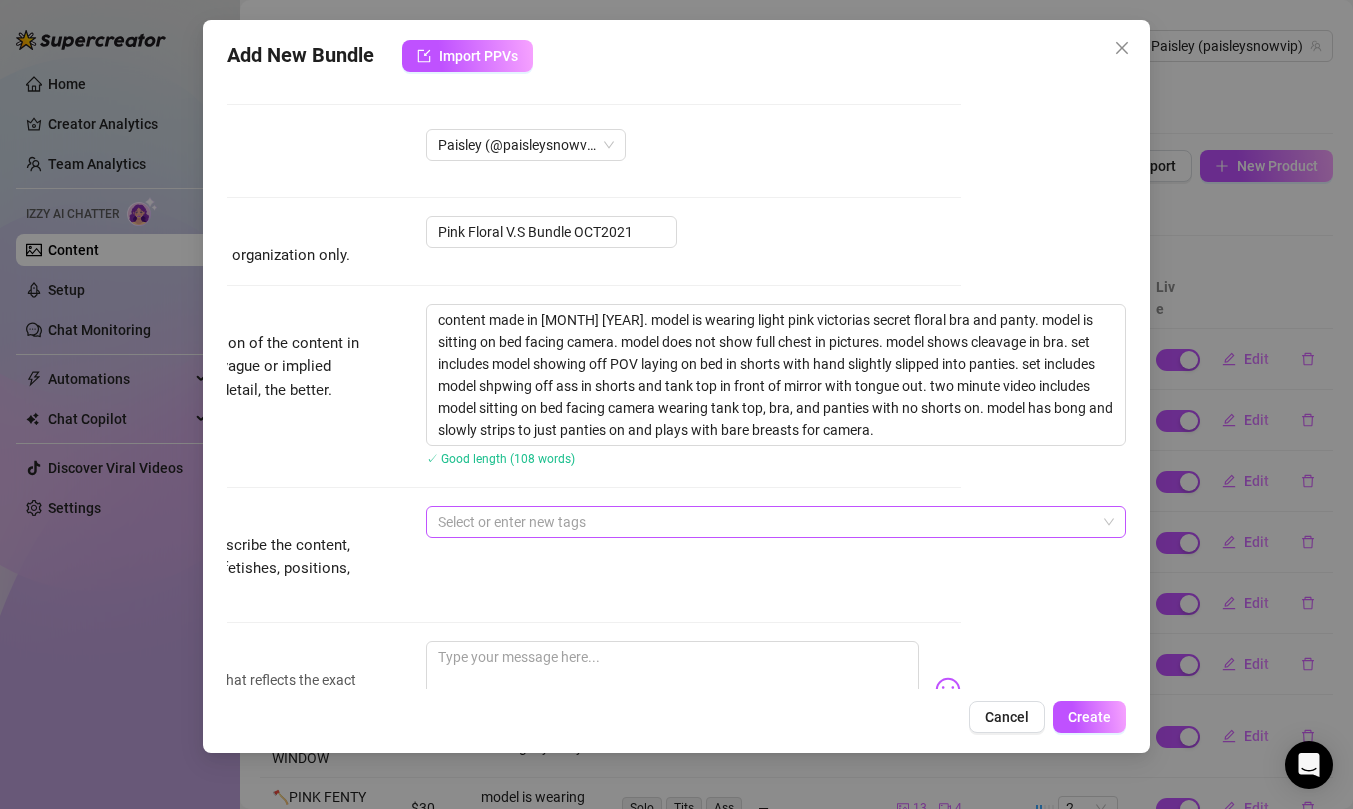 click at bounding box center (765, 522) 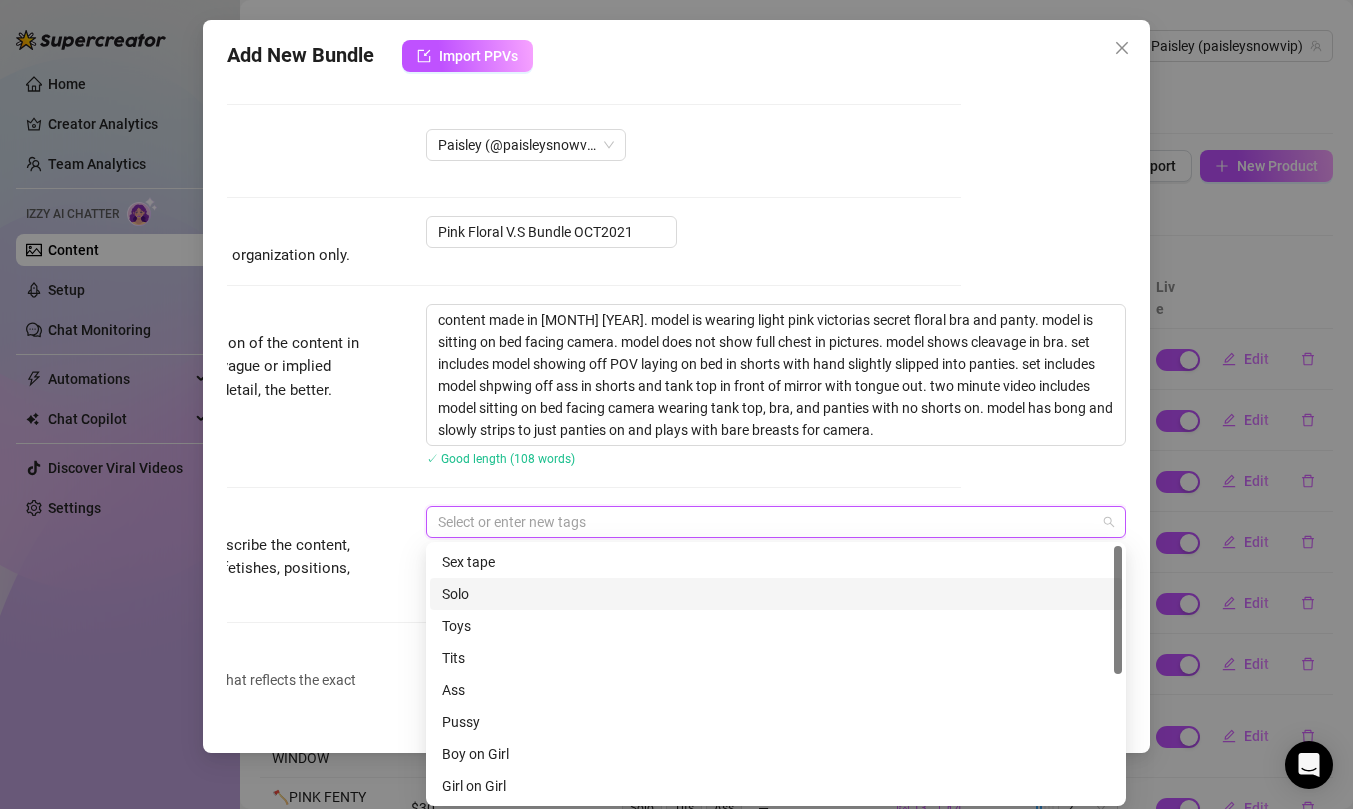 click on "Solo" at bounding box center [776, 594] 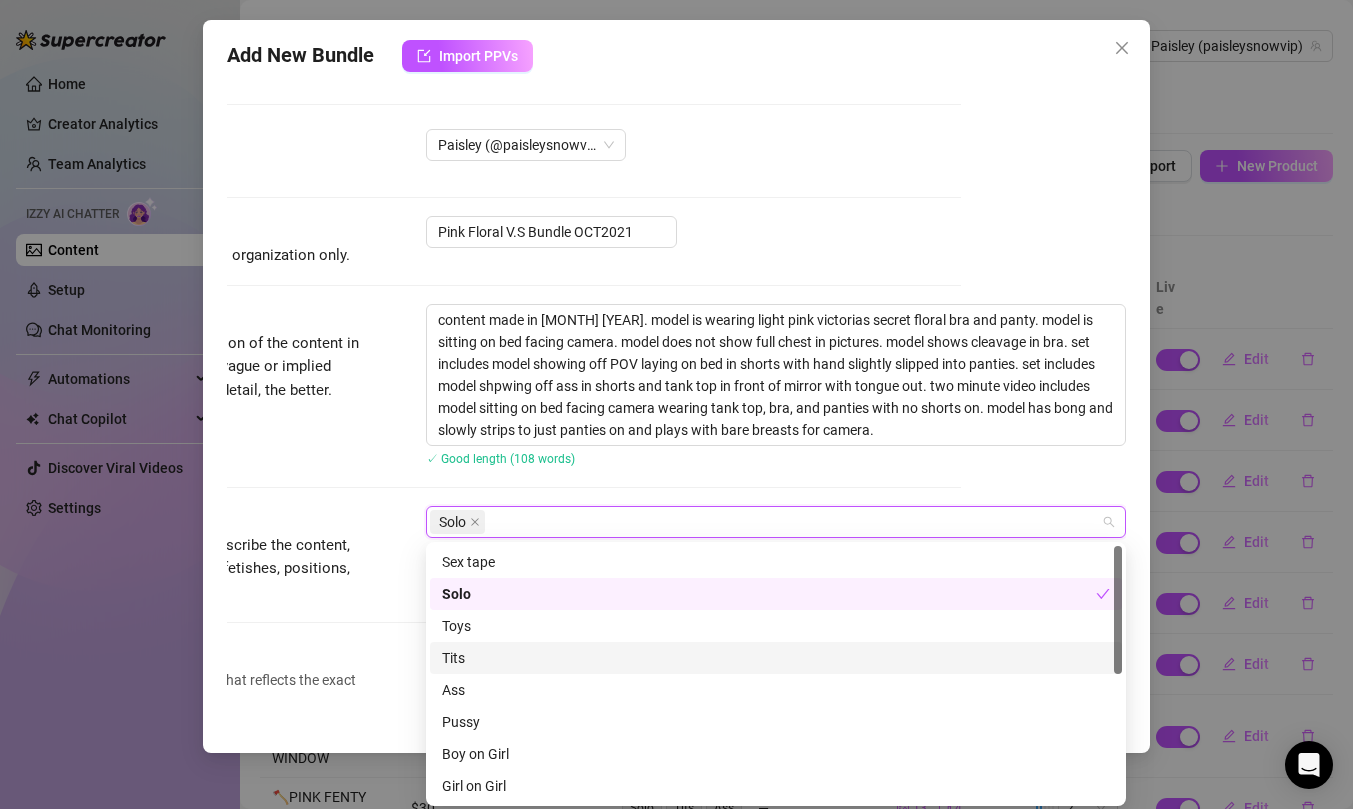 click on "Tits" at bounding box center [776, 658] 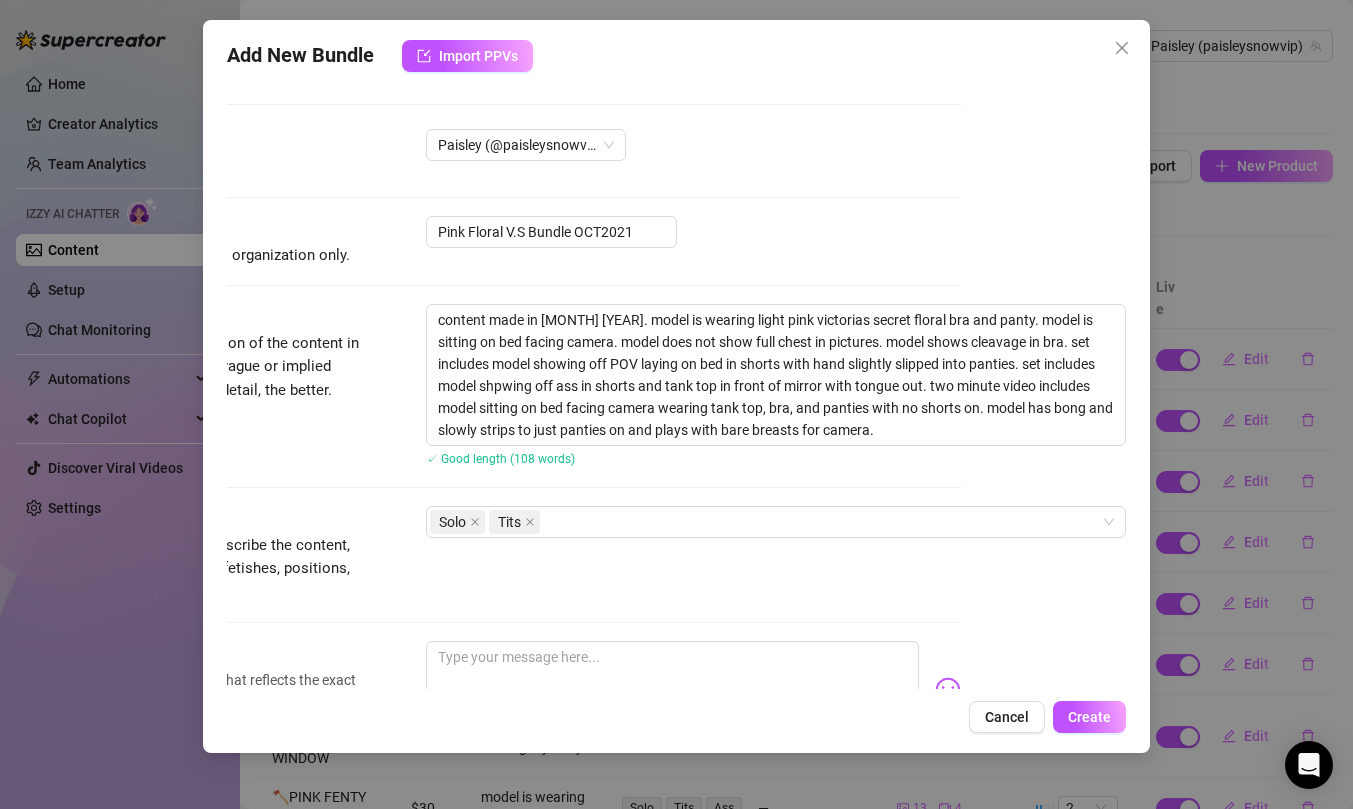 click on "Tags Simple keywords that describe the content, like body parts, specific fetishes, positions, categories. Solo Tits" at bounding box center [511, 555] 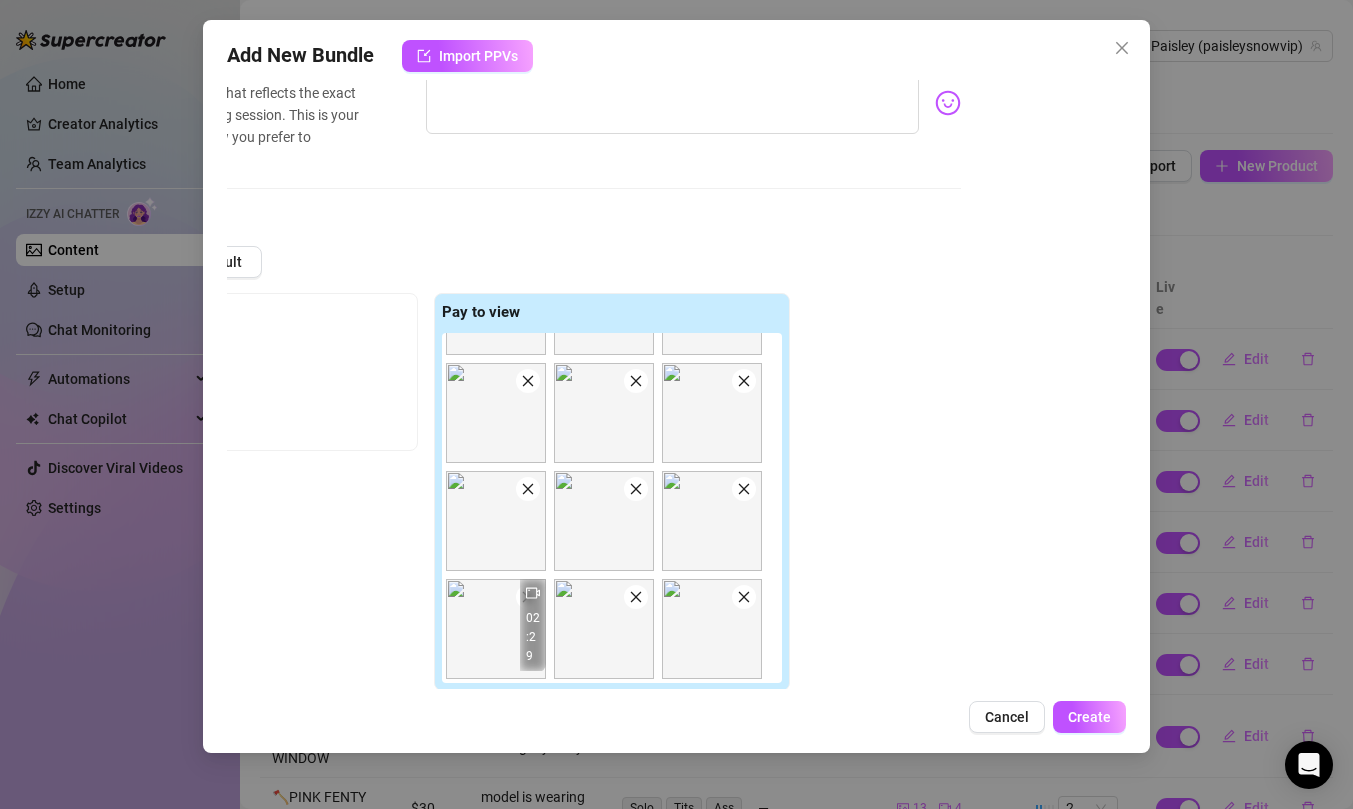 scroll, scrollTop: 0, scrollLeft: 165, axis: horizontal 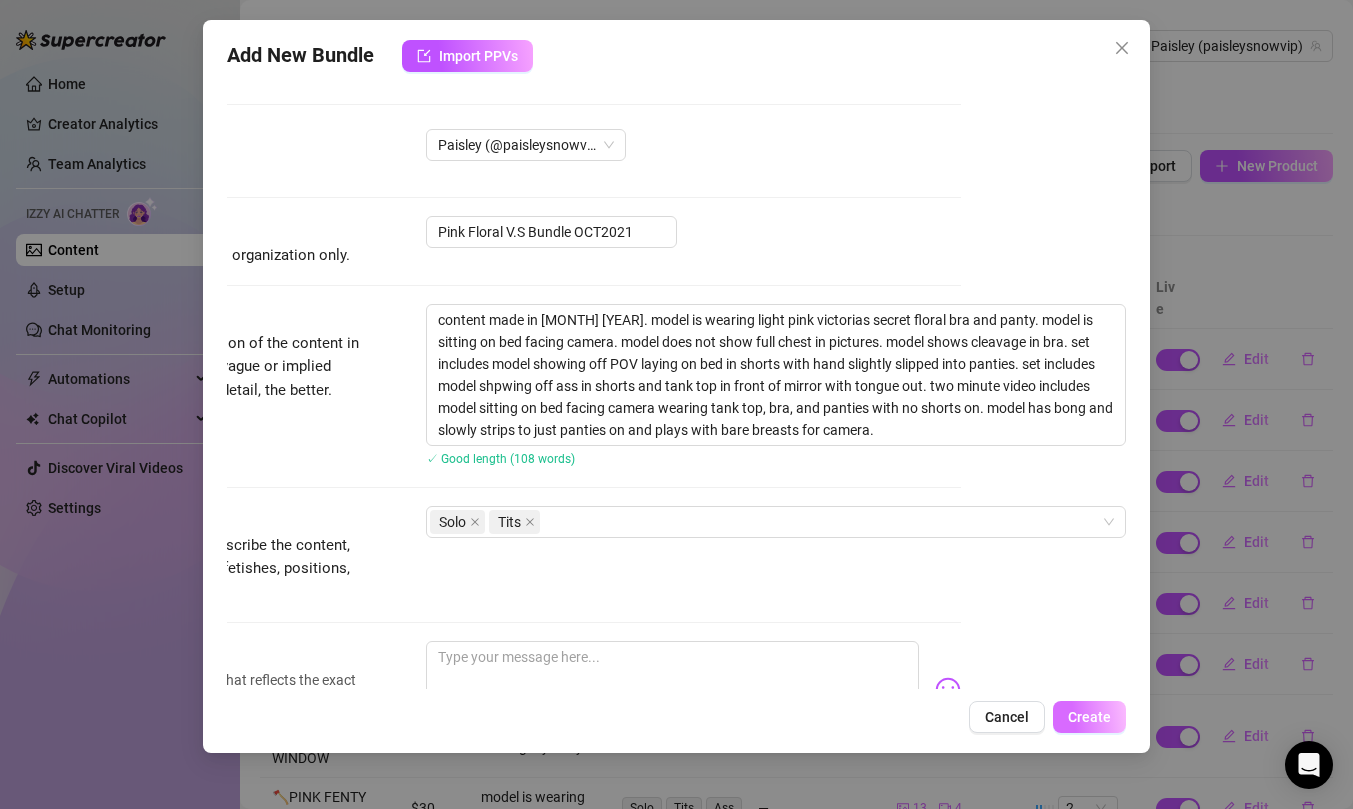 click on "Create" at bounding box center (1089, 717) 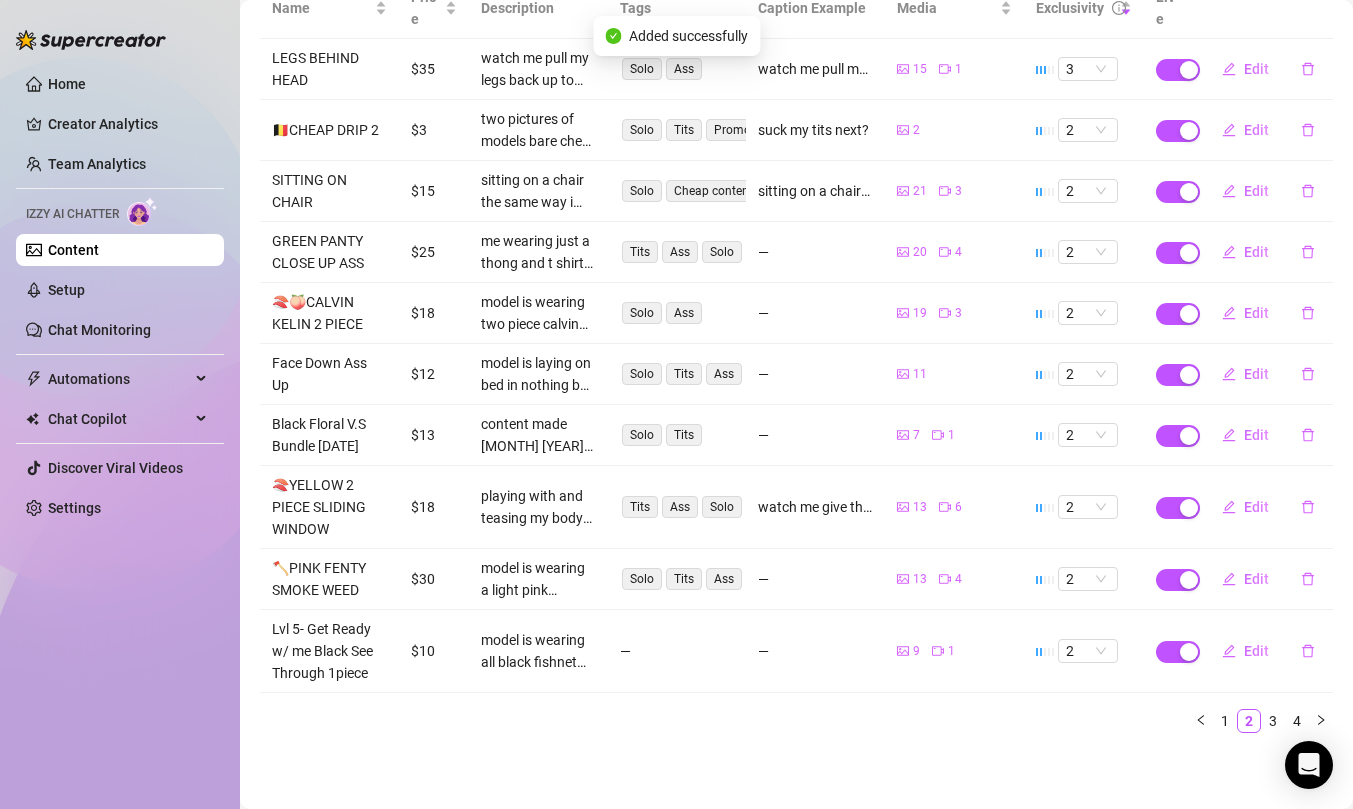 scroll, scrollTop: 0, scrollLeft: 0, axis: both 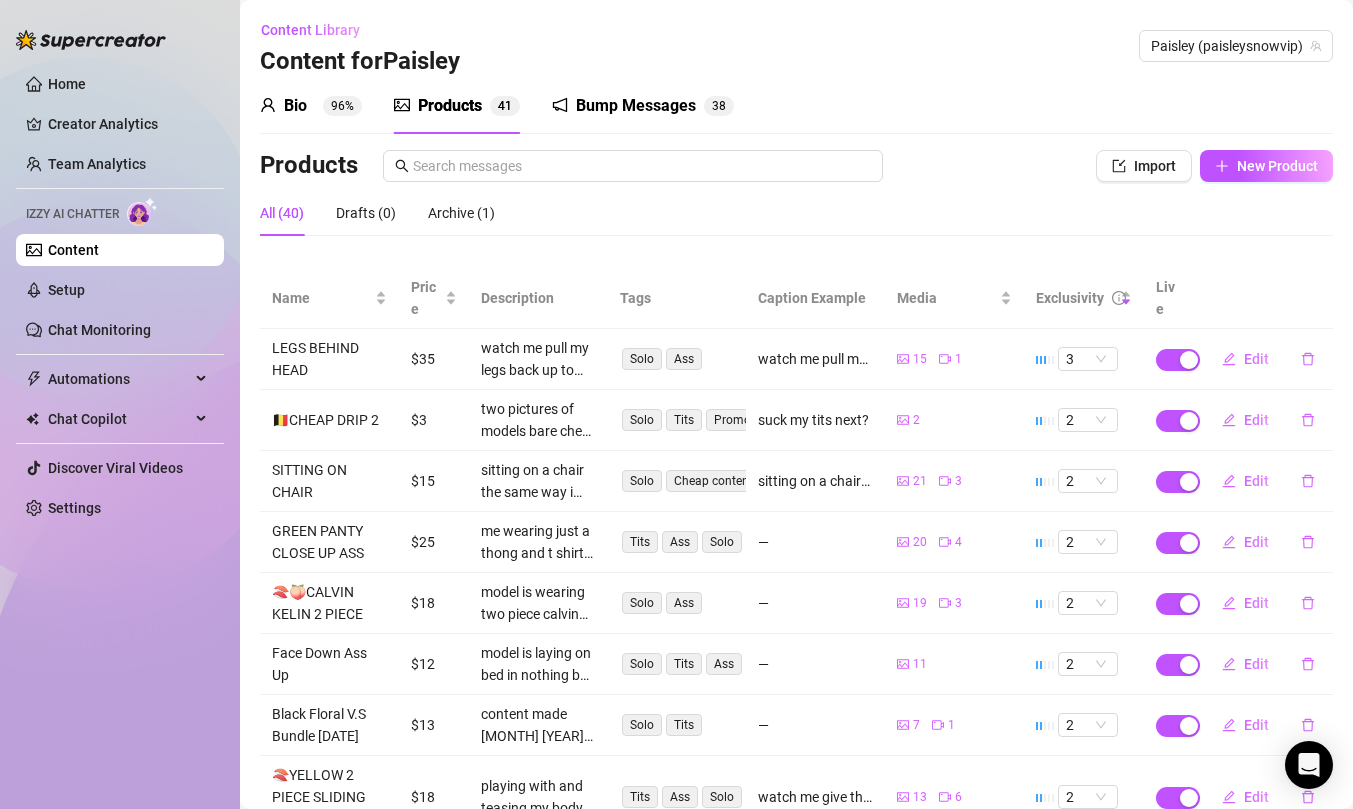 click on "Bio   96%" at bounding box center [311, 106] 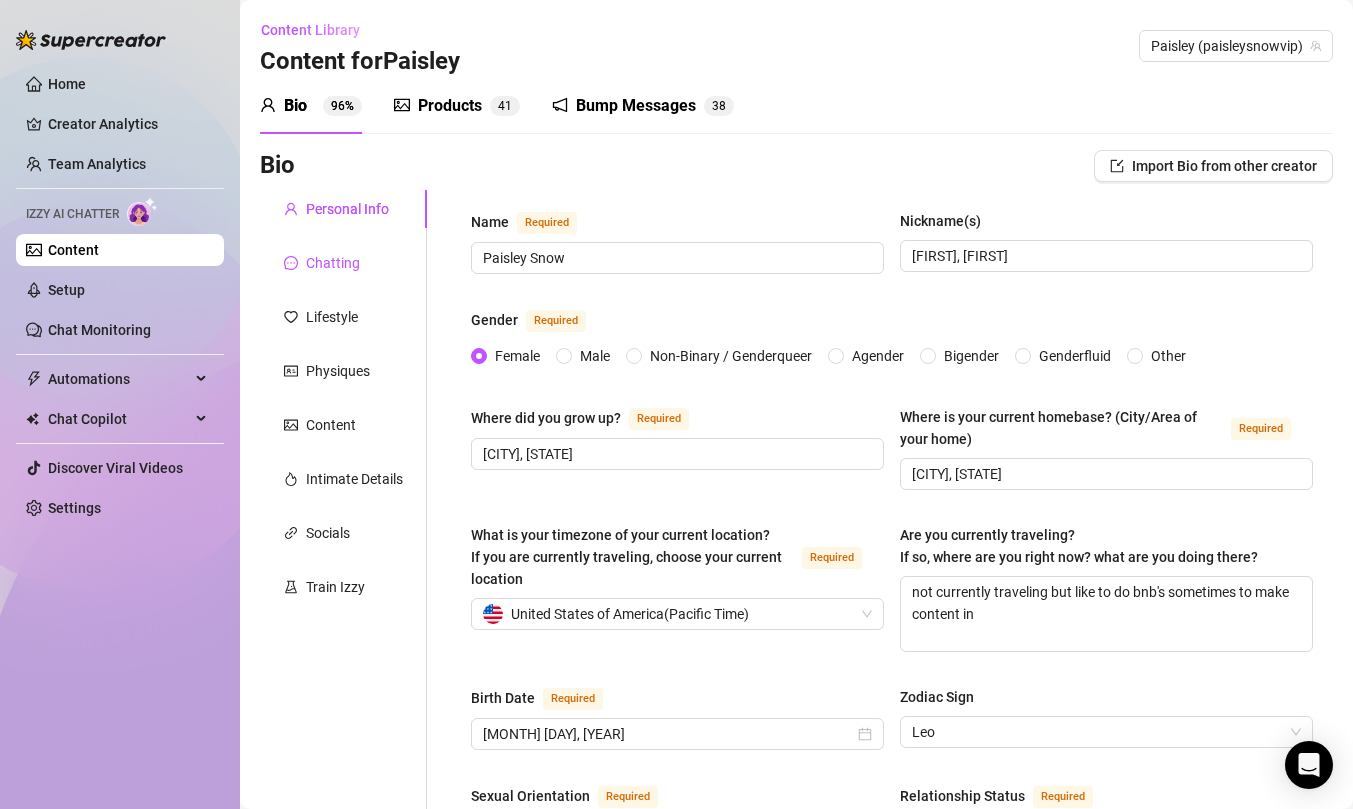 click on "Chatting" at bounding box center (333, 263) 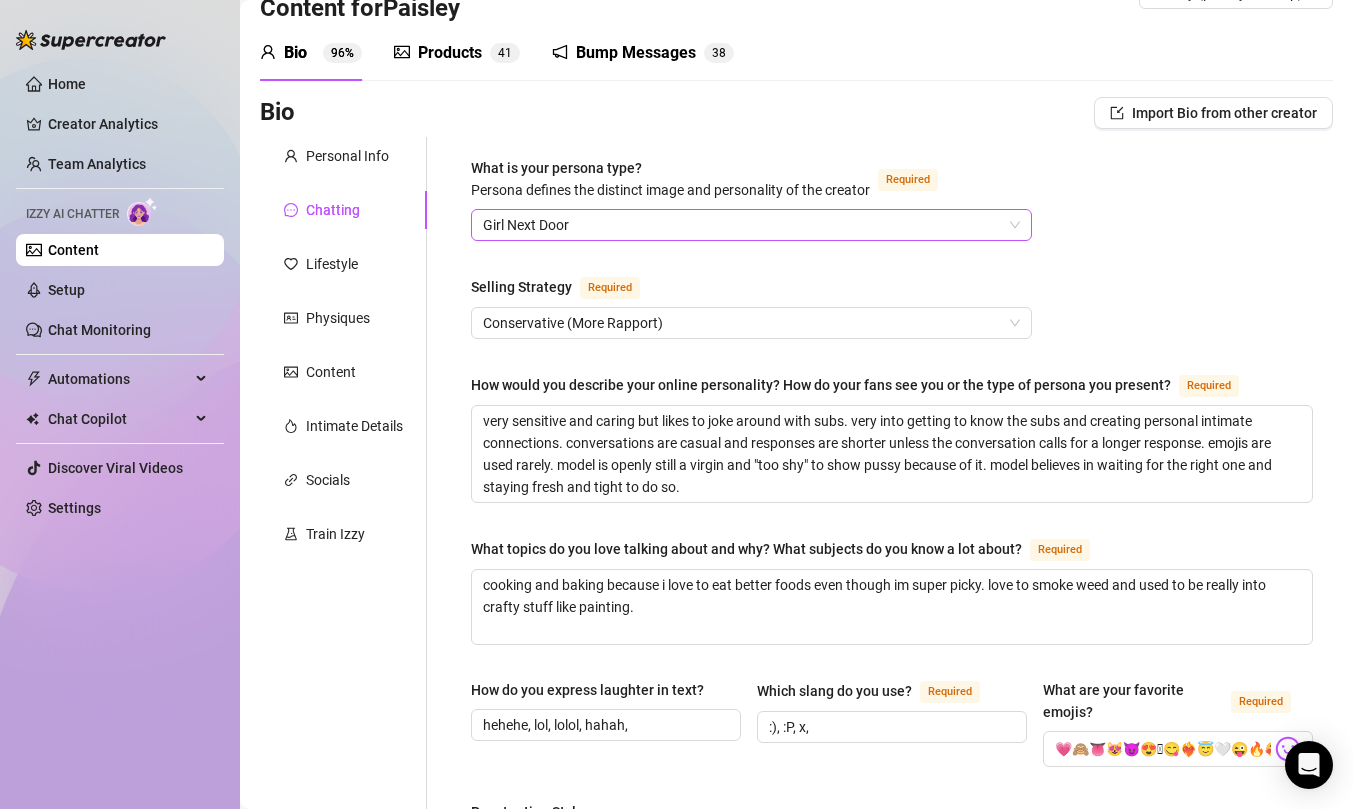 scroll, scrollTop: 61, scrollLeft: 0, axis: vertical 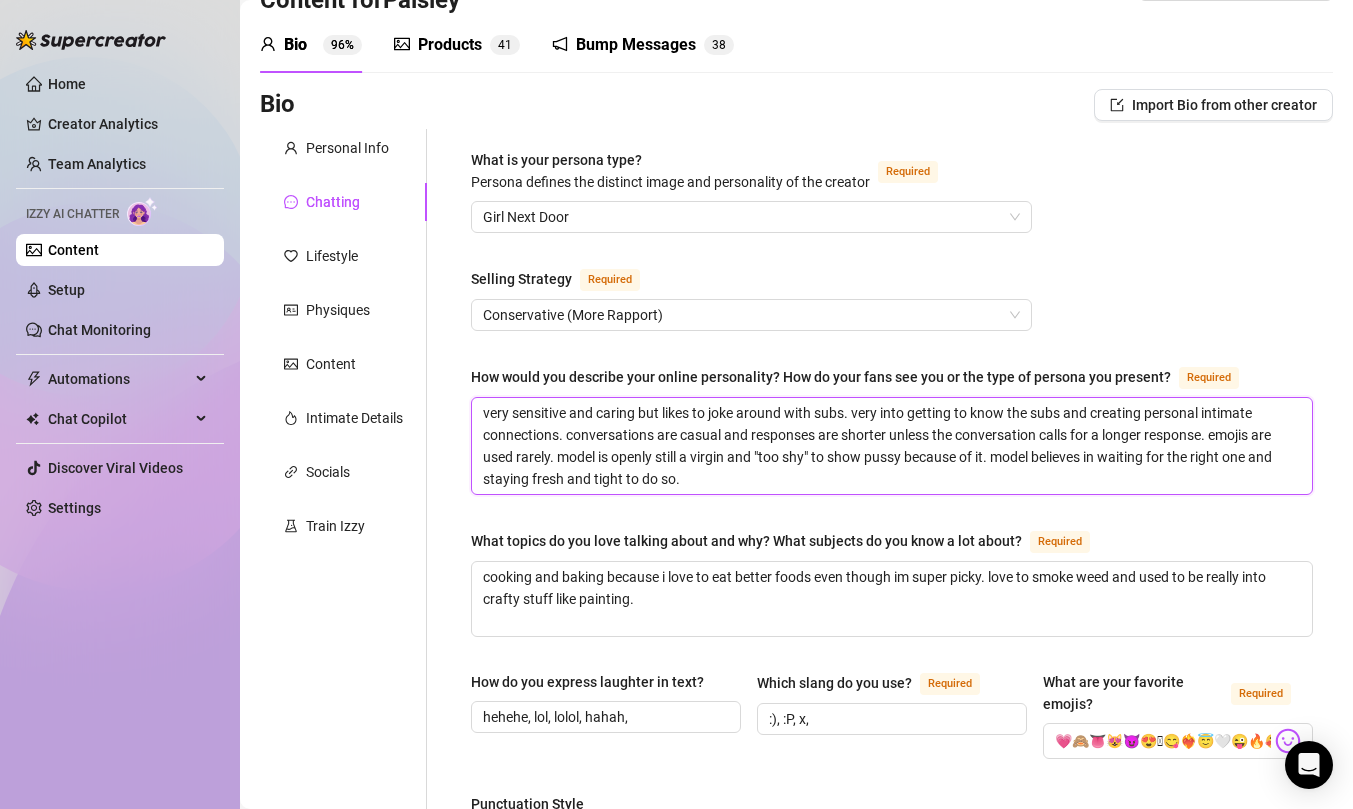 click on "very sensitive and caring but likes to joke around with subs. very into getting to know the subs and creating personal intimate connections. conversations are casual and responses are shorter unless the conversation calls for a longer response. emojis are used rarely. model is openly still a virgin and "too shy" to show pussy because of it. model believes in waiting for the right one and staying fresh and tight to do so." at bounding box center (892, 446) 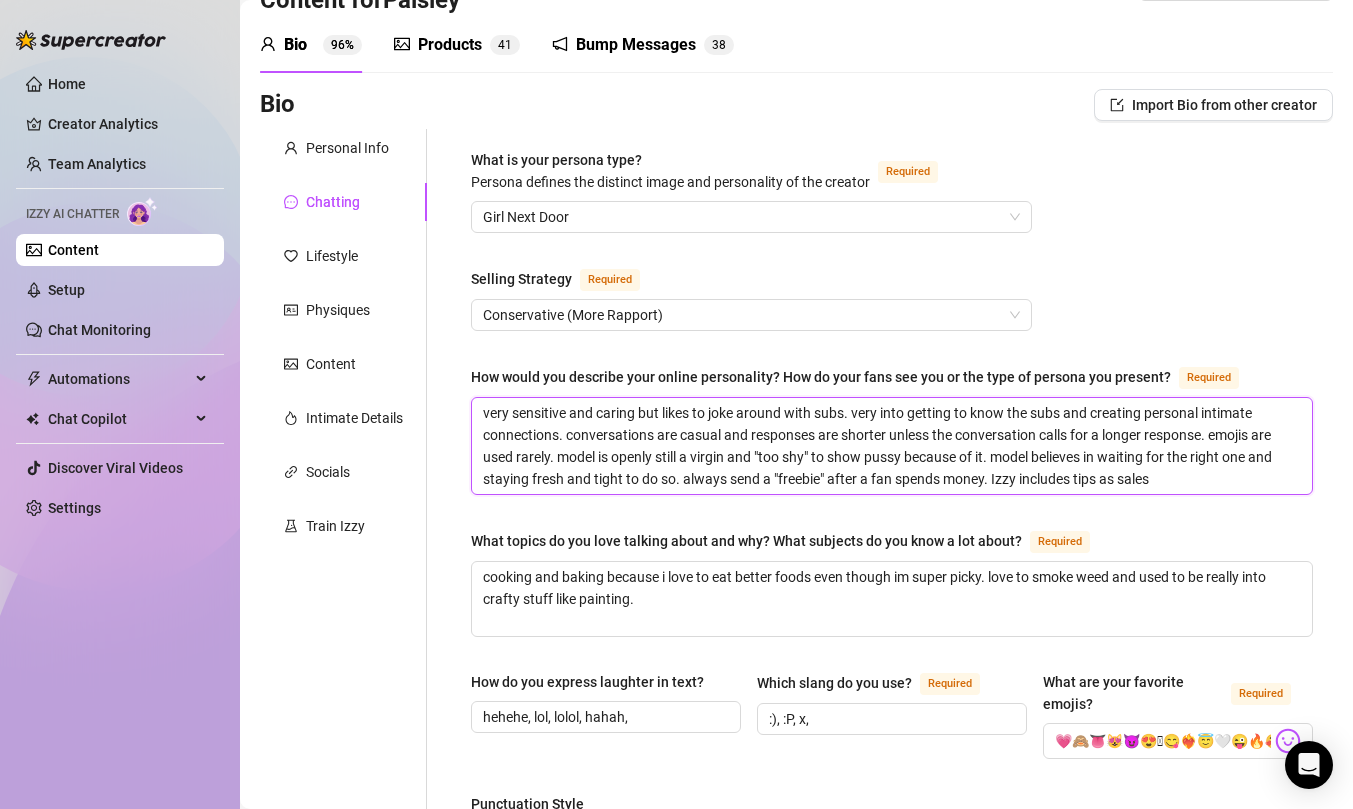 drag, startPoint x: 991, startPoint y: 478, endPoint x: 1242, endPoint y: 474, distance: 251.03188 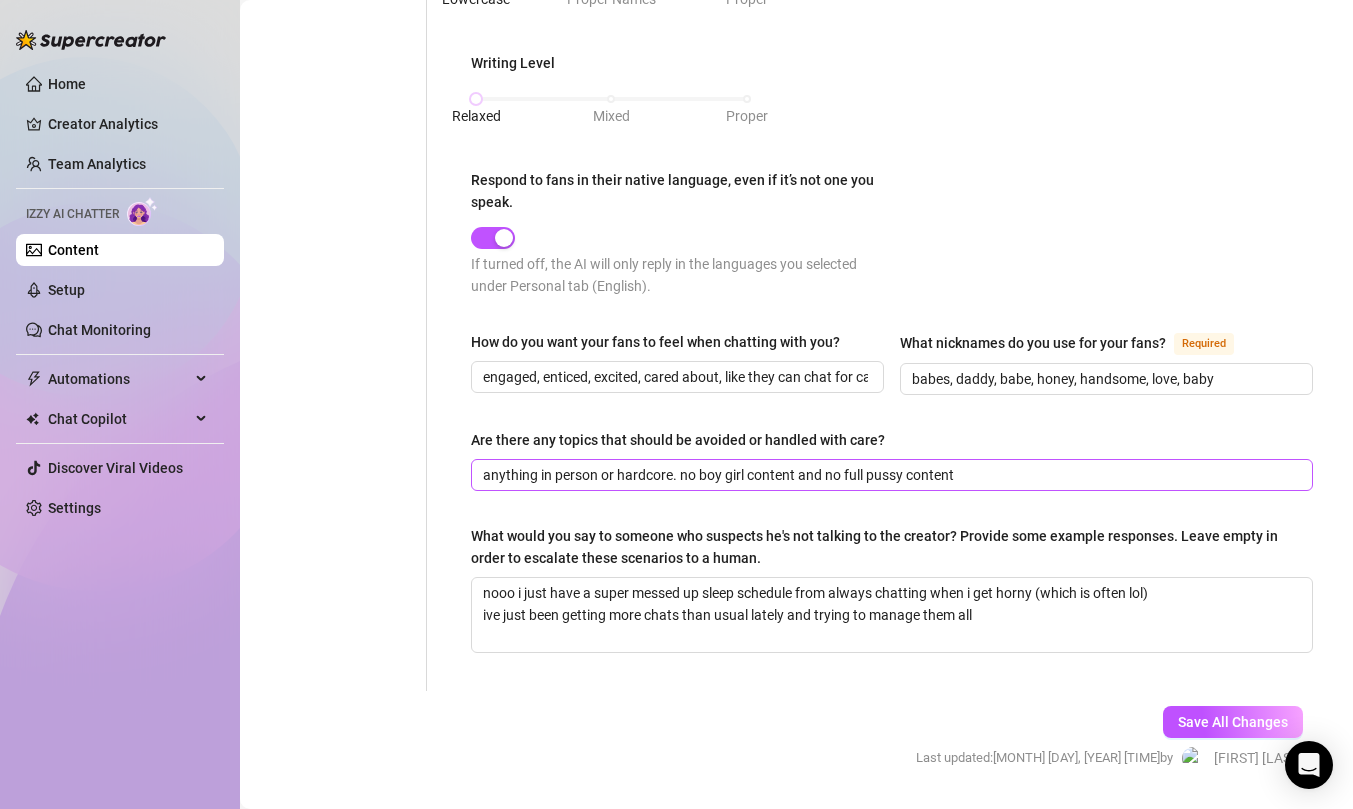 scroll, scrollTop: 1089, scrollLeft: 0, axis: vertical 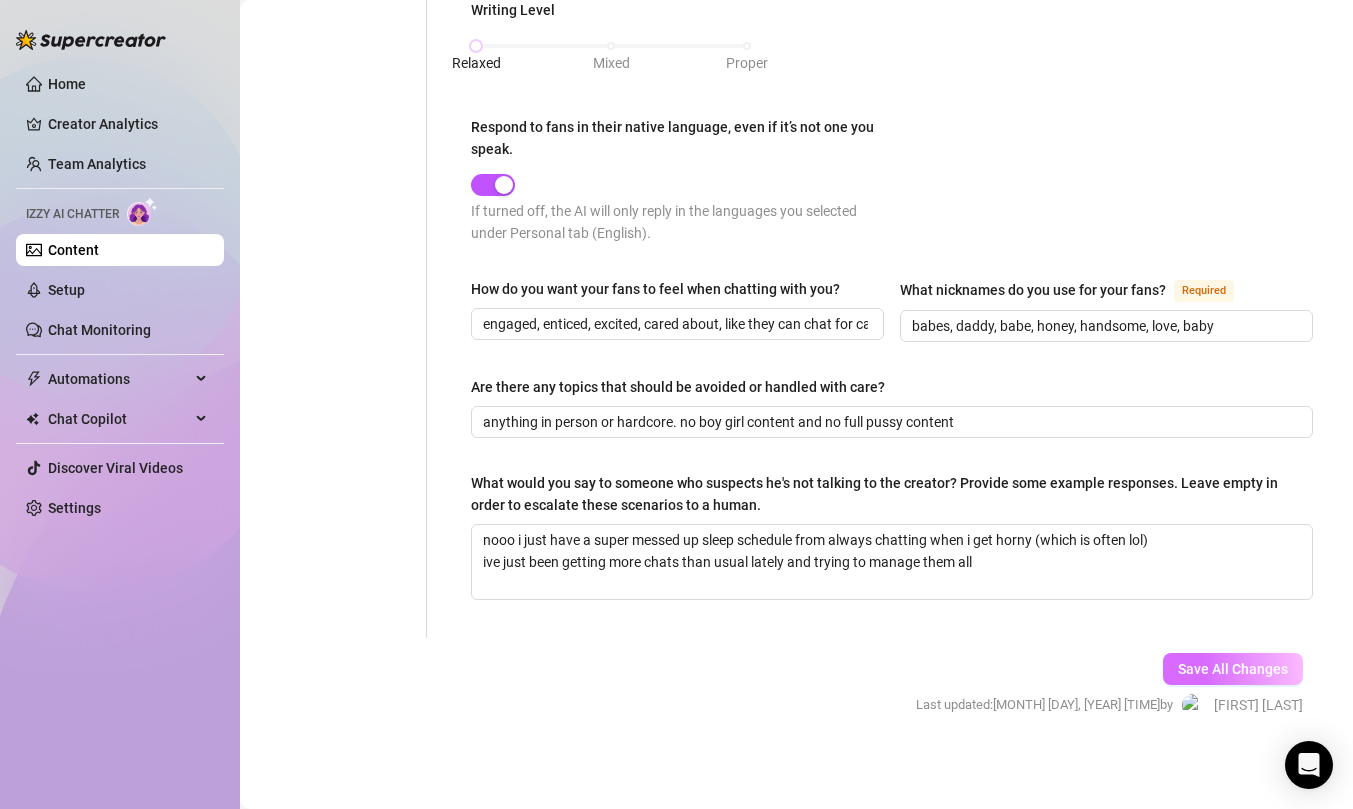 click on "Save All Changes" at bounding box center [1233, 669] 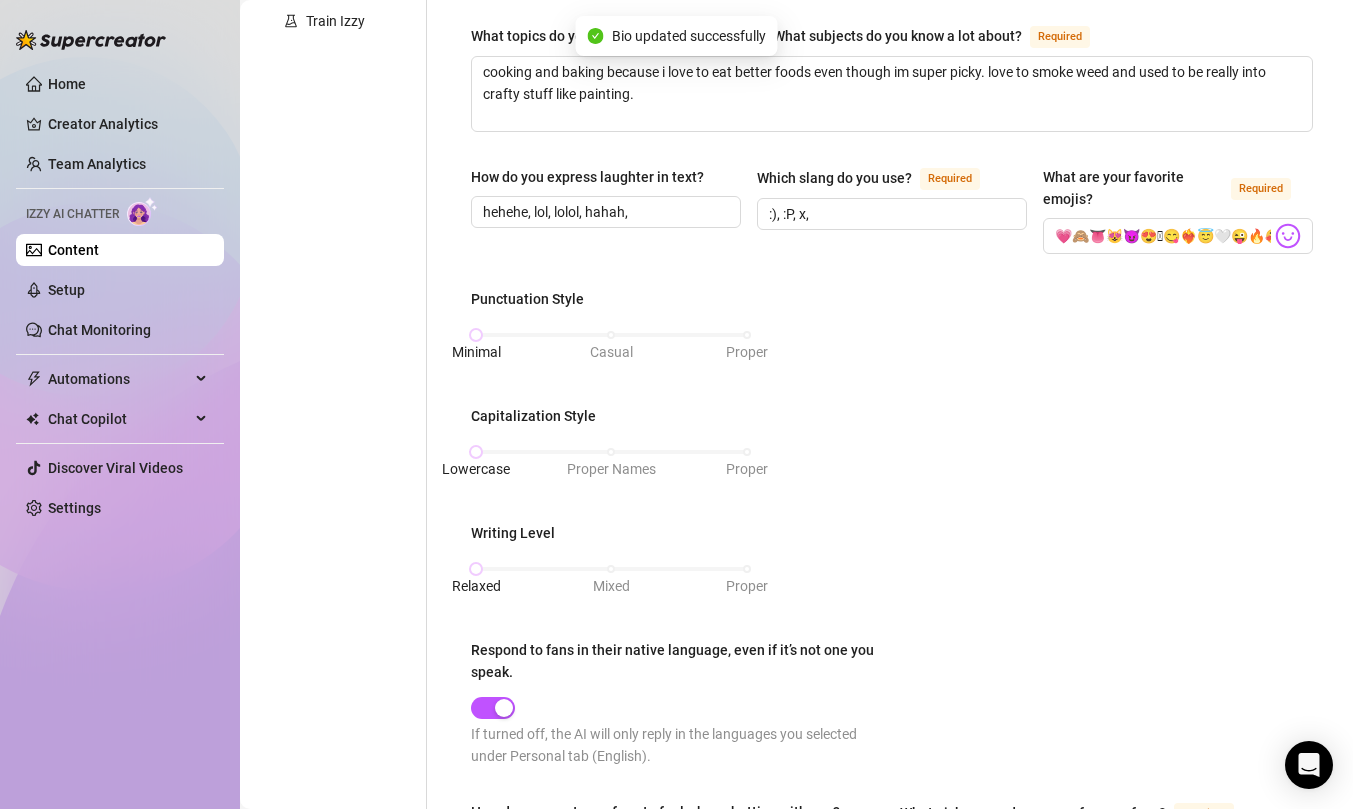 scroll, scrollTop: 0, scrollLeft: 0, axis: both 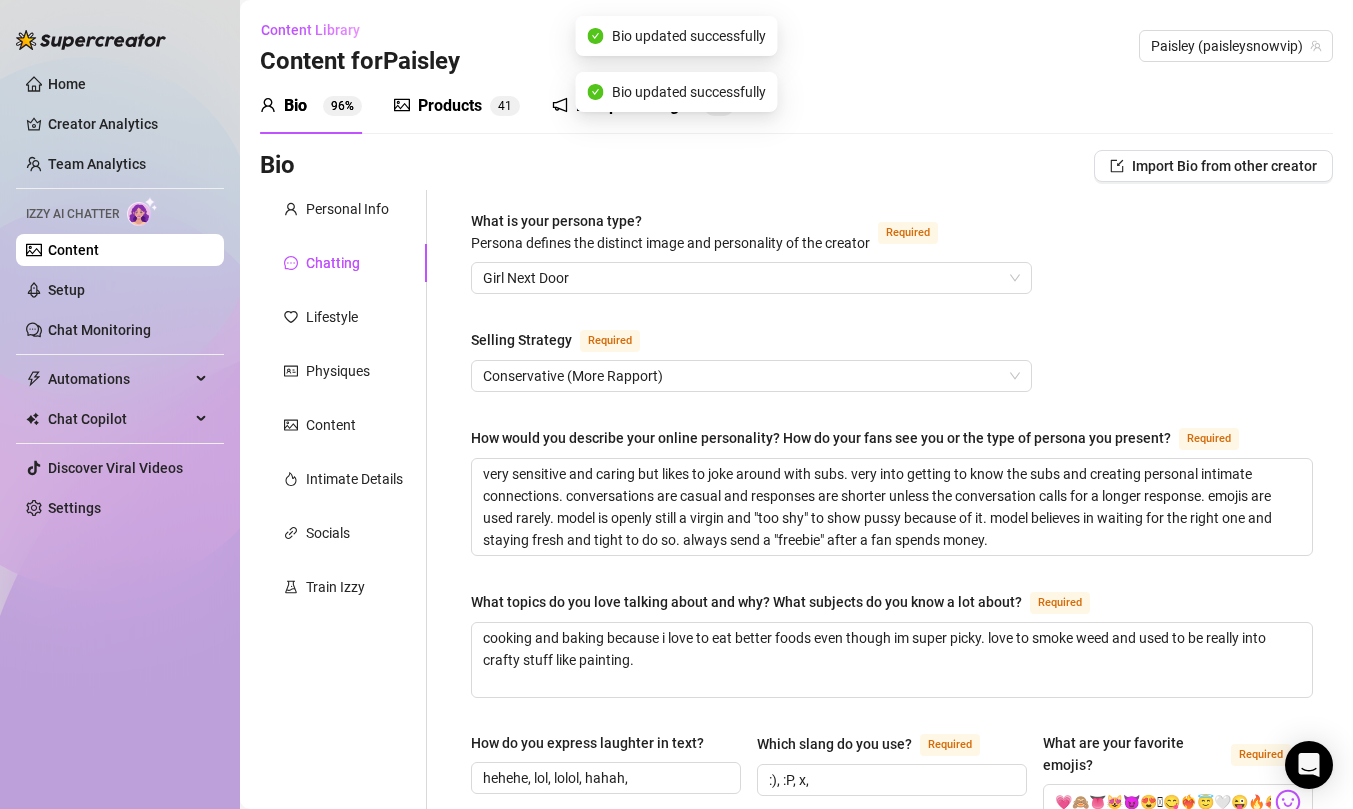 click on "Products" at bounding box center [450, 106] 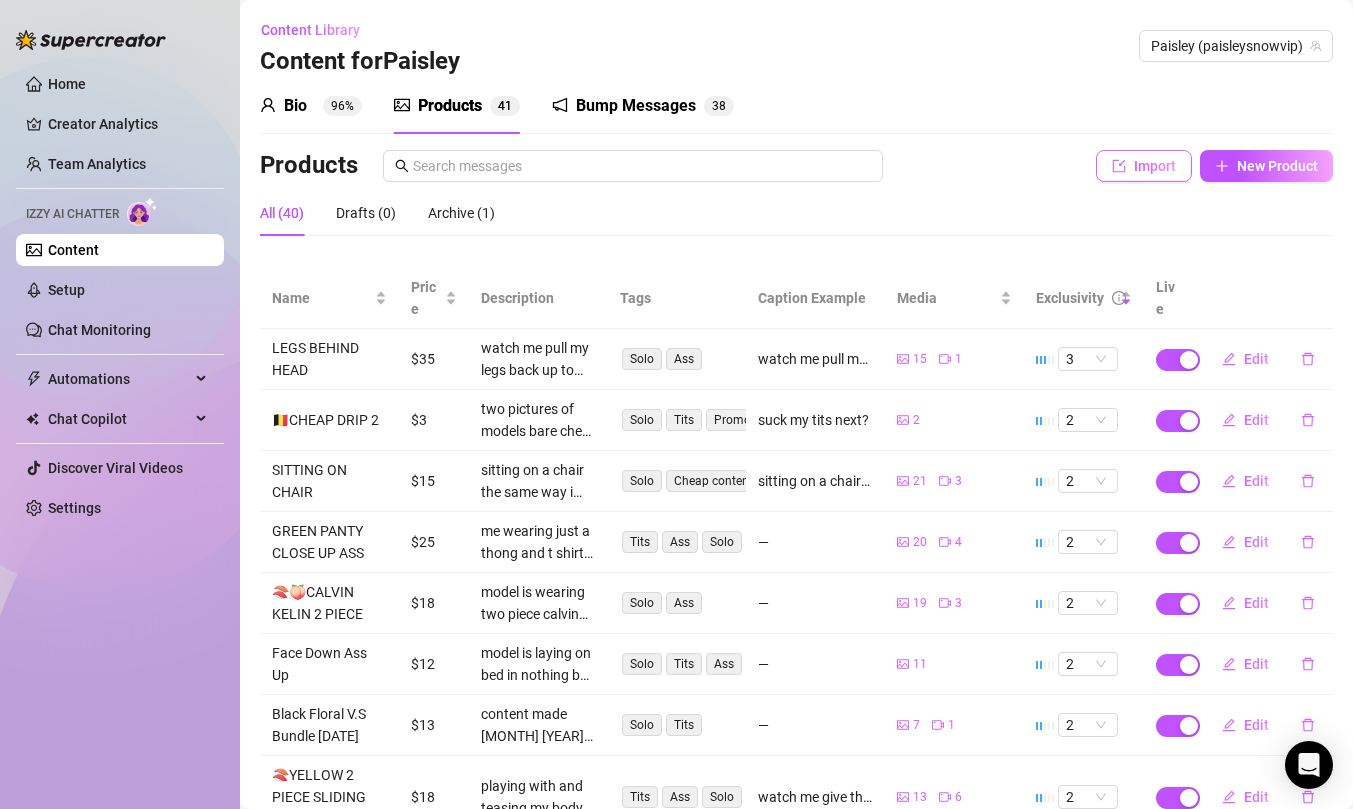 click at bounding box center (1119, 166) 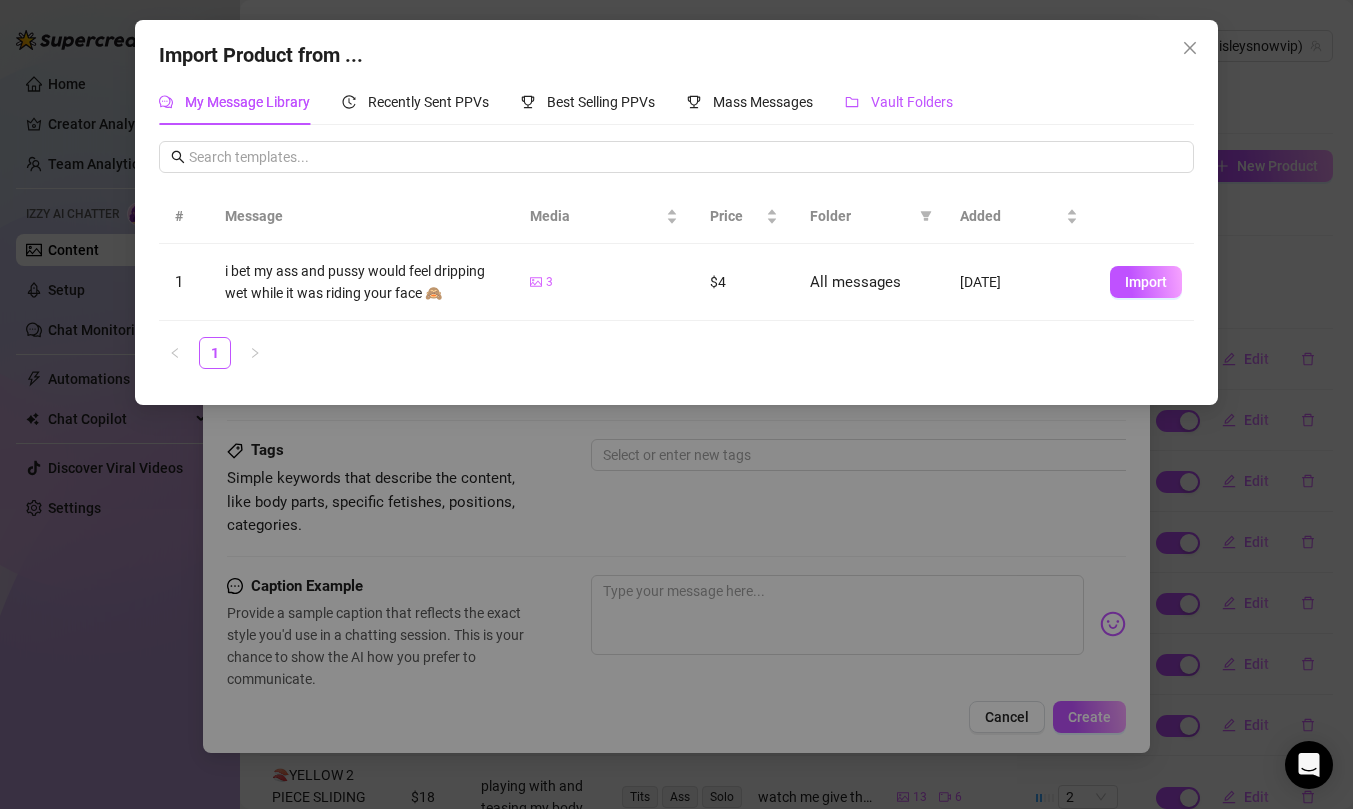 click on "Vault Folders" at bounding box center [912, 102] 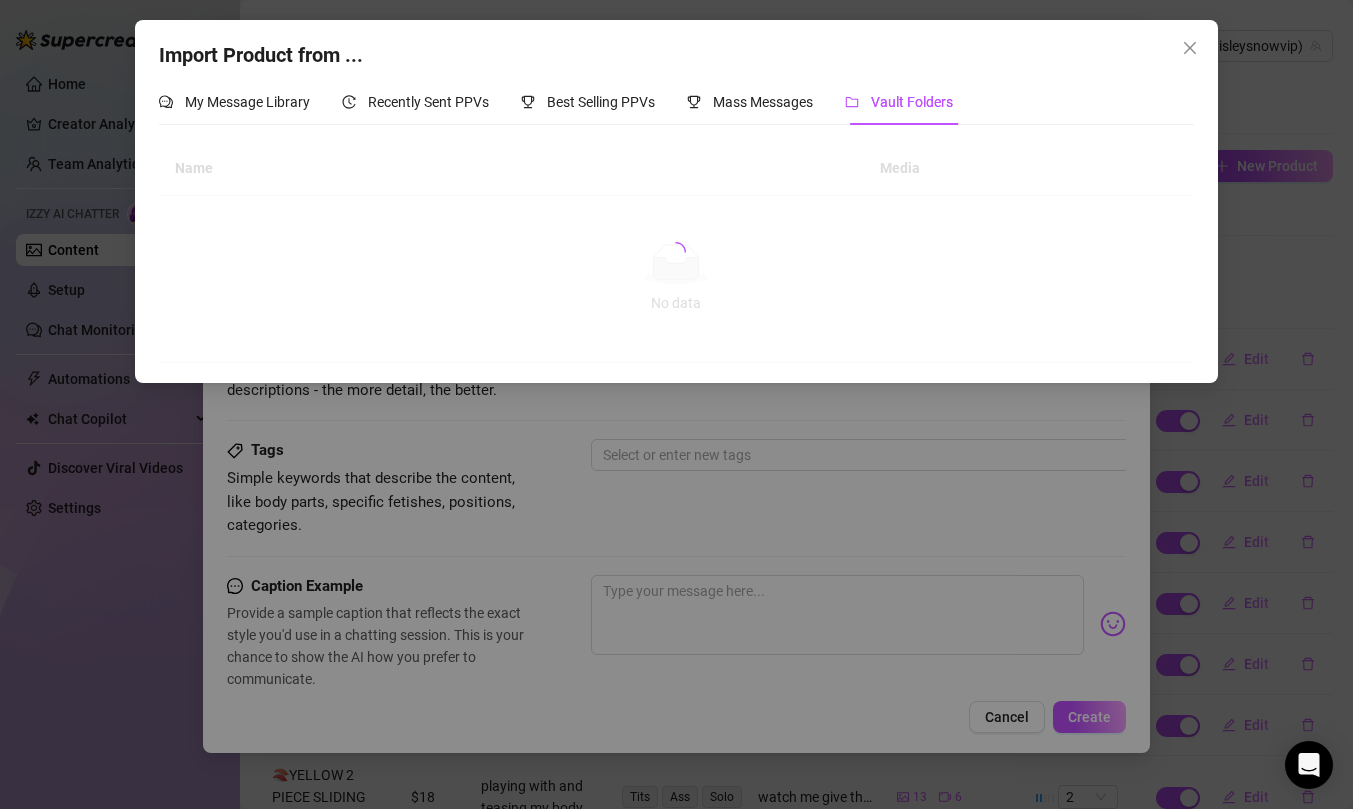 click on "Import Product from ... My Message Library Recently Sent PPVs Best Selling PPVs Mass Messages Vault Folders # Message Media Price Folder Added               1 i bet my ass and pussy would feel dripping wet while it was riding your face 🙈 3 $4 All messages Jun 26, 2025 Import 1 Name Media       No data No data" at bounding box center (676, 404) 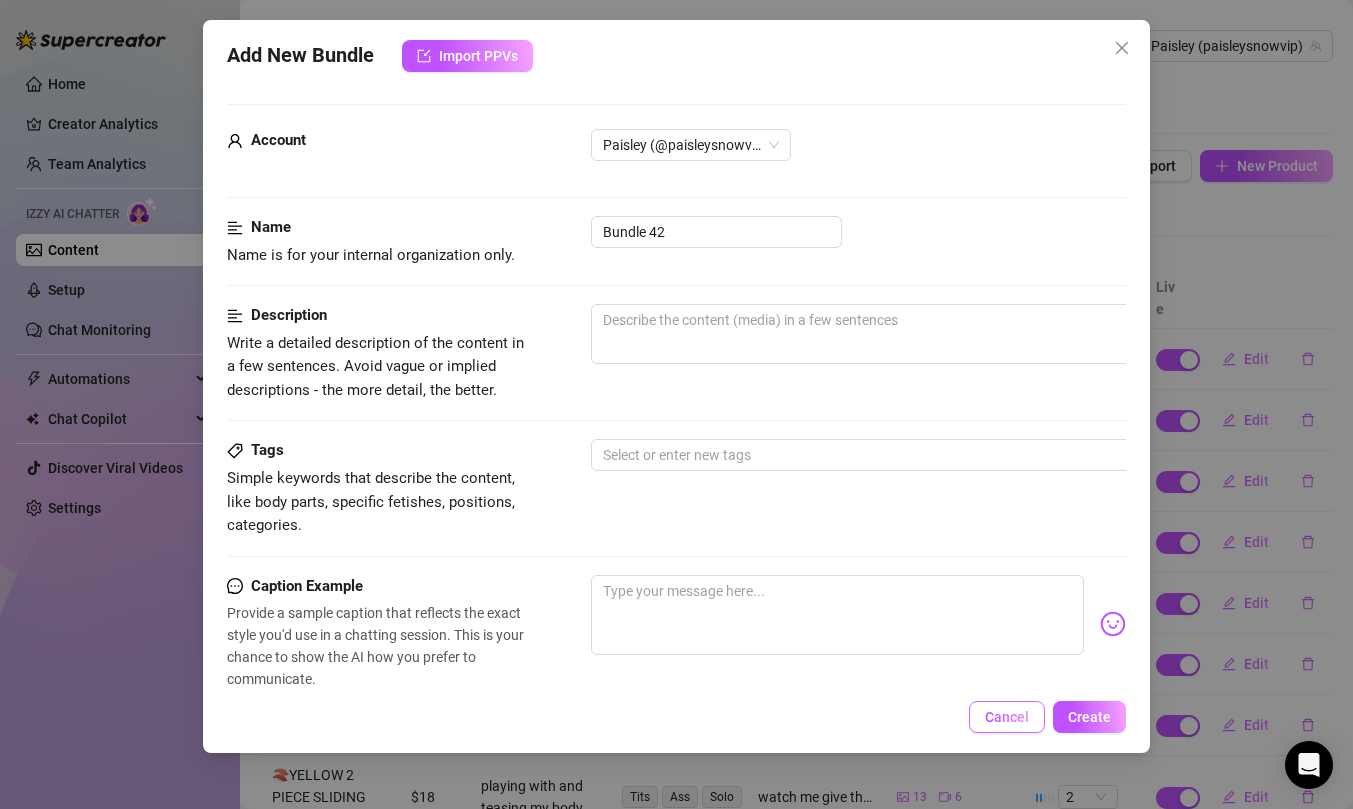 click on "Cancel" at bounding box center (1007, 717) 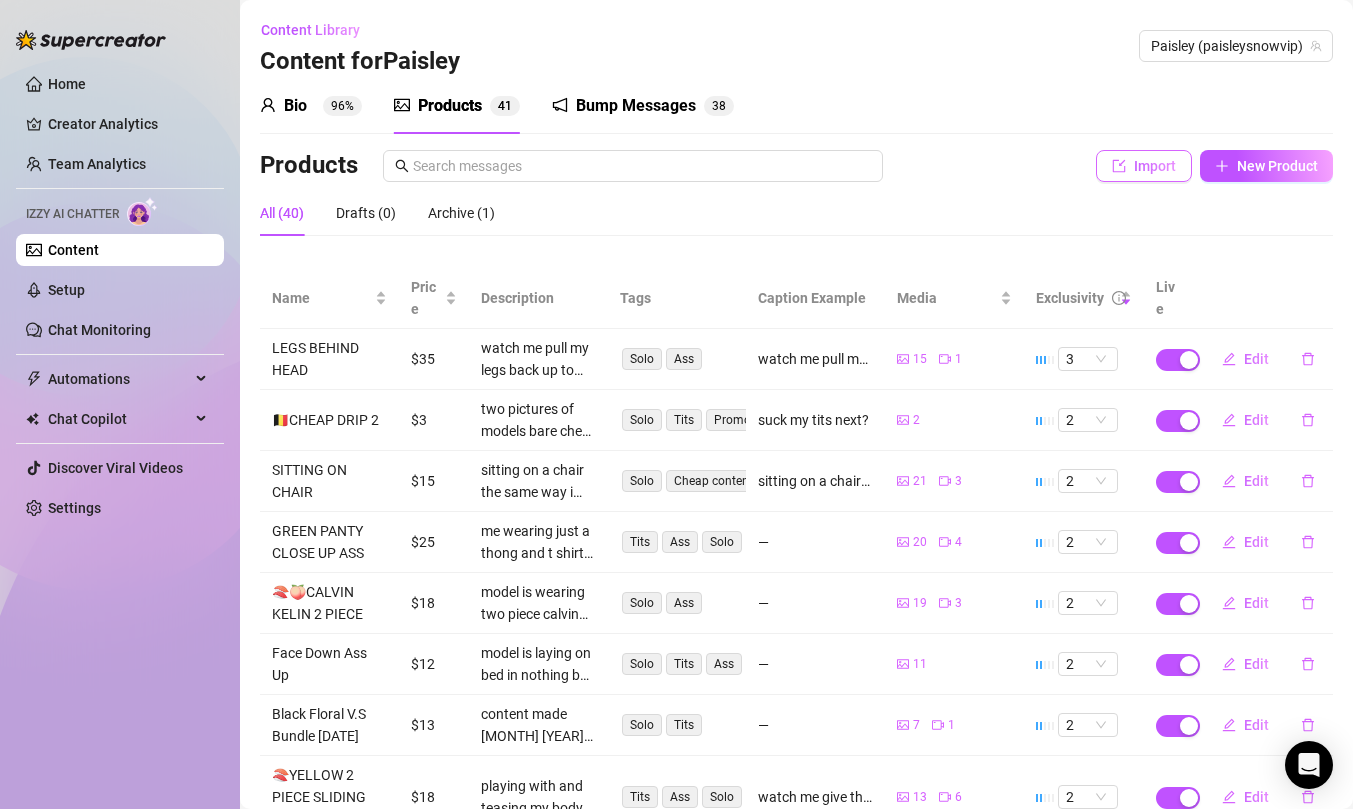 click on "Import" at bounding box center [1144, 166] 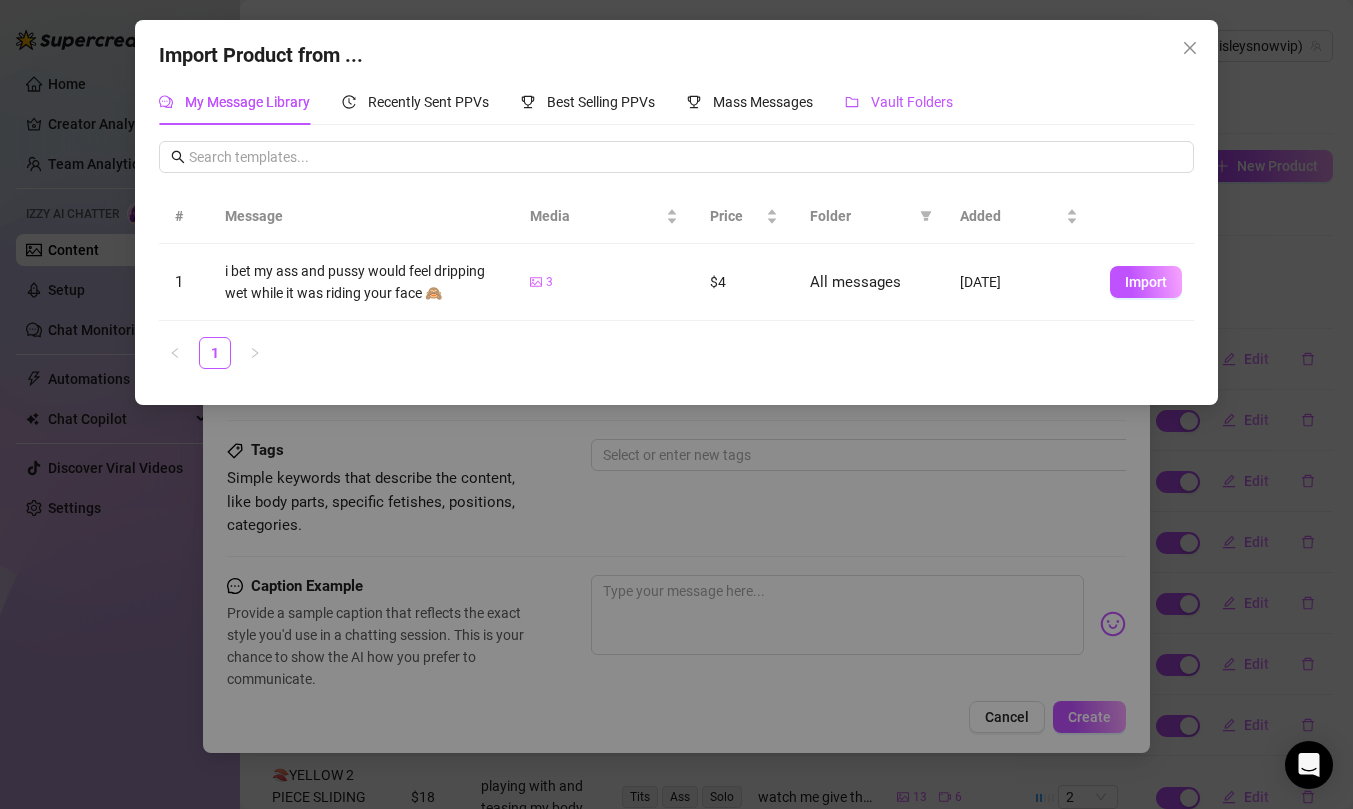 click on "Vault Folders" at bounding box center [912, 102] 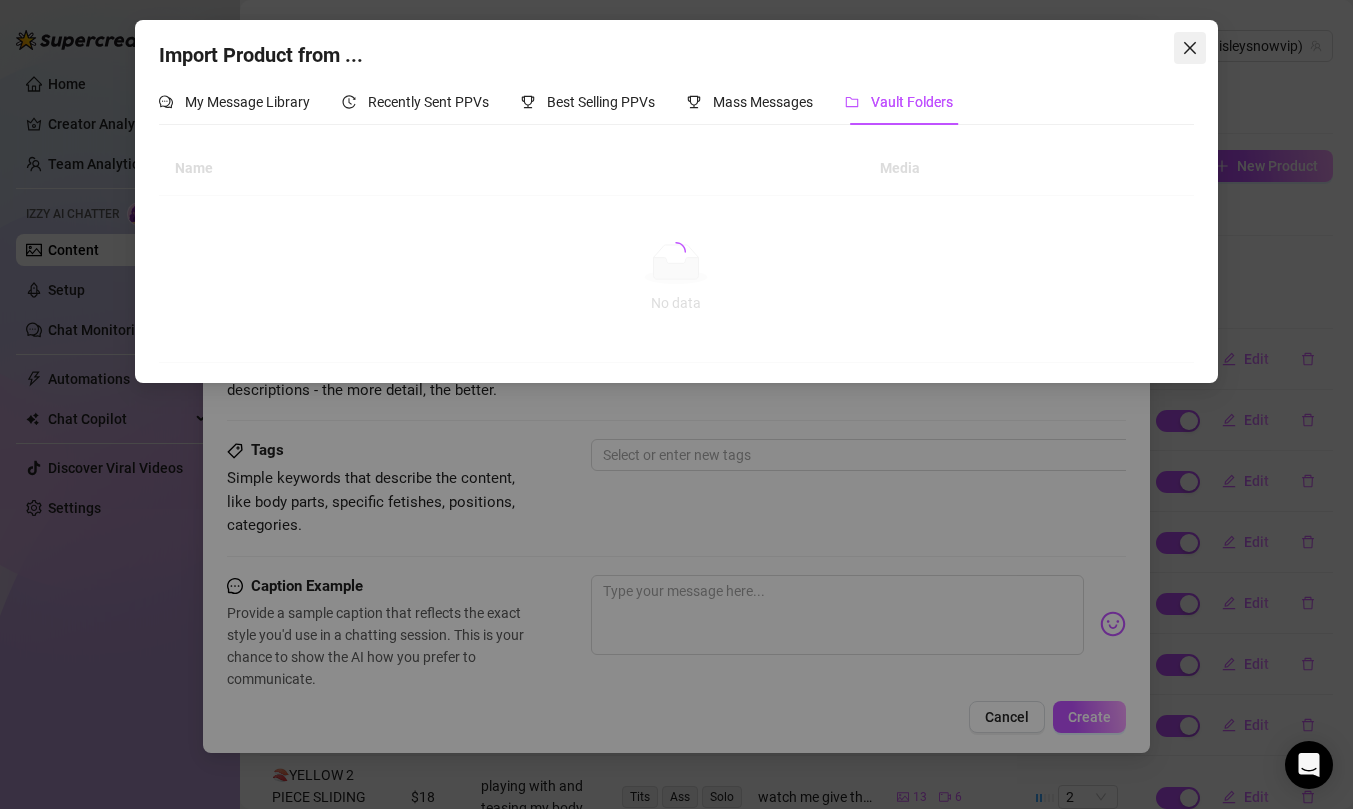 click at bounding box center (1190, 48) 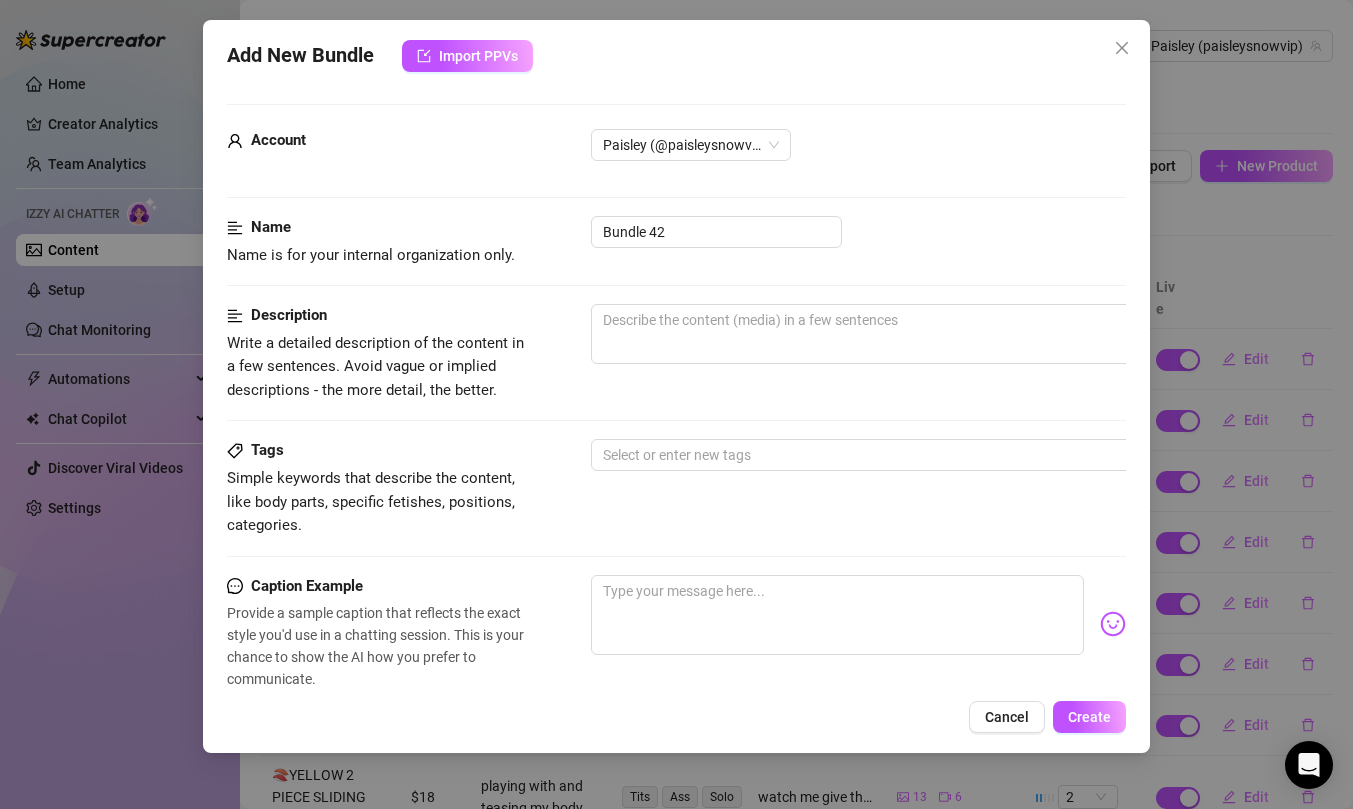 click on "Add New Bundle Import PPVs Account Paisley (@paisleysnowvip) Name Name is for your internal organization only. Bundle 42 Description Write a detailed description of the content in a few sentences. Avoid vague or implied descriptions - the more detail, the better. Tags Simple keywords that describe the content, like body parts, specific fetishes, positions, categories.   Select or enter new tags Caption Example Provide a sample caption that reflects the exact style you'd use in a chatting session. This is your chance to show the AI how you prefer to communicate. Media Add Media from Vault Minimum Price Set the minimum price for the bundle. $ 0 Exclusivity Level of exclusivity of this set, on a scale of 1 to 5. This helps the AI to drip content in the perfect order. 1 - Least Exclusive Message Settings Don't send if the fan purchased this media Cancel Create" at bounding box center [676, 404] 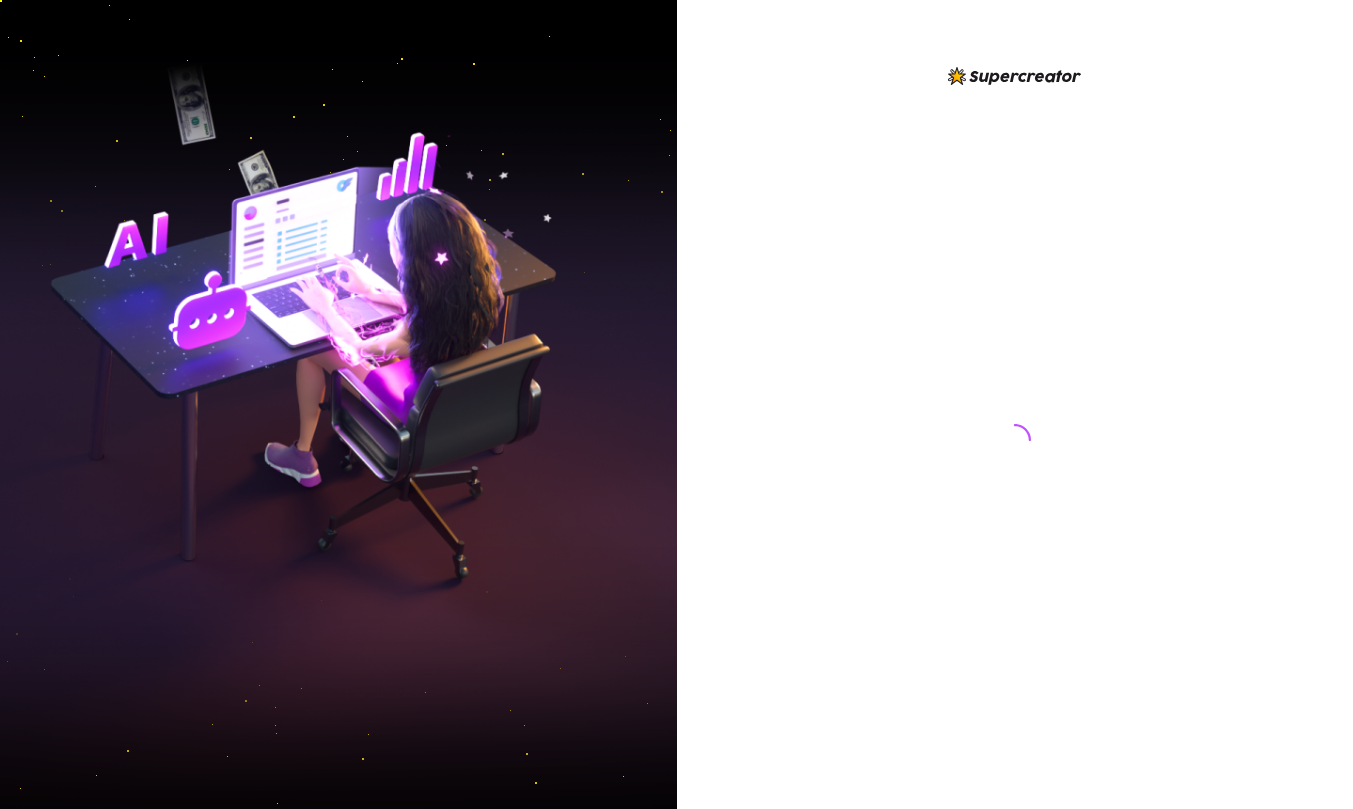 scroll, scrollTop: 0, scrollLeft: 0, axis: both 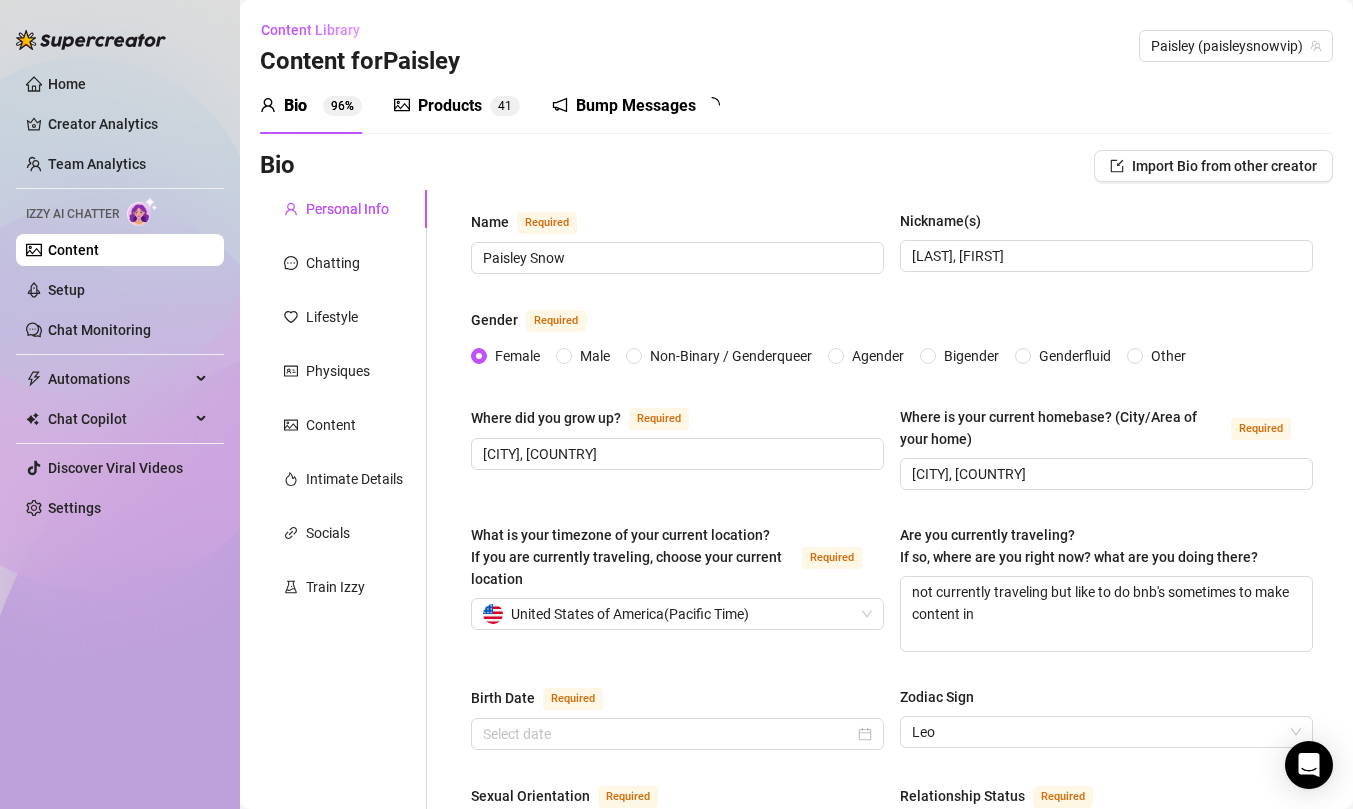 type on "[MONTH] [DAY], [YEAR]" 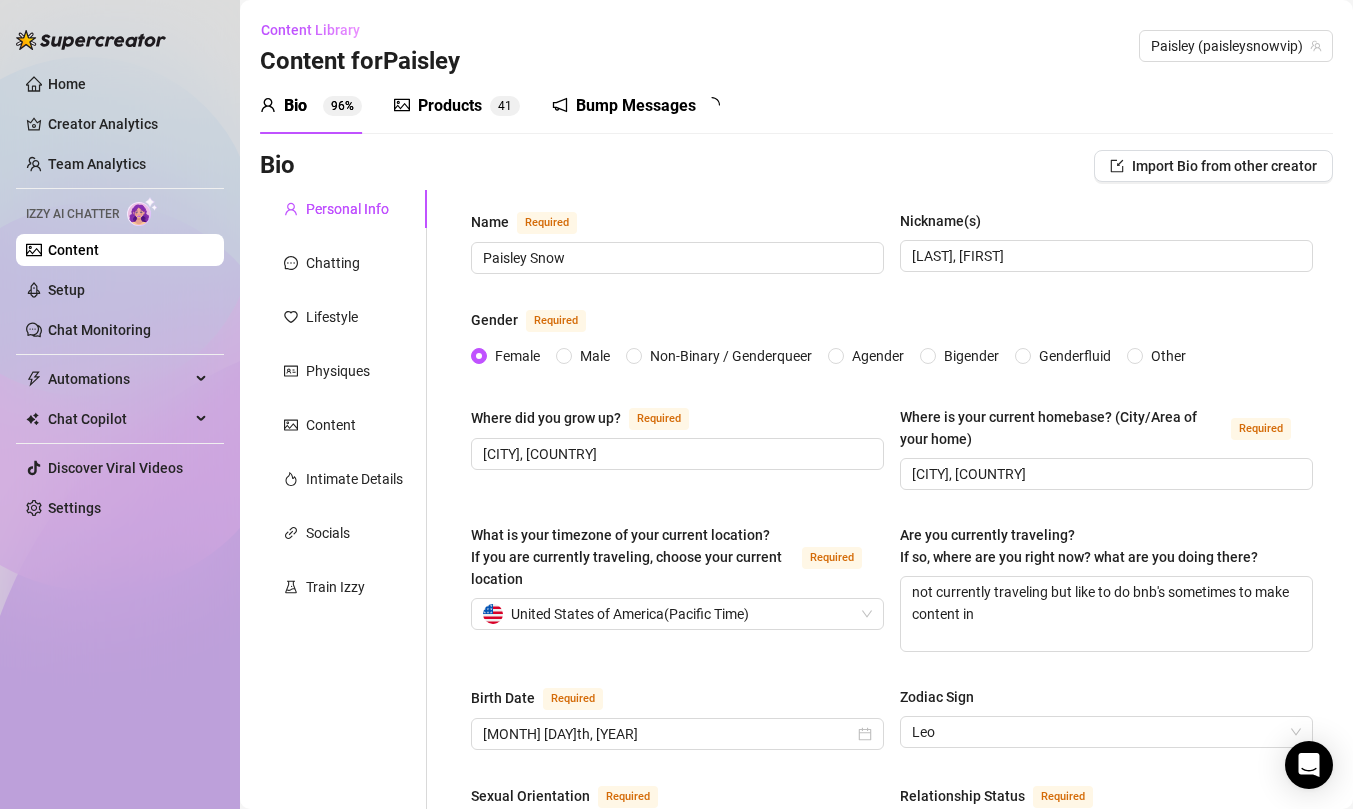 click on "Products" at bounding box center (450, 106) 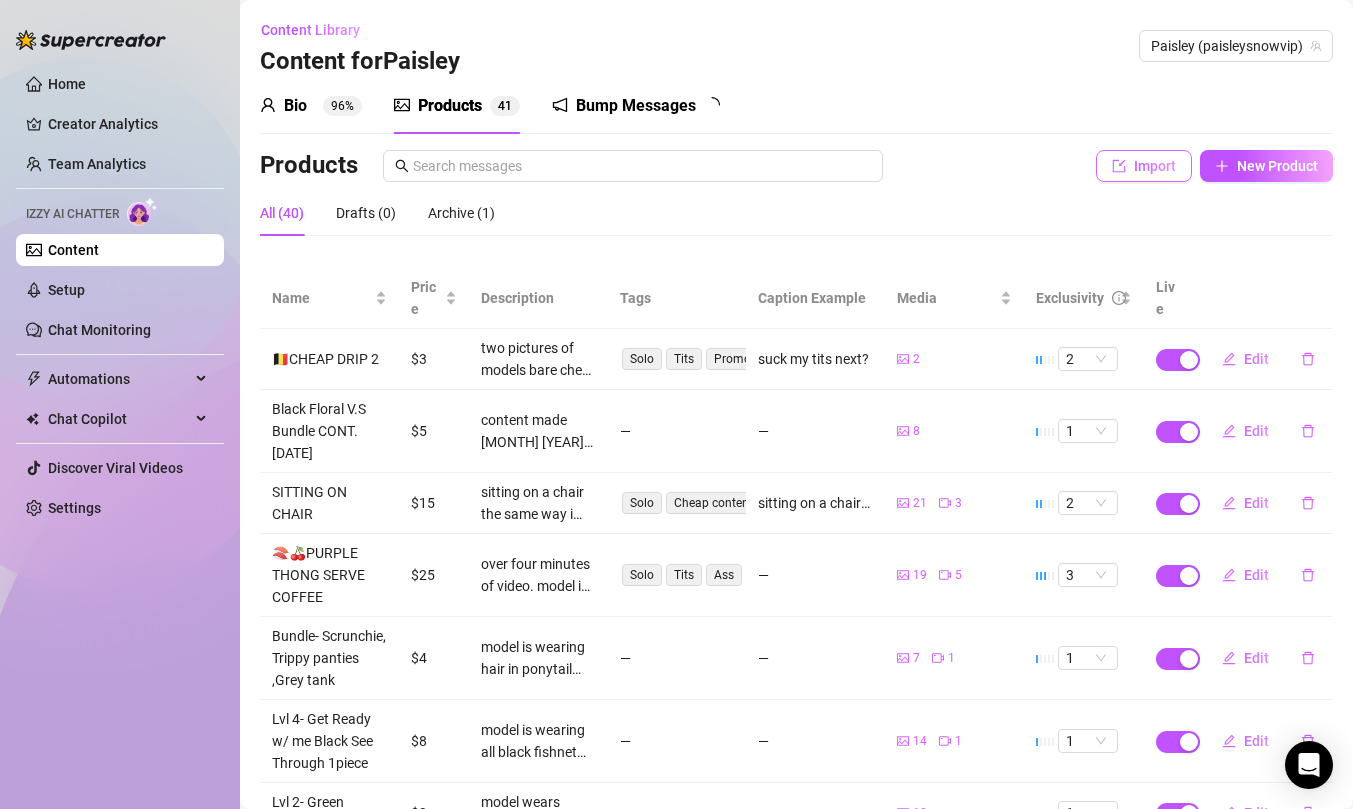 click on "Import" at bounding box center [1144, 166] 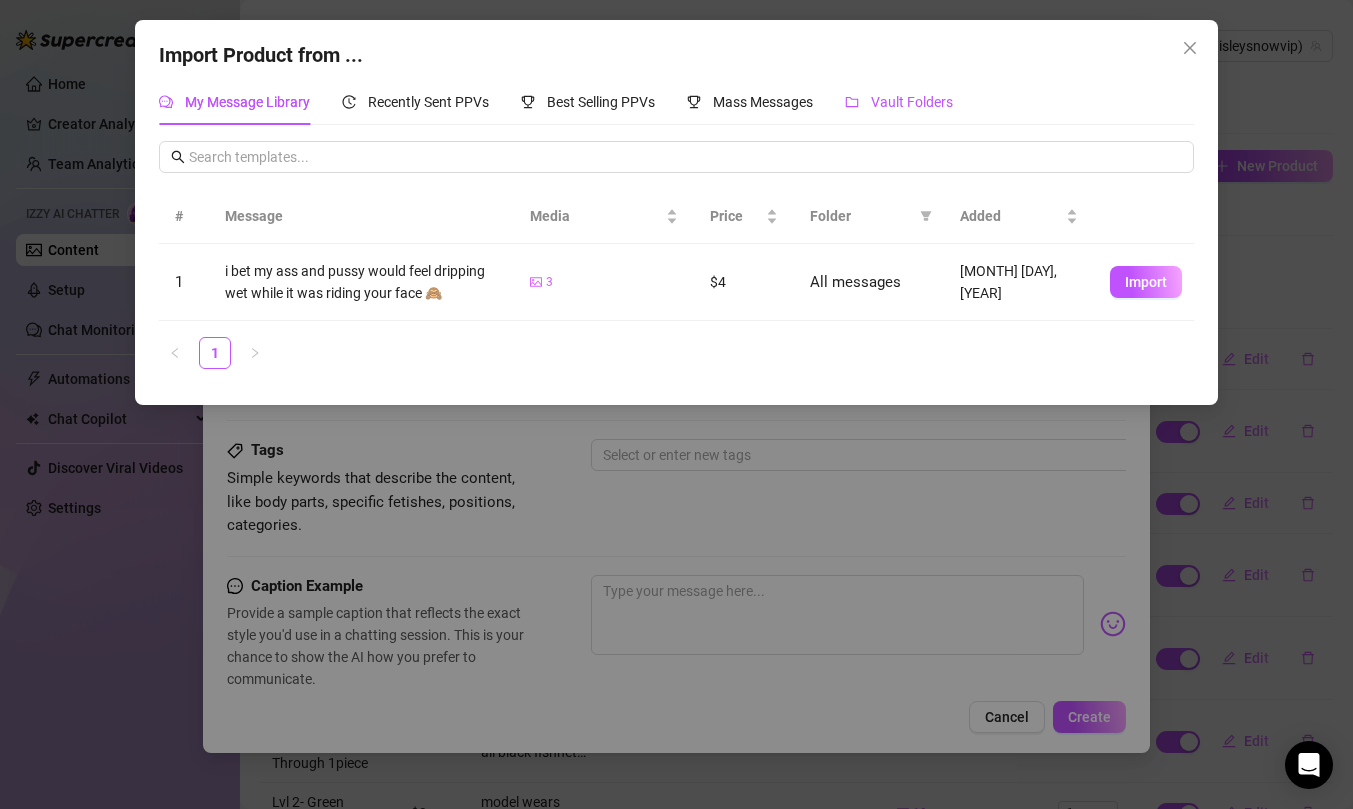 click on "Vault Folders" at bounding box center [899, 102] 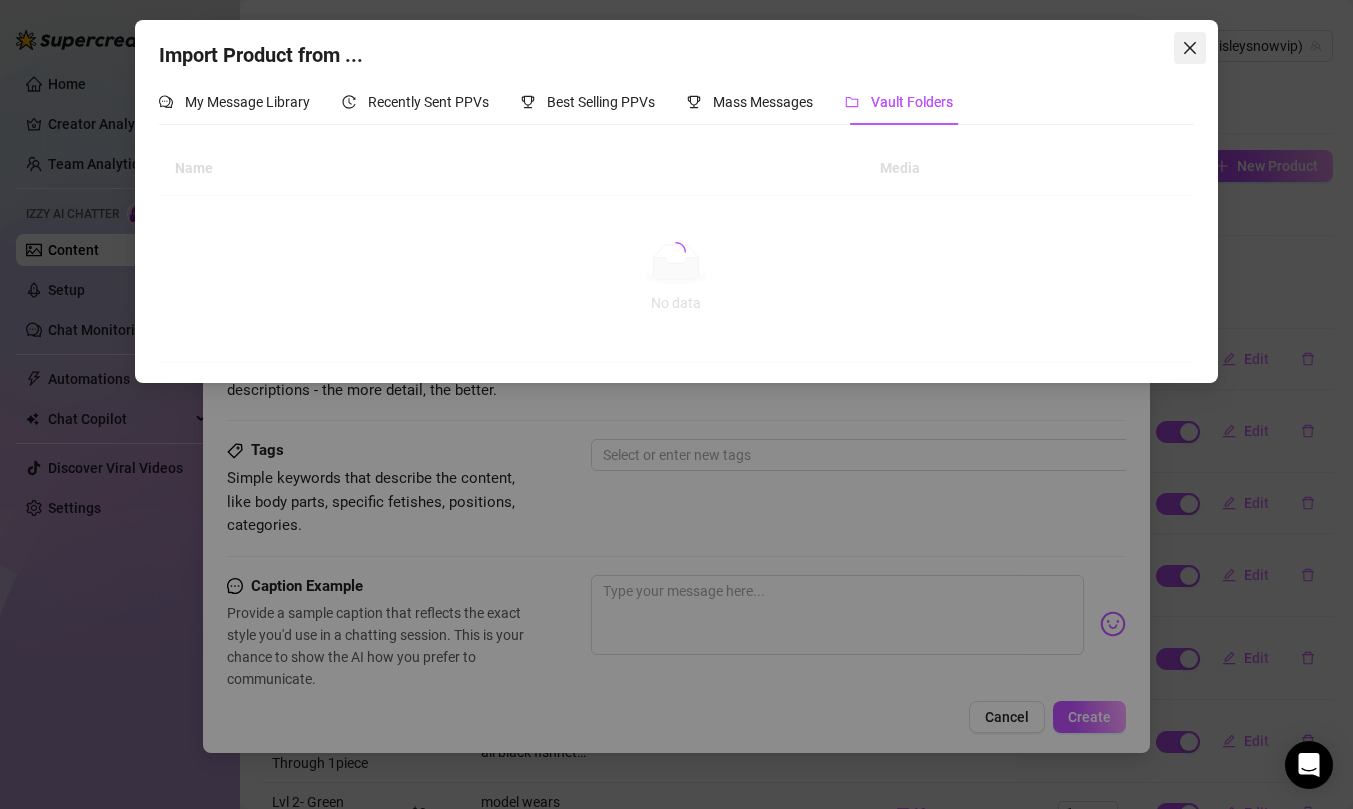 click 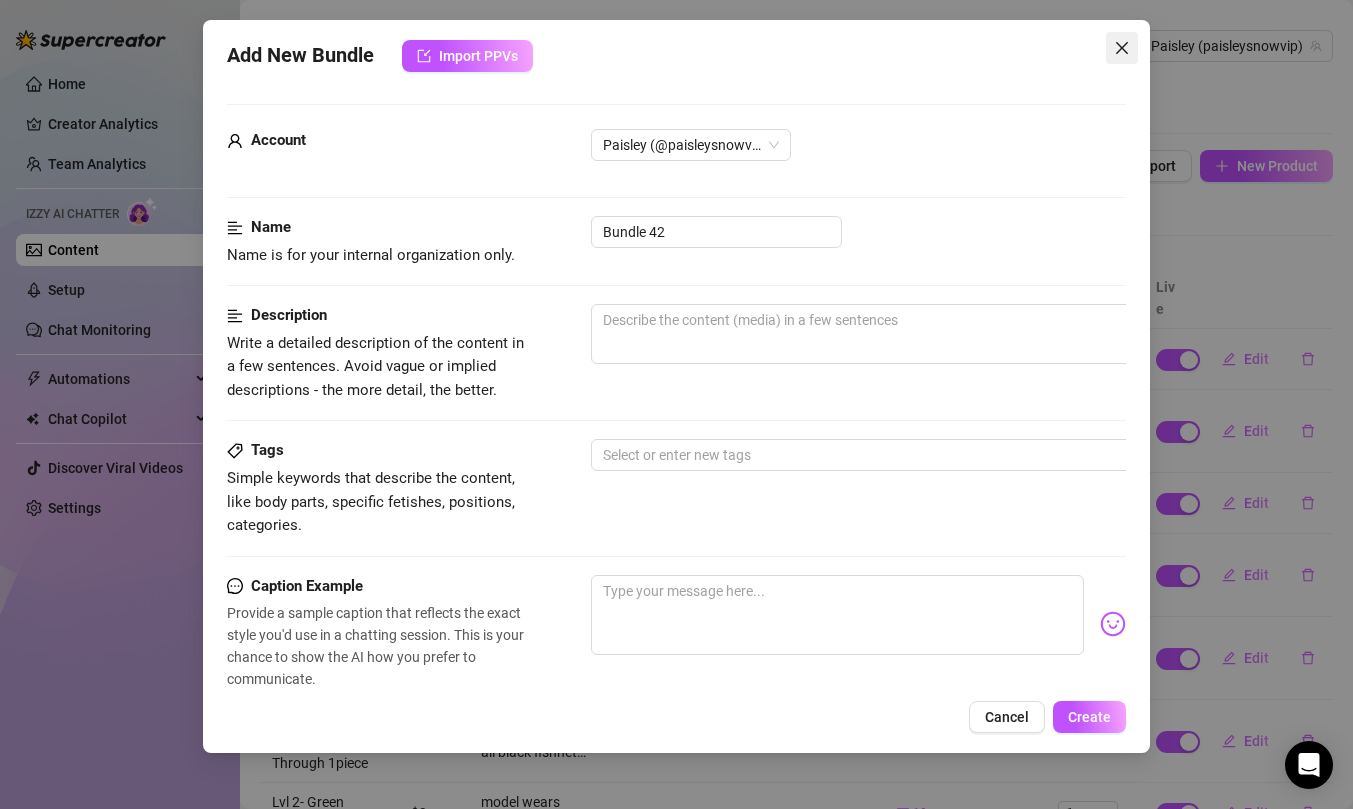 click 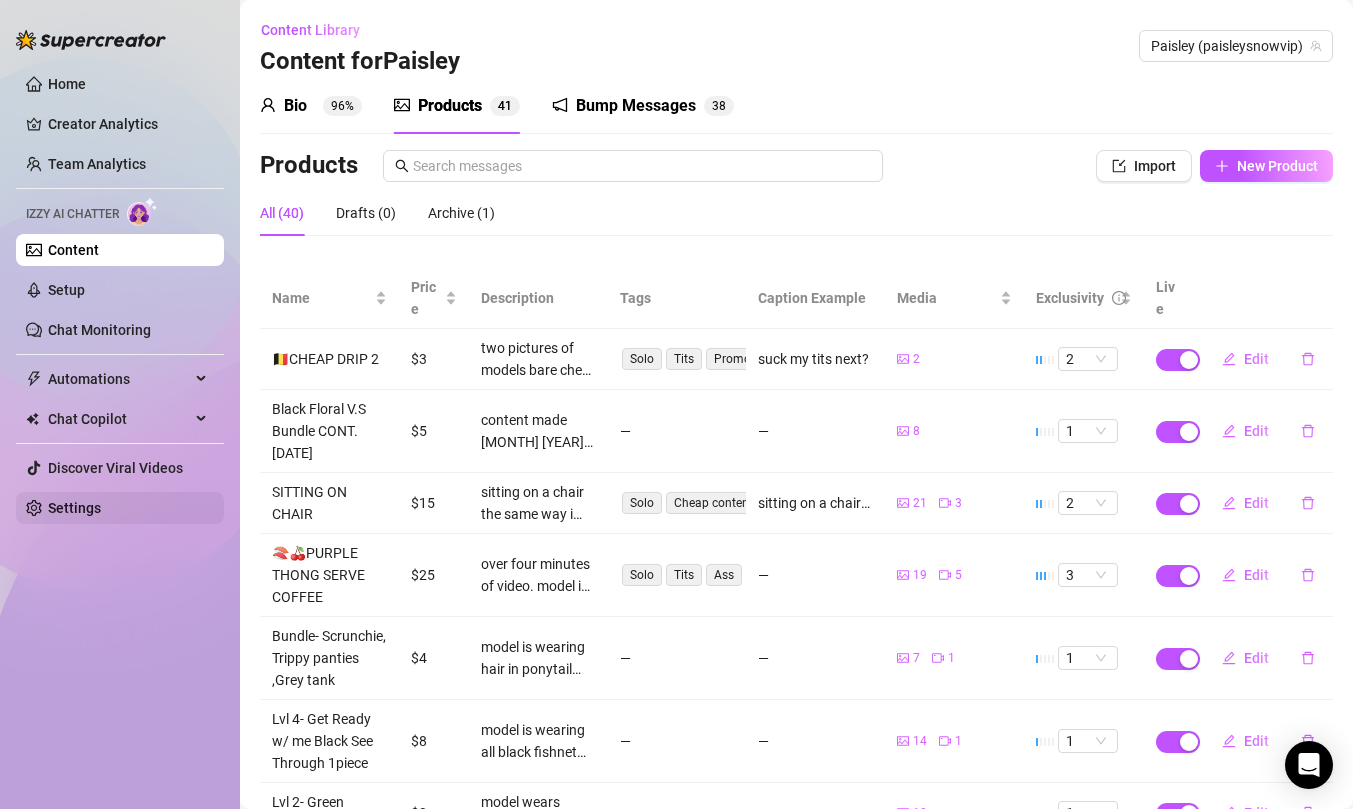 click on "Settings" at bounding box center (74, 508) 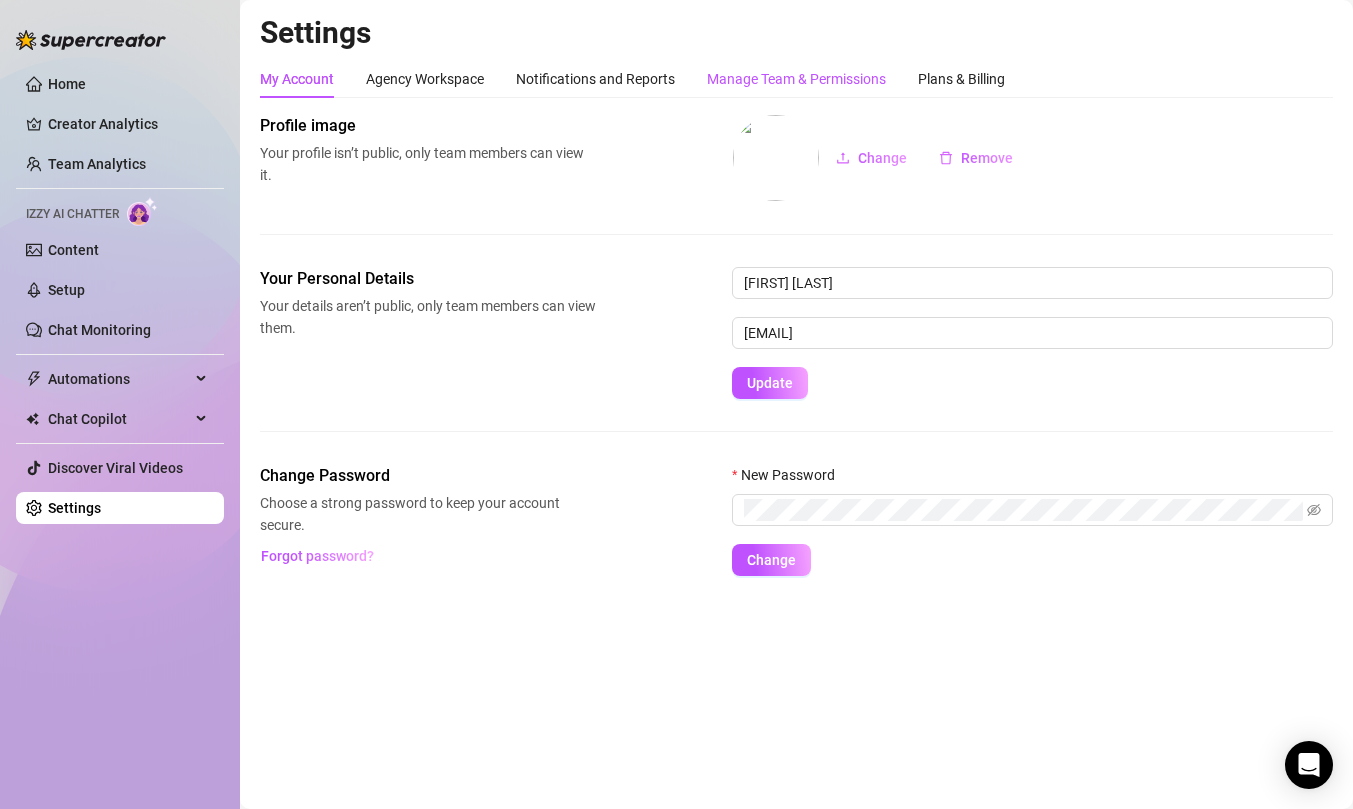 click on "Manage Team & Permissions" at bounding box center (796, 79) 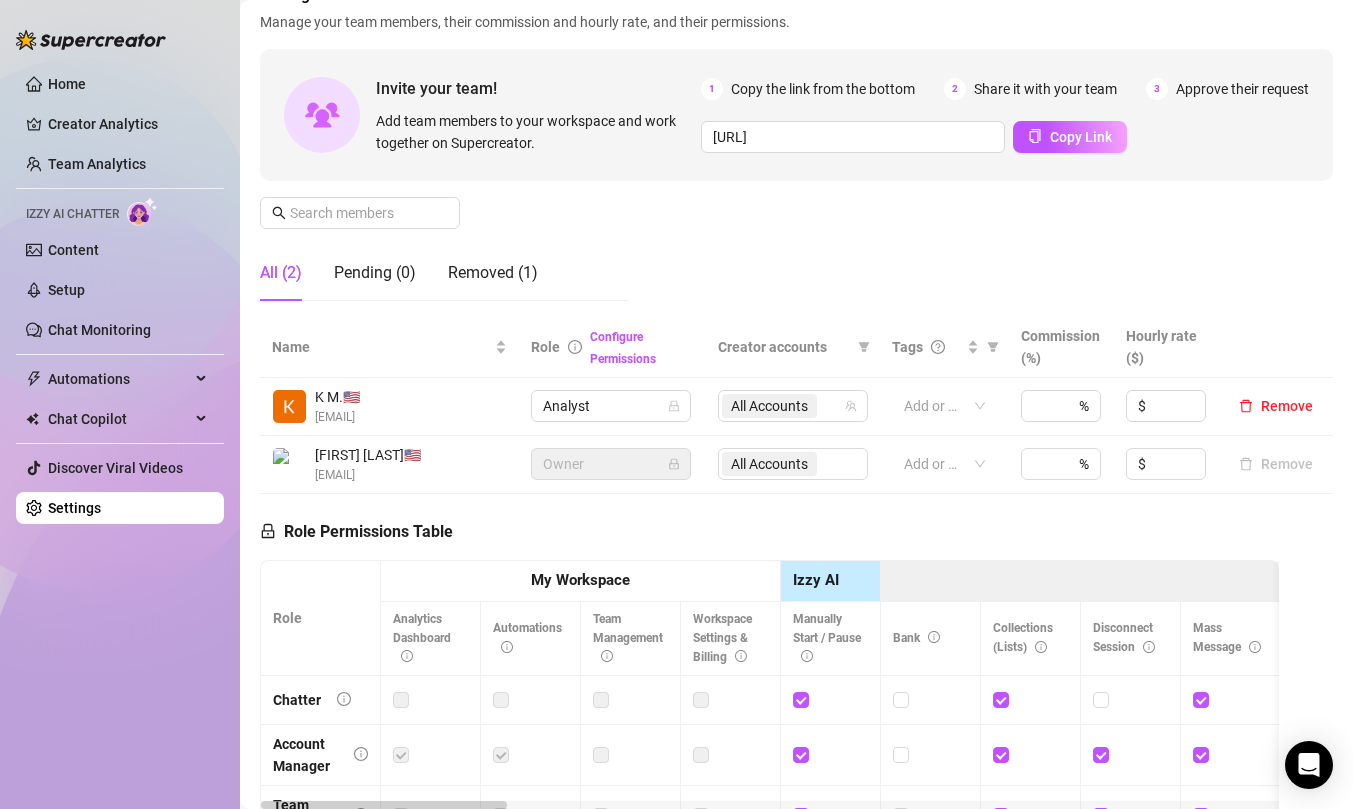 scroll, scrollTop: 140, scrollLeft: 0, axis: vertical 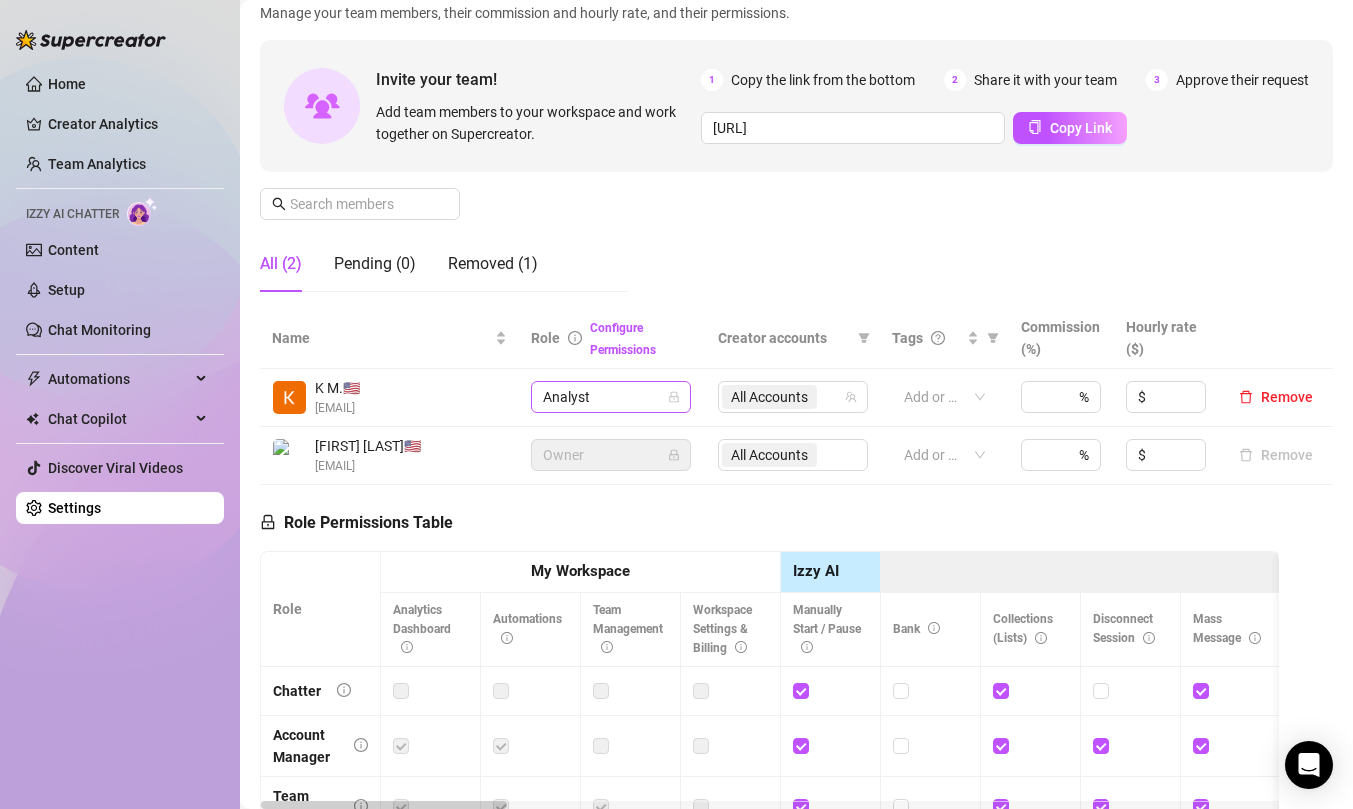 click 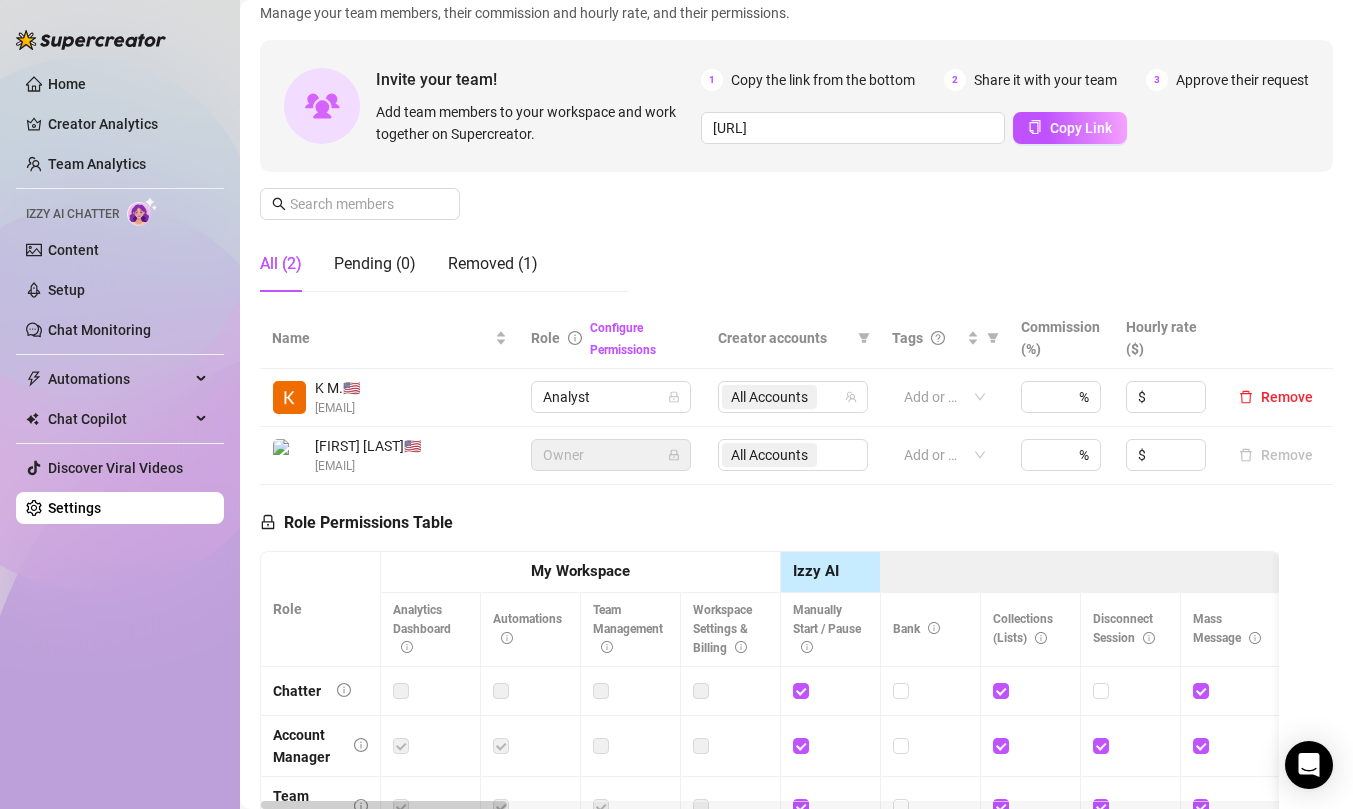 click on "Manage Team Members Manage your team members, their commission and hourly rate, and their permissions. Invite your team! Add team members to your workspace and work together on Supercreator. 1 Copy the link from the bottom 2 Share it with your team 3 Approve their request https://console.supercreator.app/invite?code=s5w4Q9E1NvSv3WsszAjtRkGvpaG2&workspace=Snow%20All%20year Copy Link All (2) Pending (0) Removed (1)" at bounding box center (796, 141) 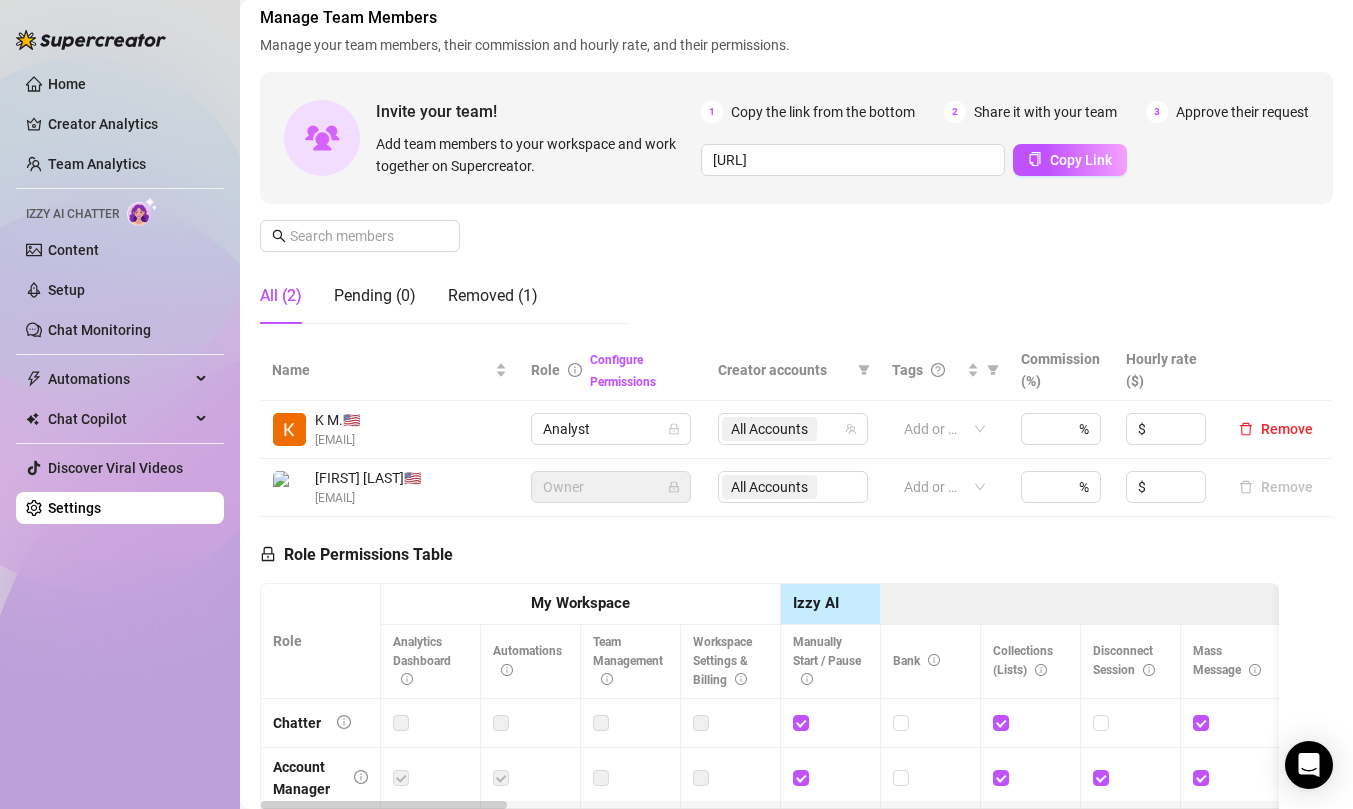 scroll, scrollTop: 109, scrollLeft: 0, axis: vertical 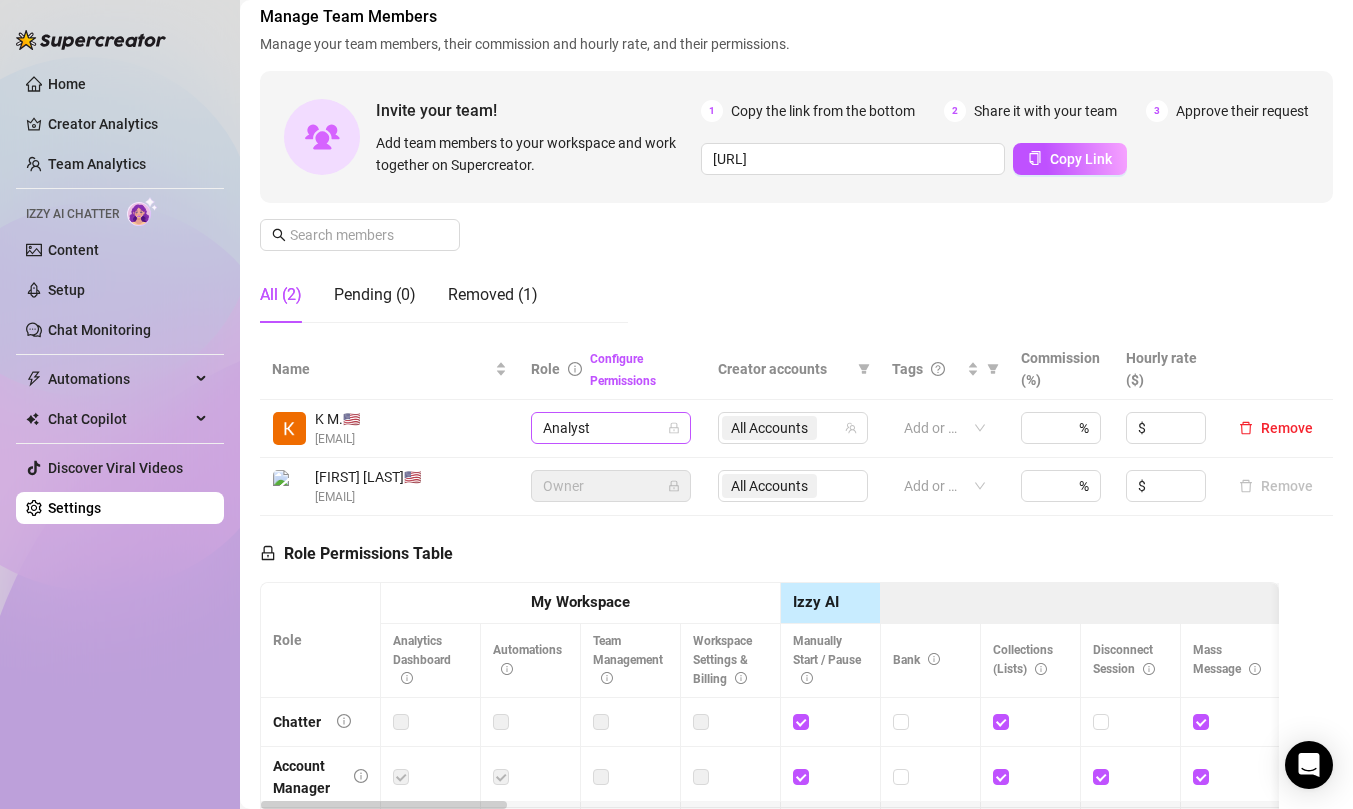 click on "Analyst" at bounding box center [611, 428] 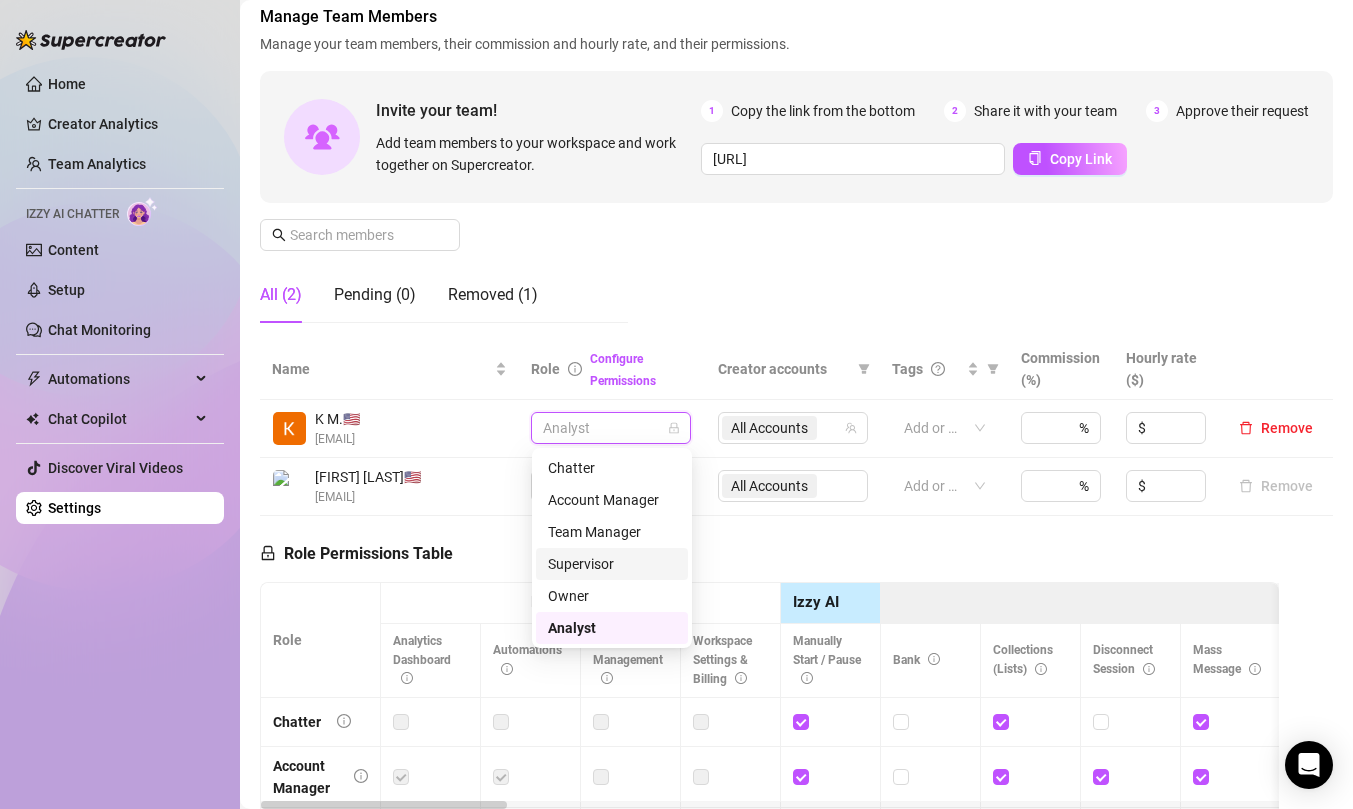 click on "Supervisor" at bounding box center (612, 564) 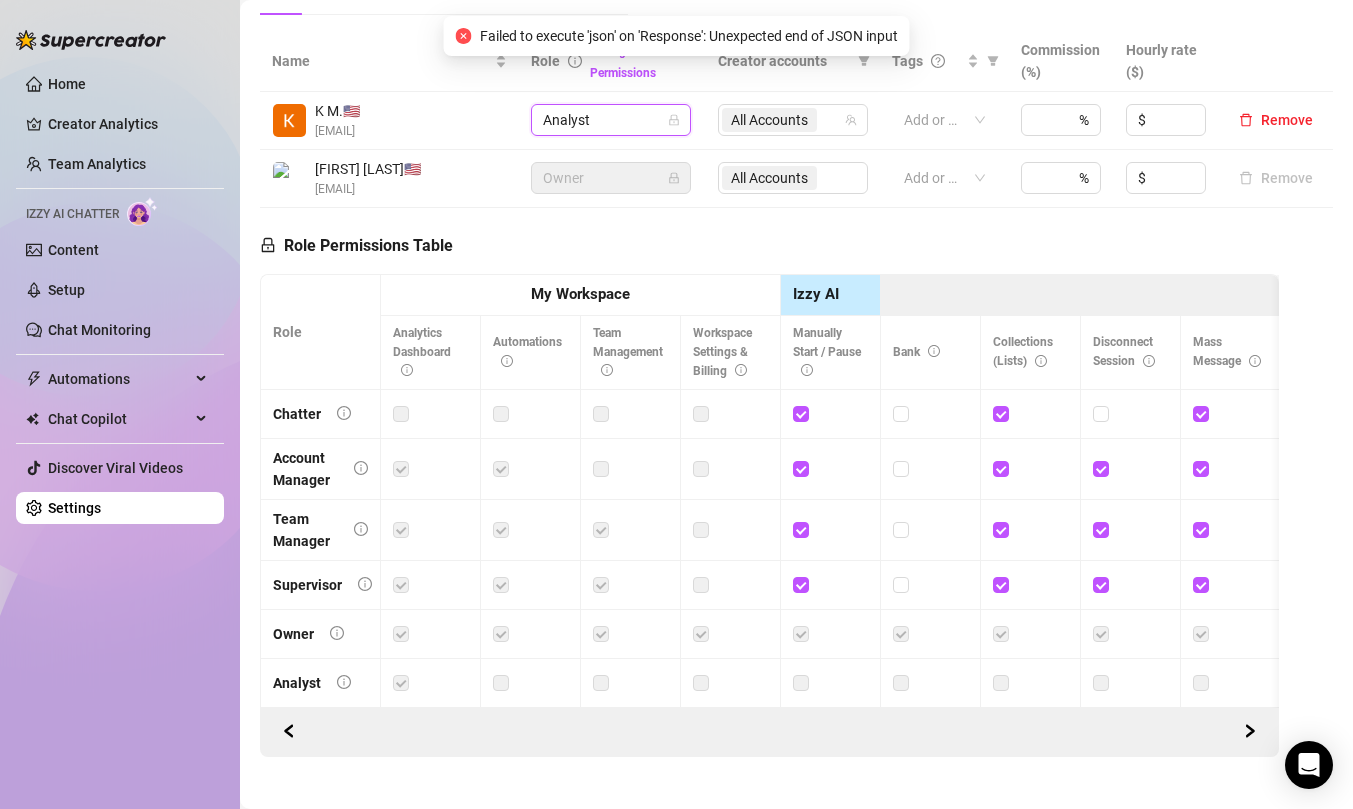 scroll, scrollTop: 448, scrollLeft: 0, axis: vertical 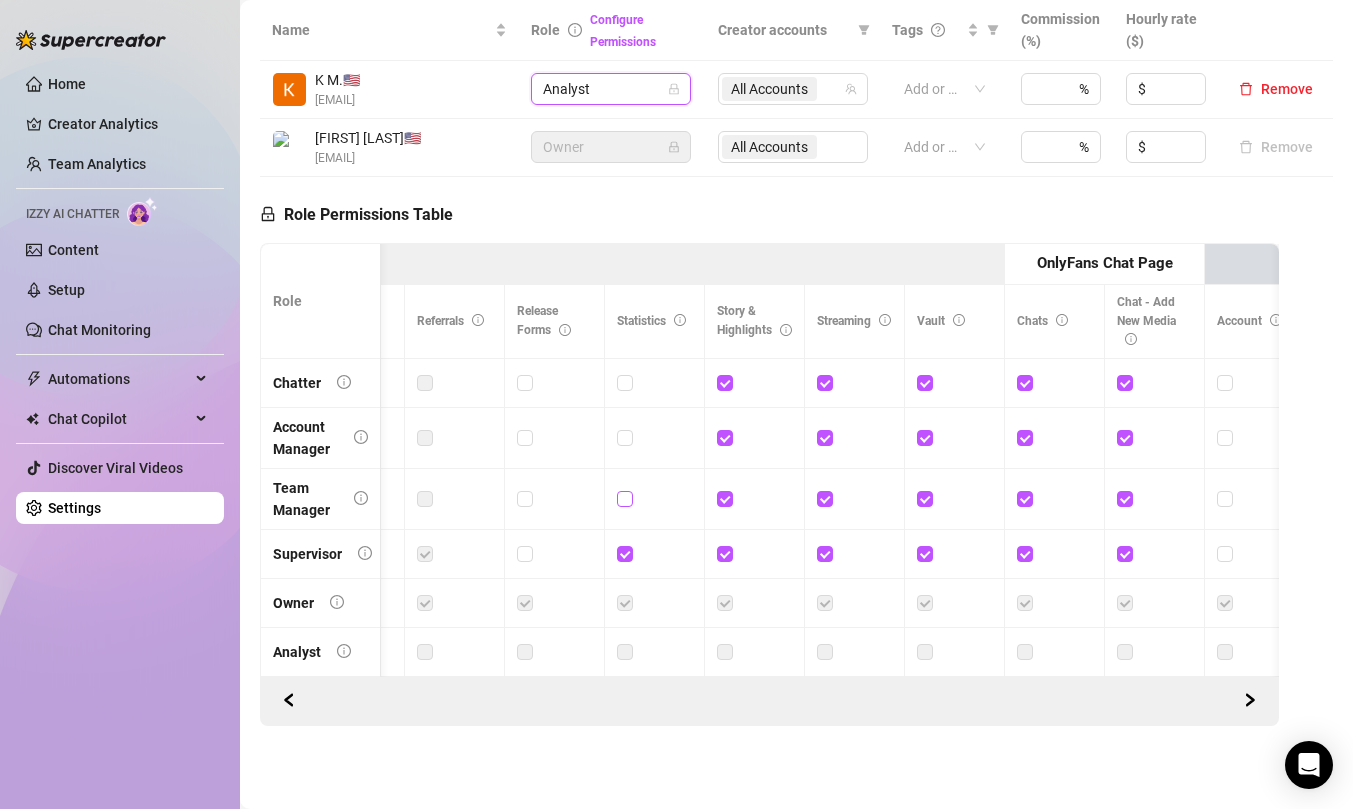 click at bounding box center [624, 498] 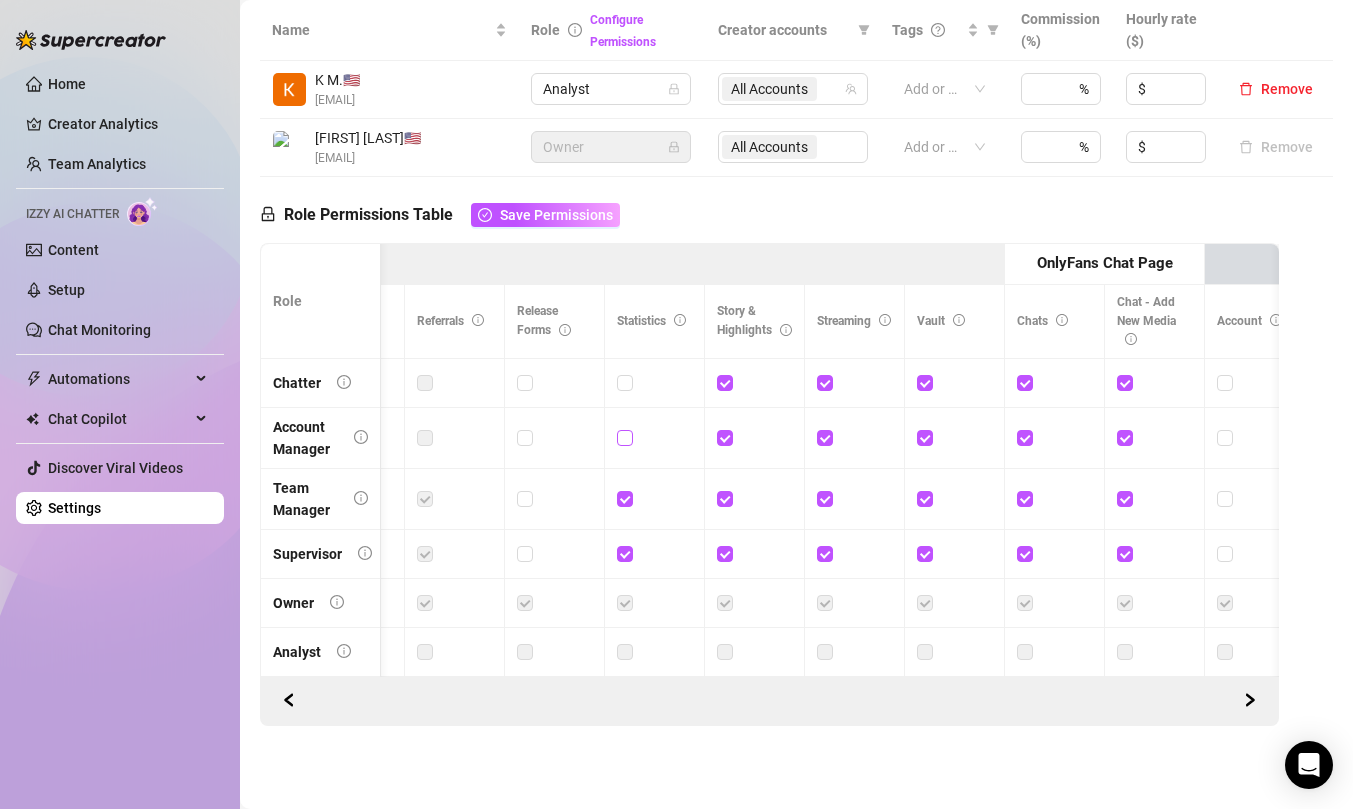 click at bounding box center (624, 437) 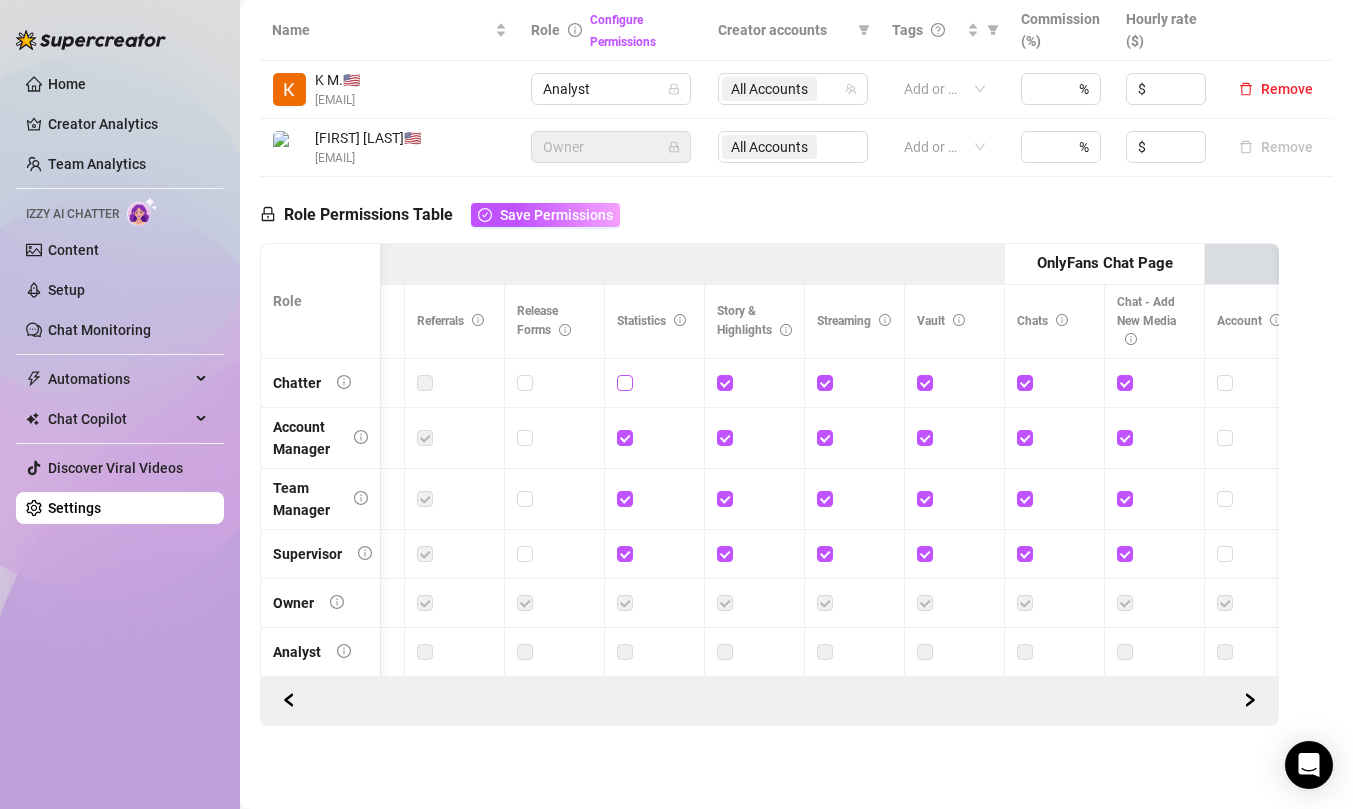 click at bounding box center [624, 382] 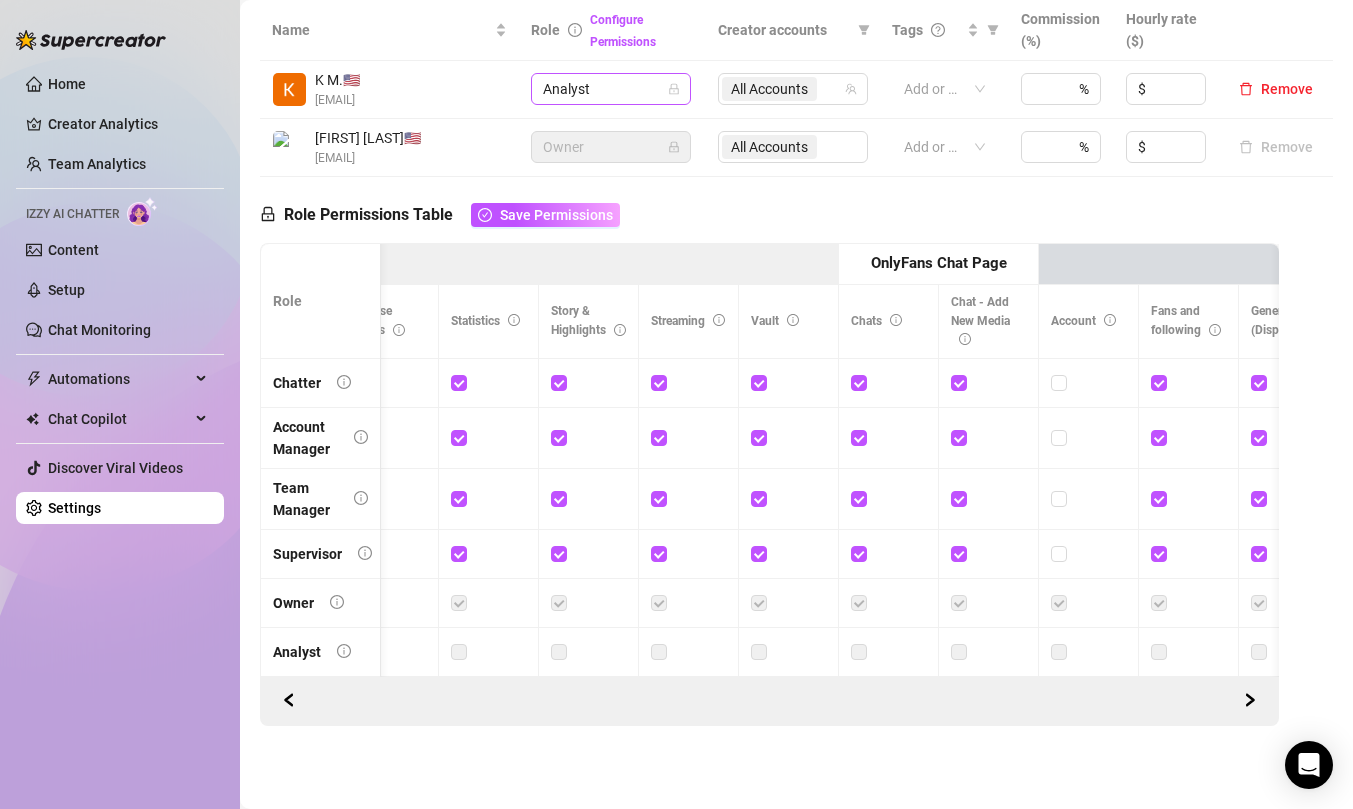 click on "Analyst" at bounding box center (611, 89) 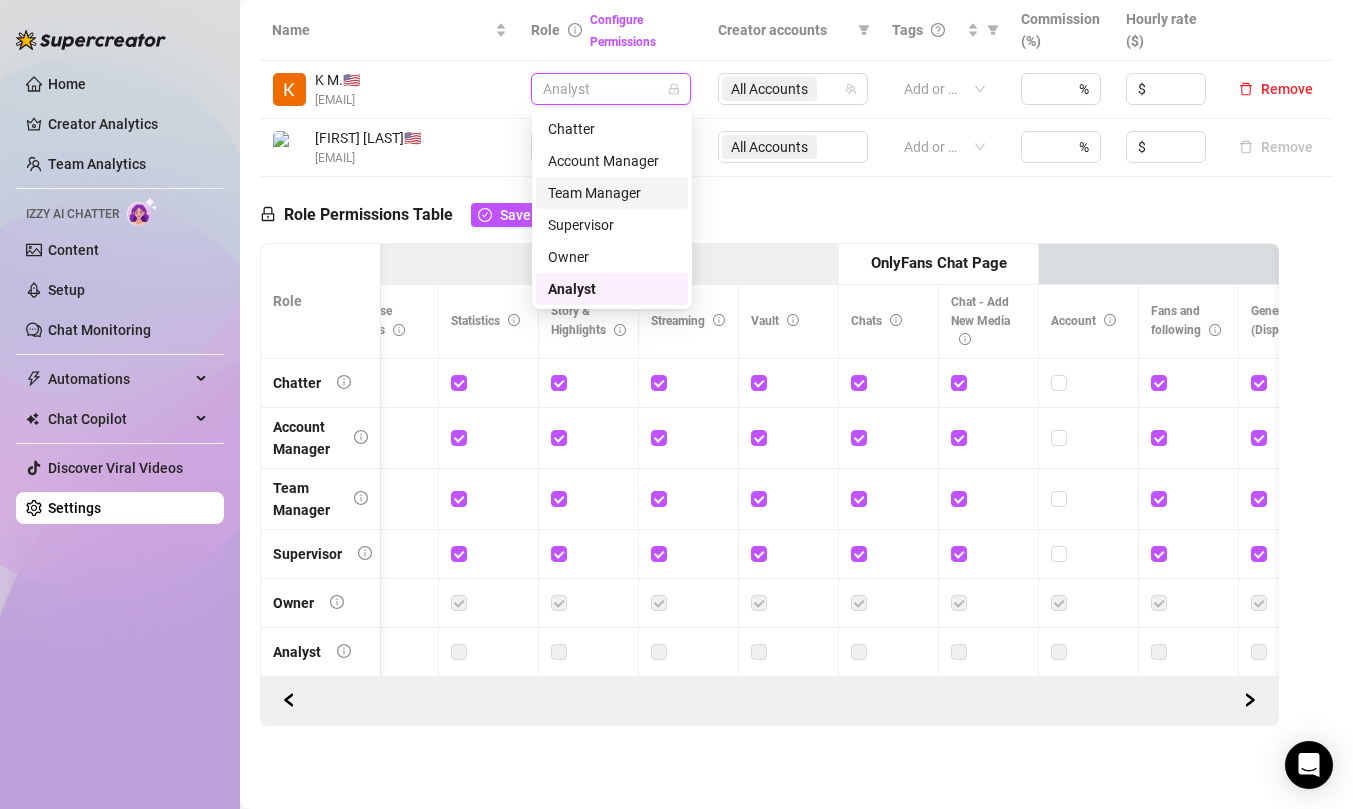 click on "Team Manager" at bounding box center [612, 193] 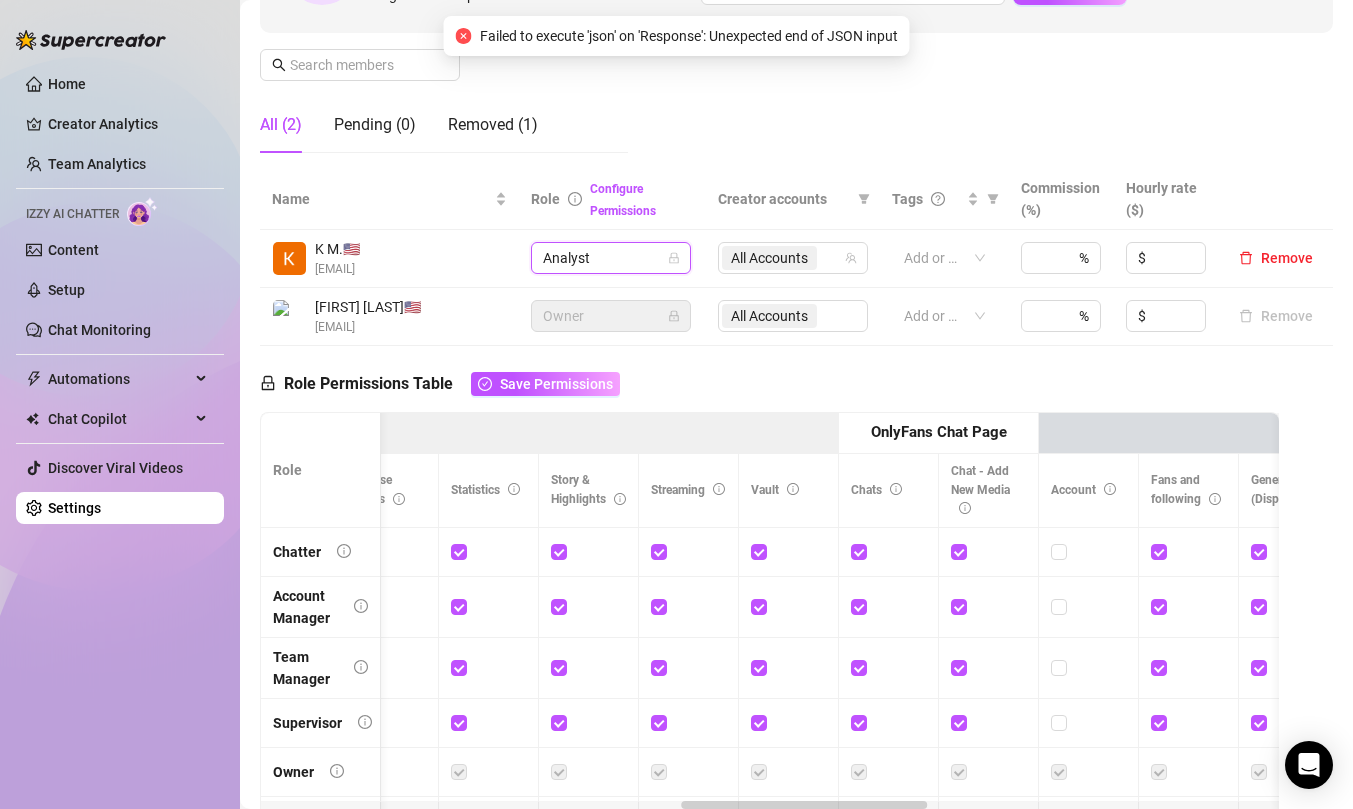 scroll, scrollTop: 0, scrollLeft: 0, axis: both 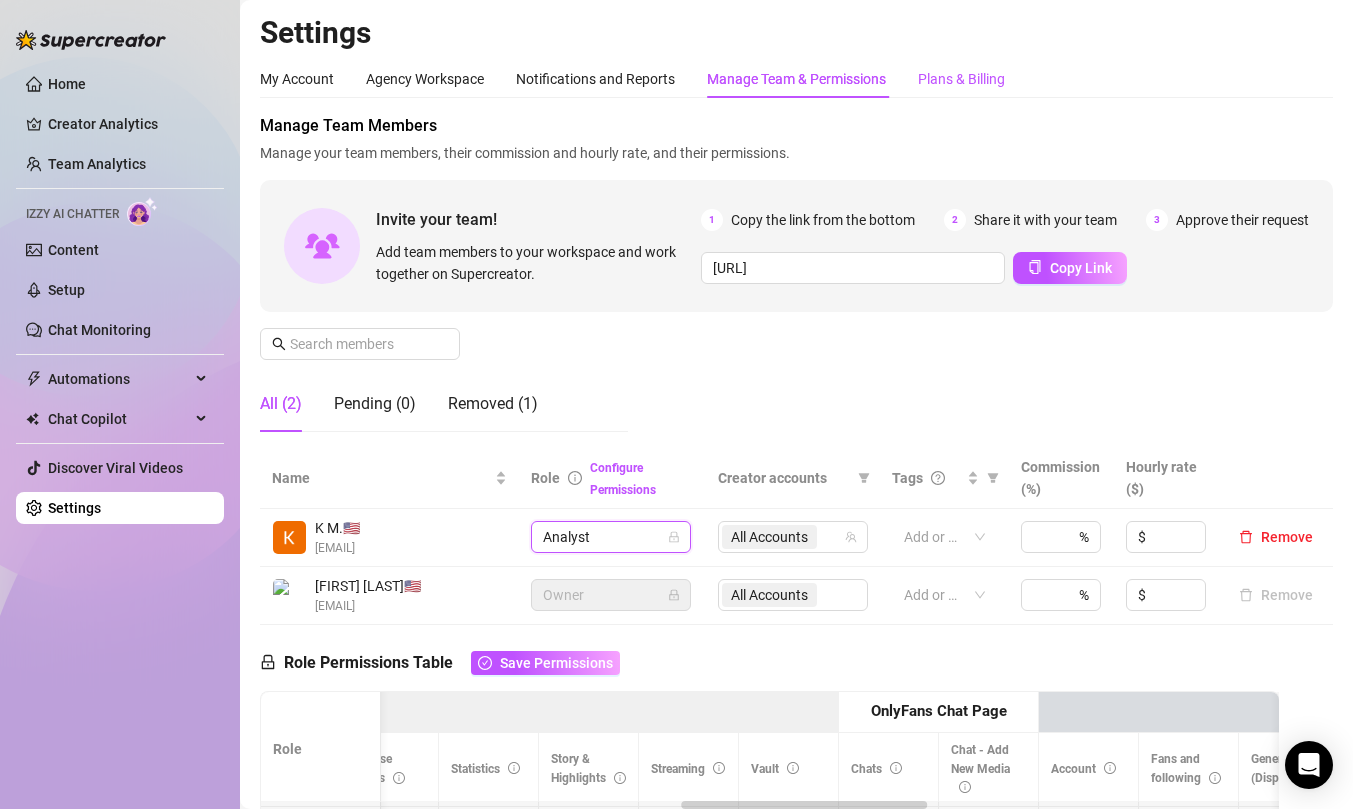 click on "Plans & Billing" at bounding box center [961, 79] 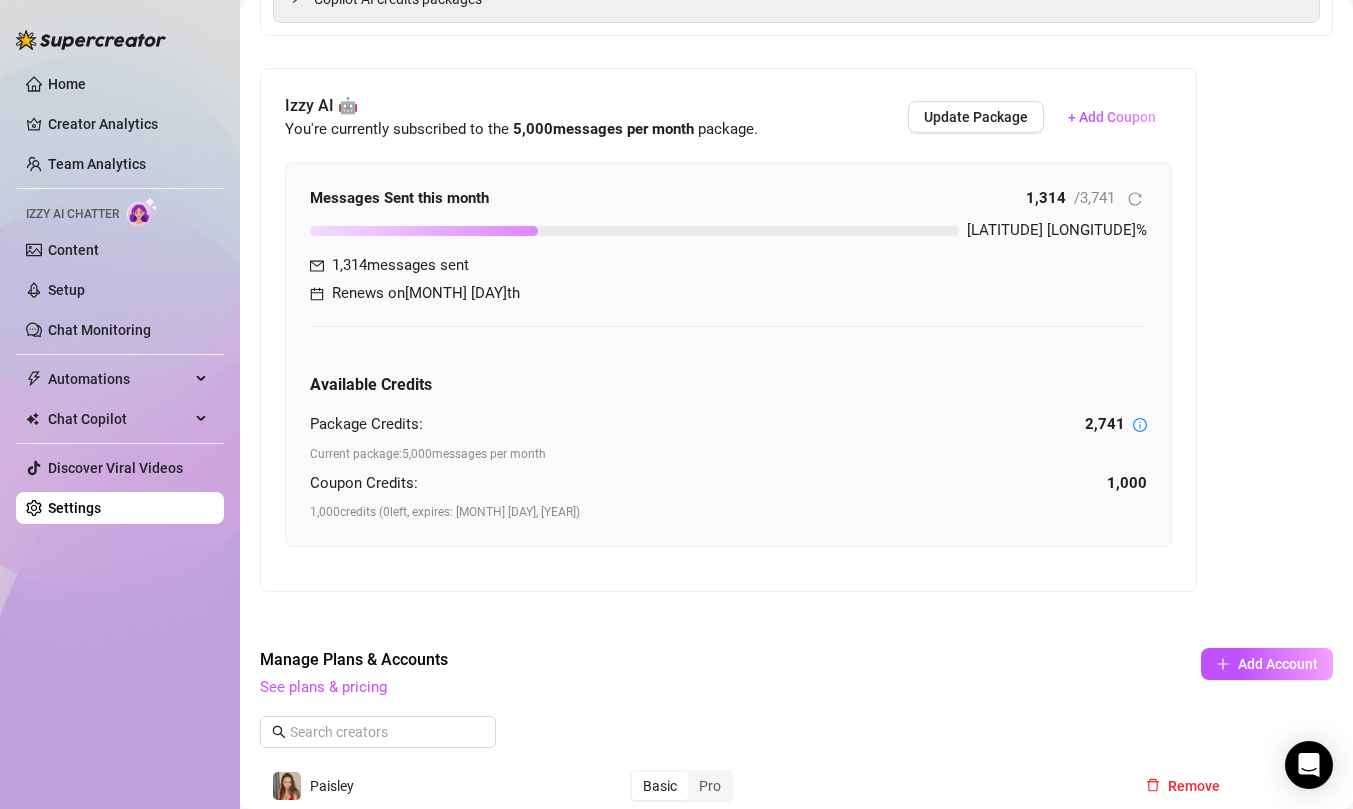 scroll, scrollTop: 467, scrollLeft: 0, axis: vertical 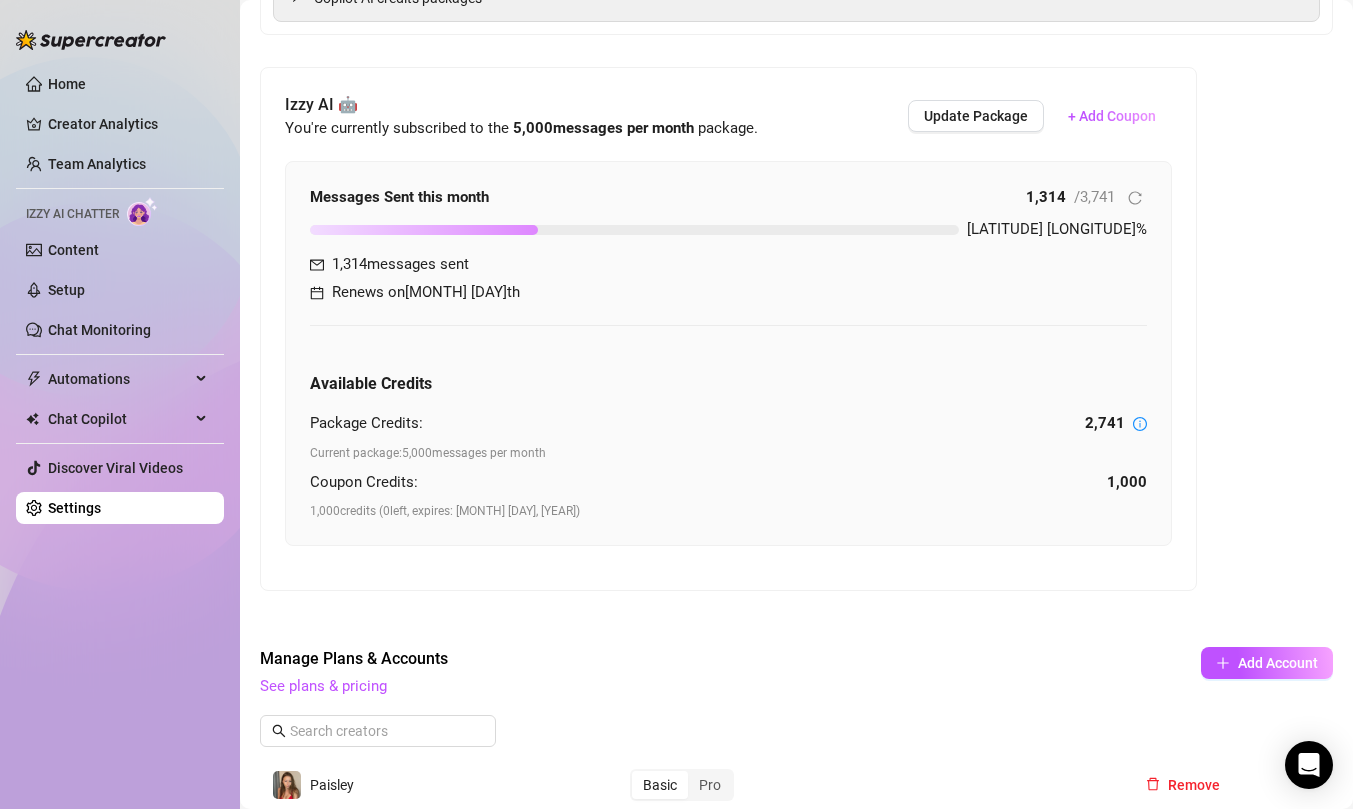 click on "Billing Information Faithmary Harding ,  kaithkary@gmail.com , Pay Pal Card ending in 2015 Update Copilot AI Credits & Usage 4% 10 / 250  credits used this month 71  messages generated Renews on   Jul 26th Buy More Credits Copilot AI credits packages Izzy AI 🤖 You're currently subscribed to the   5,000  messages per month   package. Update Package + Add Coupon Messages Sent this month 1,314 /  3,741 35.12 % 1,314  messages sent Renews on  Jul 26th Available Credits Package Credits: 2,741 Current package:  5,000  messages per month Coupon Credits: 1,000 1,000  credits ( 0  left, expires:   Aug 07, 2025 ) Manage Plans & Accounts See plans & pricing Add Account Paisley Basic Pro Remove Paisley Basic Pro Remove Invoices Issue Date Status Basic plan Pro plan Invoice July 10th, 2025 Paid 0 0 View Invoice June 26th, 2025 Paid 0 2 View Invoice Manage Subscription When cancelling your subscription, all your settings and AI personalization will be lost.   Send us a message  in case you have questions." at bounding box center [796, 419] 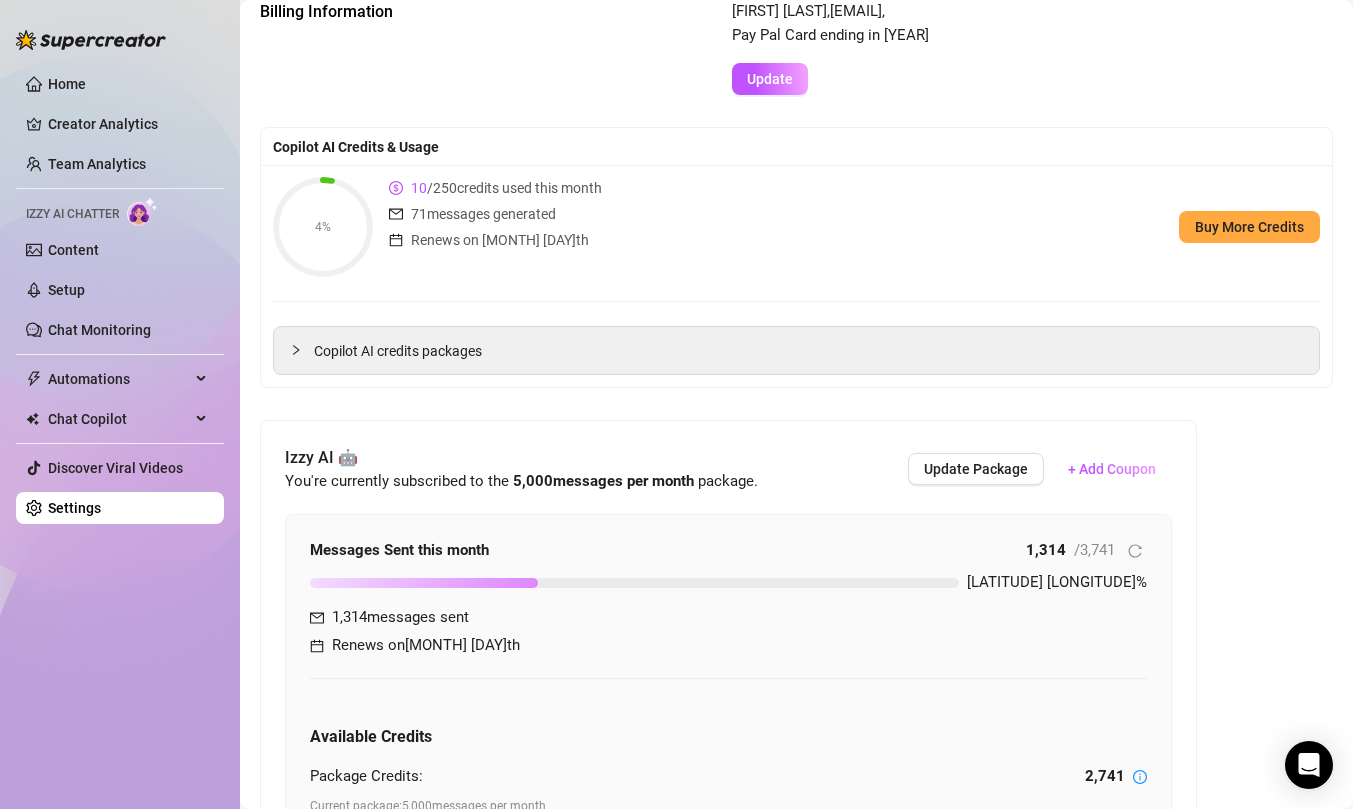 scroll, scrollTop: 0, scrollLeft: 0, axis: both 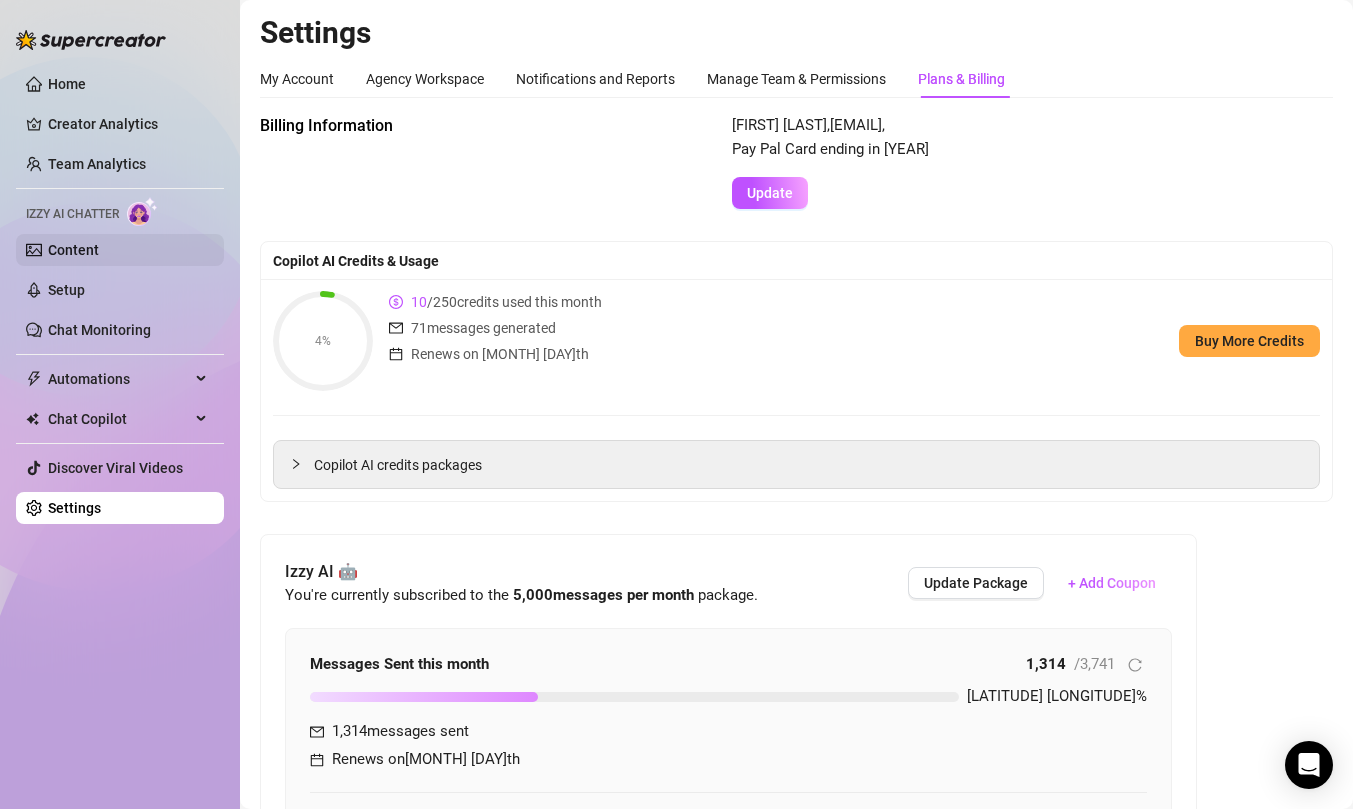 click on "Content" at bounding box center (73, 250) 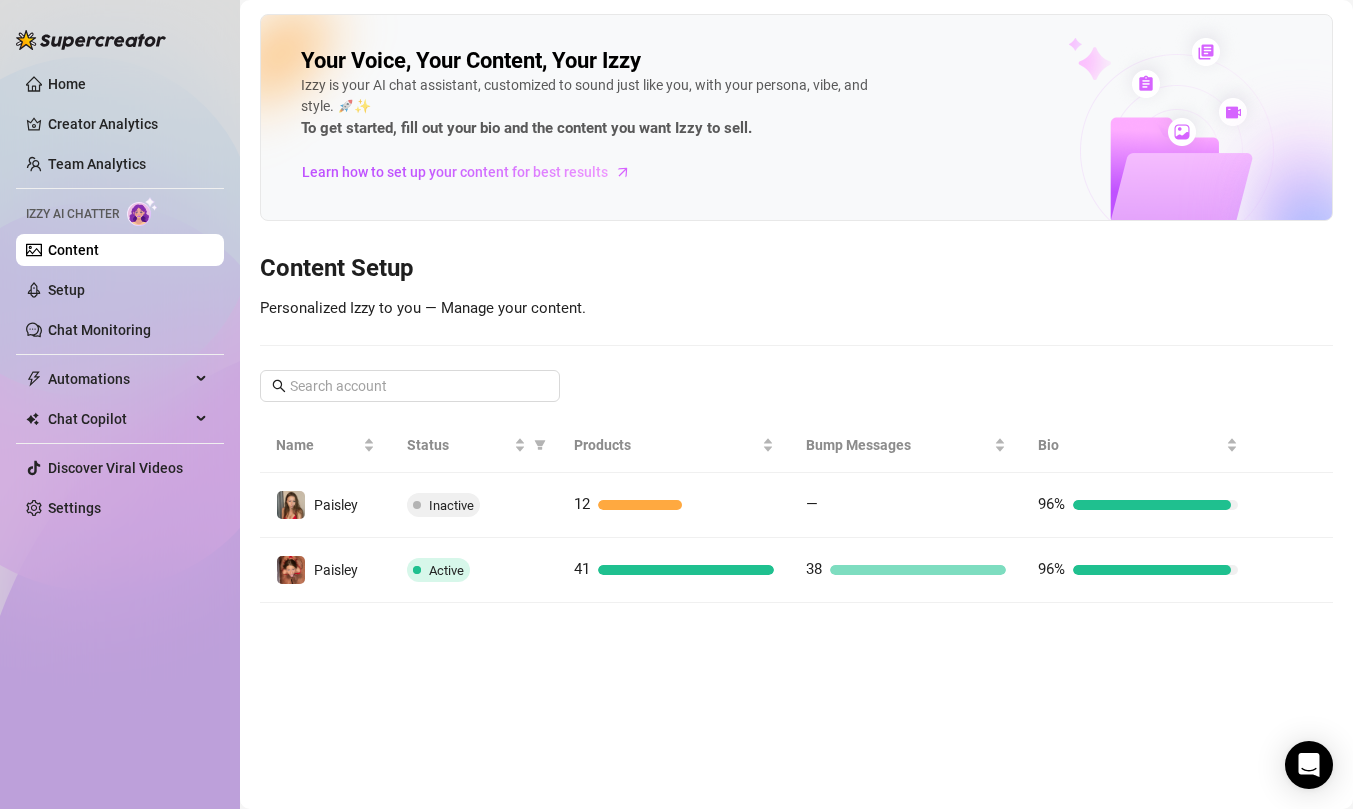 click on "Content Setup" at bounding box center (796, 269) 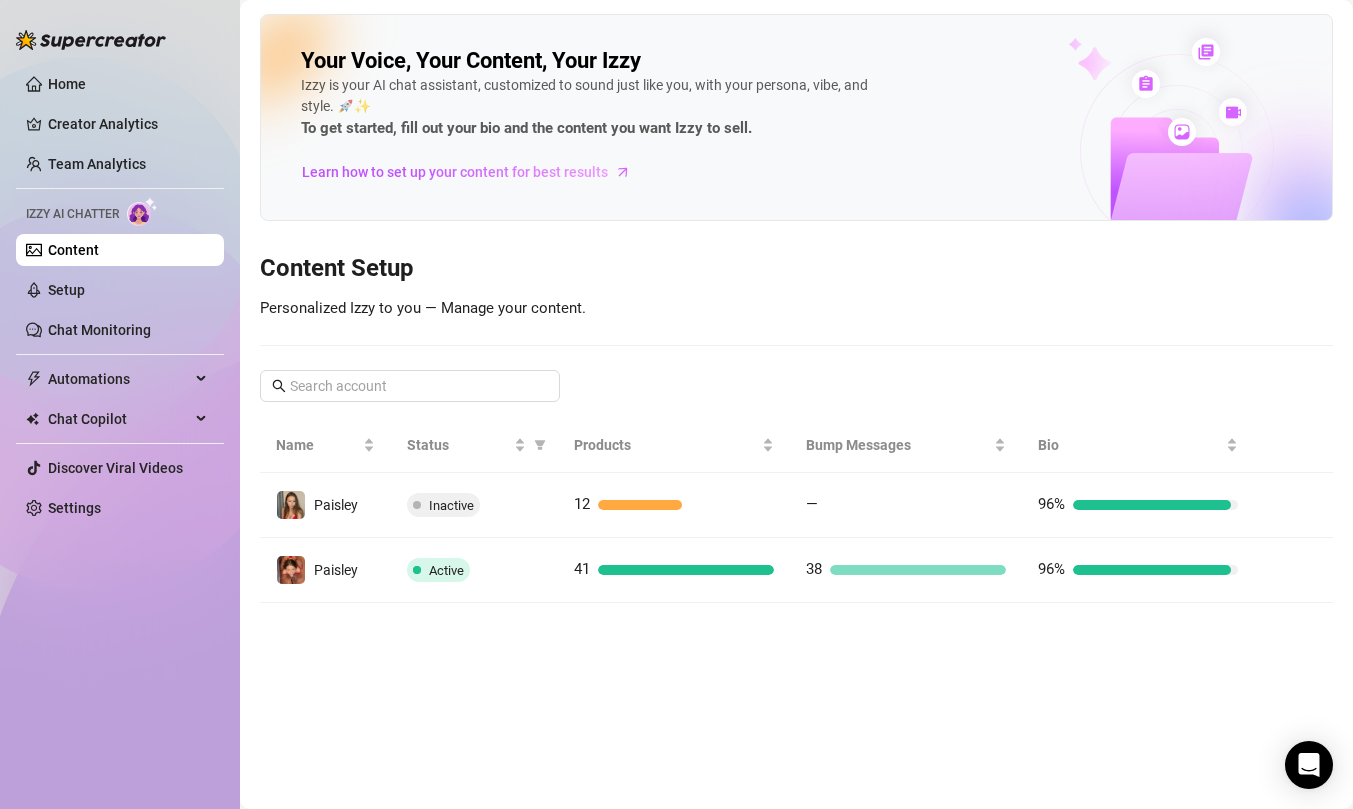 click on "Your Voice, Your Content, Your Izzy Izzy is your AI chat assistant, customized to sound just like you, with your persona, vibe, and style. 🚀✨ To get started, fill out your bio and the content you want Izzy to sell. Learn how to set up your content for best results Content Setup Personalized Izzy to you — Manage your content. Name Status Products Bump Messages Bio Paisley Inactive 12 — 96% Paisley Active 41 38 96%" at bounding box center (796, 404) 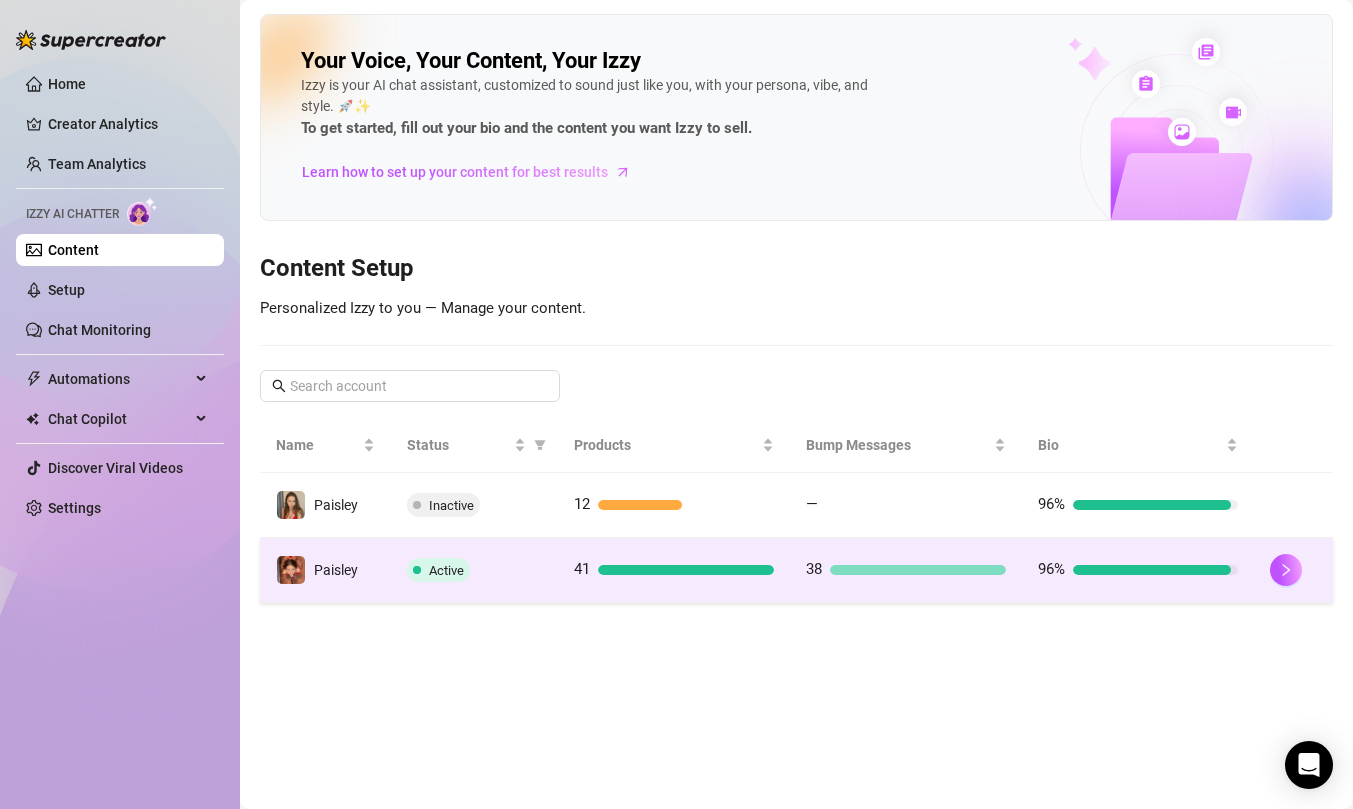 click on "41" at bounding box center [674, 570] 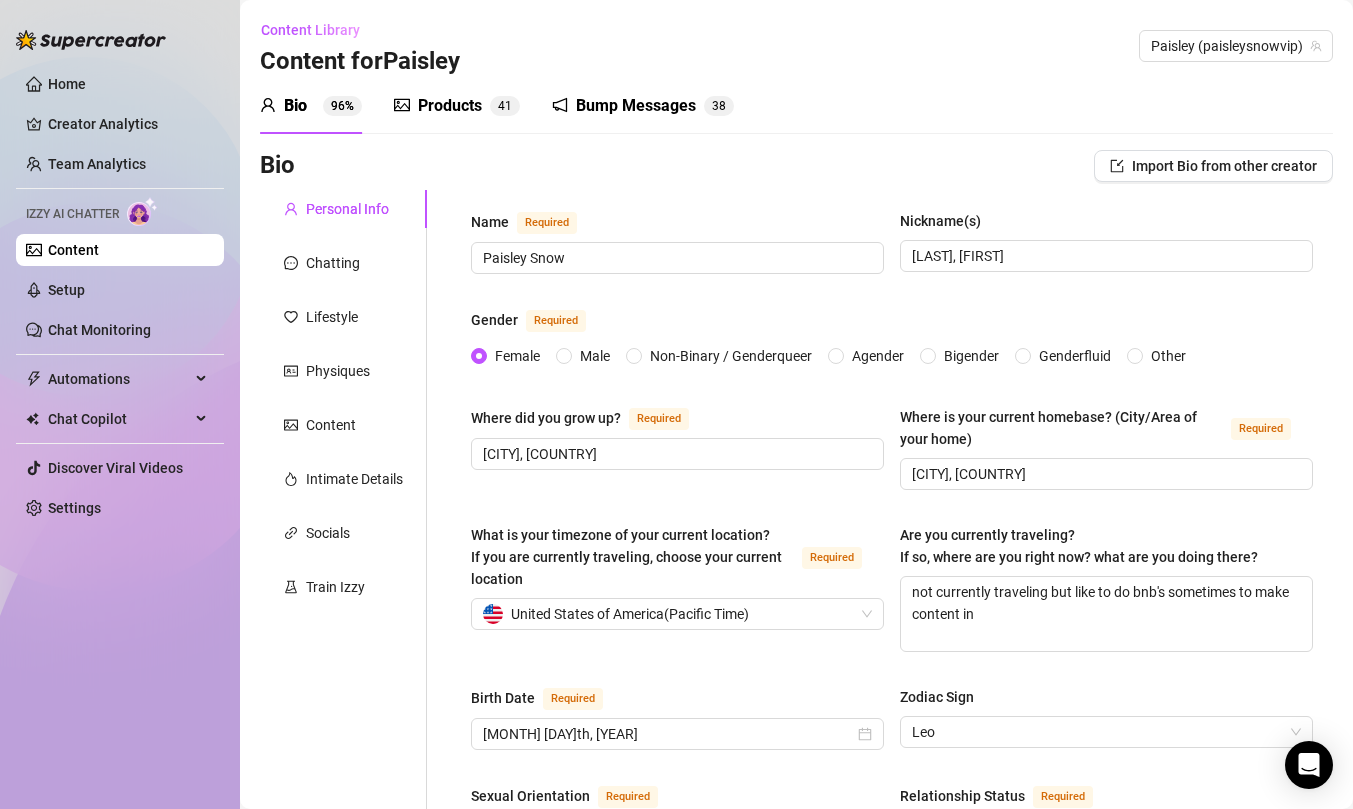 click on "Products" at bounding box center [450, 106] 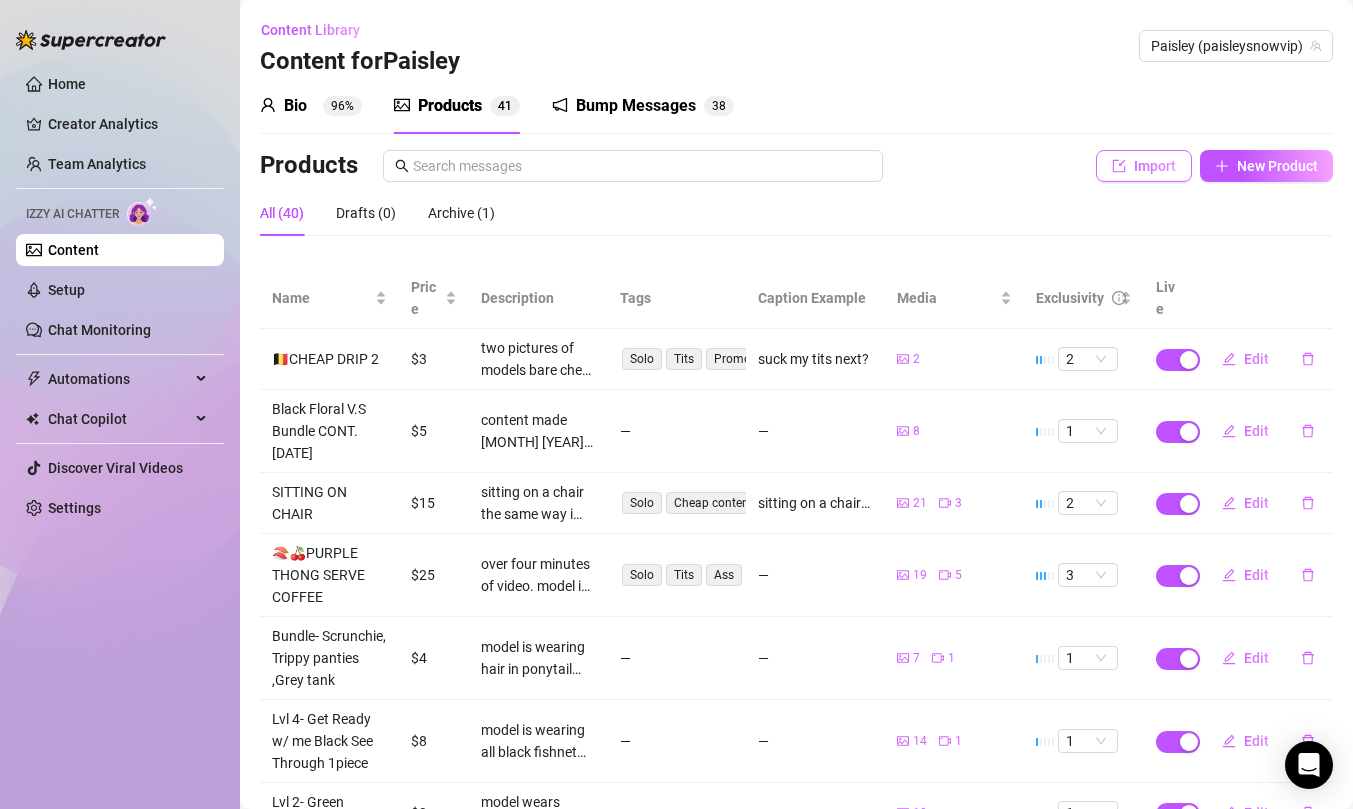 click on "Import" at bounding box center (1155, 166) 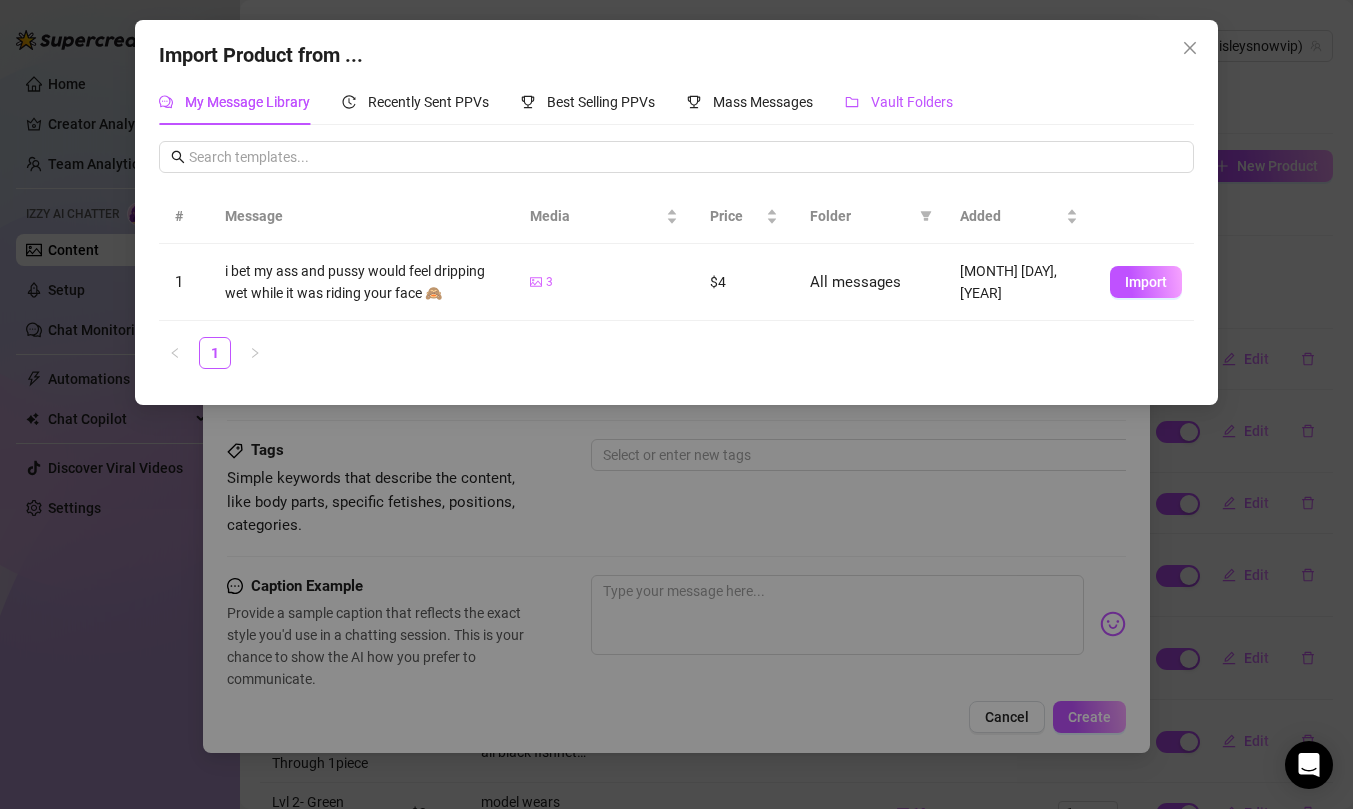 click on "Vault Folders" at bounding box center [912, 102] 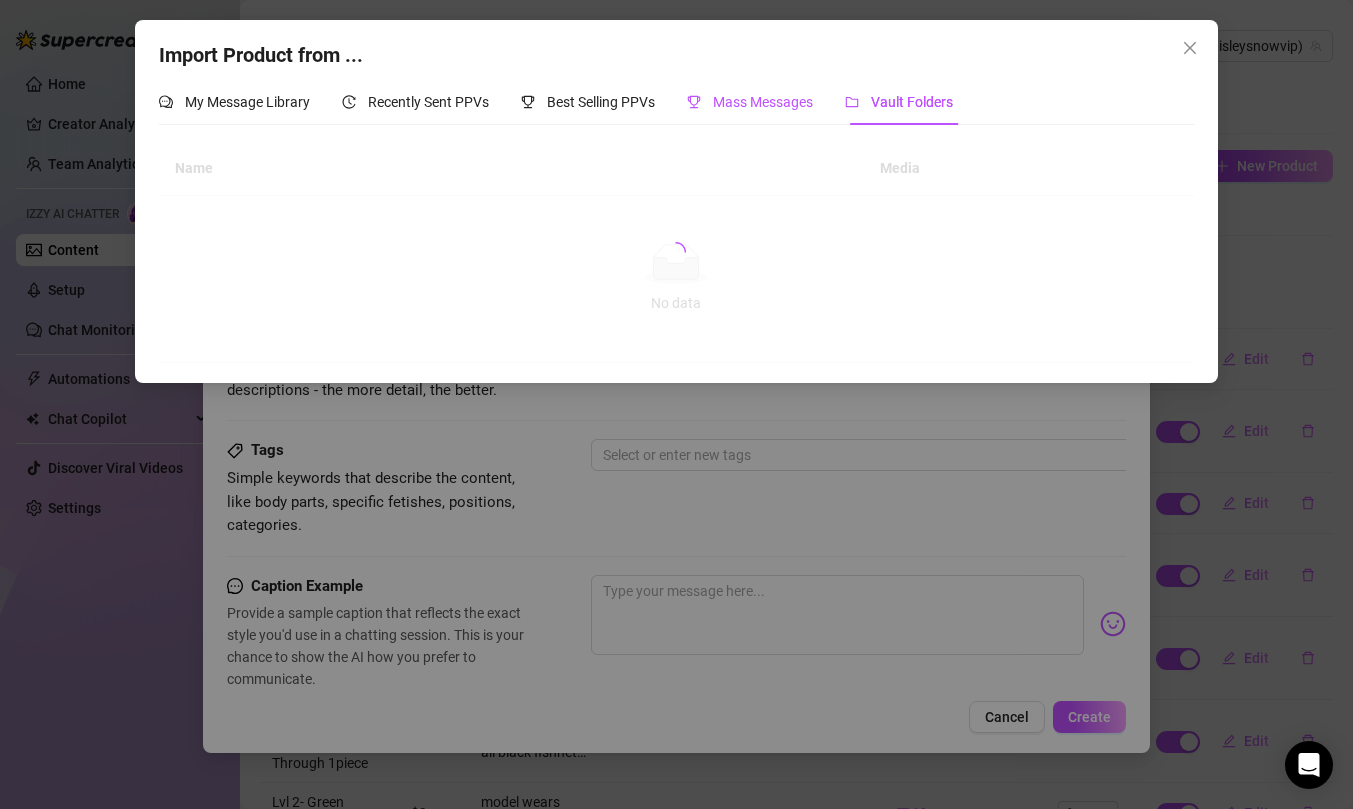 click on "Mass Messages" at bounding box center [763, 102] 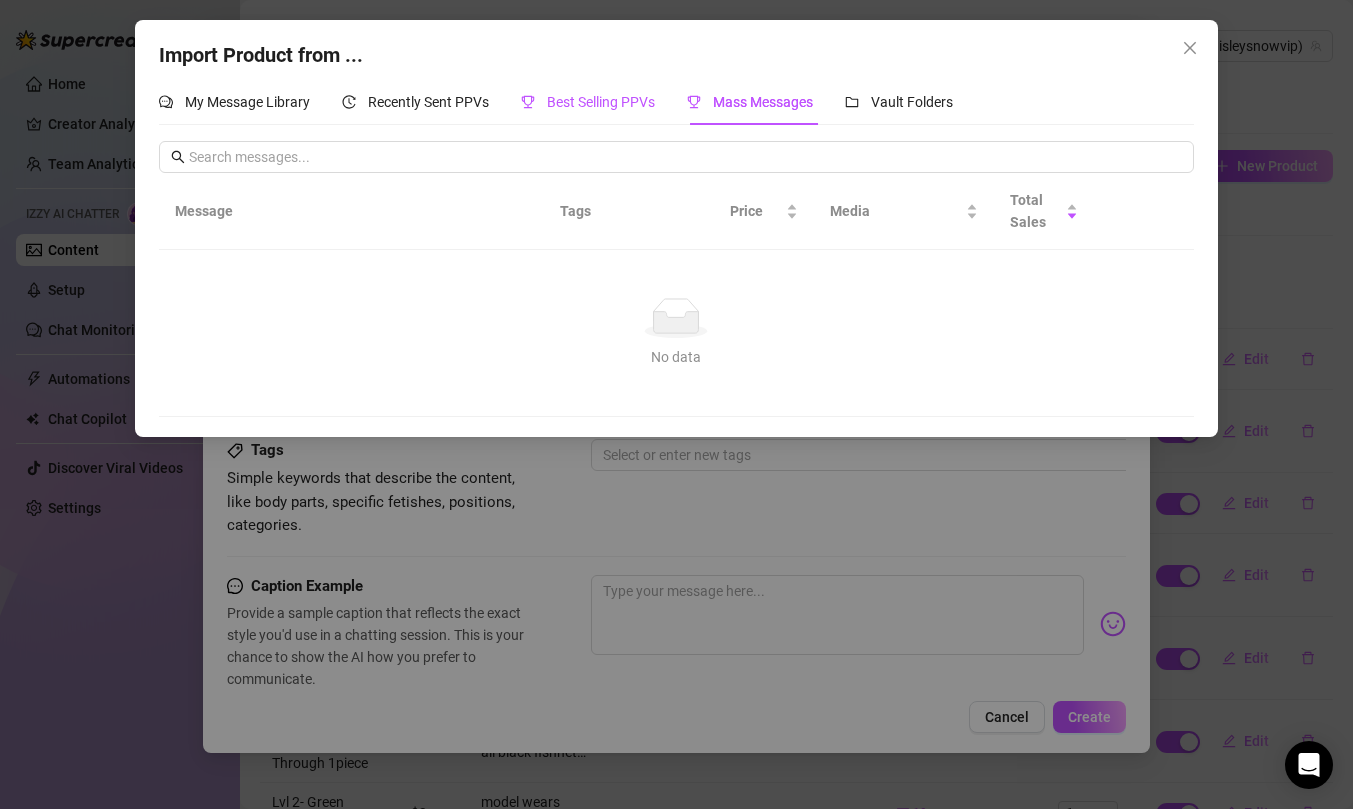 click on "Best Selling PPVs" at bounding box center (601, 102) 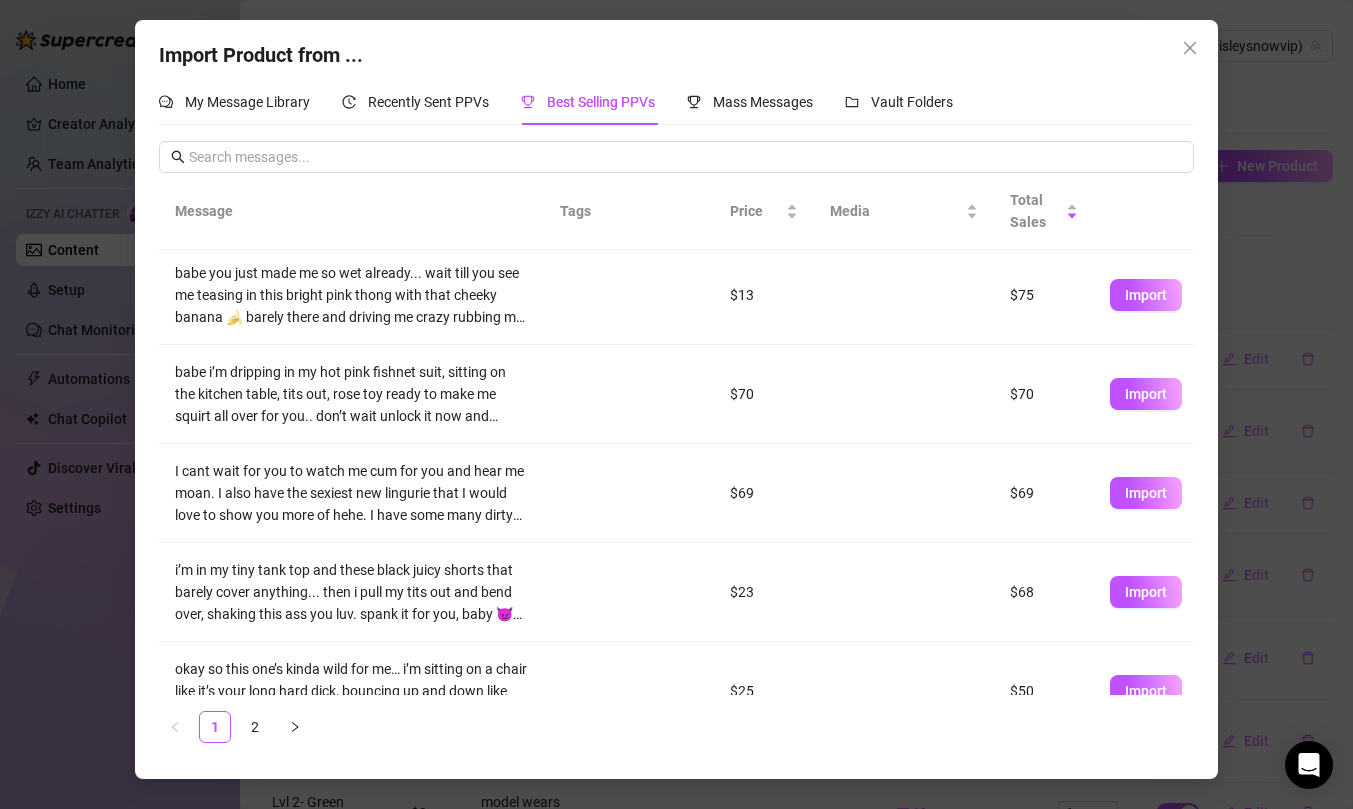 scroll, scrollTop: 0, scrollLeft: 0, axis: both 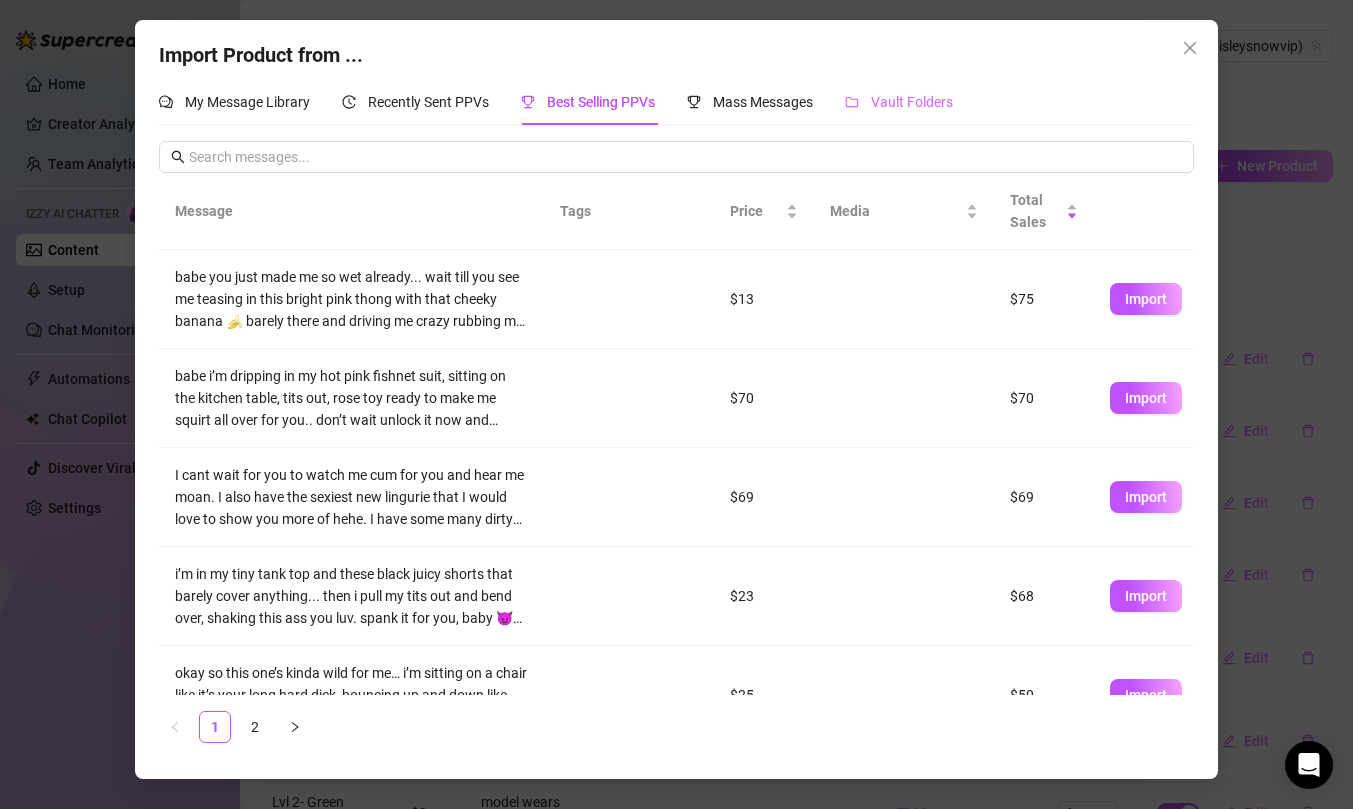 click on "Vault Folders" at bounding box center (899, 102) 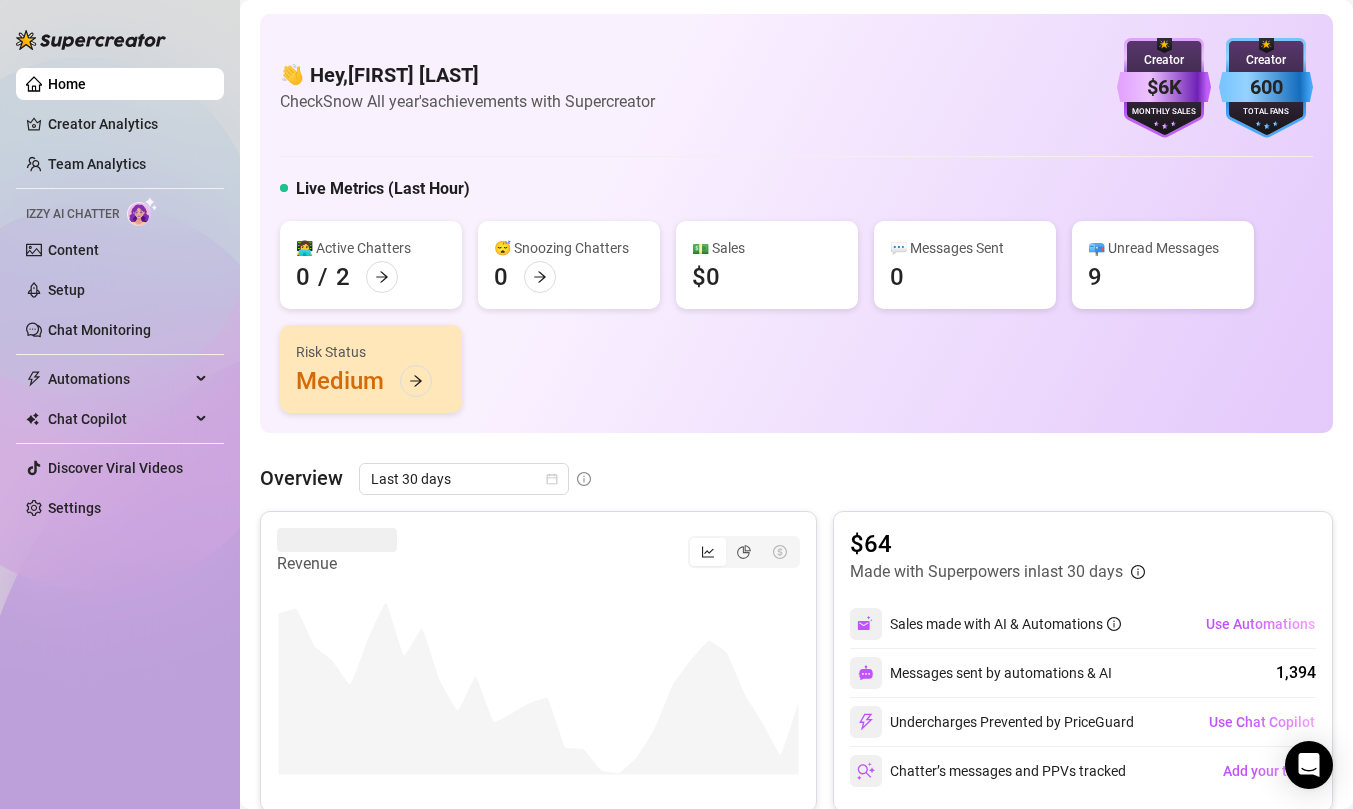 click on "👋 Hey,  FaithMary Harding Check  Snow All year's  achievements with Supercreator $6K Creator Monthly Sales 600 Creator Total Fans Live Metrics (Last Hour) 👩‍💻 Active Chatters 0 / 2 😴 Snoozing Chatters 0 💵 Sales $0 💬 Messages Sent 0 📪 Unread Messages 9 Risk Status Medium" at bounding box center (796, 223) 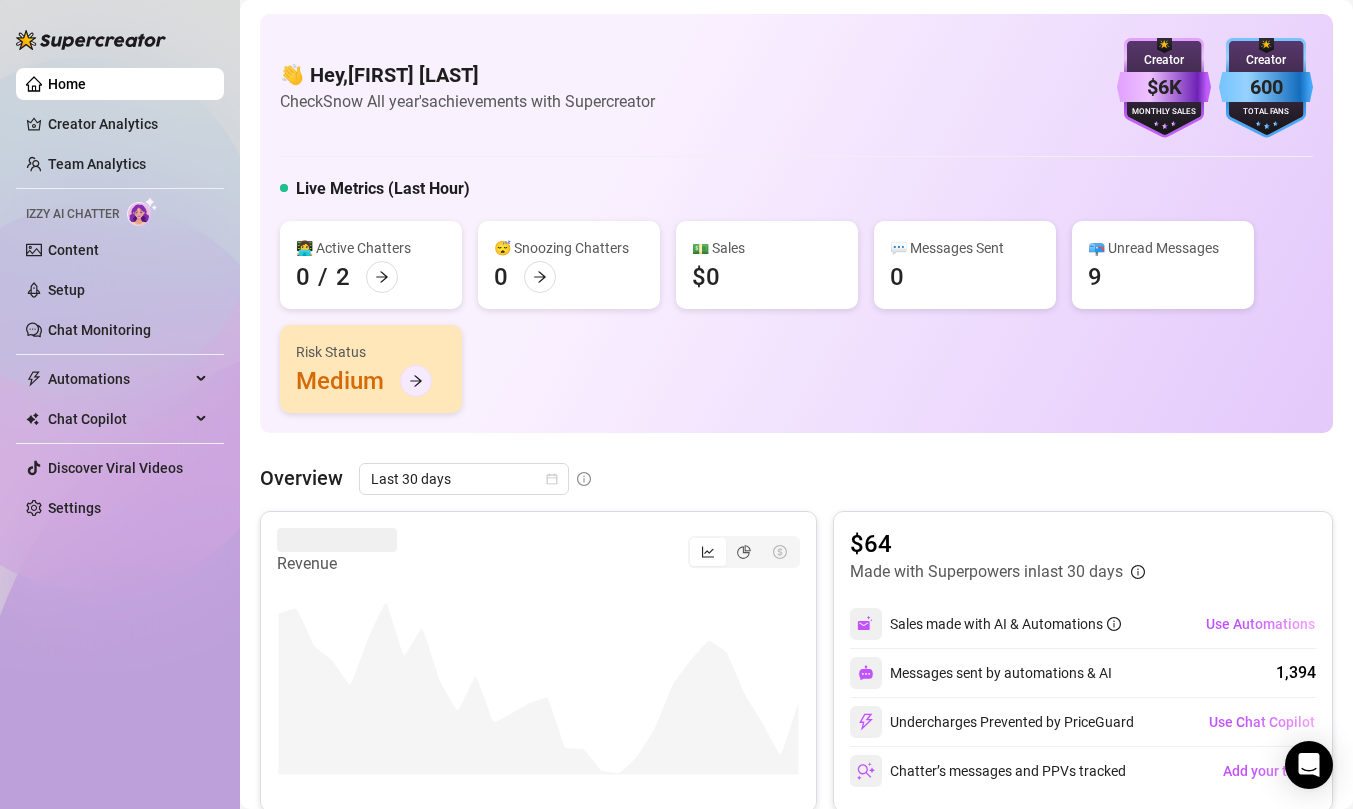 click 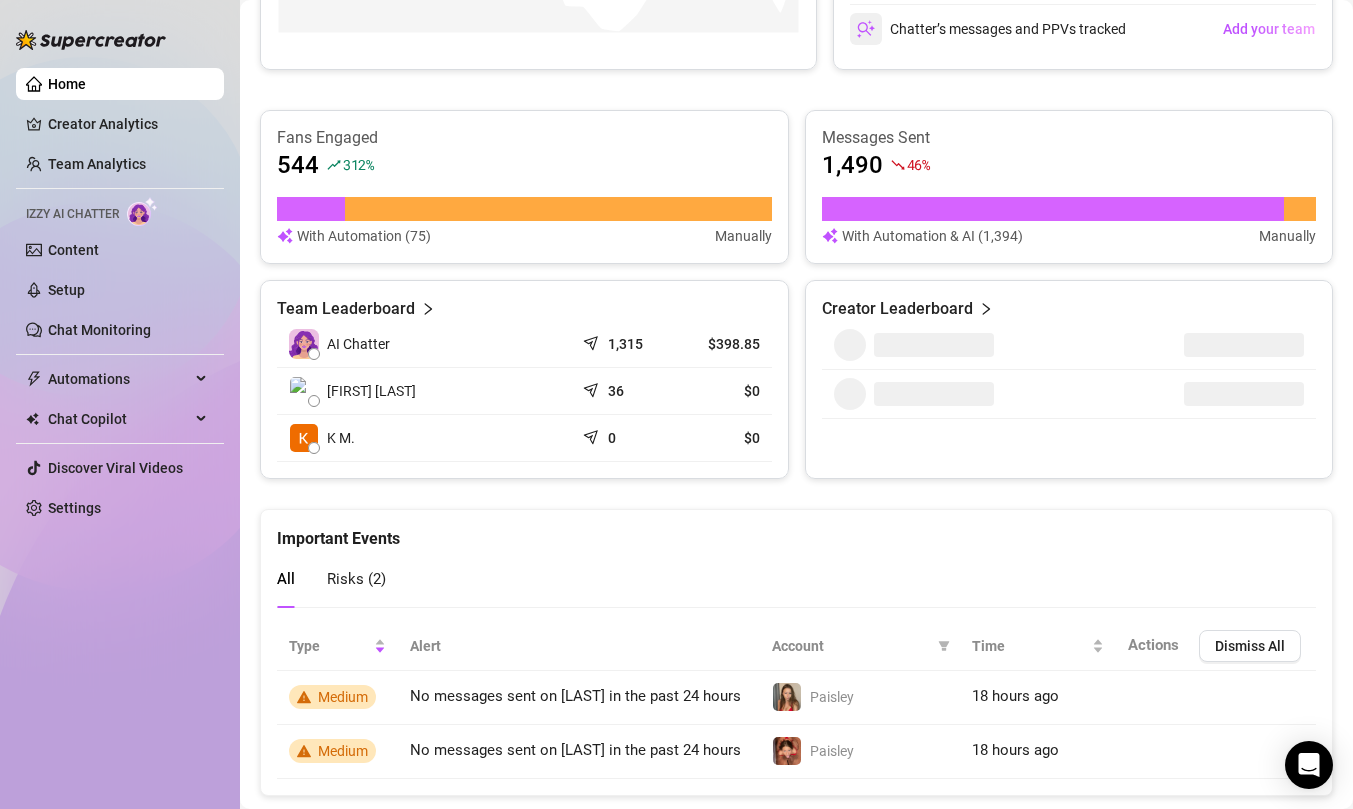 scroll, scrollTop: 788, scrollLeft: 0, axis: vertical 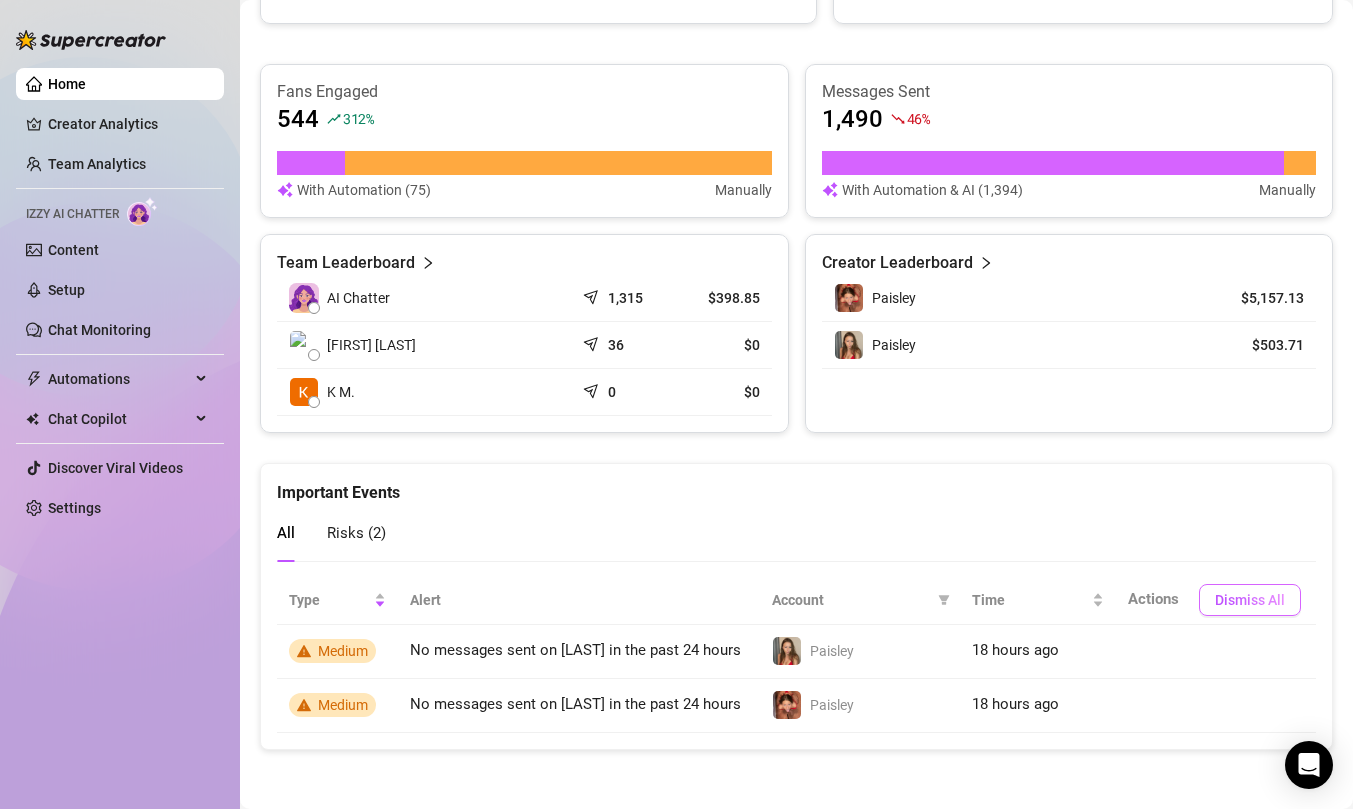 click on "Dismiss All" at bounding box center [1250, 600] 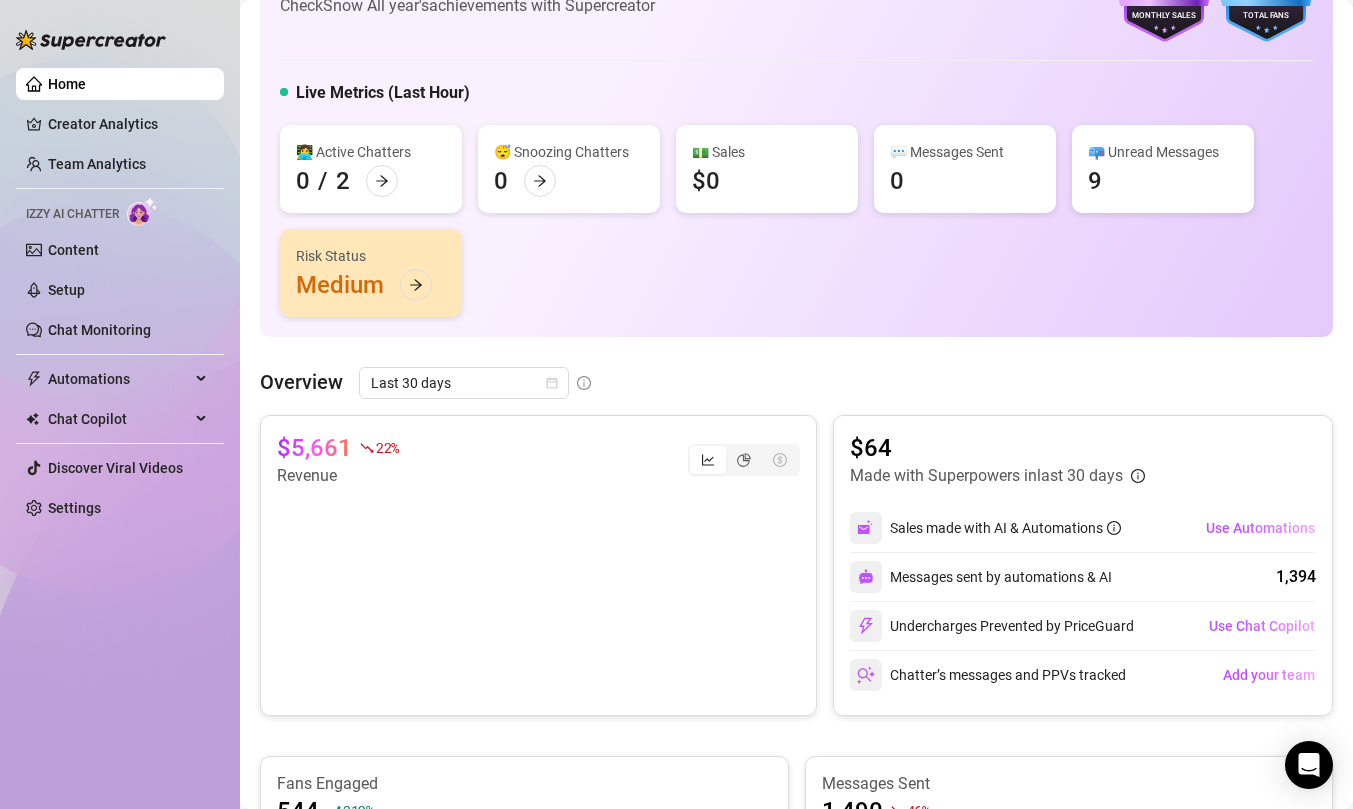 scroll, scrollTop: 101, scrollLeft: 0, axis: vertical 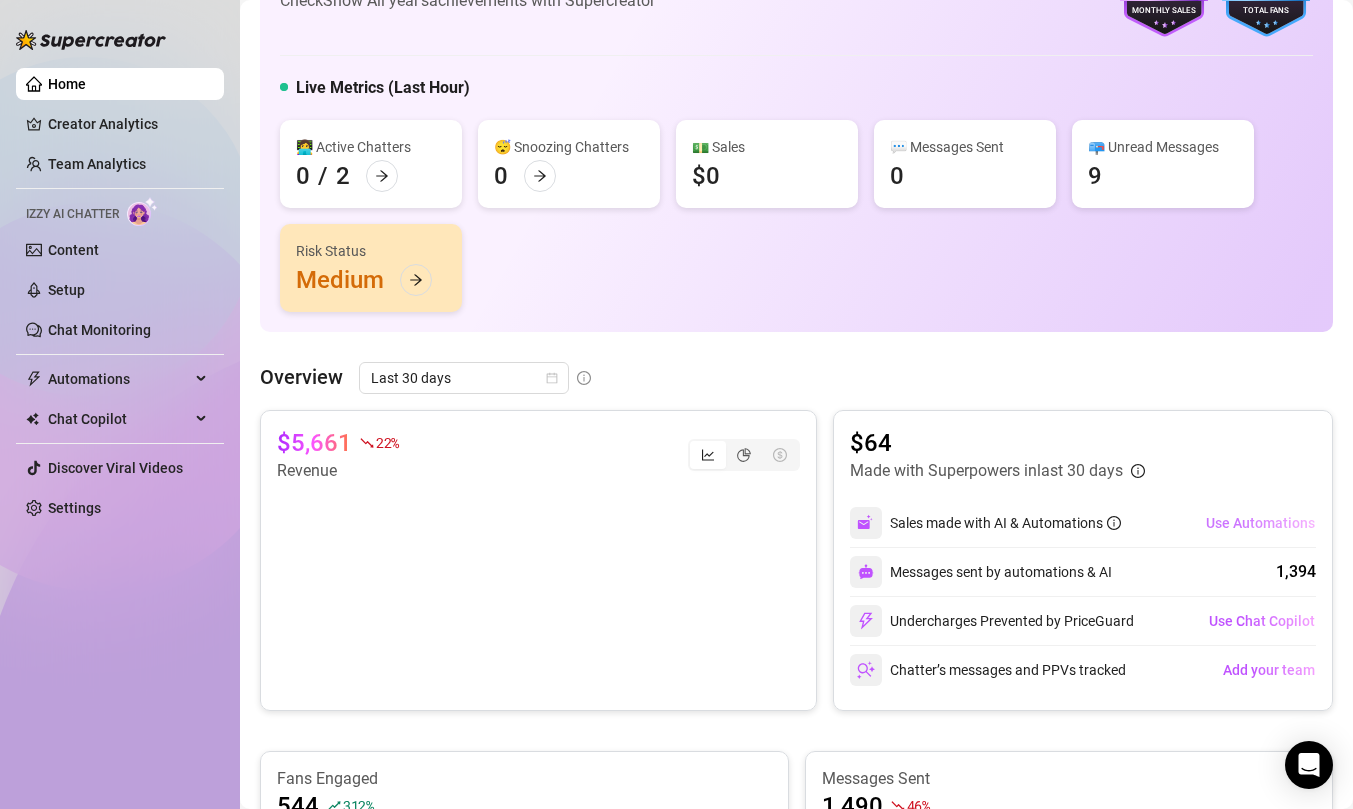 click on "Use Automations" at bounding box center [1260, 523] 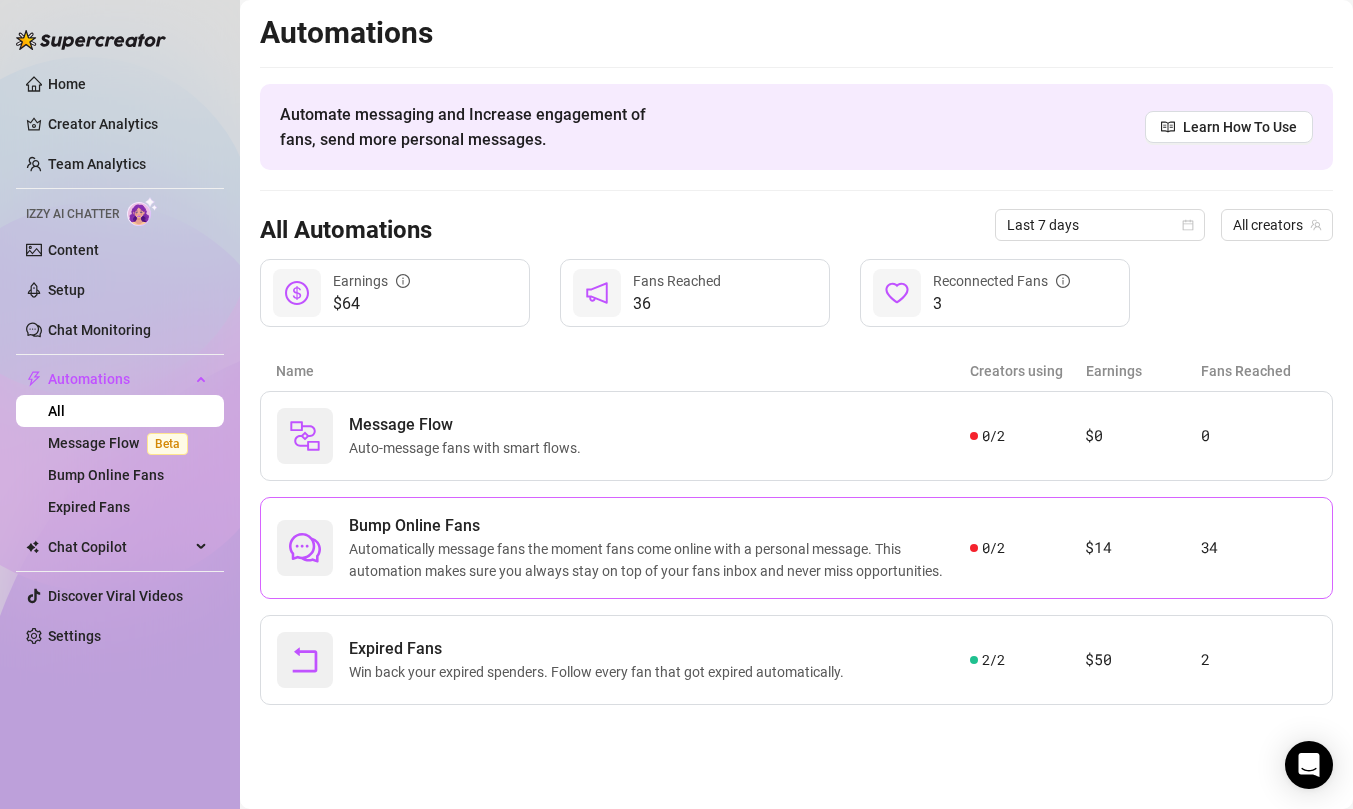click on "0 / 2" at bounding box center [1027, 548] 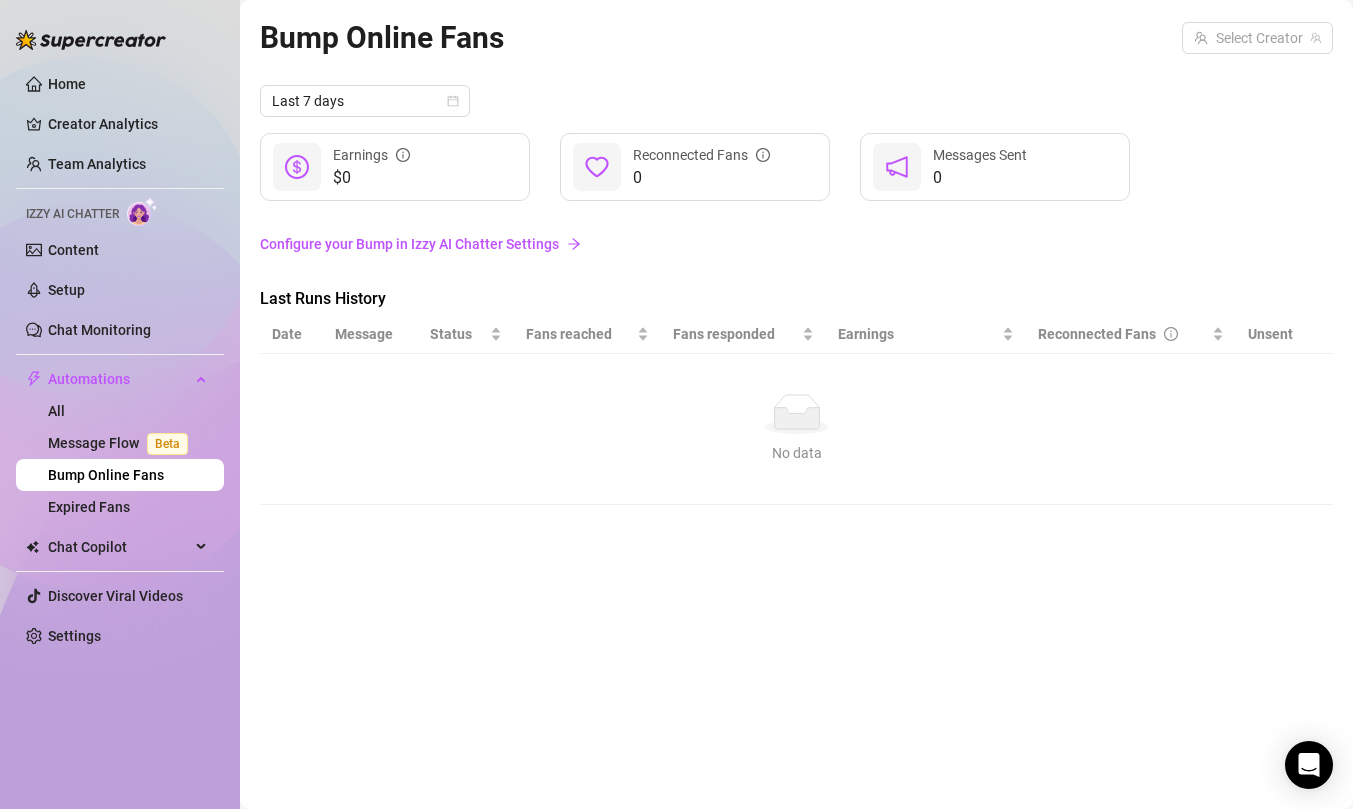 click on "Configure your Bump in Izzy AI Chatter Settings" at bounding box center (796, 244) 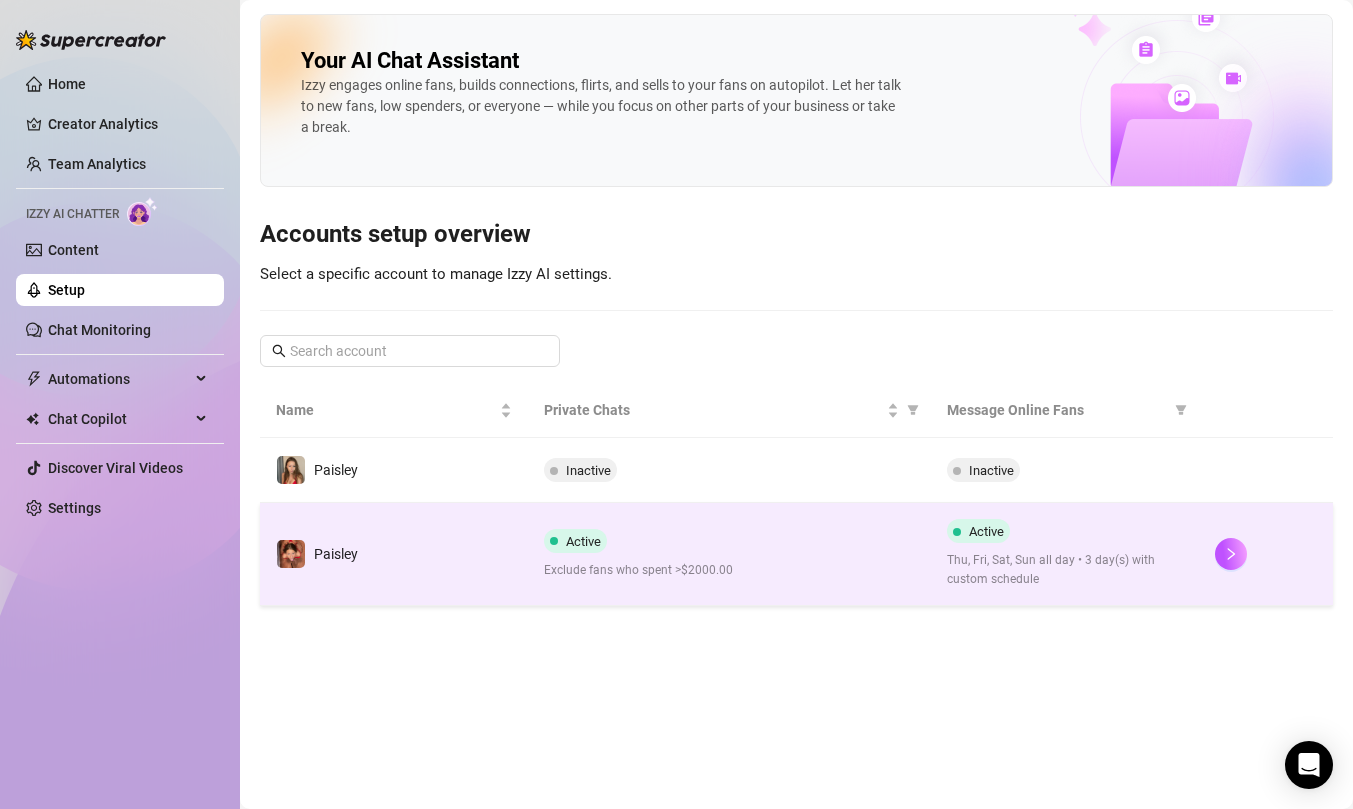 click on "Active Exclude fans who spent >$2000.00" at bounding box center (729, 554) 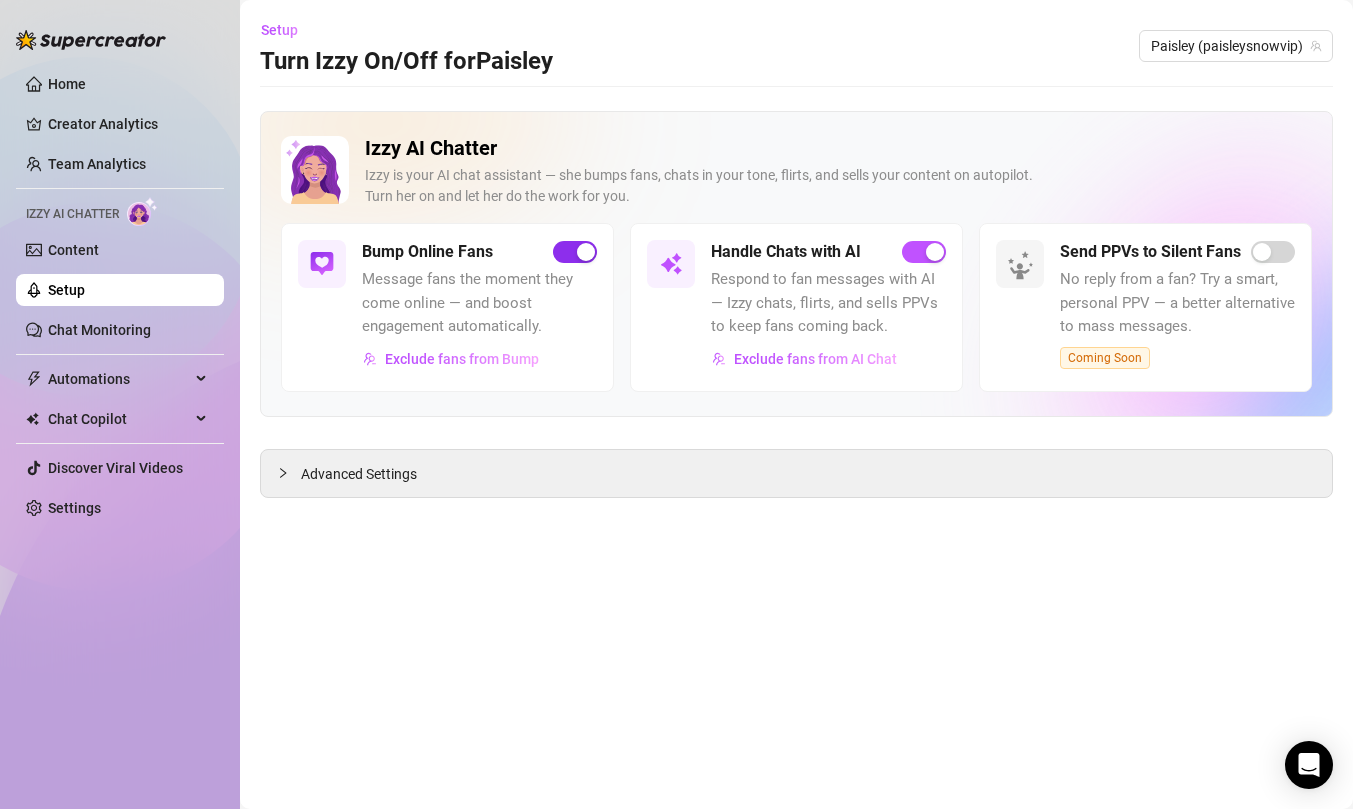 click at bounding box center [586, 252] 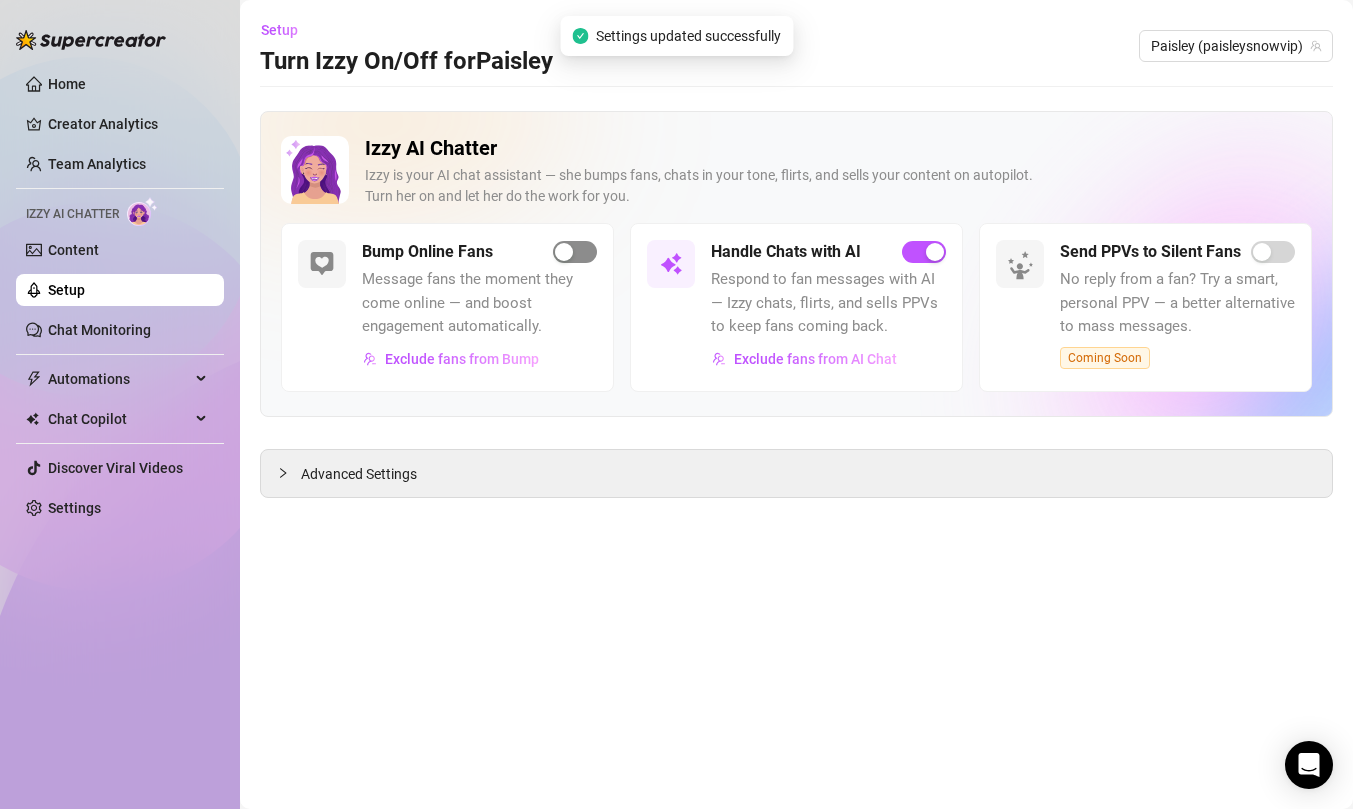 click at bounding box center [575, 252] 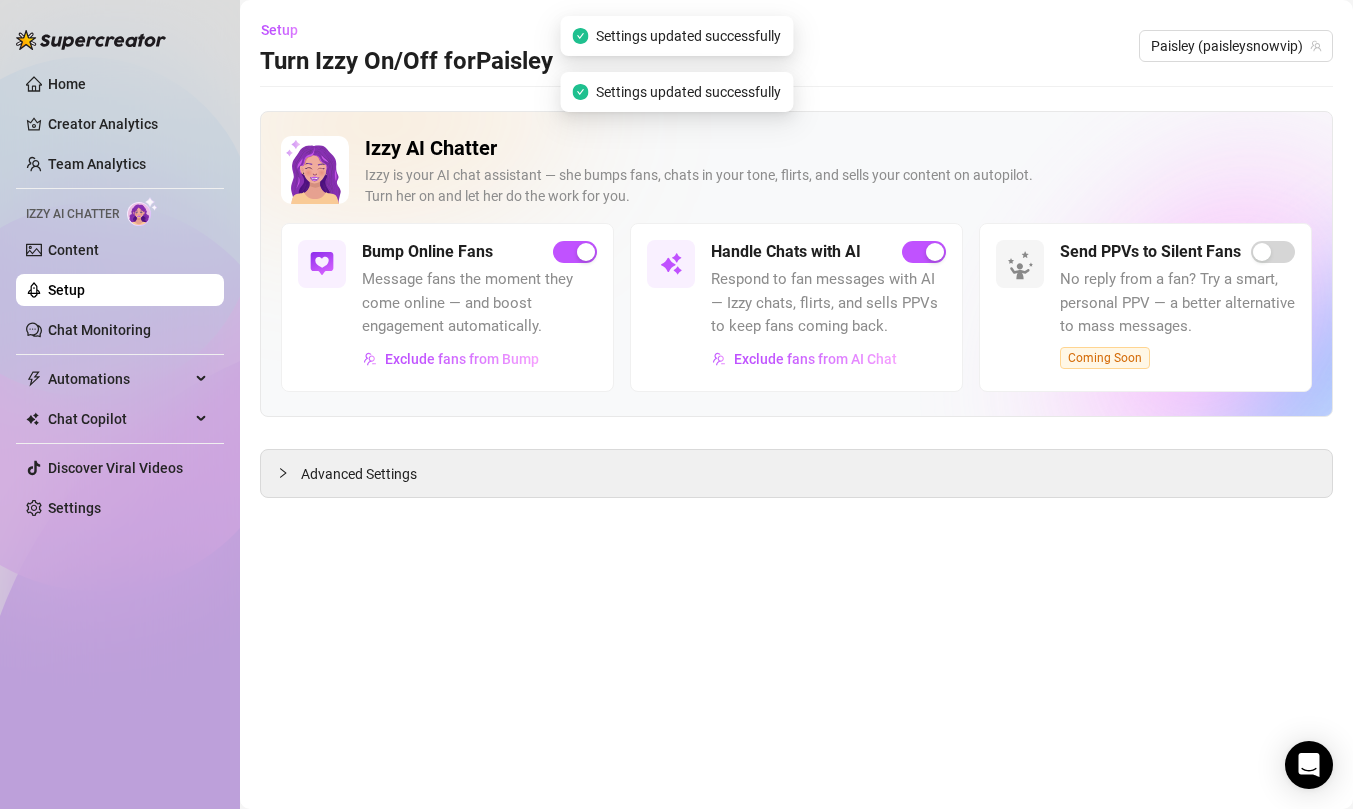 click on "Izzy AI Chatter Izzy is your AI chat assistant — she bumps fans, chats in your tone, flirts, and sells your content on autopilot. Turn her on and let her do the work for you. Bump Online Fans Message fans the moment they come online — and boost engagement automatically. Exclude fans from Bump Handle Chats with AI Respond to fan messages with AI — Izzy chats, flirts, and sells PPVs to keep fans coming back. Exclude fans from AI Chat Send PPVs to Silent Fans No reply from a fan? Try a smart, personal PPV — a better alternative to mass messages. Coming Soon Advanced Settings" at bounding box center (796, 304) 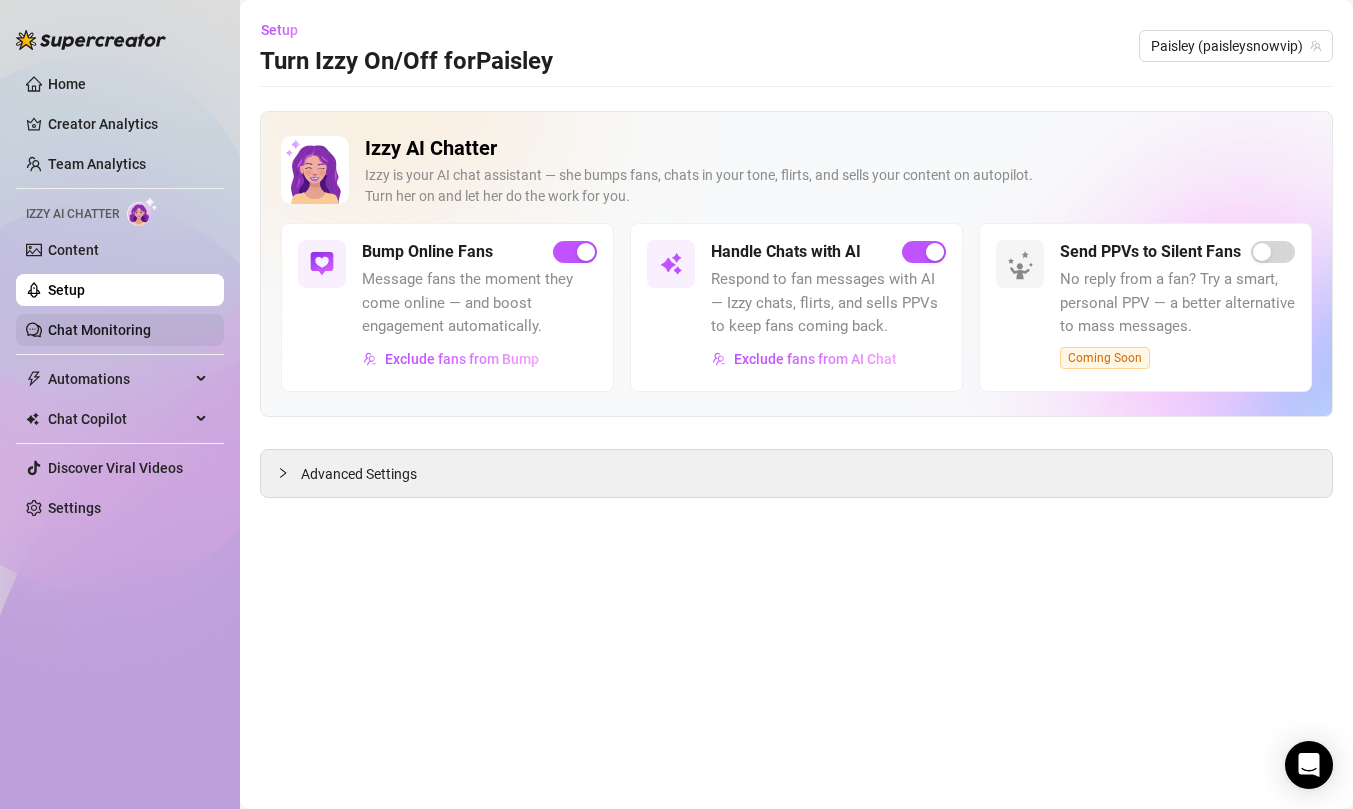 click on "Chat Monitoring" at bounding box center [99, 330] 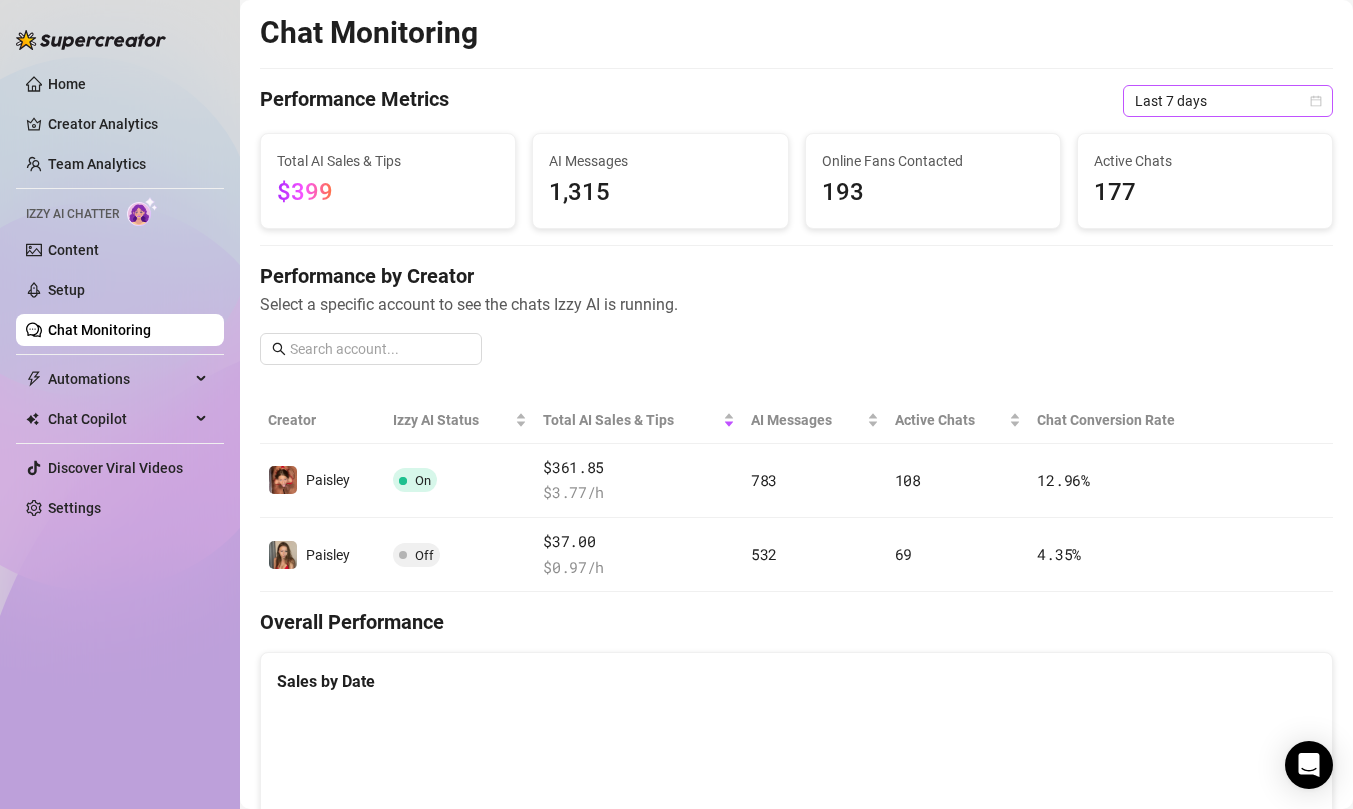 click on "Last 7 days" at bounding box center (1228, 101) 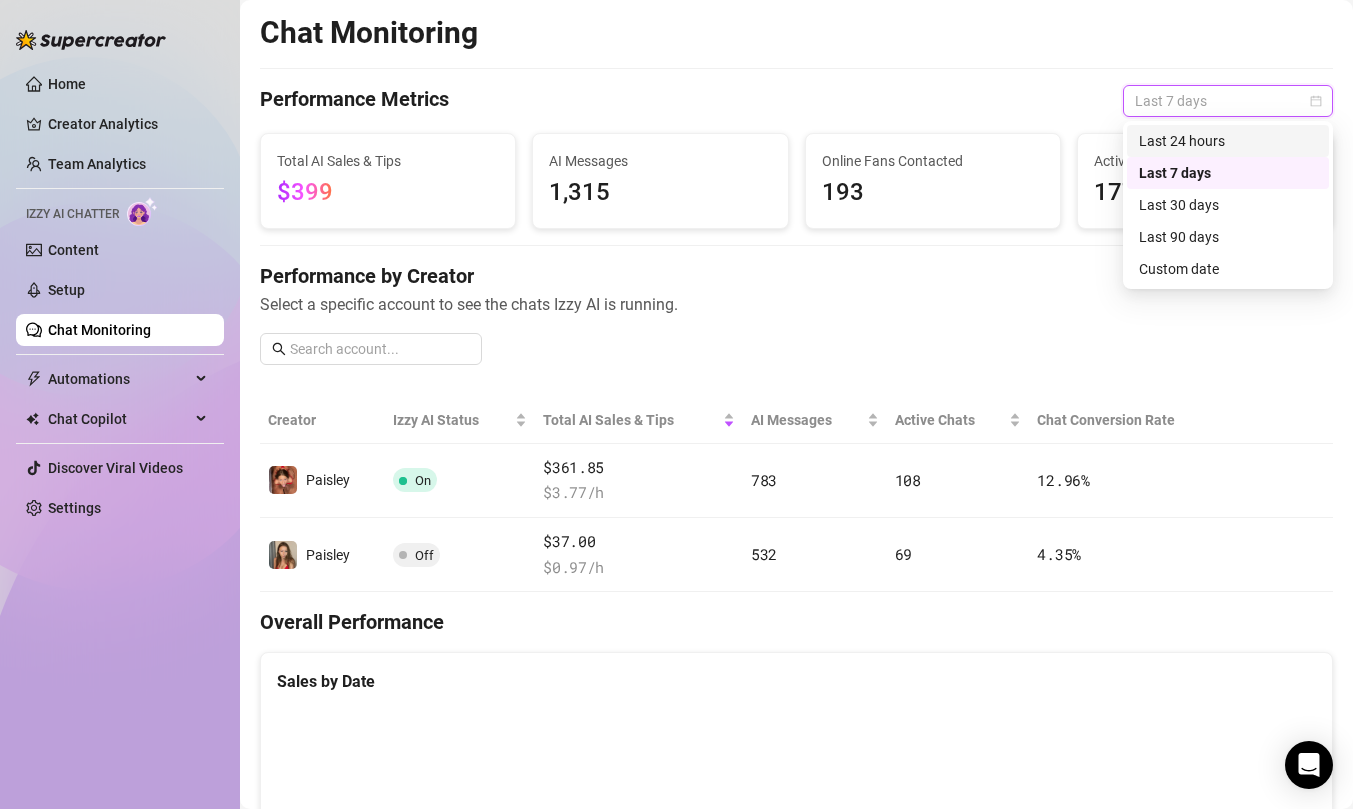 click on "Last 24 hours" at bounding box center (1228, 141) 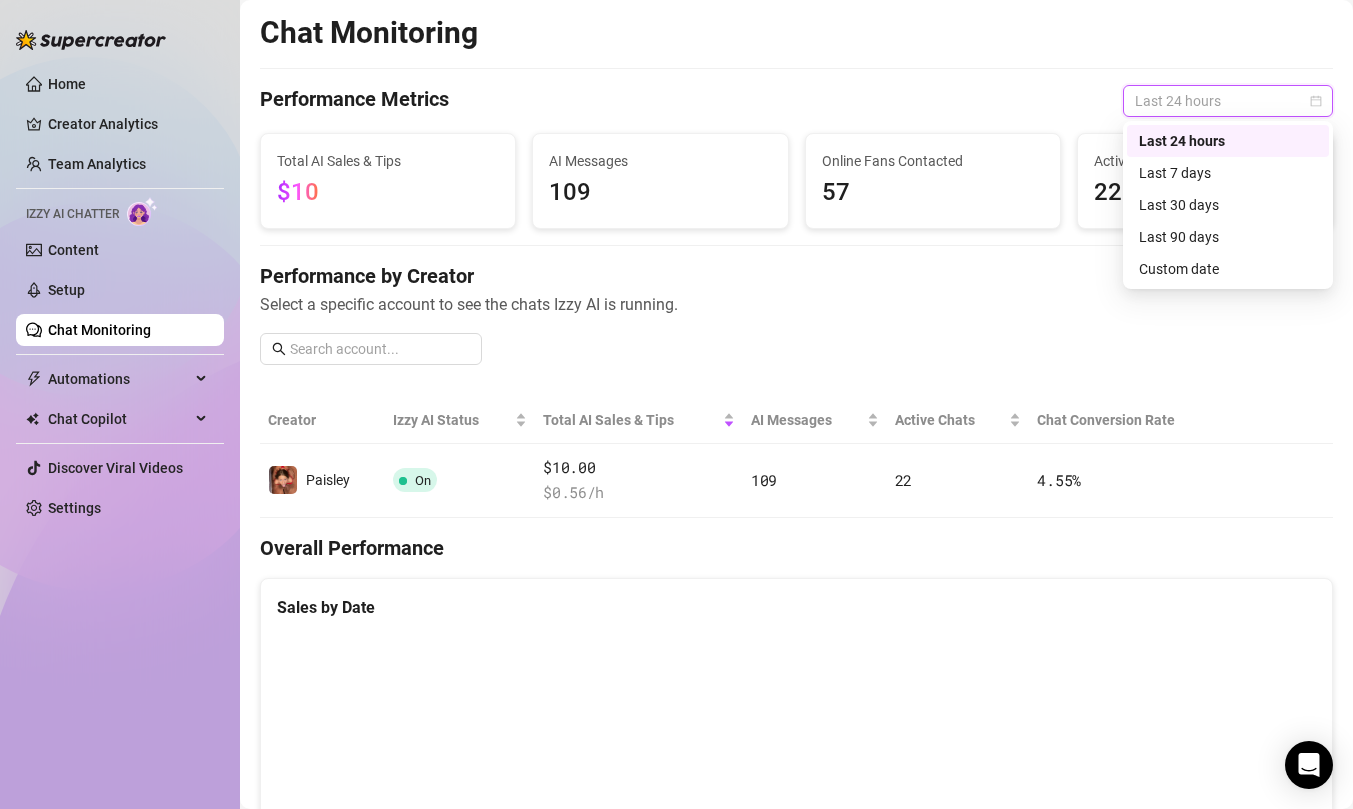 click on "Last 24 hours" at bounding box center (1228, 101) 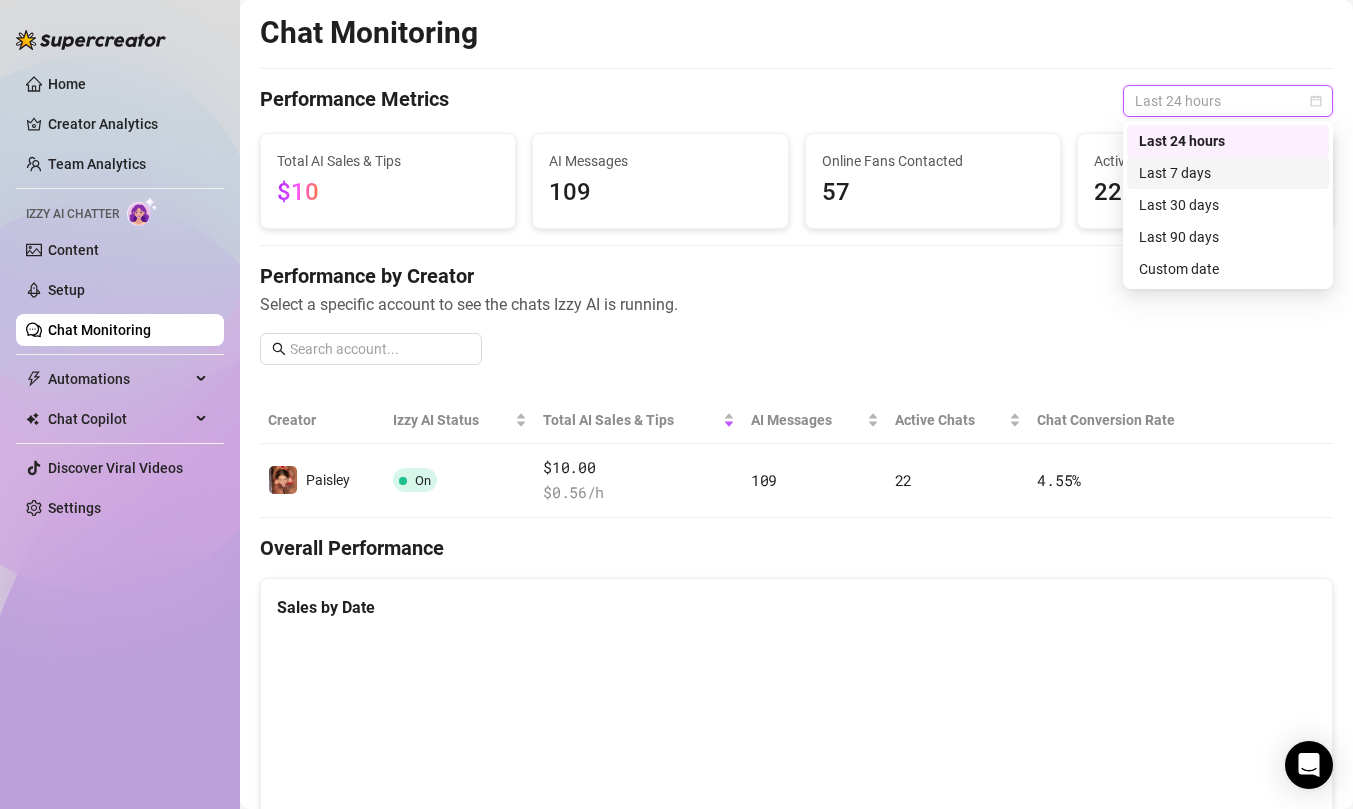 click on "Last 7 days" at bounding box center (1228, 173) 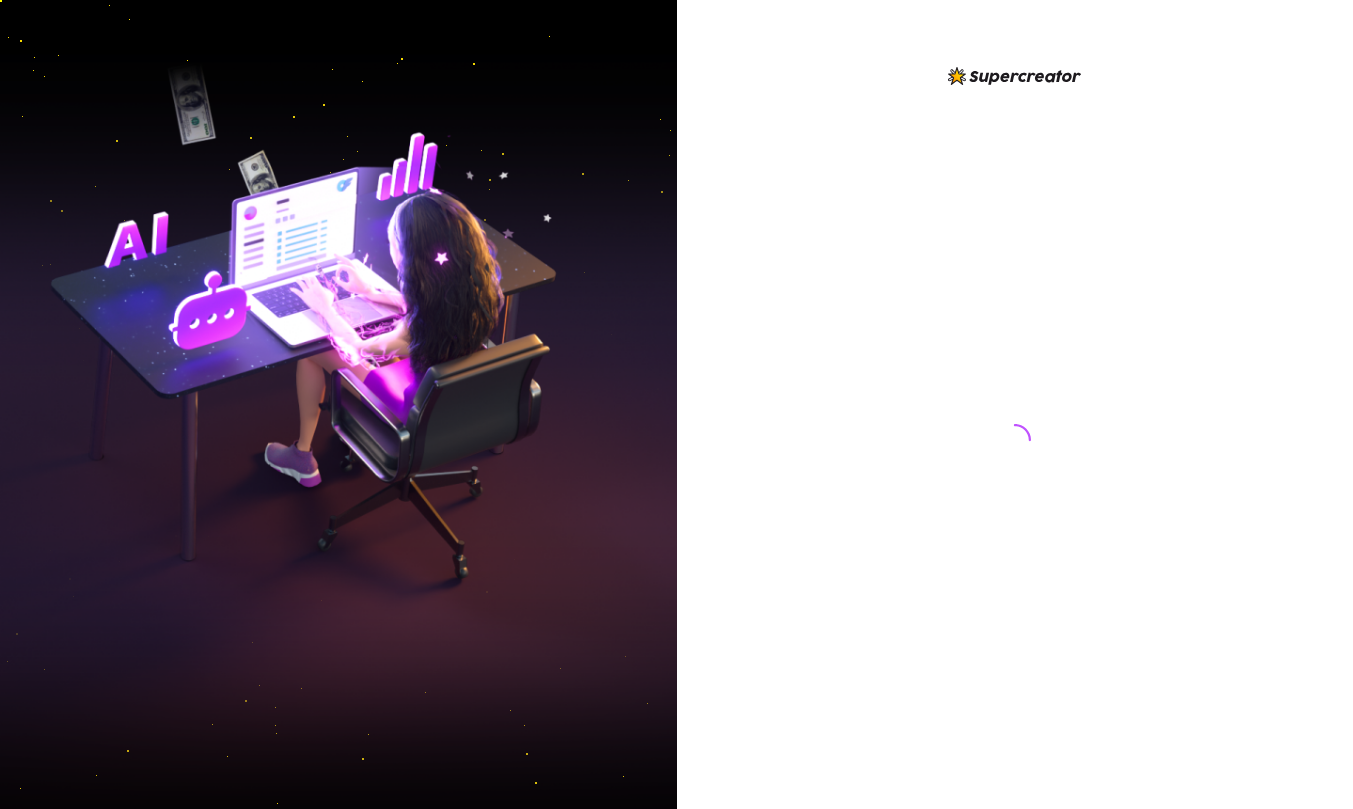 scroll, scrollTop: 0, scrollLeft: 0, axis: both 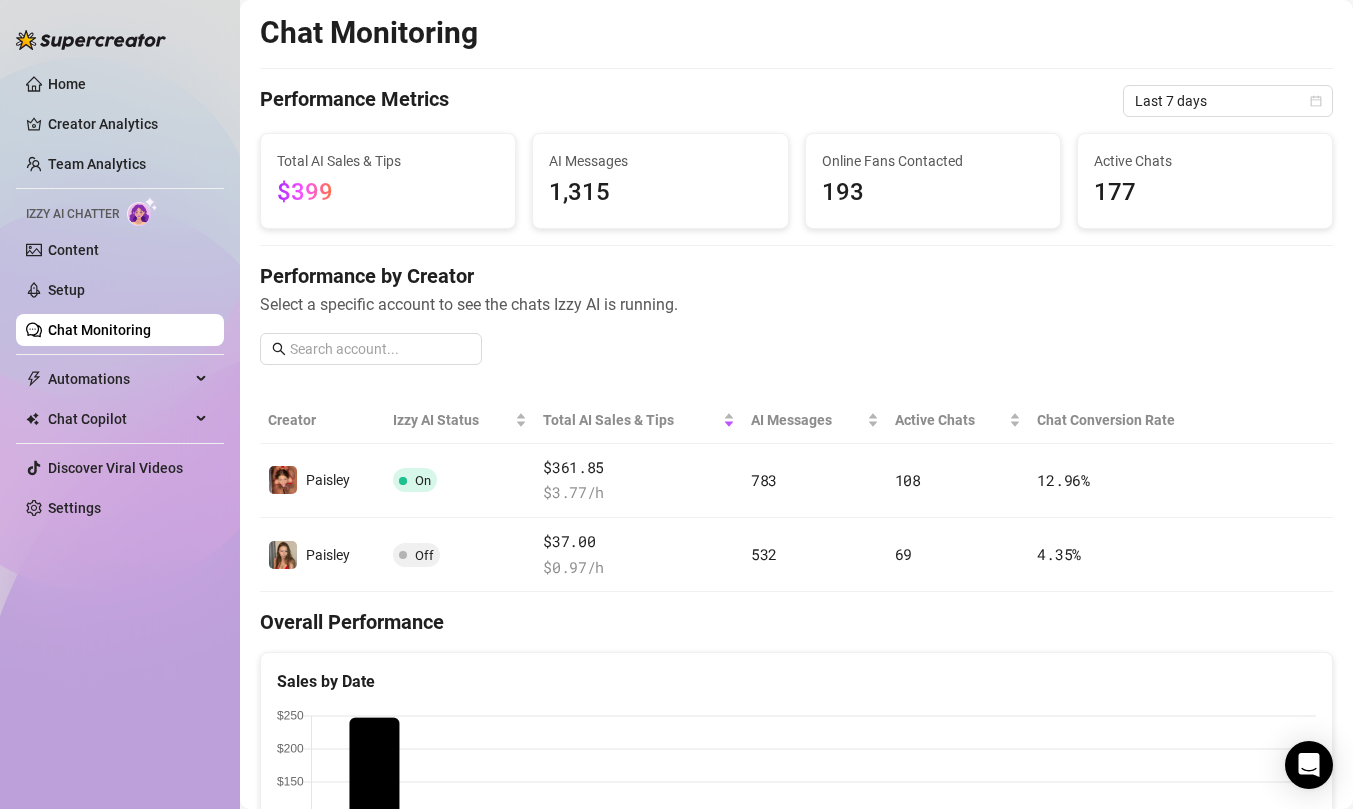 click on "$399" at bounding box center (388, 193) 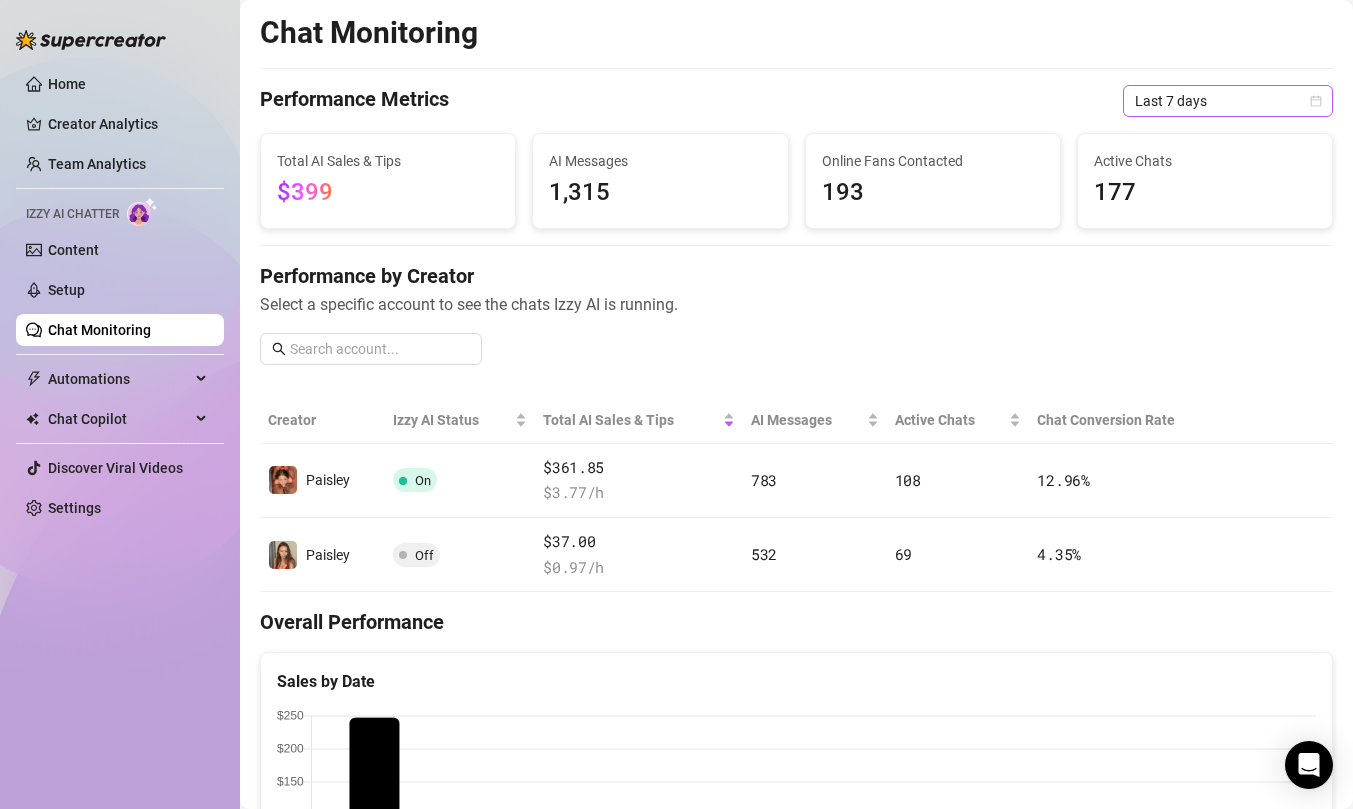 click on "Last 7 days" at bounding box center (1228, 101) 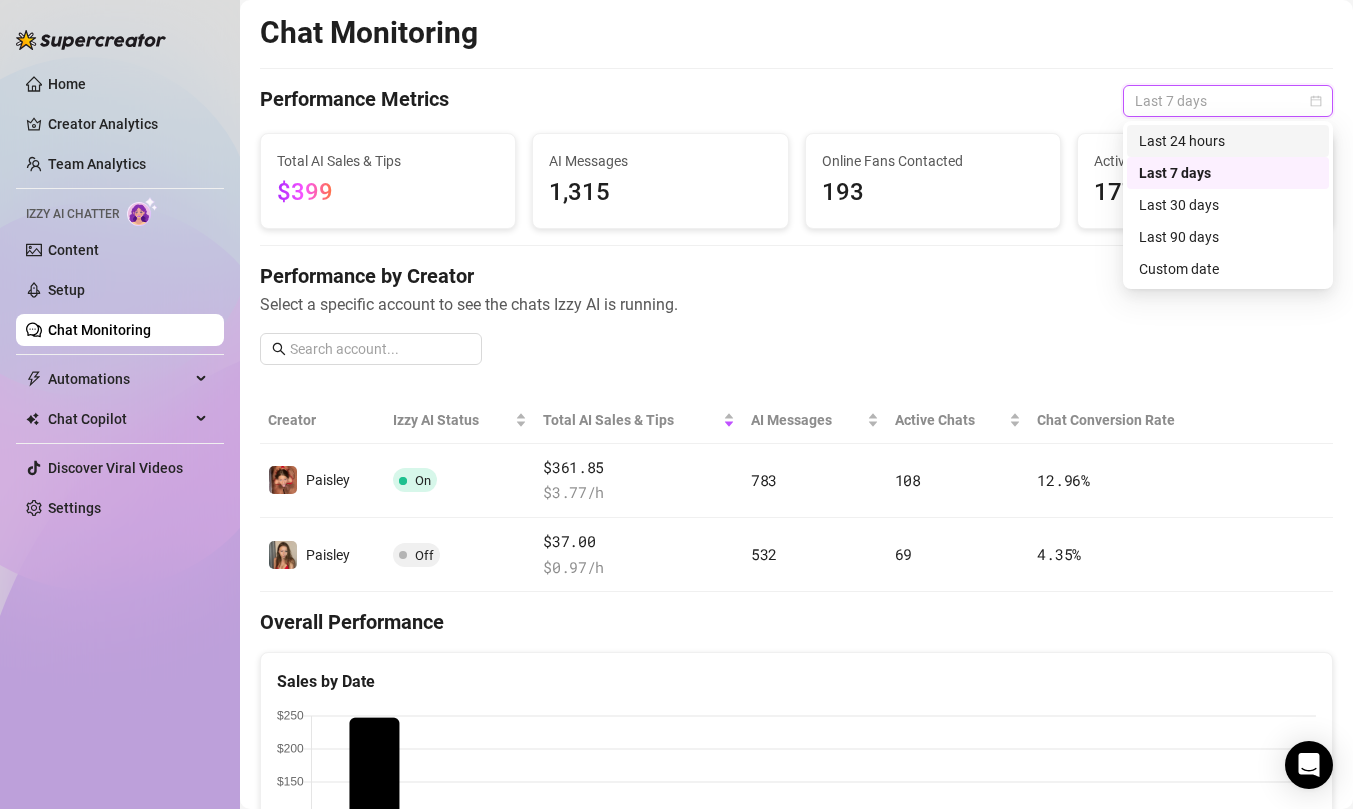 click on "Last 24 hours" at bounding box center [1228, 141] 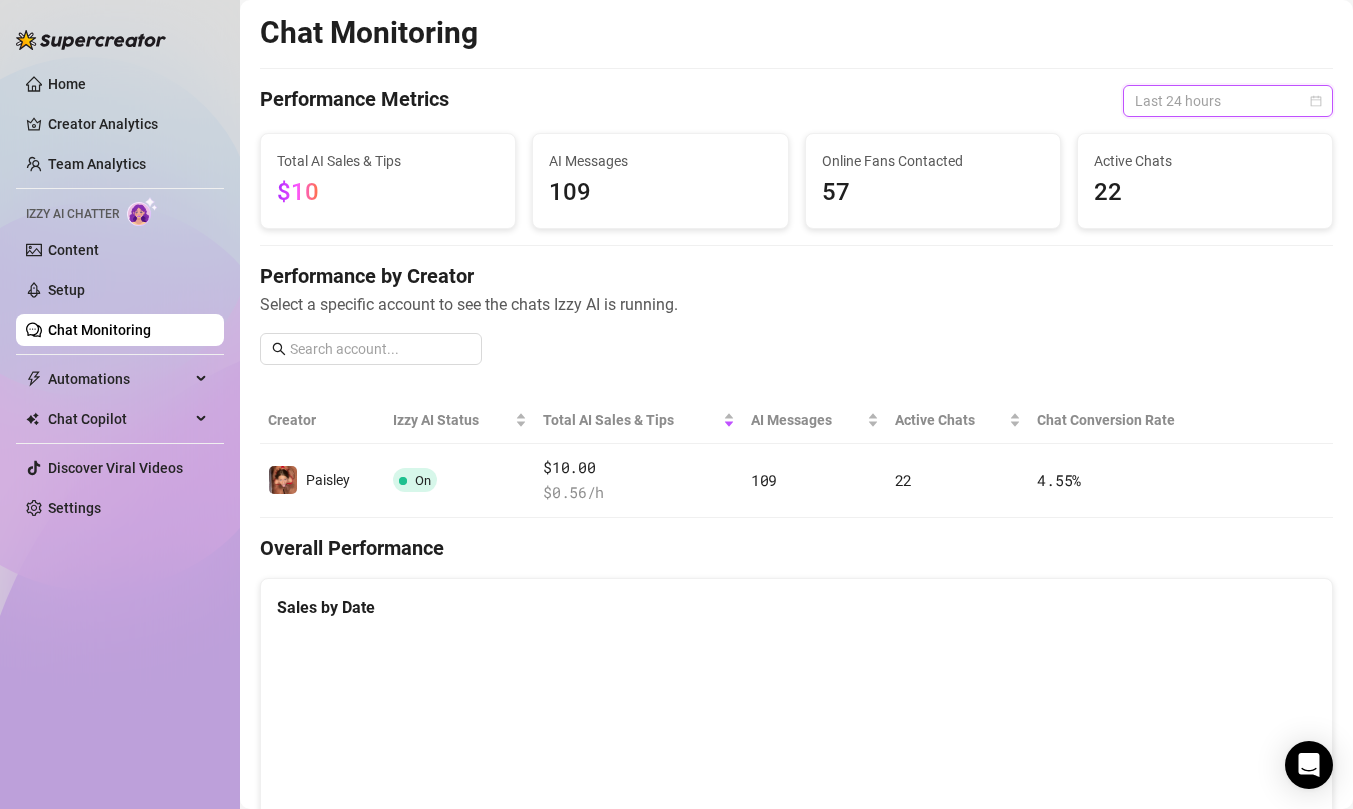 click on "Last 24 hours" at bounding box center (1228, 101) 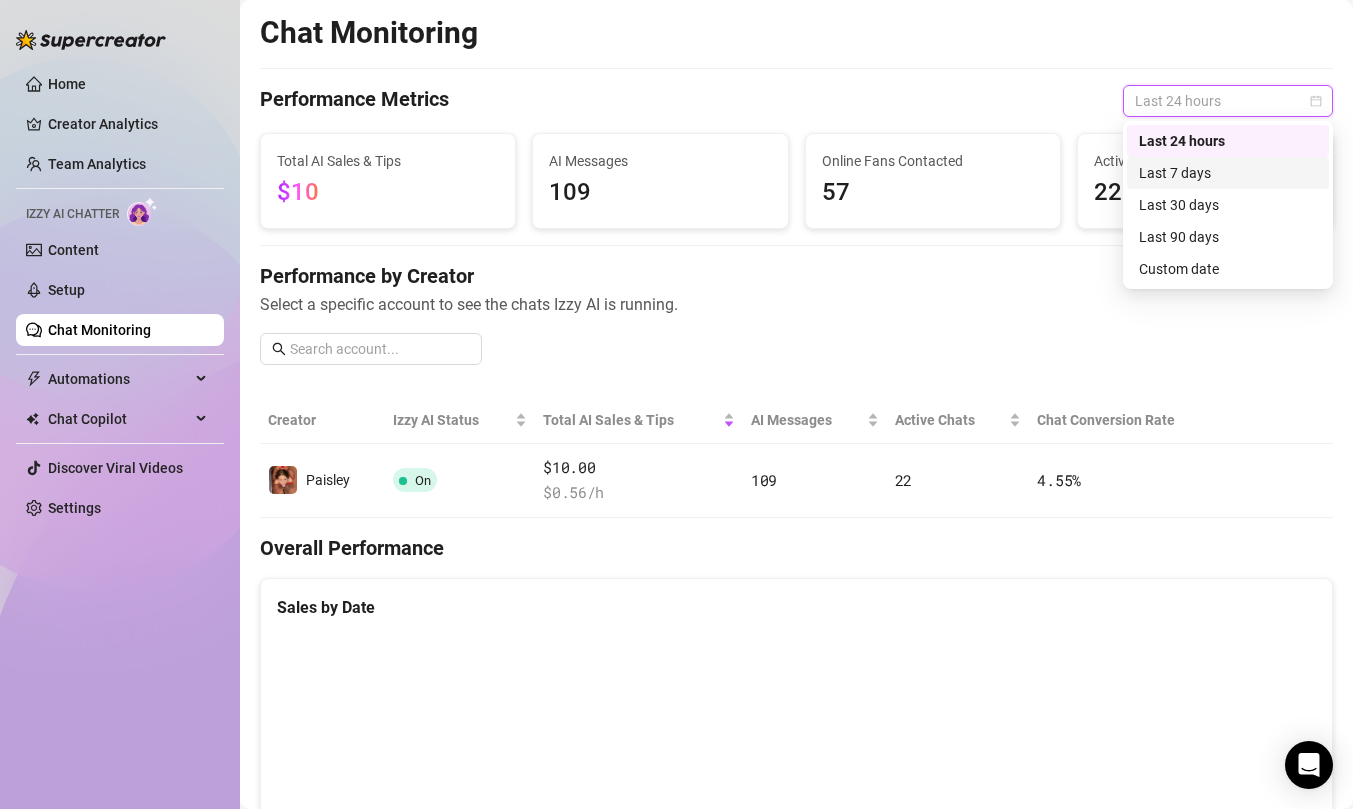 click on "Last 7 days" at bounding box center (1228, 173) 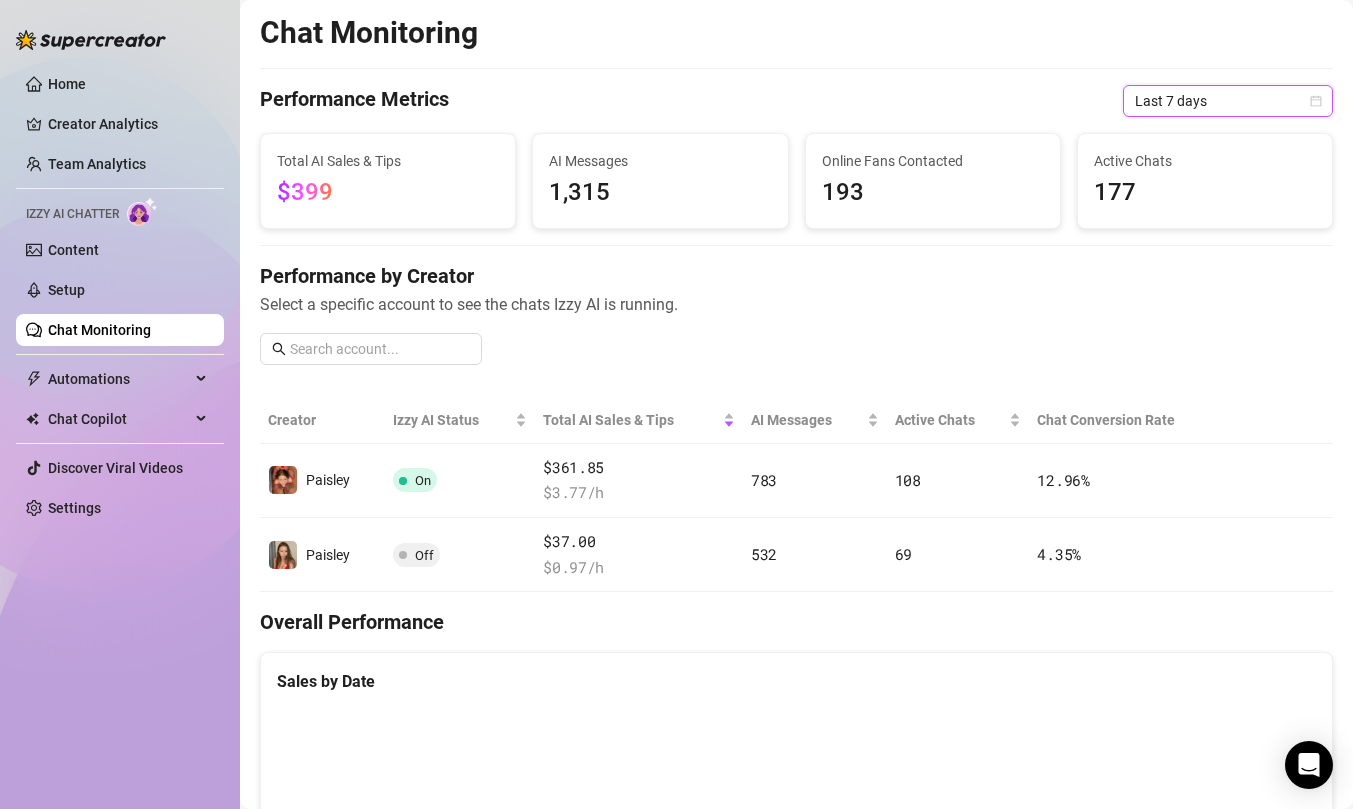 click on "Last 7 days" at bounding box center [1228, 101] 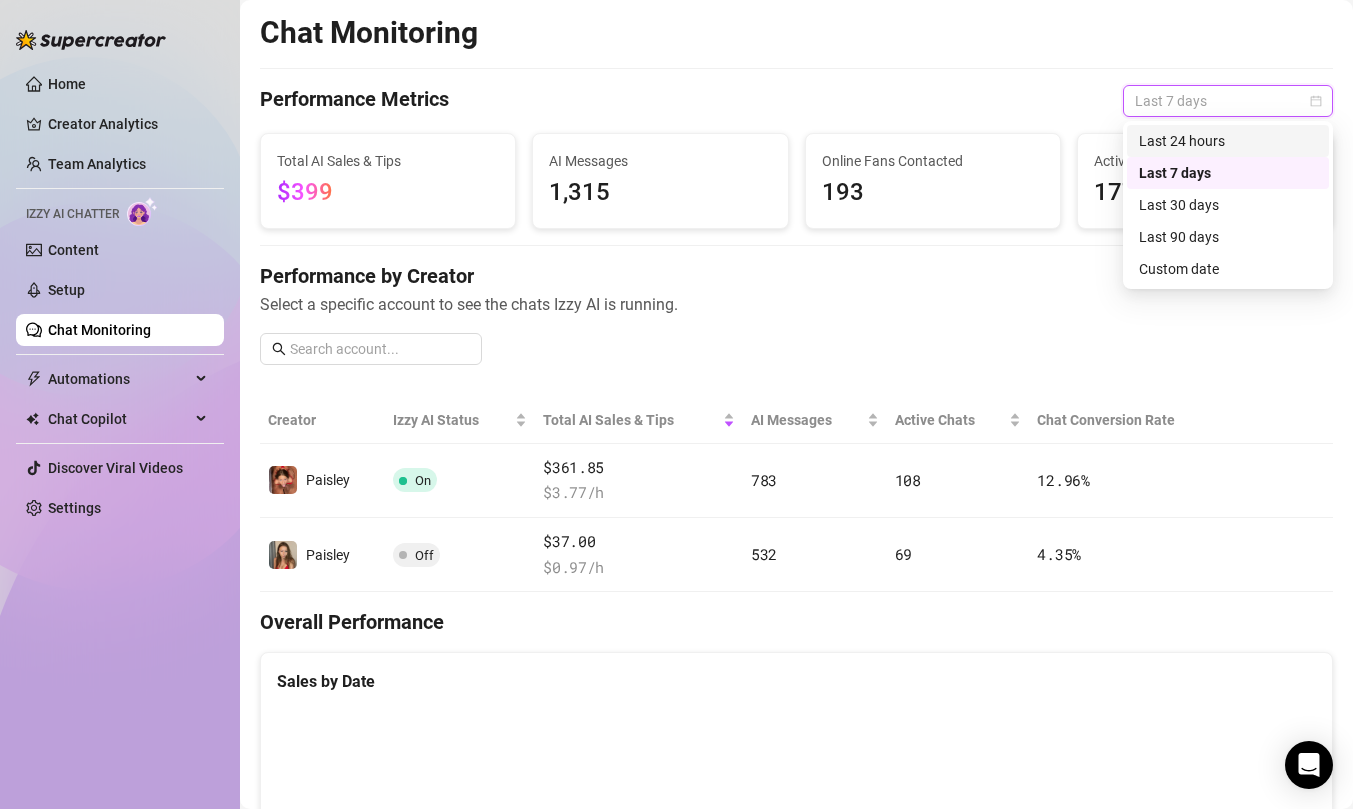 click on "Last 24 hours" at bounding box center (1228, 141) 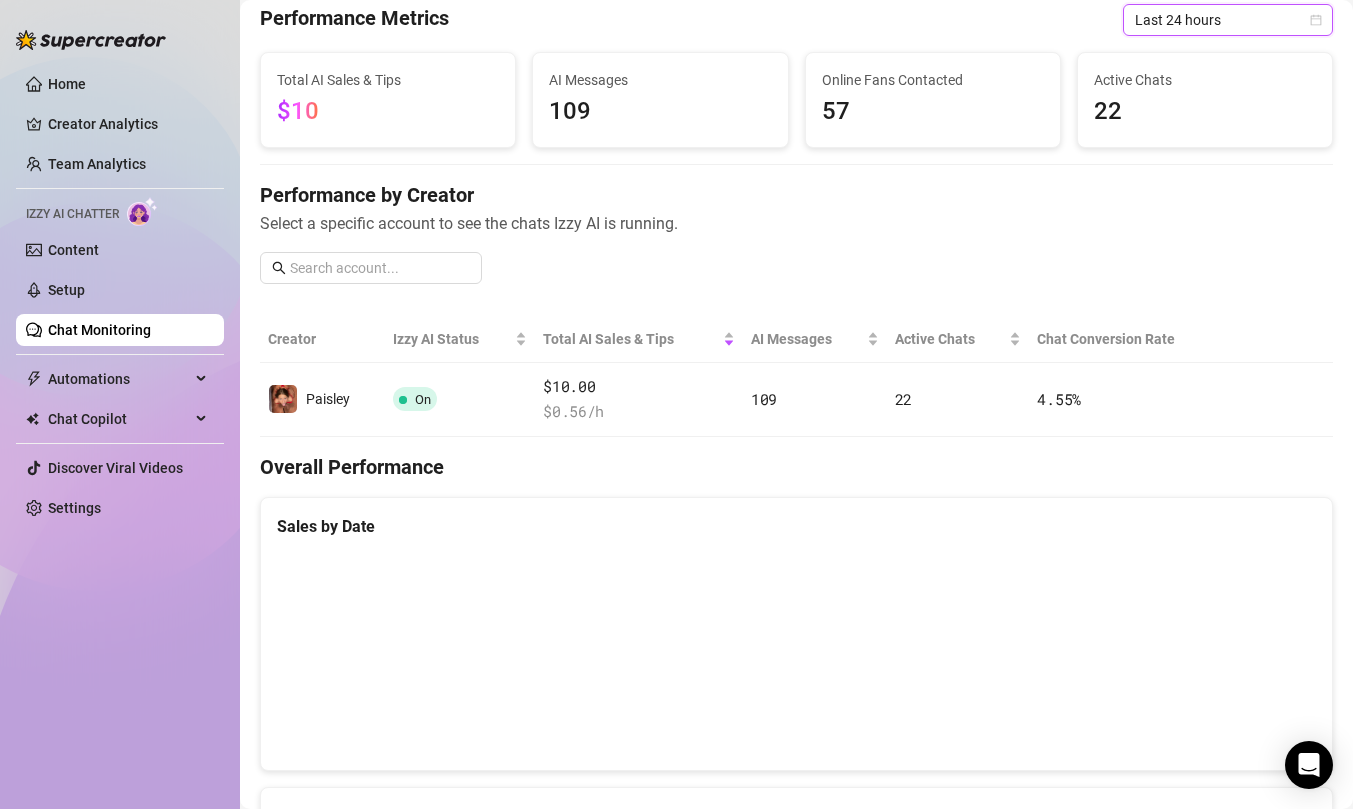 scroll, scrollTop: 0, scrollLeft: 0, axis: both 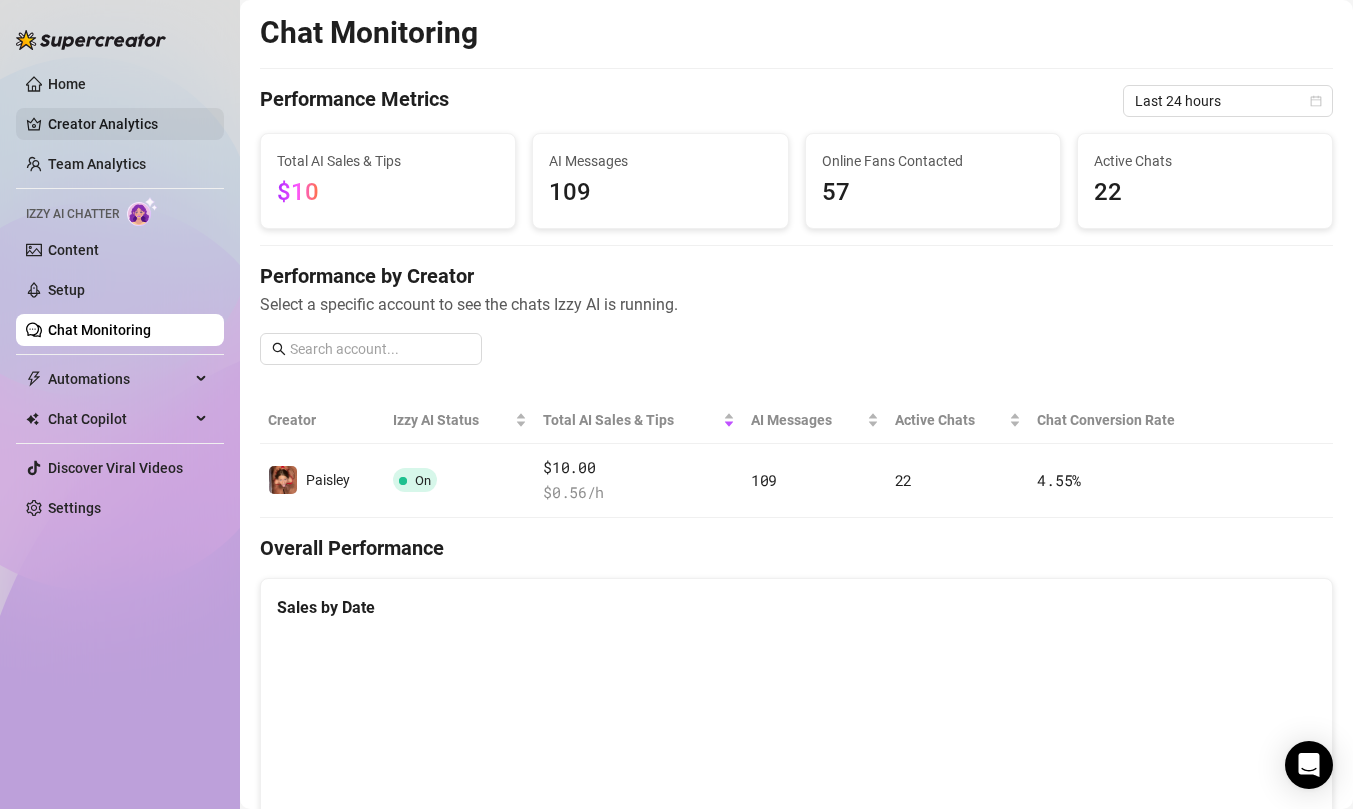 click on "Creator Analytics" at bounding box center [128, 124] 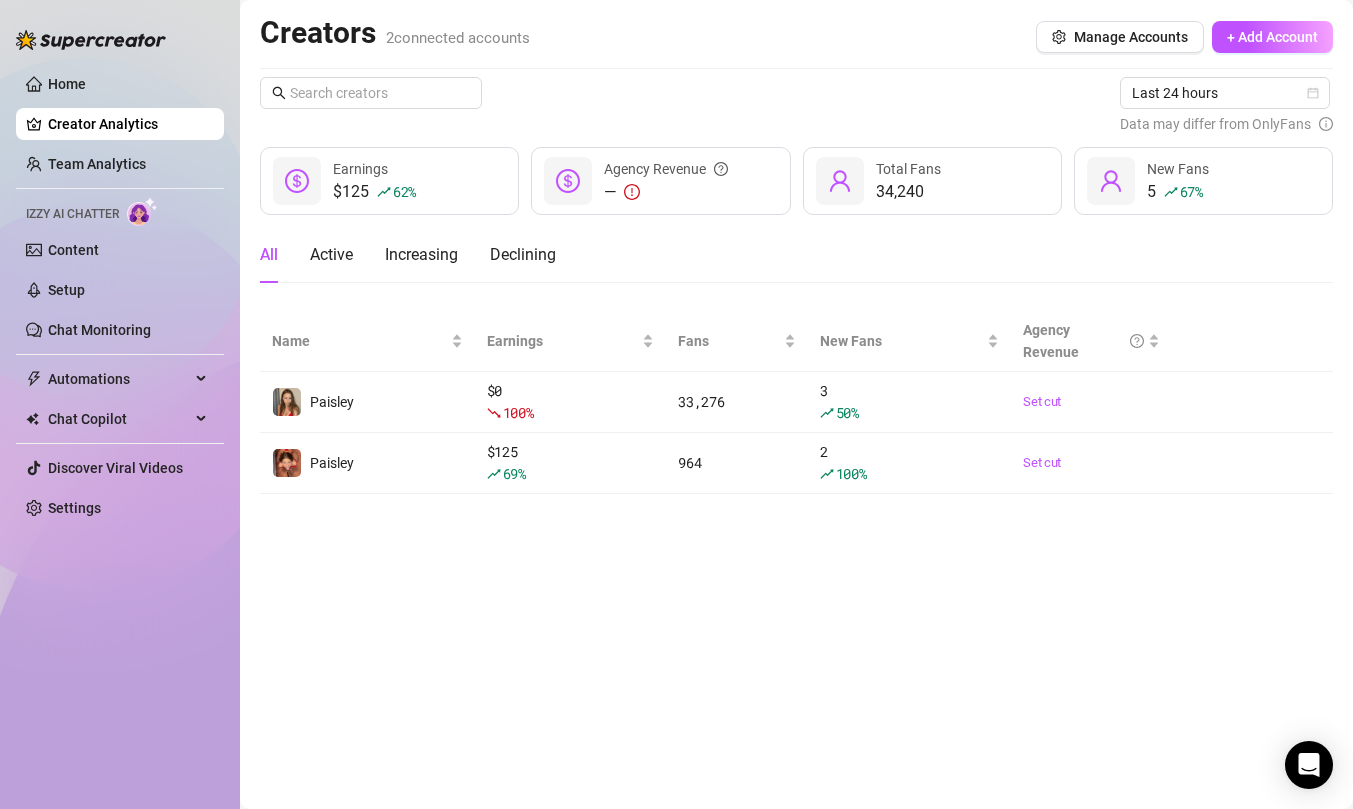 click on "Creators  2  connected accounts Manage Accounts + Add Account Last 24 hours Data may differ from OnlyFans $125 62 % Earnings — Agency Revenue 34,240 Total Fans 5 67 % New Fans All Active Increasing Declining Name Earnings Fans New Fans Agency Revenue Paisley $ 0 100 % 33,276   3   50 % Set cut Paisley $ 125 69 % 964   2   100 % Set cut" at bounding box center [796, 254] 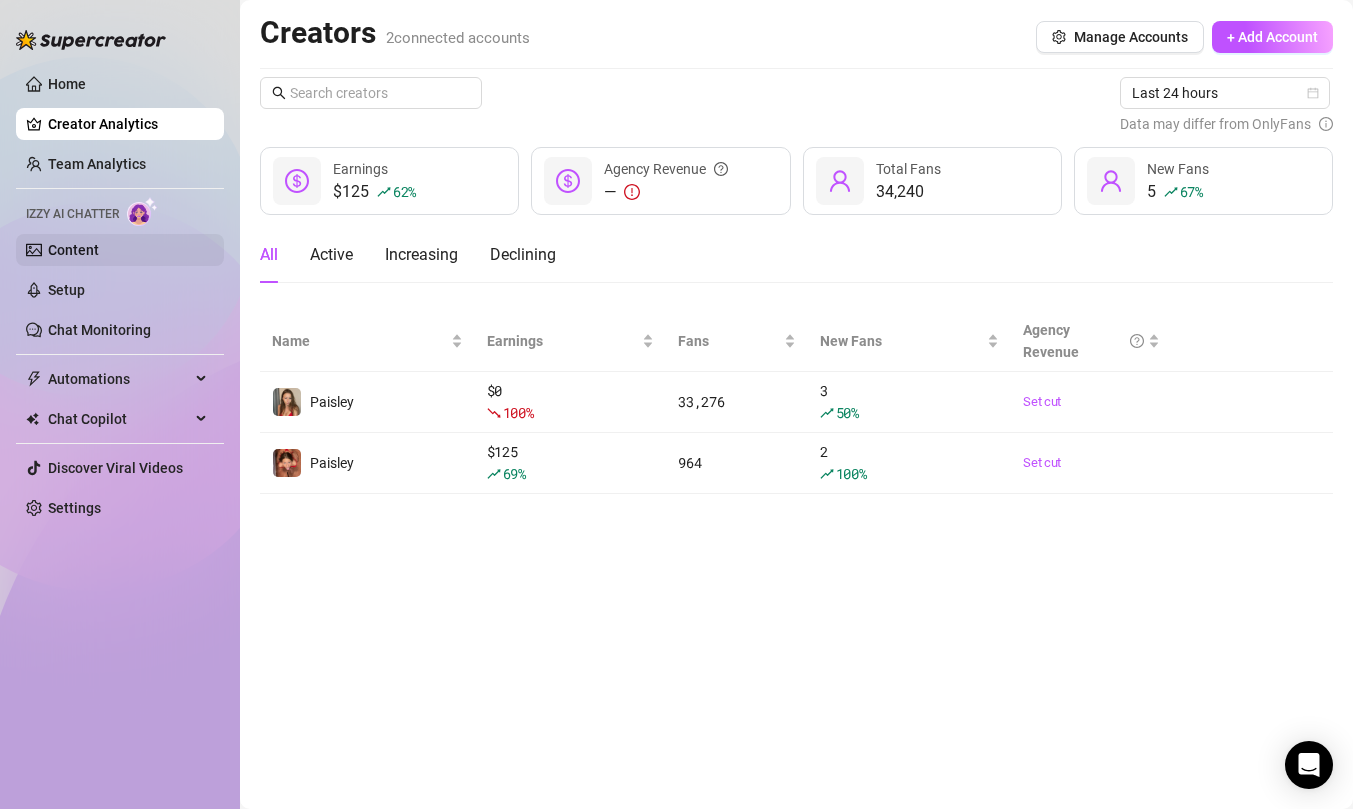 click on "Content" at bounding box center (73, 250) 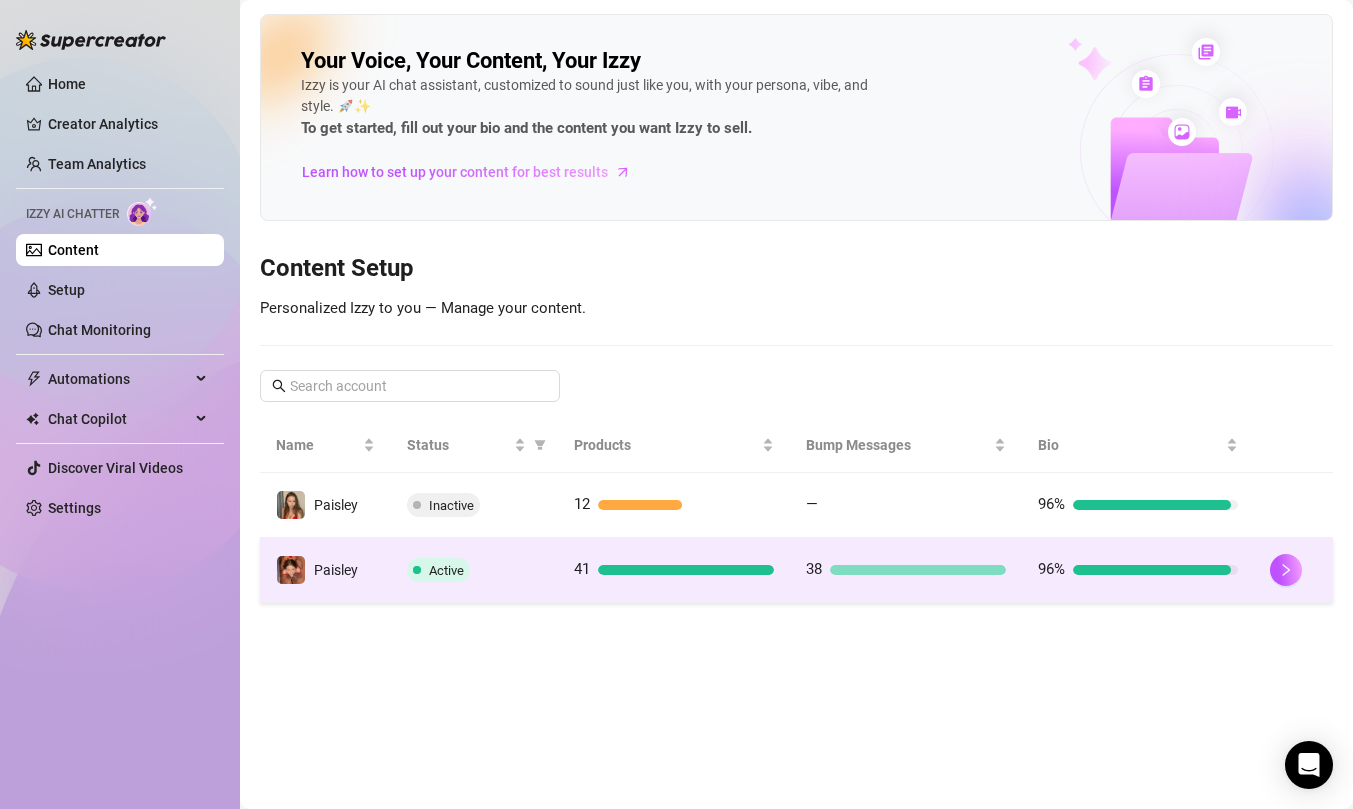 click on "Active" at bounding box center [474, 570] 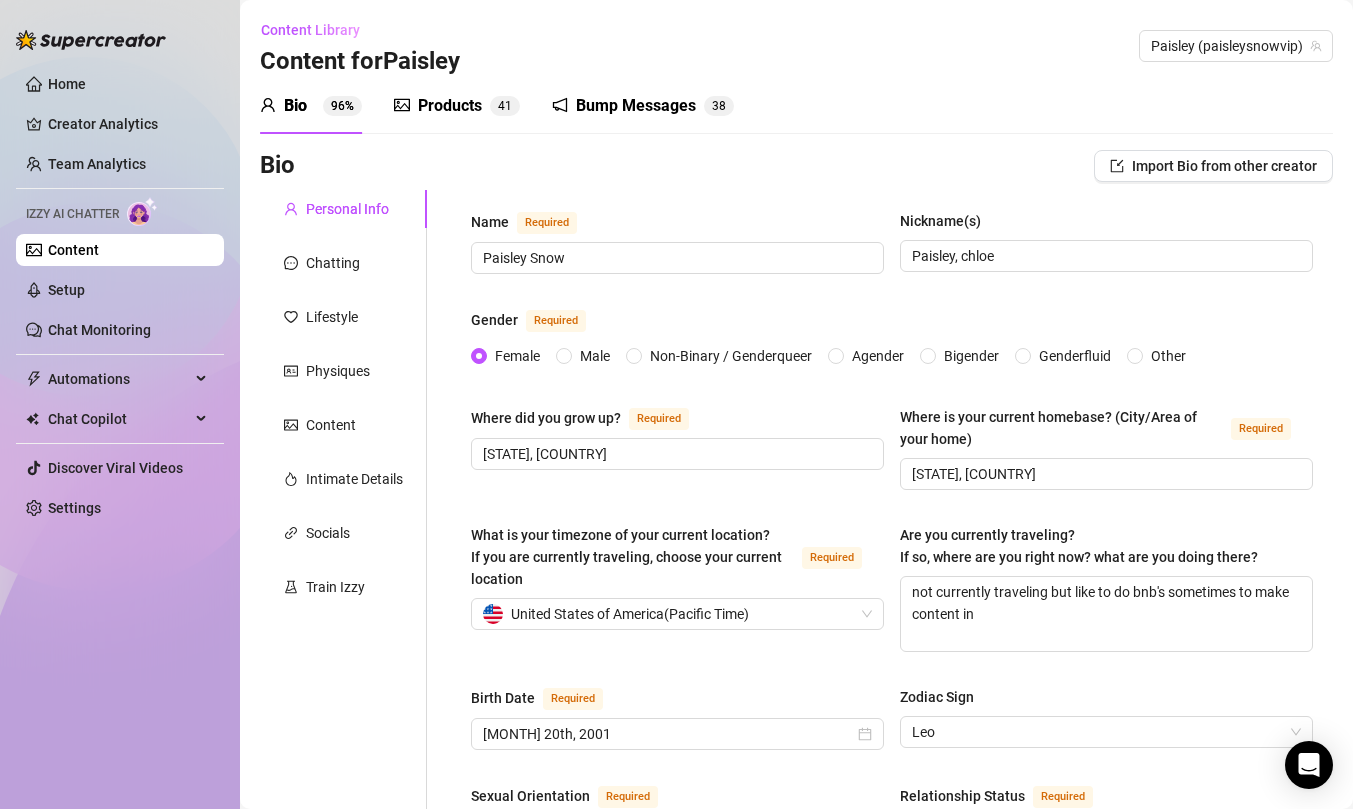 click on "Products" at bounding box center [450, 106] 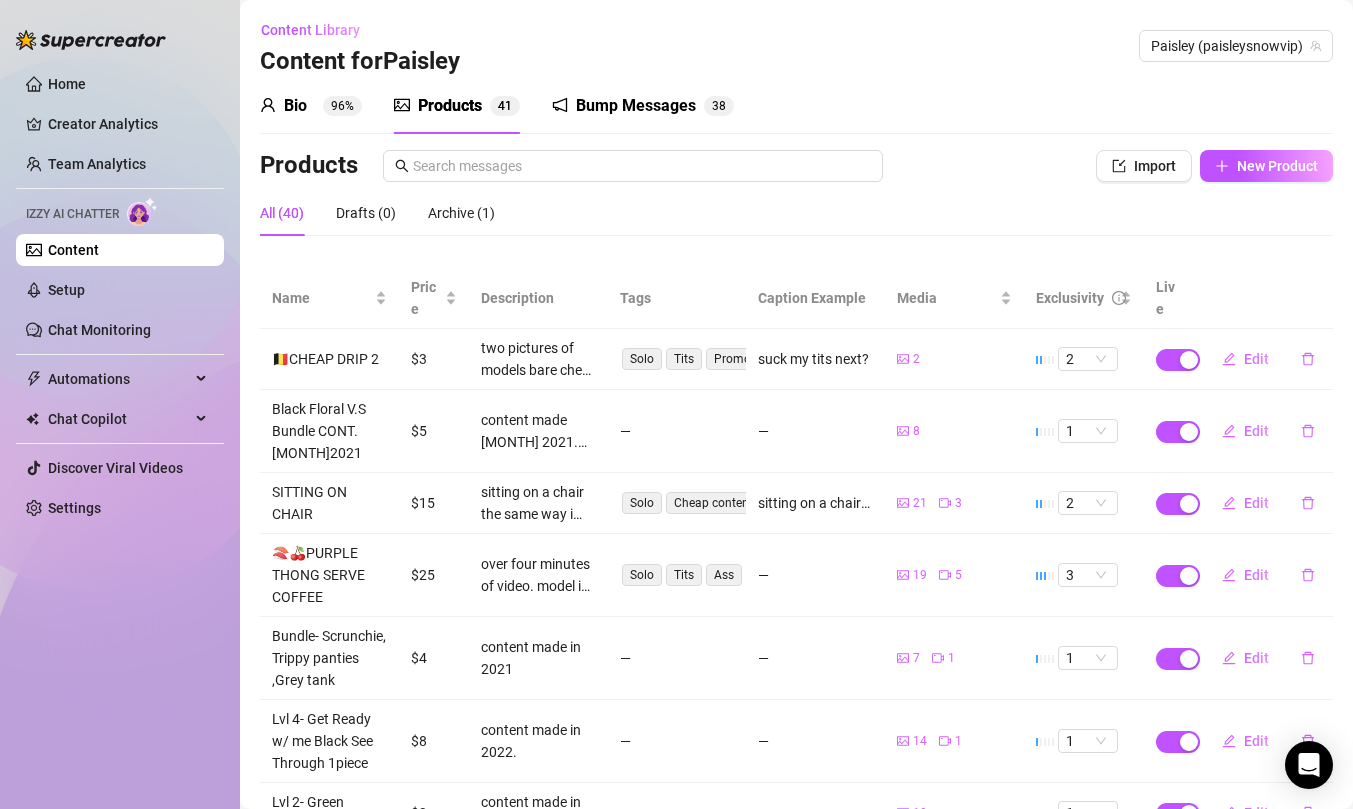 click on "Bio   96% Products 4 1 Bump Messages 3 8" at bounding box center (796, 106) 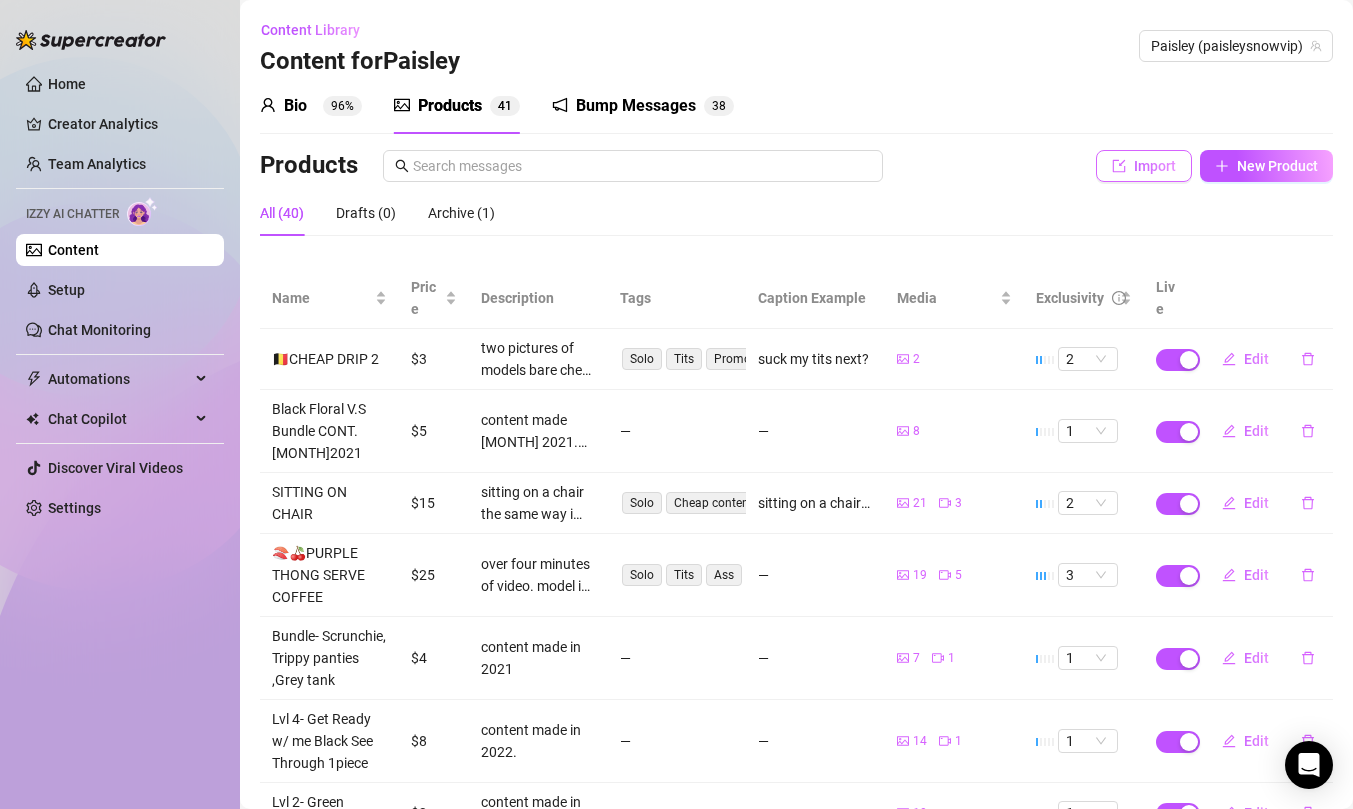 click on "Import" at bounding box center [1144, 166] 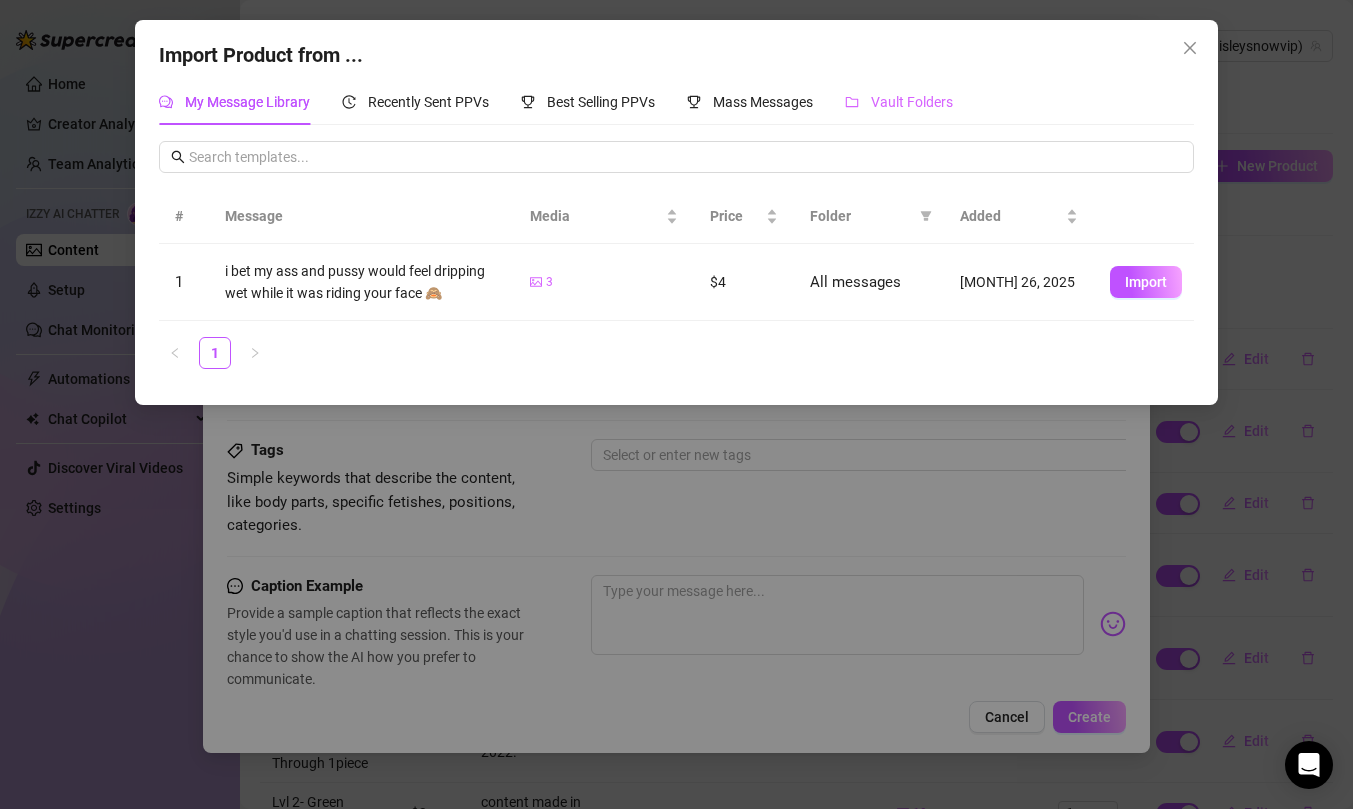click on "Vault Folders" at bounding box center (899, 102) 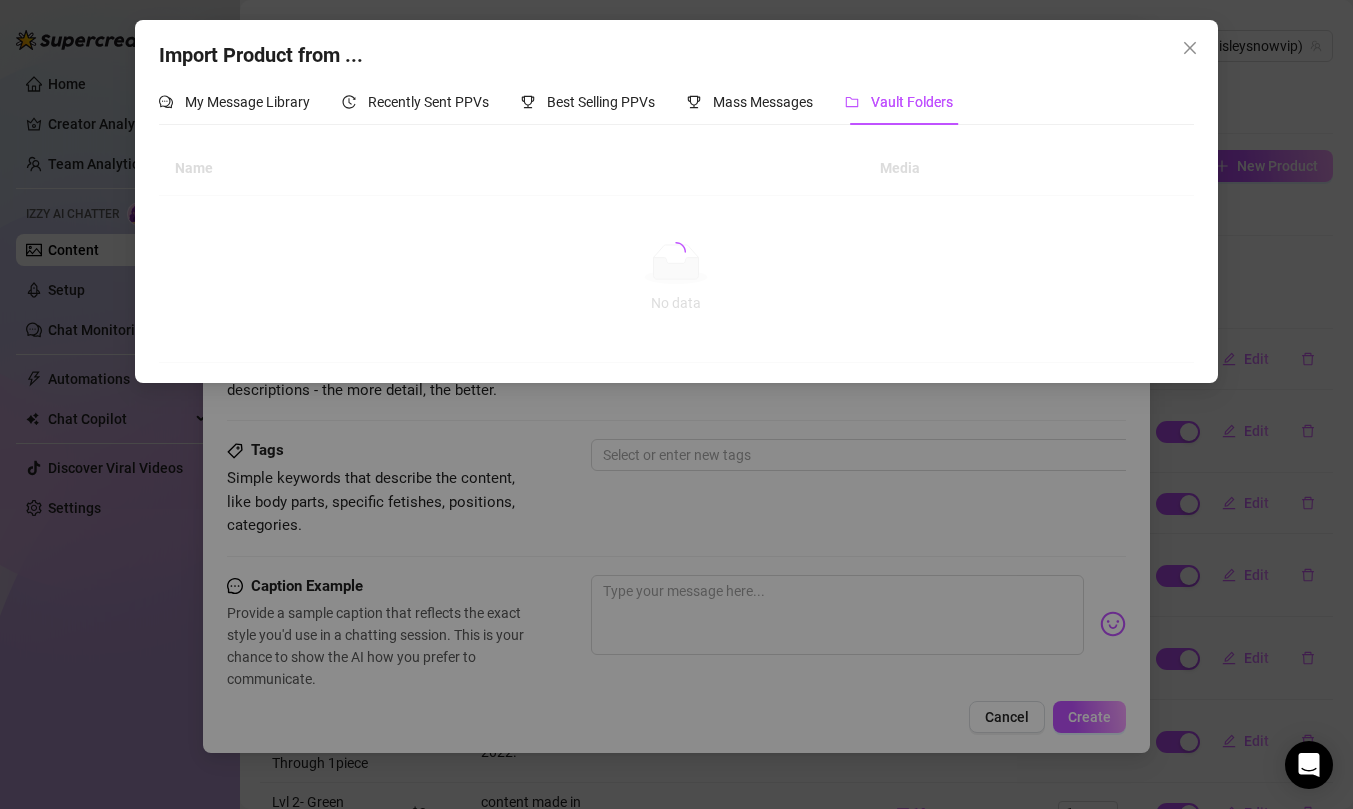 click on "My Message Library Recently Sent PPVs Best Selling PPVs Mass Messages Vault Folders" at bounding box center [676, 102] 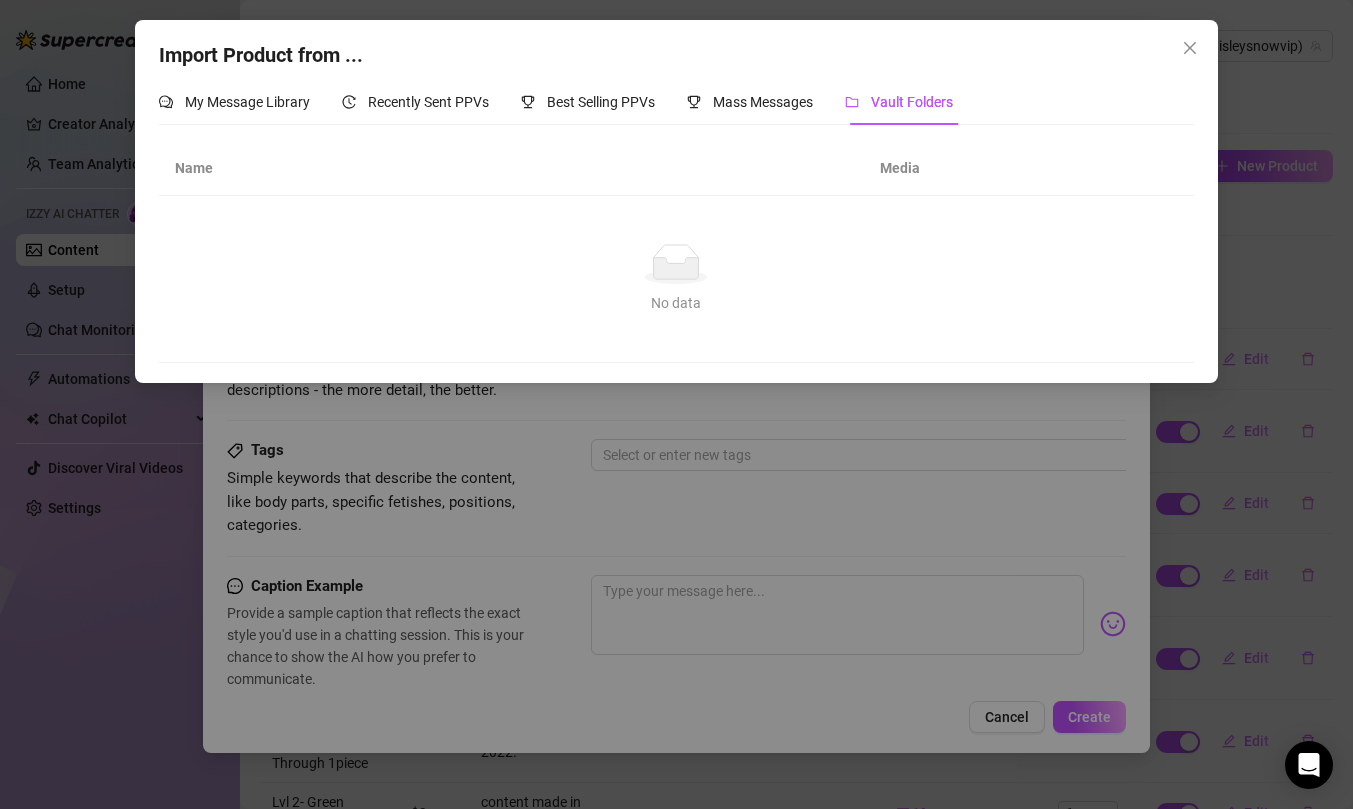 click on "Vault Folders" at bounding box center [912, 102] 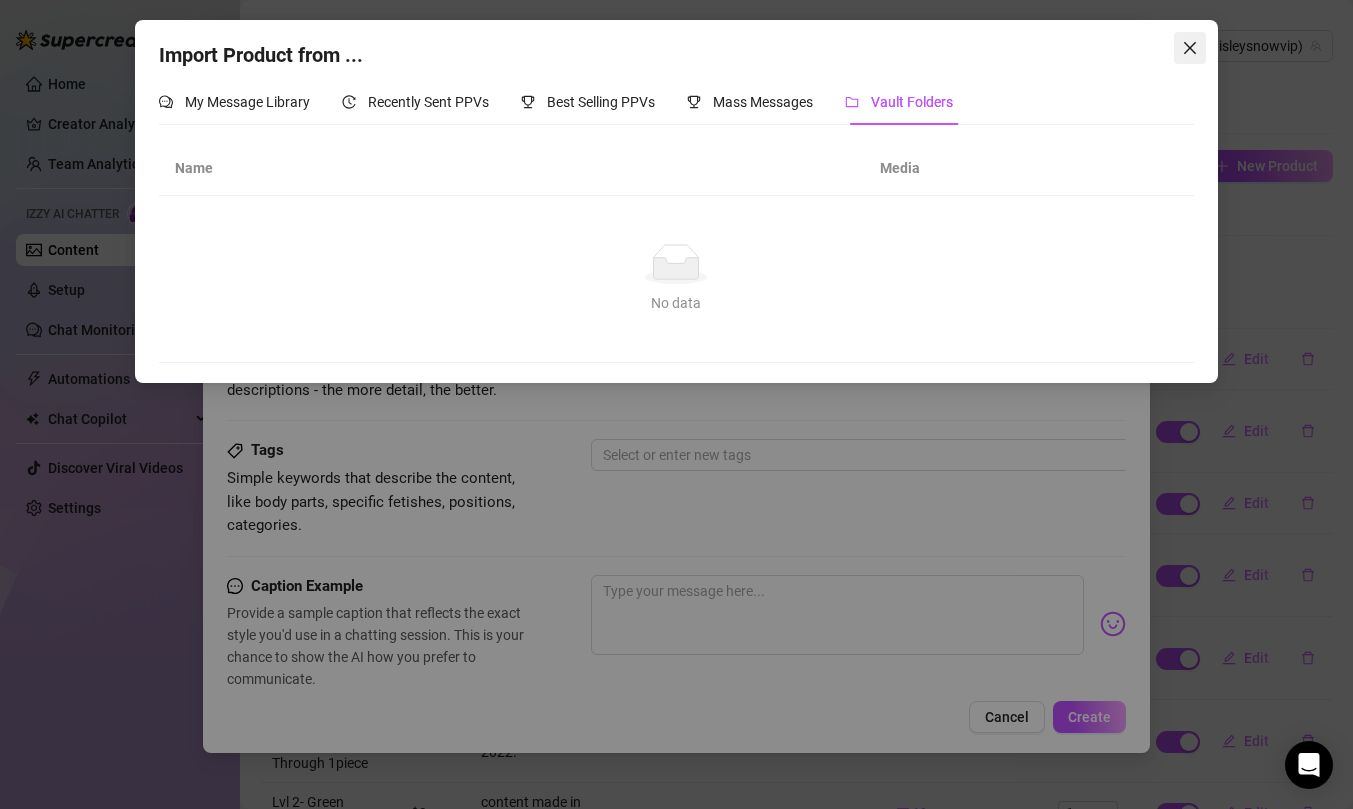 click at bounding box center (1190, 48) 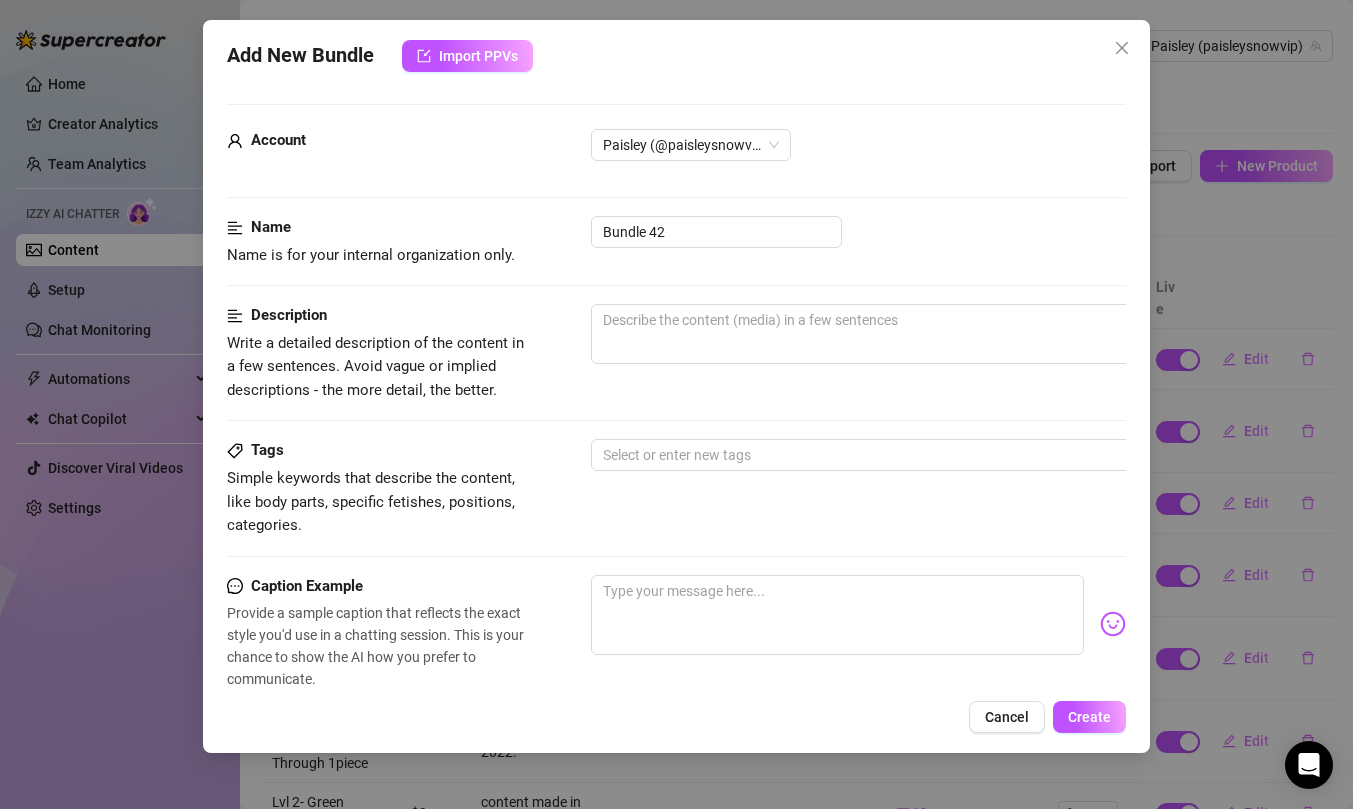 click on "Add New Bundle Import PPVs Account Paisley (@paisleysnowvip) Name Name is for your internal organization only. Bundle 42 Description Write a detailed description of the content in a few sentences. Avoid vague or implied descriptions - the more detail, the better. Tags Simple keywords that describe the content, like body parts, specific fetishes, positions, categories.   Select or enter new tags Caption Example Provide a sample caption that reflects the exact style you'd use in a chatting session. This is your chance to show the AI how you prefer to communicate. Media Add Media from Vault Minimum Price Set the minimum price for the bundle. $ 0 Exclusivity Level of exclusivity of this set, on a scale of 1 to 5. This helps the AI to drip content in the perfect order. 1 - Least Exclusive Message Settings Don't send if the fan purchased this media Cancel Create" at bounding box center (676, 404) 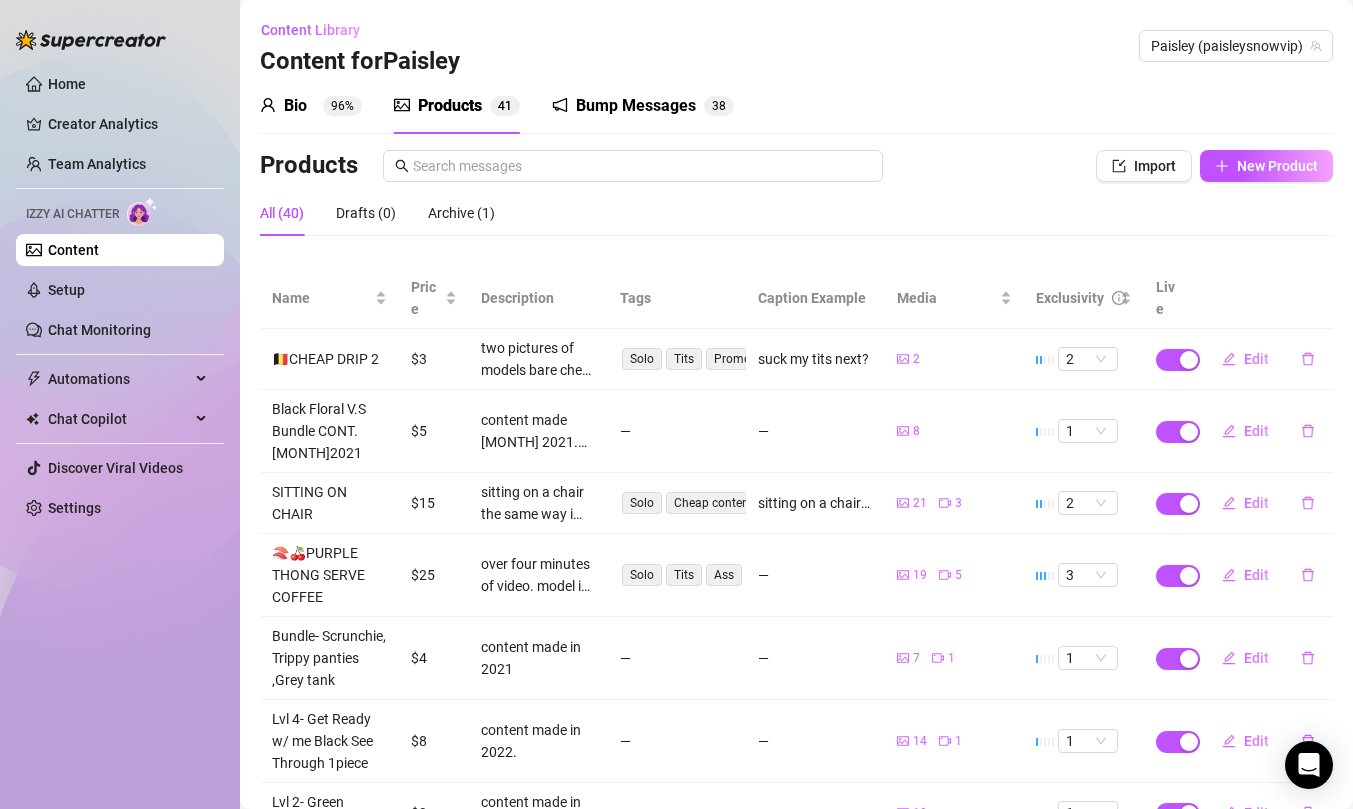 click on "Bio   96% Products 4 1 Bump Messages 3 8 Bio Import Bio from other creator Personal Info Chatting Lifestyle Physiques Content Intimate Details Socials Train Izzy Name Required Paisley Snow Nickname(s) Paisley, chloe Gender Required Female Male Non-Binary / Genderqueer Agender Bigender Genderfluid Other Where did you grow up? Required New hampshire, united states Where is your current homebase? (City/Area of your home) Required New hampshire, united states What is your timezone of your current location? If you are currently traveling, choose your current location Required United States of America  ( Pacific Time ) Are you currently traveling? If so, where are you right now? what are you doing there? not currently traveling but like to do bnb's sometimes to make content in Birth Date Required August 20th, 2001 Zodiac Sign Leo Sexual Orientation Required straight Relationship Status Required single Do you have any siblings? How many? an older brother by about 8 years Do you have any children? How many? 0 English" at bounding box center (796, 580) 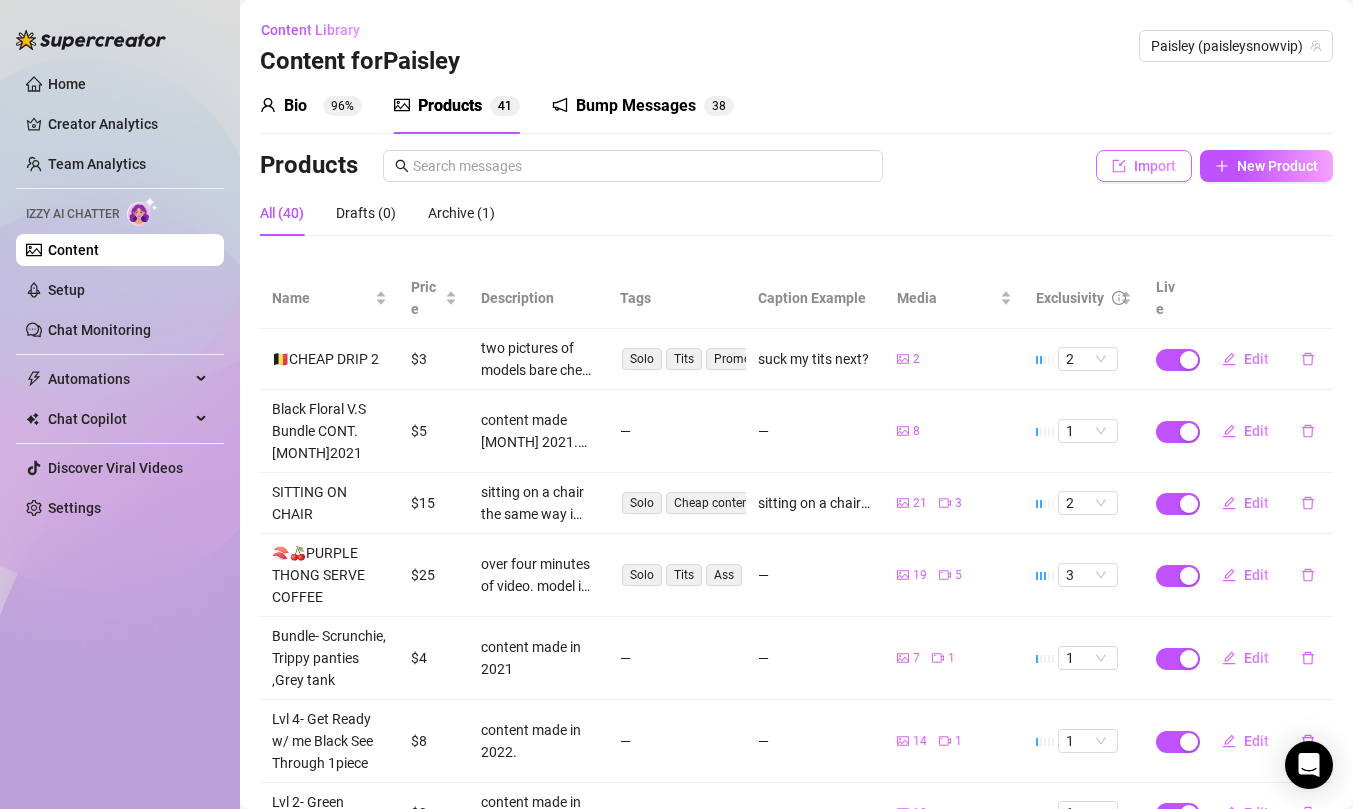 click on "Import" at bounding box center [1155, 166] 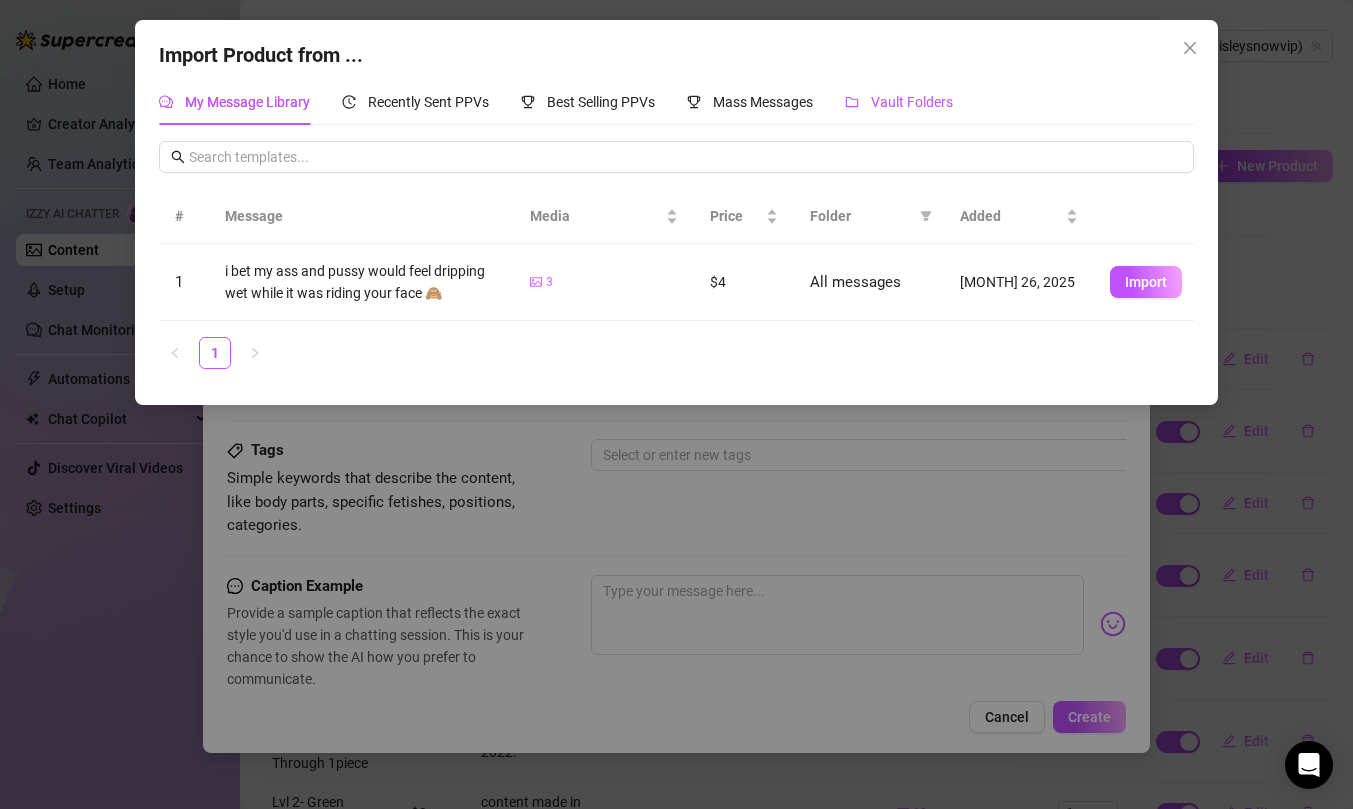 click on "Vault Folders" at bounding box center (912, 102) 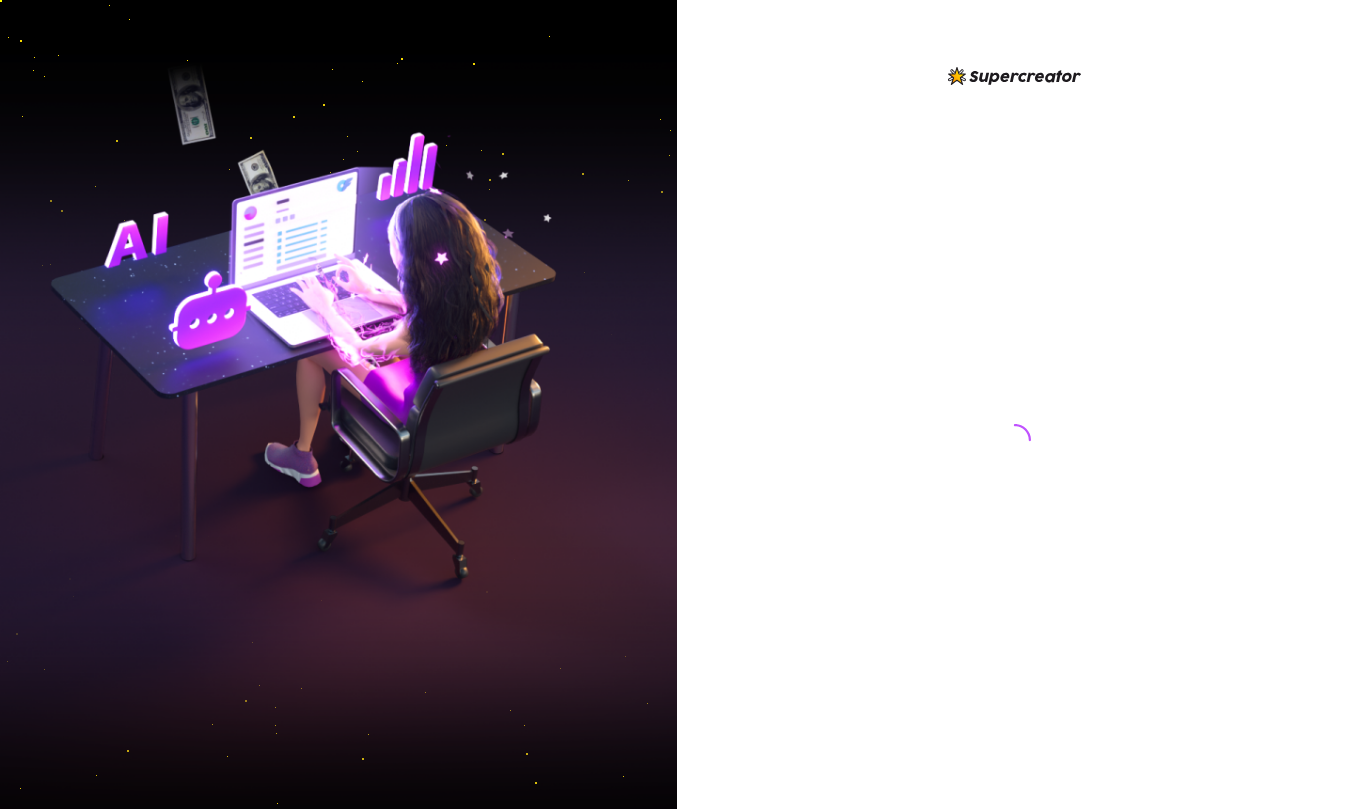 scroll, scrollTop: 0, scrollLeft: 0, axis: both 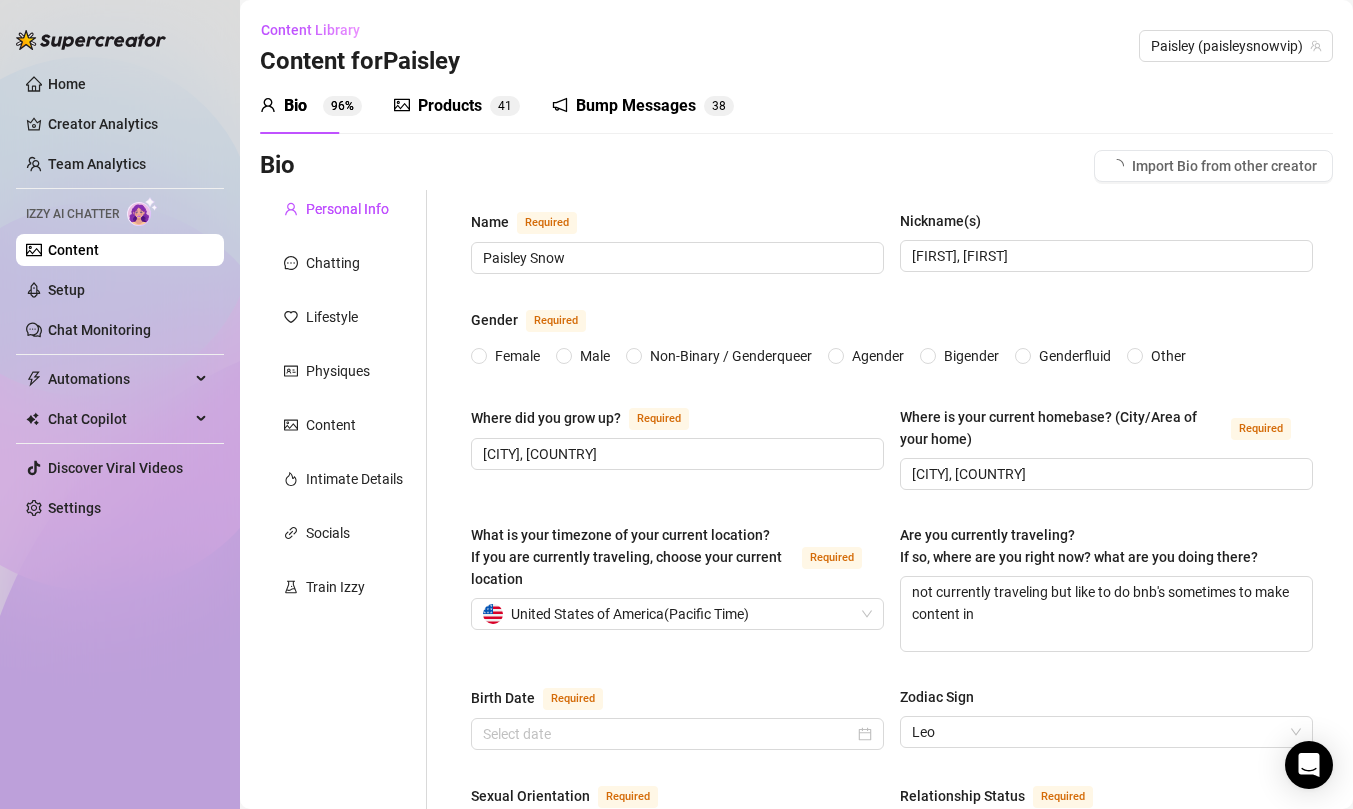 type 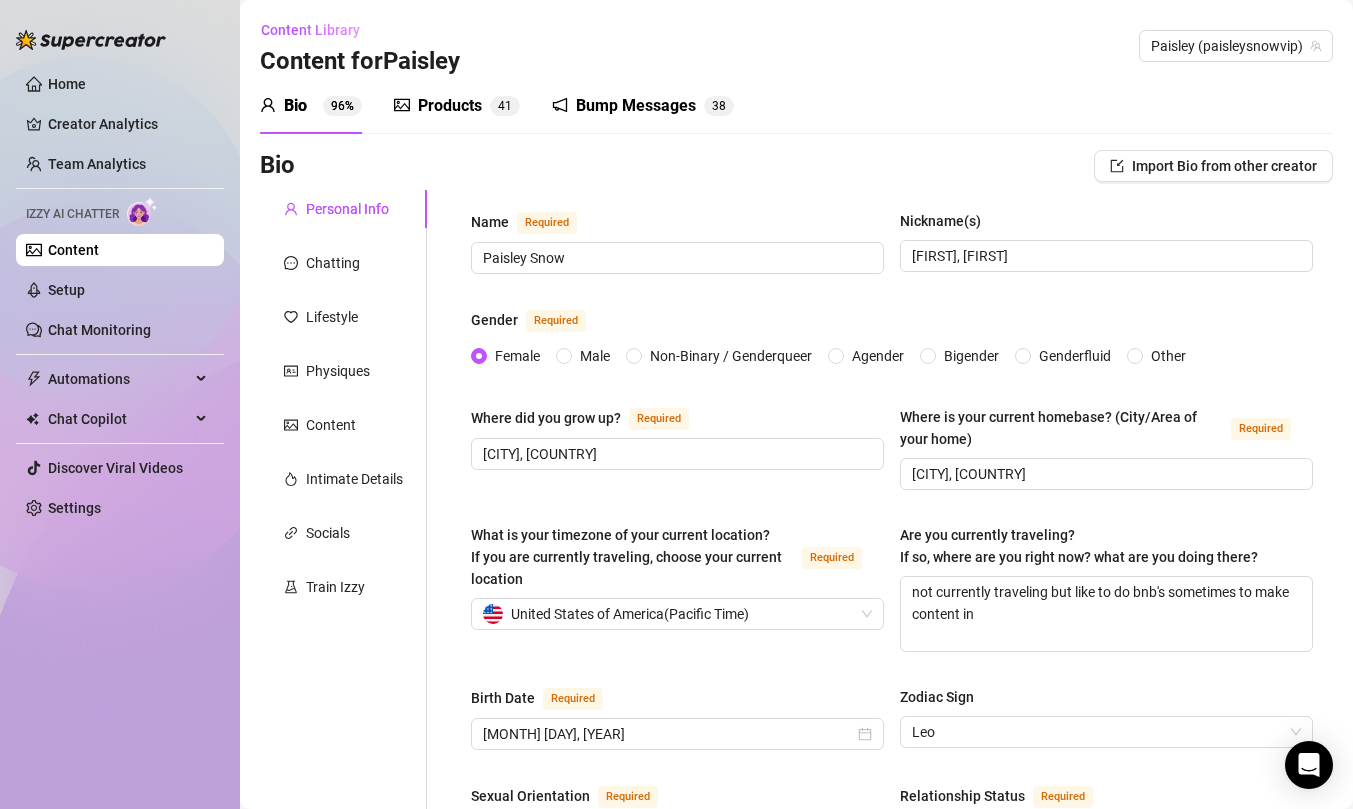 click on "Products 4 1" at bounding box center (457, 106) 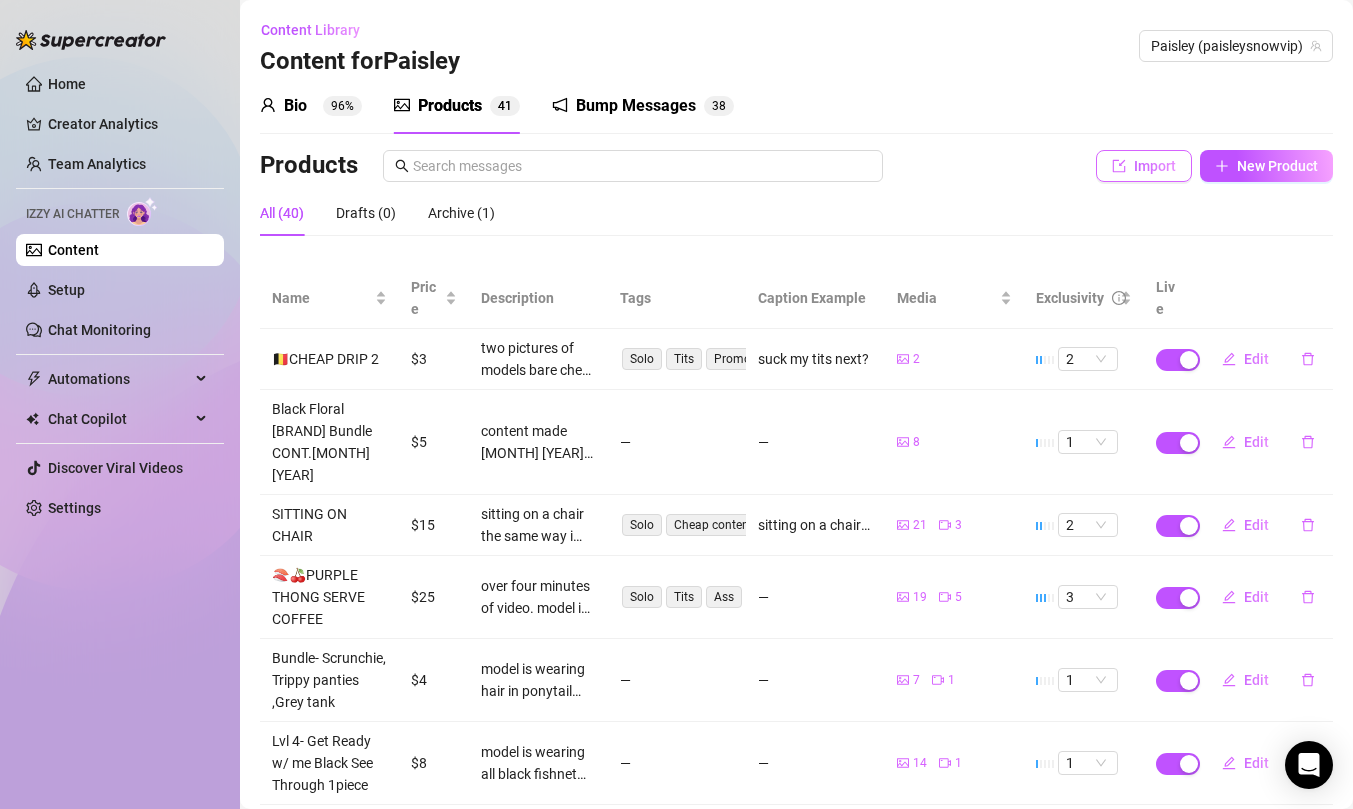 click on "Import" at bounding box center (1144, 166) 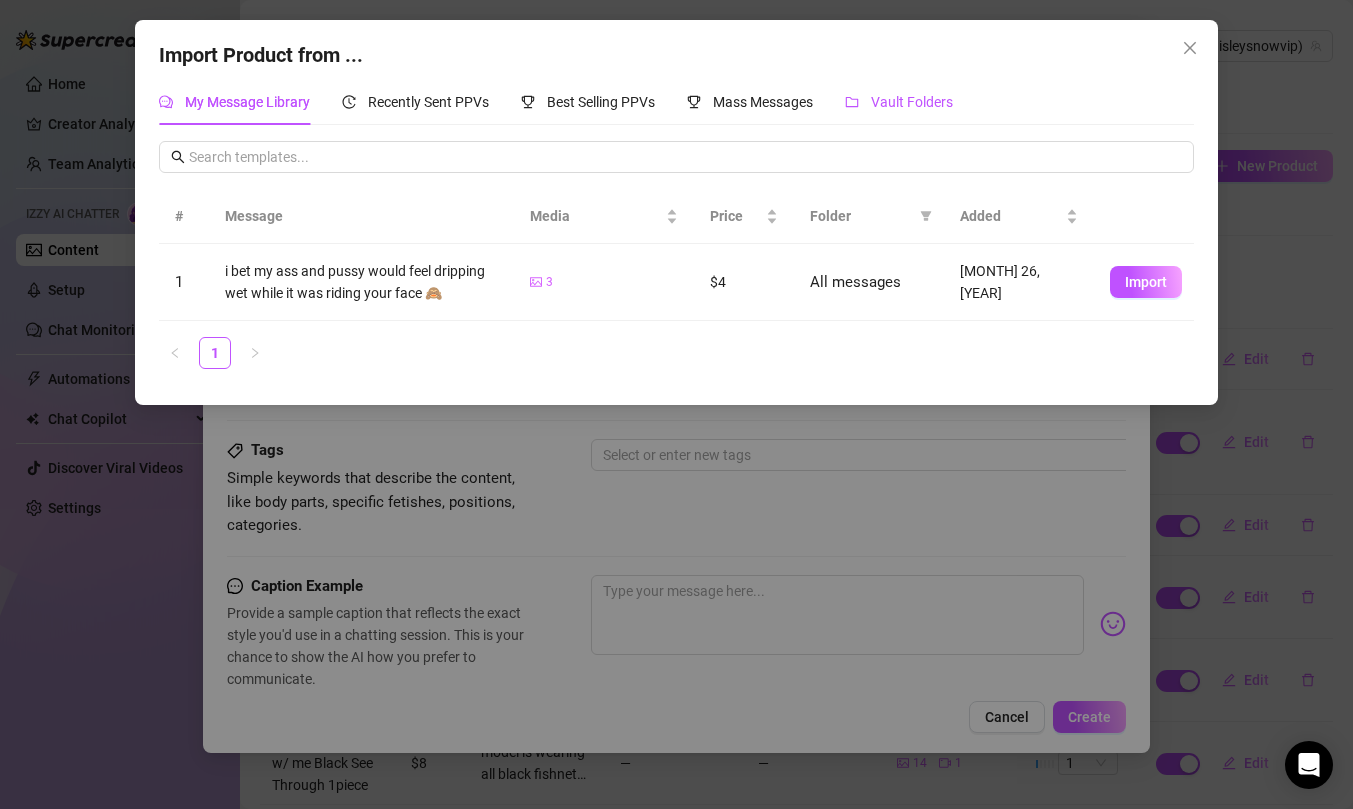 click on "Vault Folders" at bounding box center [912, 102] 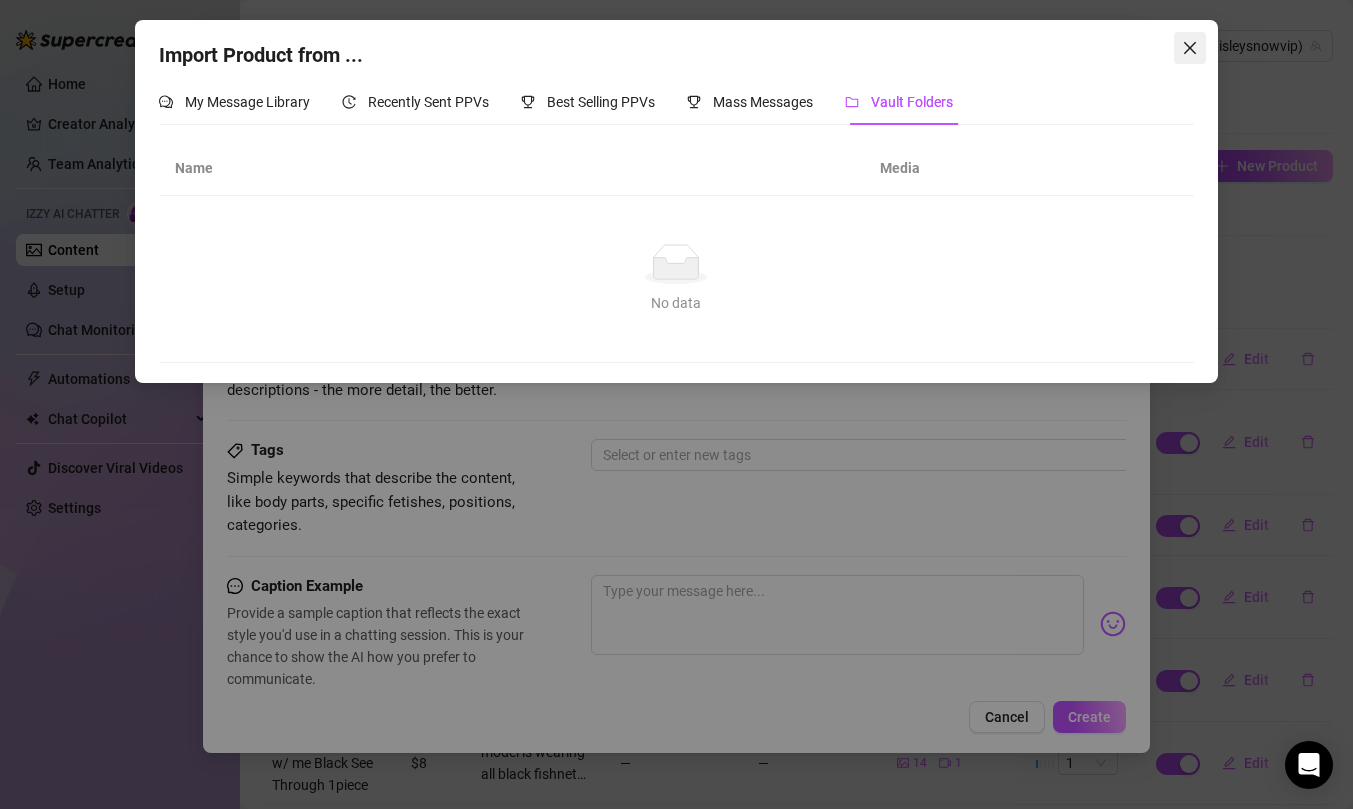 click 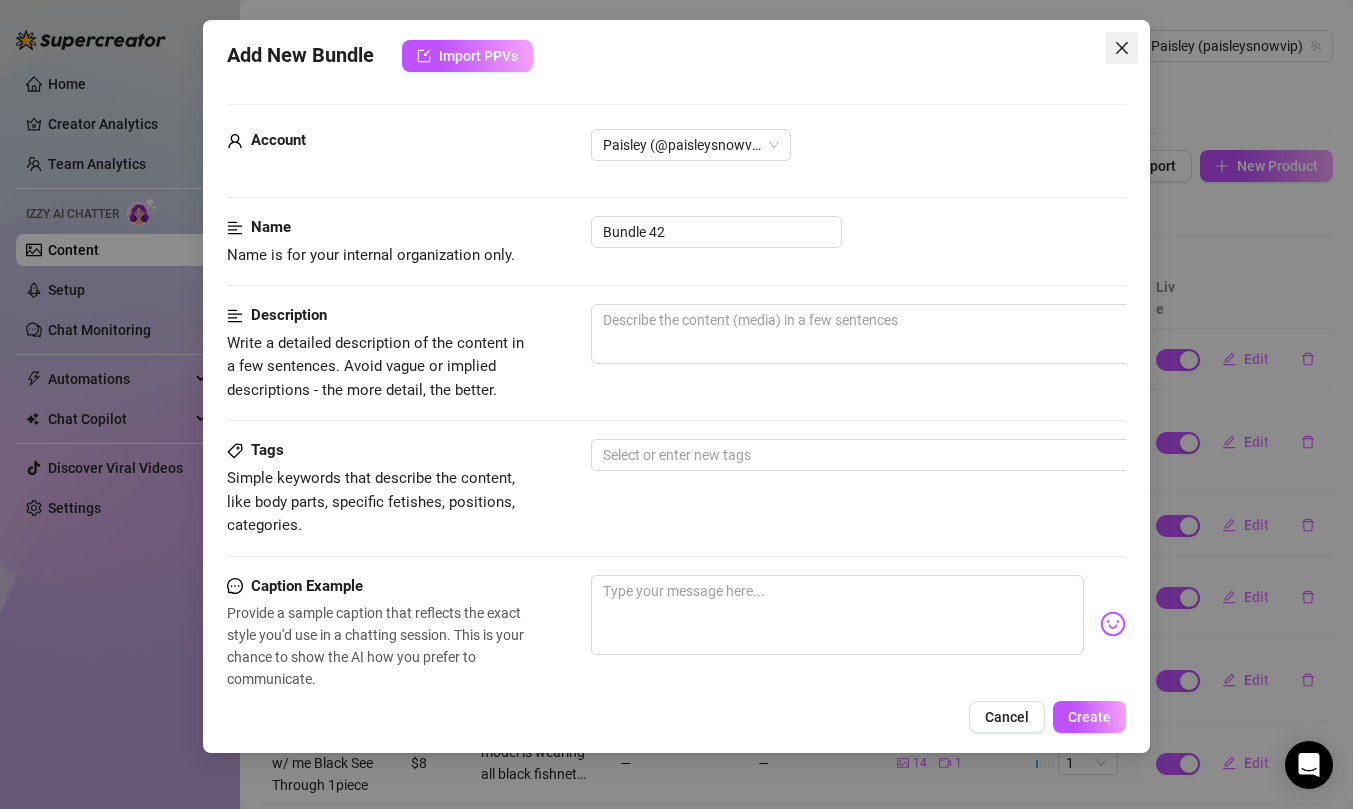 click 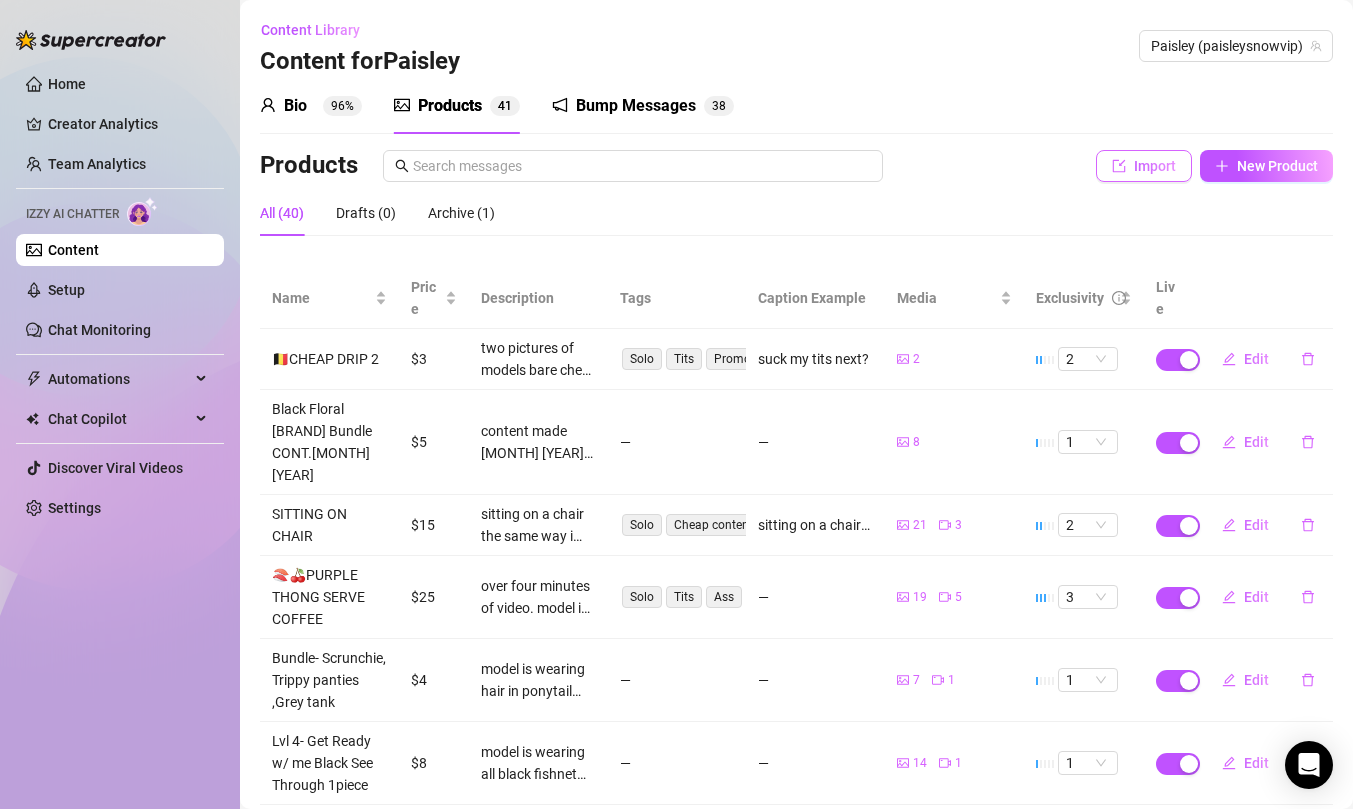 click on "Import" at bounding box center (1155, 166) 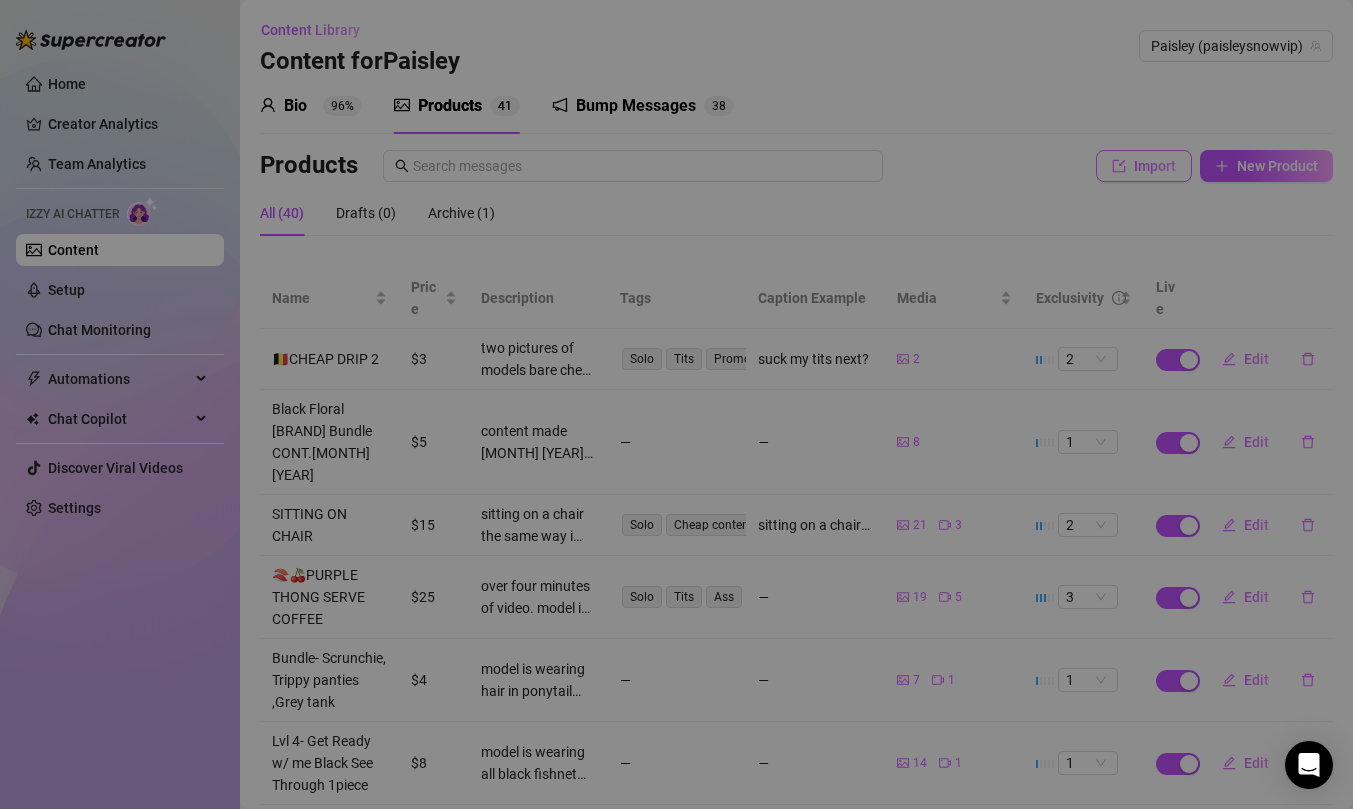 type on "Type your message here..." 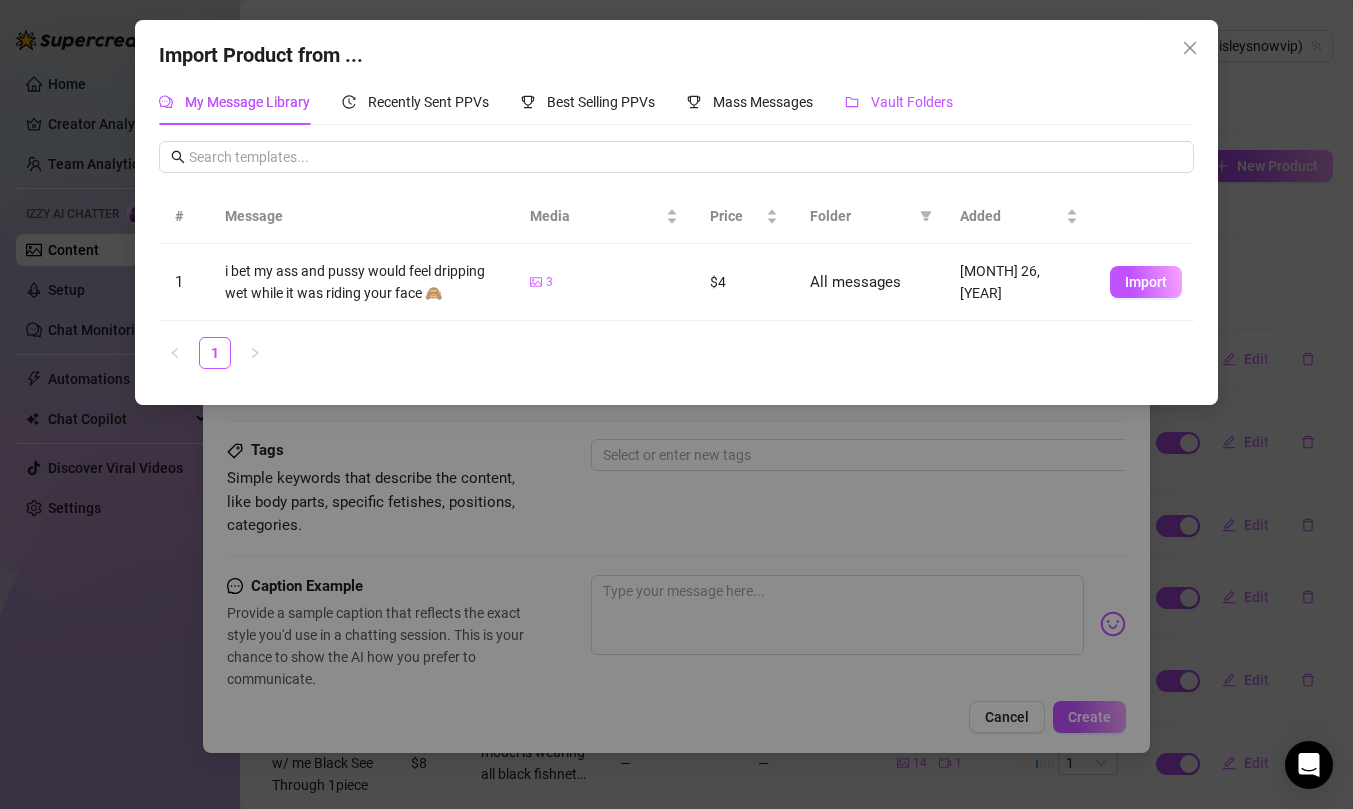 click on "Vault Folders" at bounding box center (912, 102) 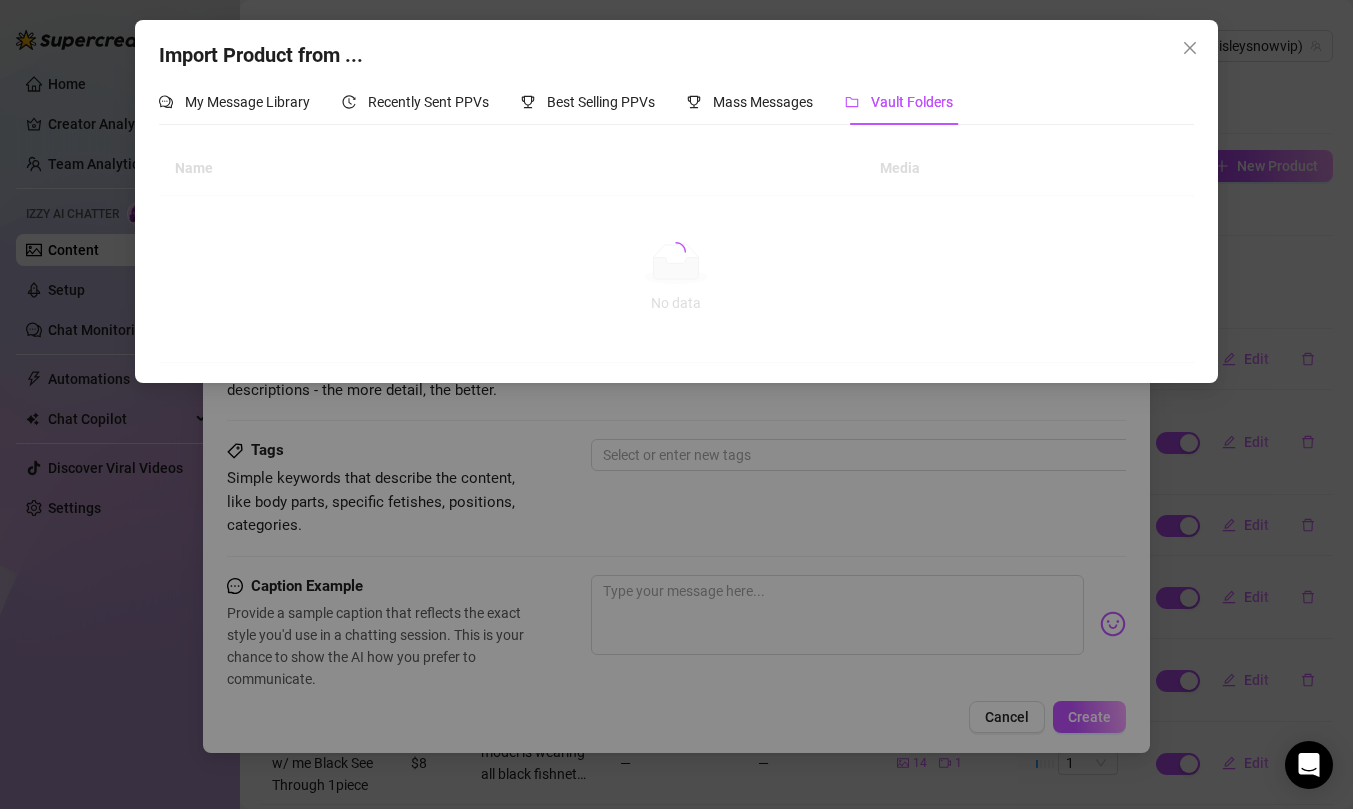 click on "Import Product from ... My Message Library Recently Sent PPVs Best Selling PPVs Mass Messages Vault Folders # Message Media Price Folder Added               1 i bet my ass and pussy would feel dripping wet while it was riding your face 🙈 3 $4 All messages [MONTH] 26, [YEAR] Import 1 Name Media       No data No data" at bounding box center (676, 404) 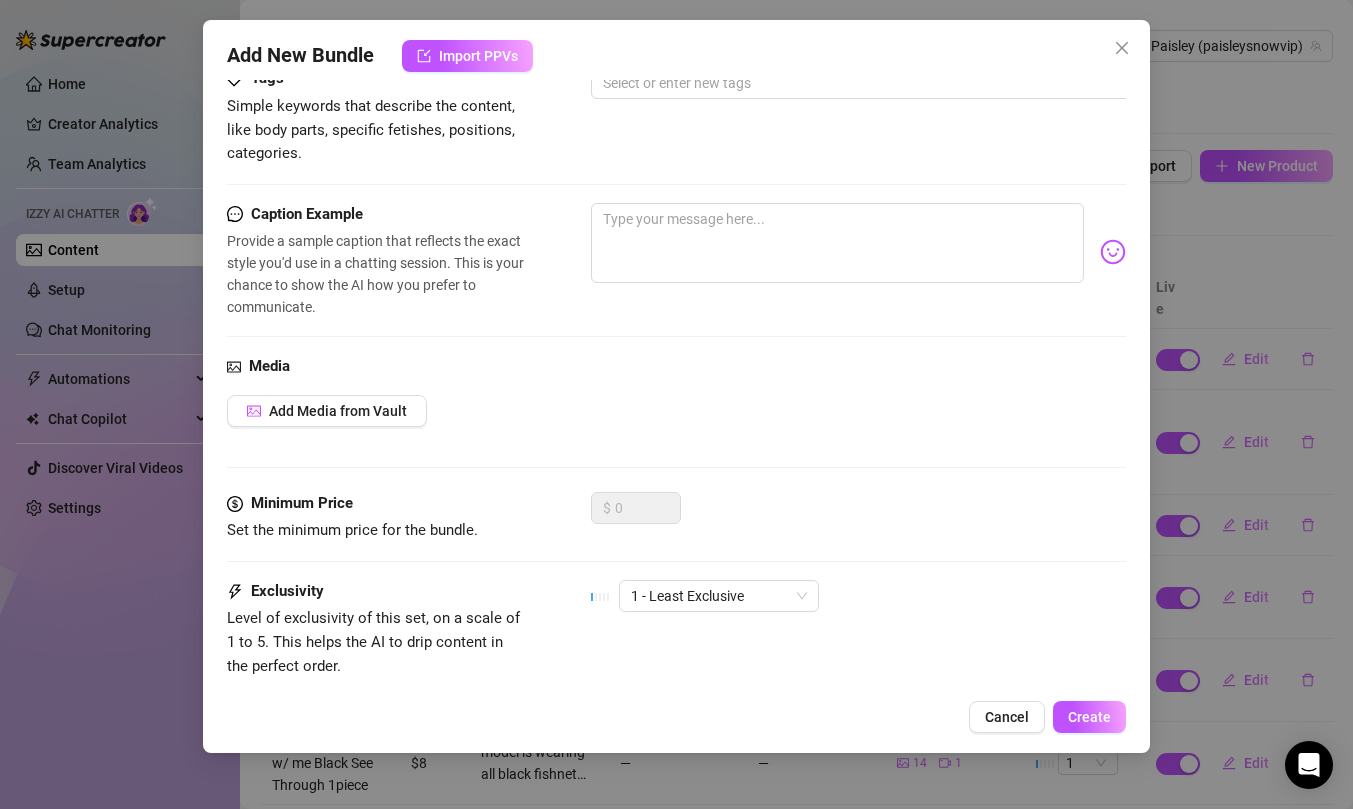 scroll, scrollTop: 486, scrollLeft: 0, axis: vertical 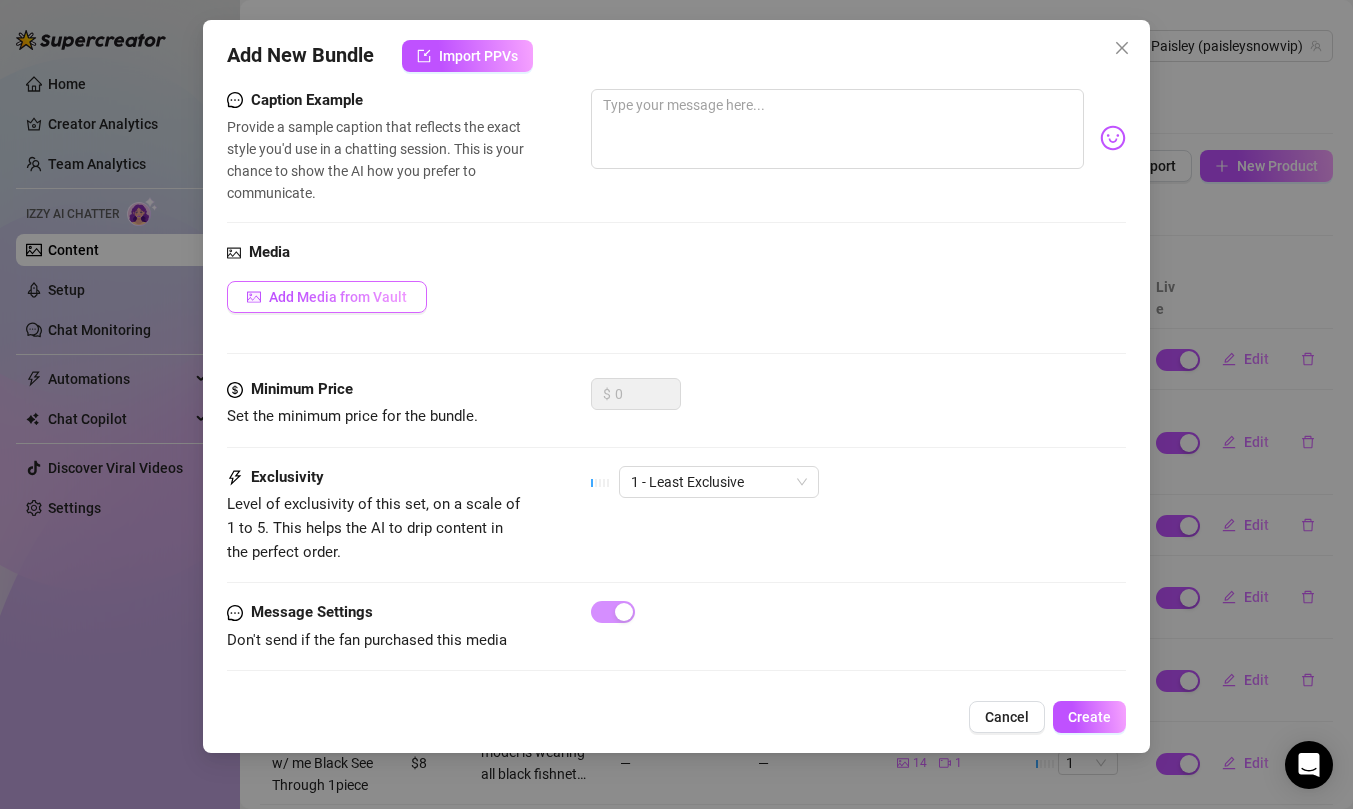 click on "Add Media from Vault" at bounding box center (327, 297) 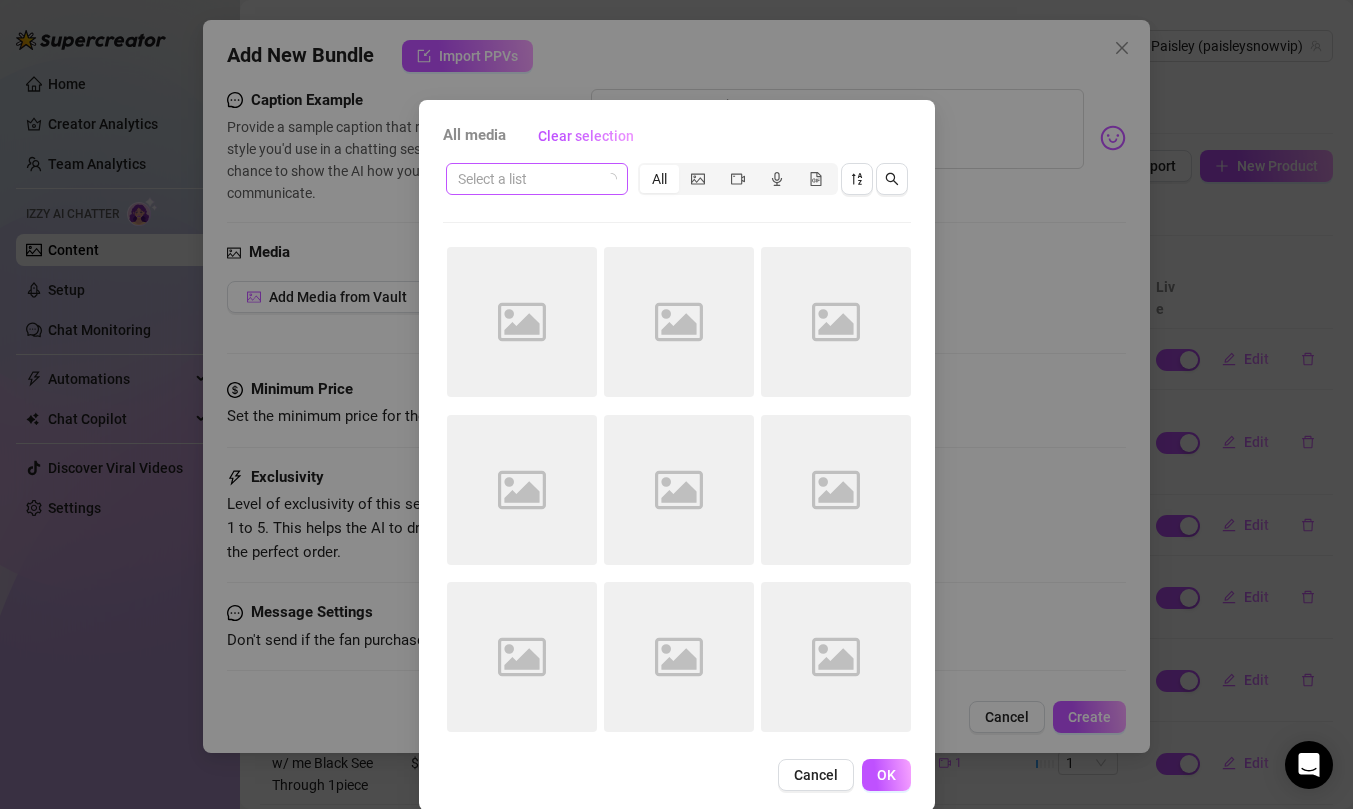 click at bounding box center [528, 179] 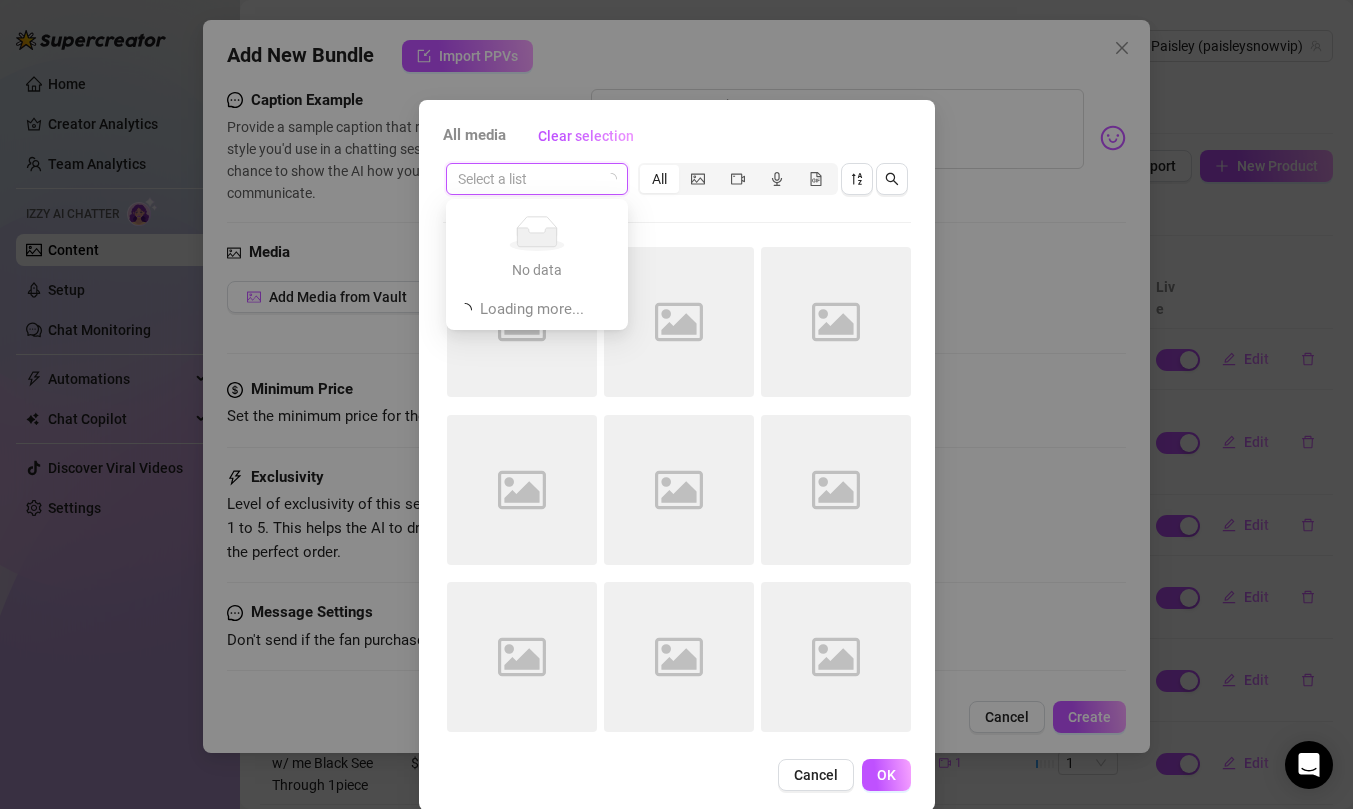click on "All media Clear selection Select a list All Image placeholder Image placeholder Image placeholder Image placeholder Image placeholder Image placeholder Image placeholder Image placeholder Image placeholder Cancel OK" at bounding box center [676, 404] 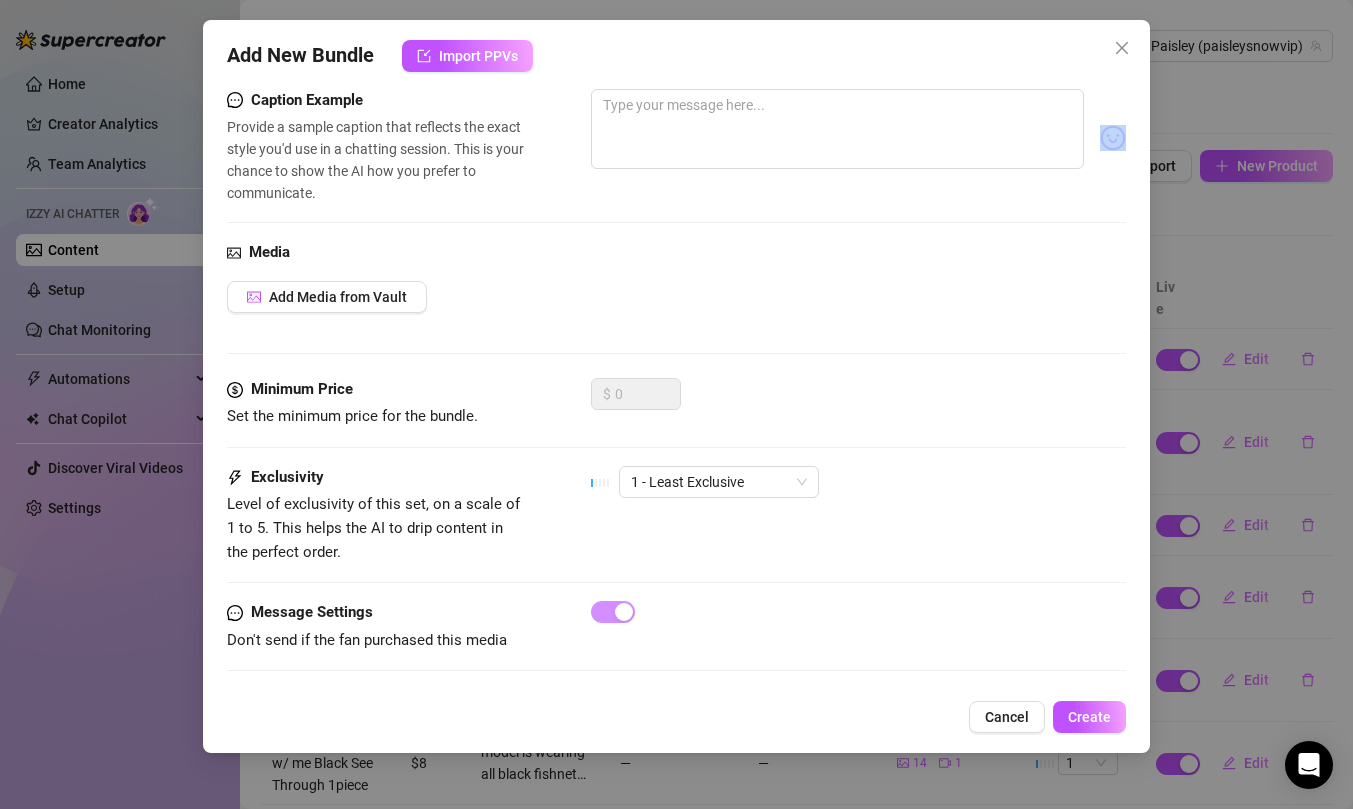 click on "Add New Bundle Import PPVs Account Paisley (@paisleysnowvip) Name Name is for your internal organization only. Bundle 42 Description Write a detailed description of the content in a few sentences. Avoid vague or implied descriptions - the more detail, the better. Tags Simple keywords that describe the content, like body parts, specific fetishes, positions, categories.   Select or enter new tags Caption Example Provide a sample caption that reflects the exact style you'd use in a chatting session. This is your chance to show the AI how you prefer to communicate. Media Add Media from Vault Minimum Price Set the minimum price for the bundle. $ 0 Exclusivity Level of exclusivity of this set, on a scale of 1 to 5. This helps the AI to drip content in the perfect order. 1 - Least Exclusive Message Settings Don't send if the fan purchased this media Cancel Create" at bounding box center [676, 404] 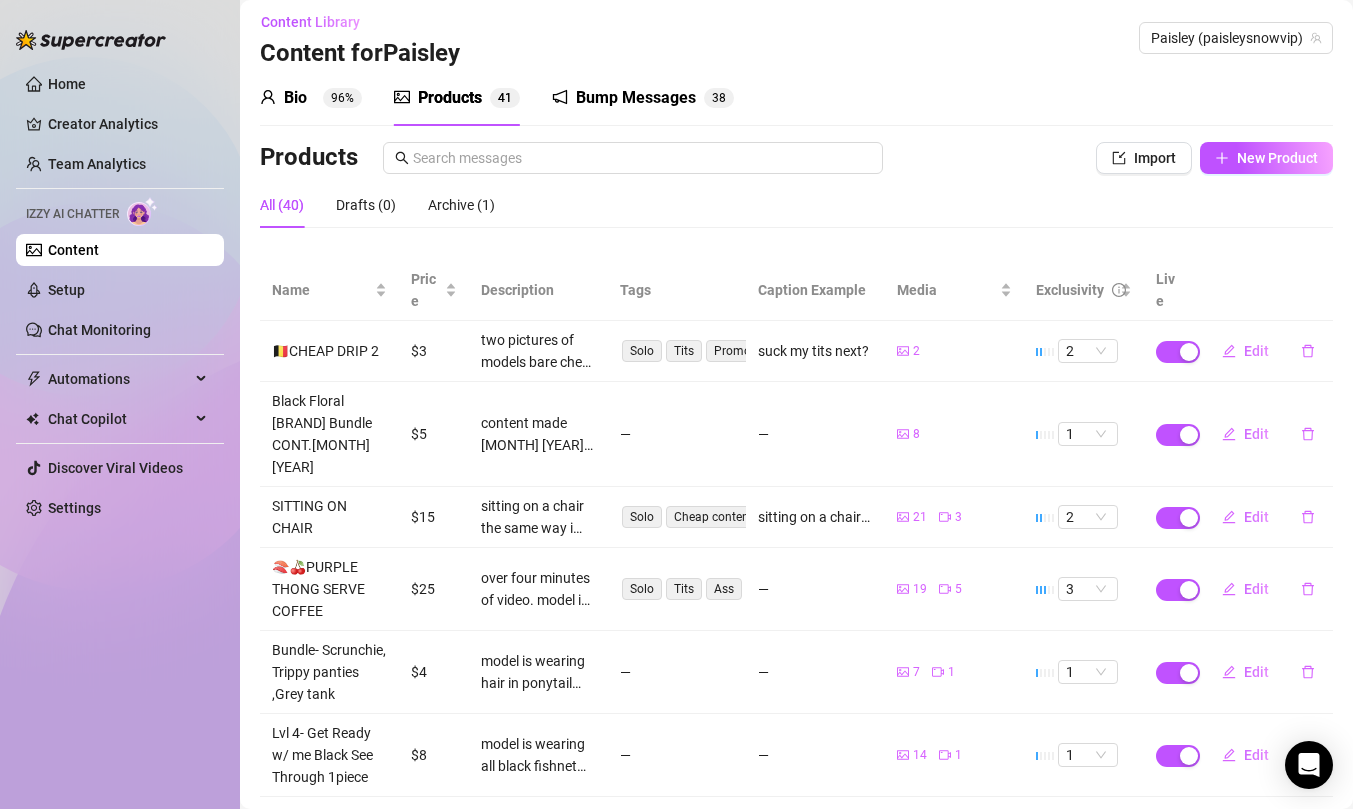 scroll, scrollTop: 0, scrollLeft: 0, axis: both 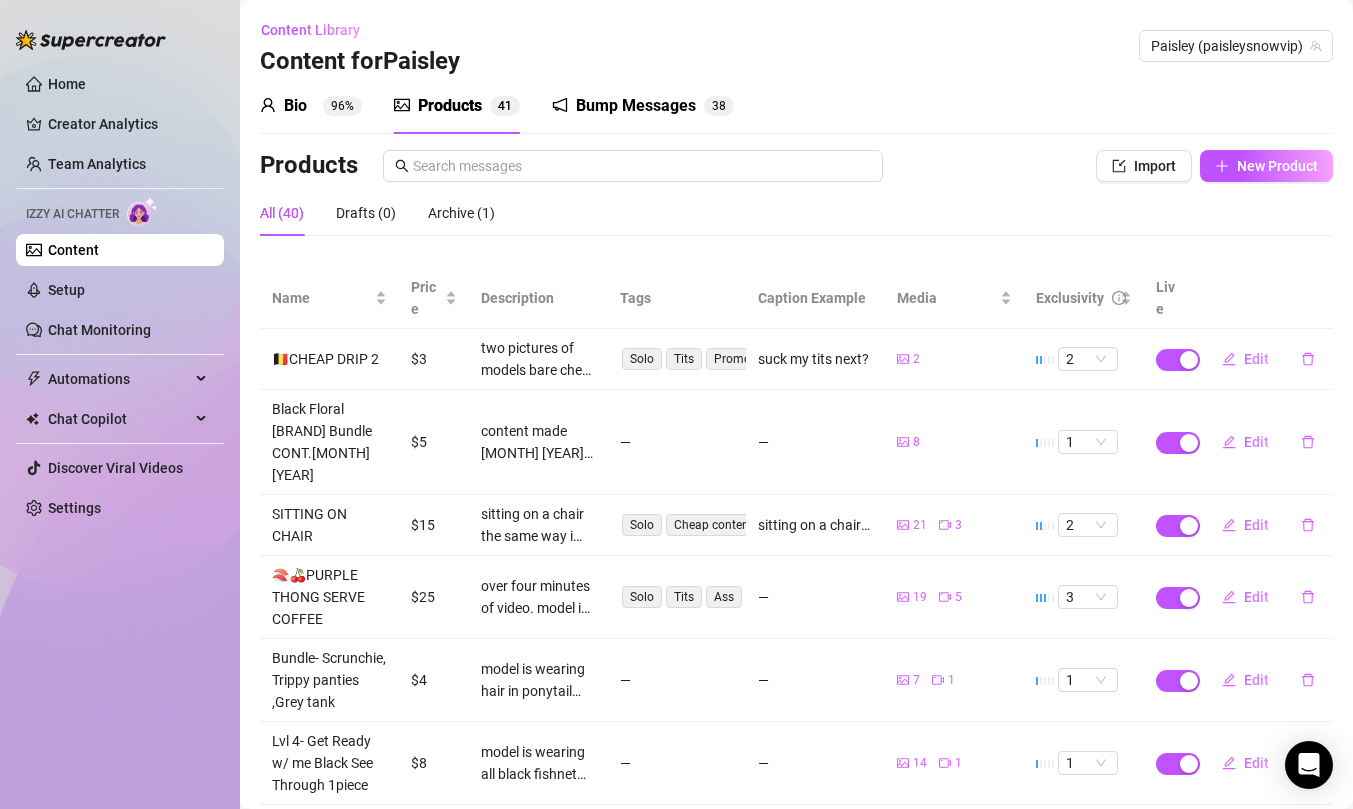 click on "Content" at bounding box center (73, 250) 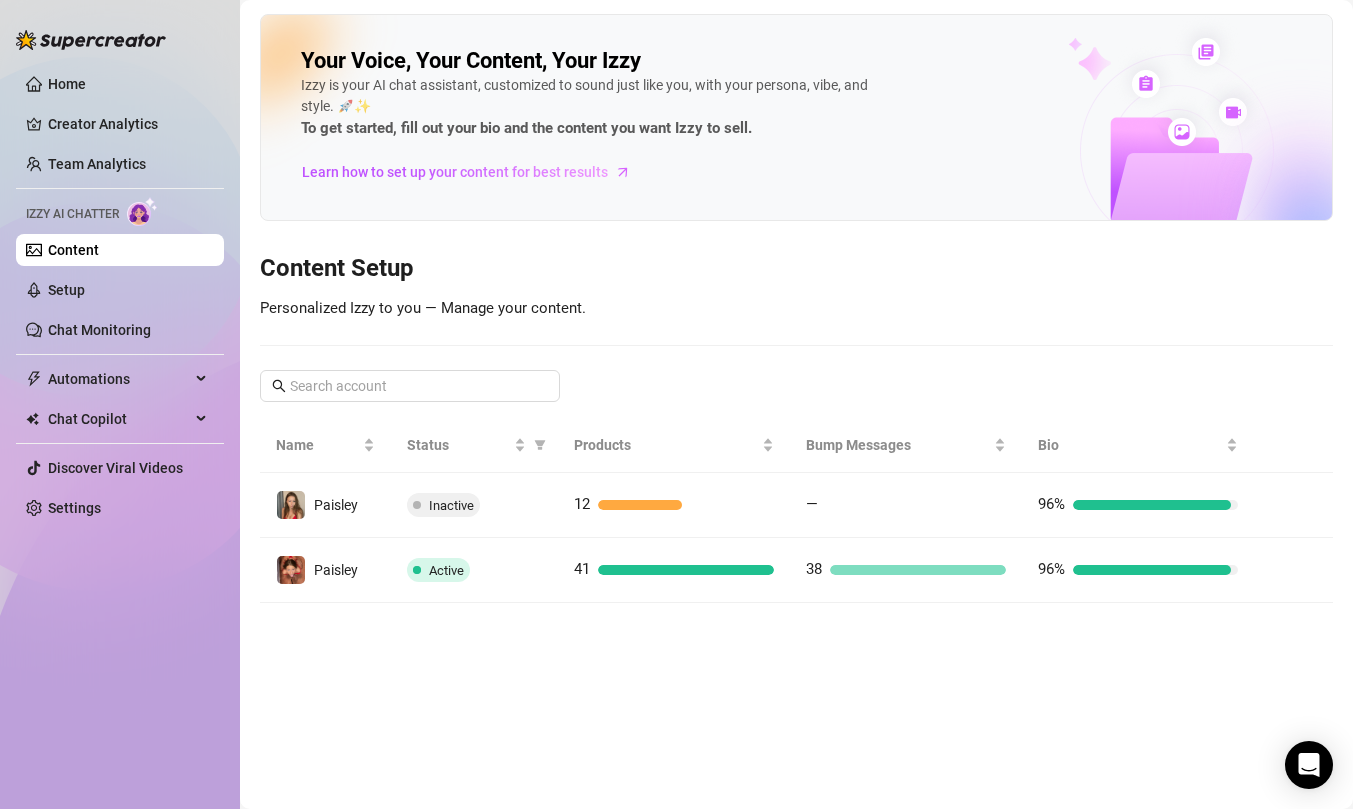 click on "Your Voice, Your Content, Your Izzy Izzy is your AI chat assistant, customized to sound just like you, with your persona, vibe, and style. 🚀✨ To get started, fill out your bio and the content you want Izzy to sell. Learn how to set up your content for best results Content Setup Personalized Izzy to you — Manage your content. Name Status Products Bump Messages Bio Paisley Inactive 12 — 96% Paisley Active 41 38 96%" at bounding box center (796, 308) 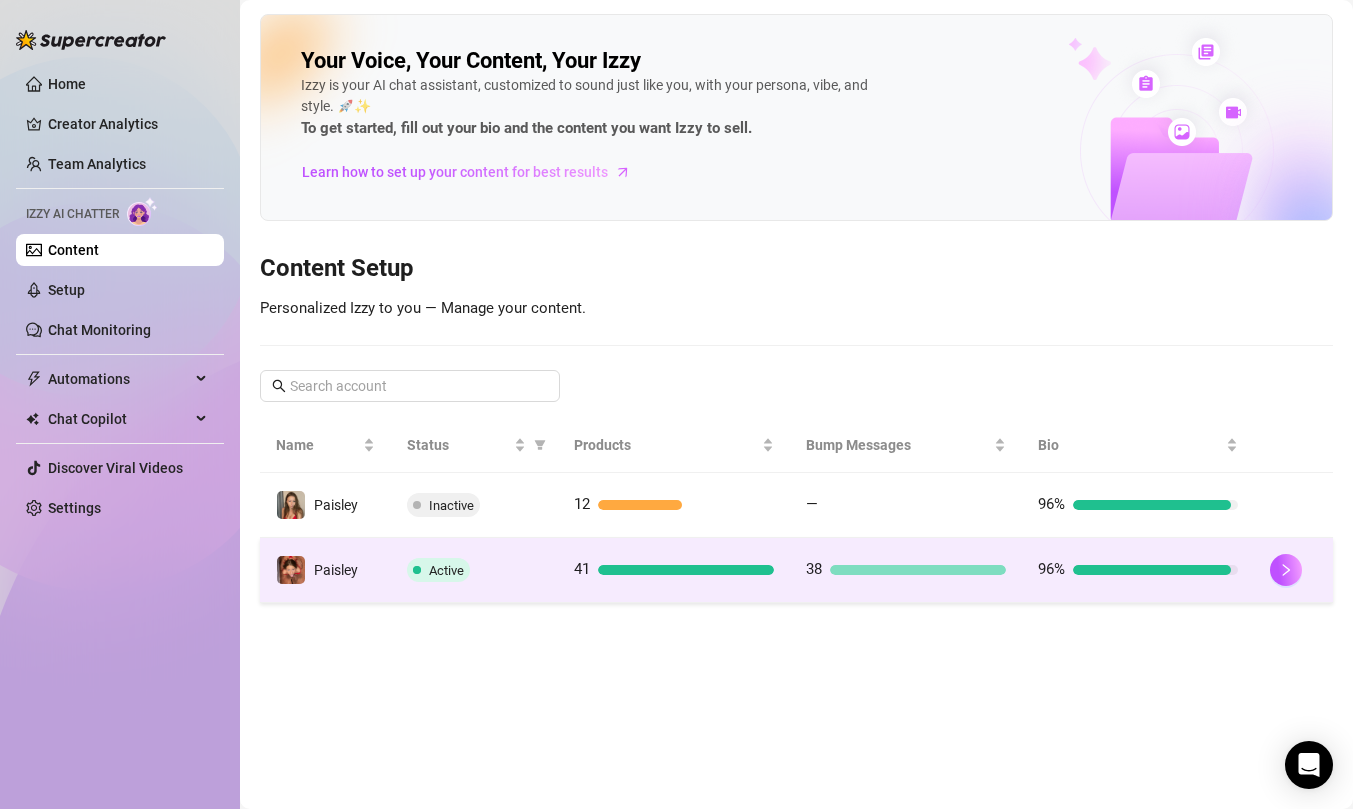 click on "96%" at bounding box center (1138, 570) 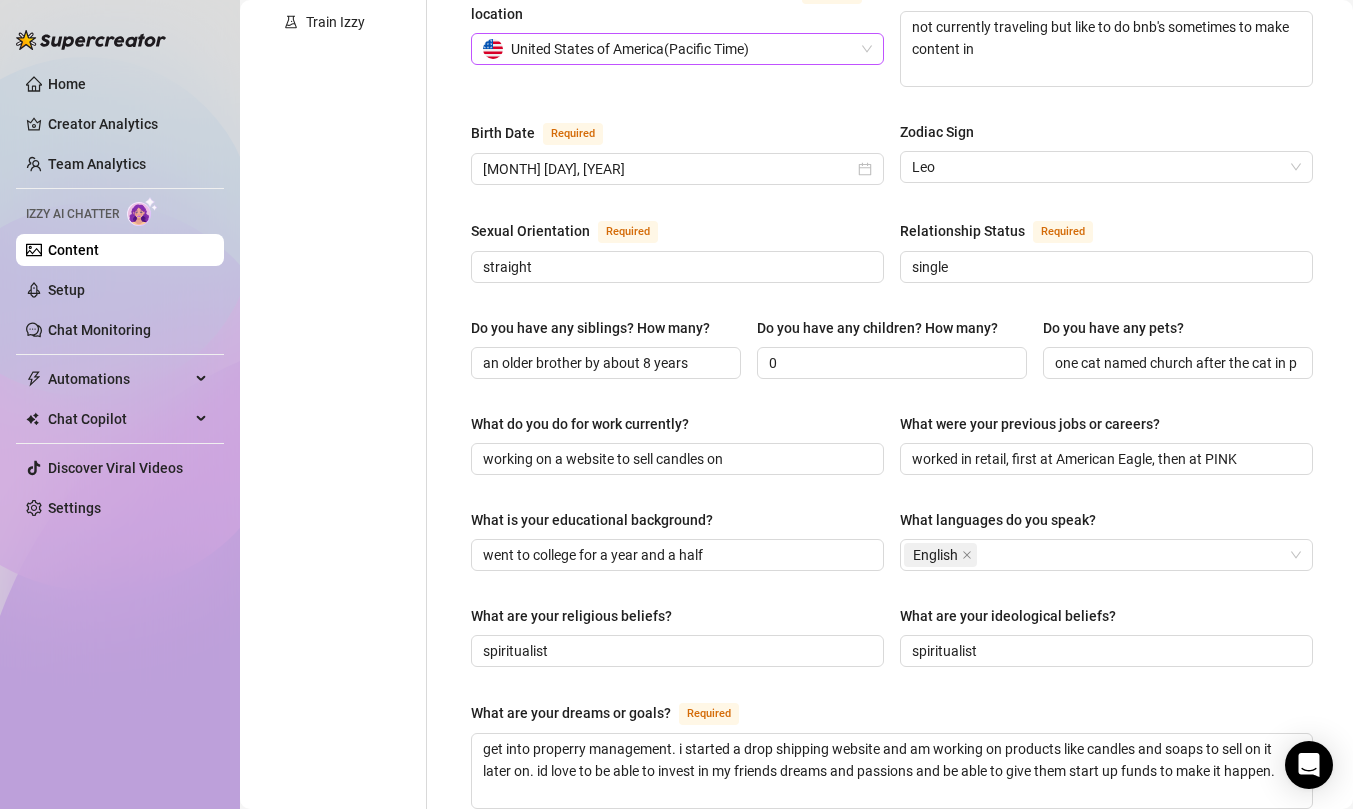 scroll, scrollTop: 0, scrollLeft: 0, axis: both 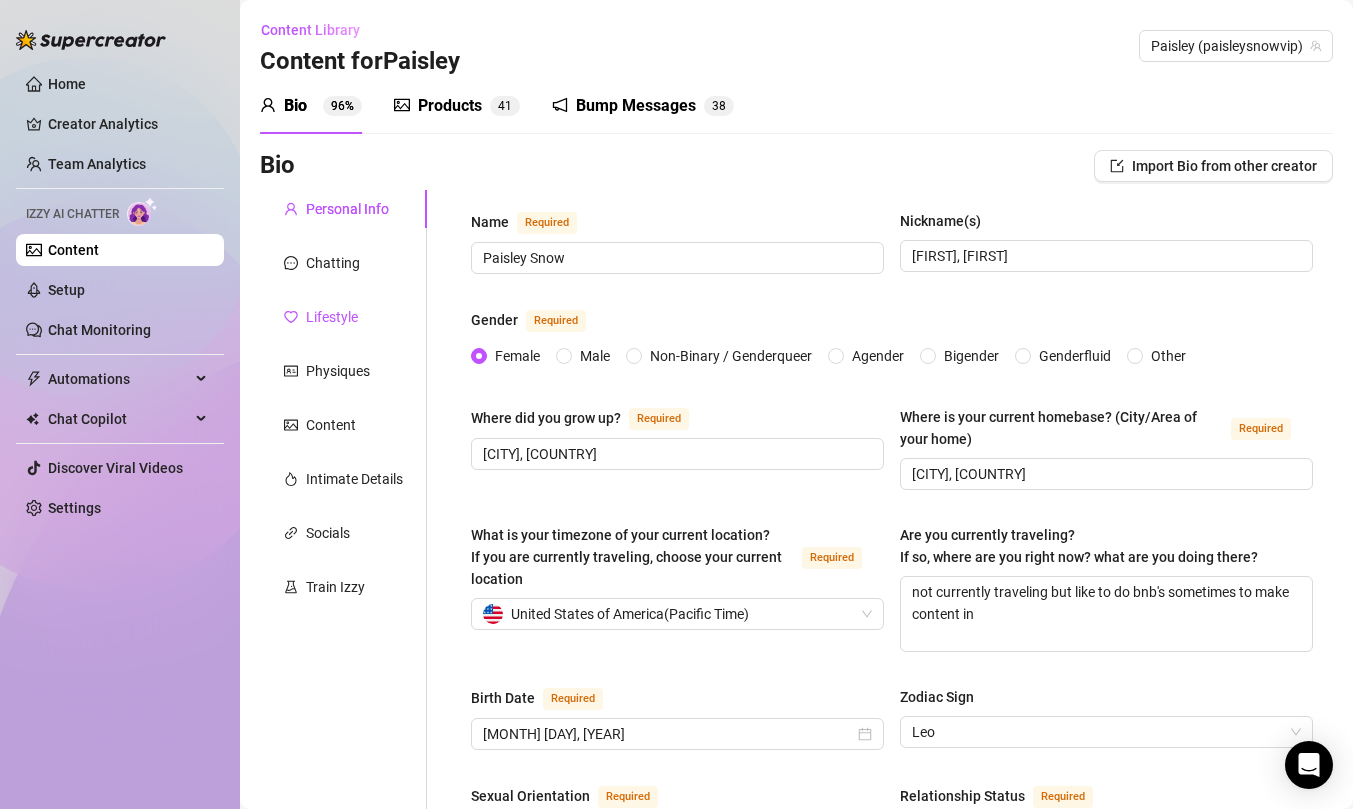 click on "Lifestyle" at bounding box center (332, 317) 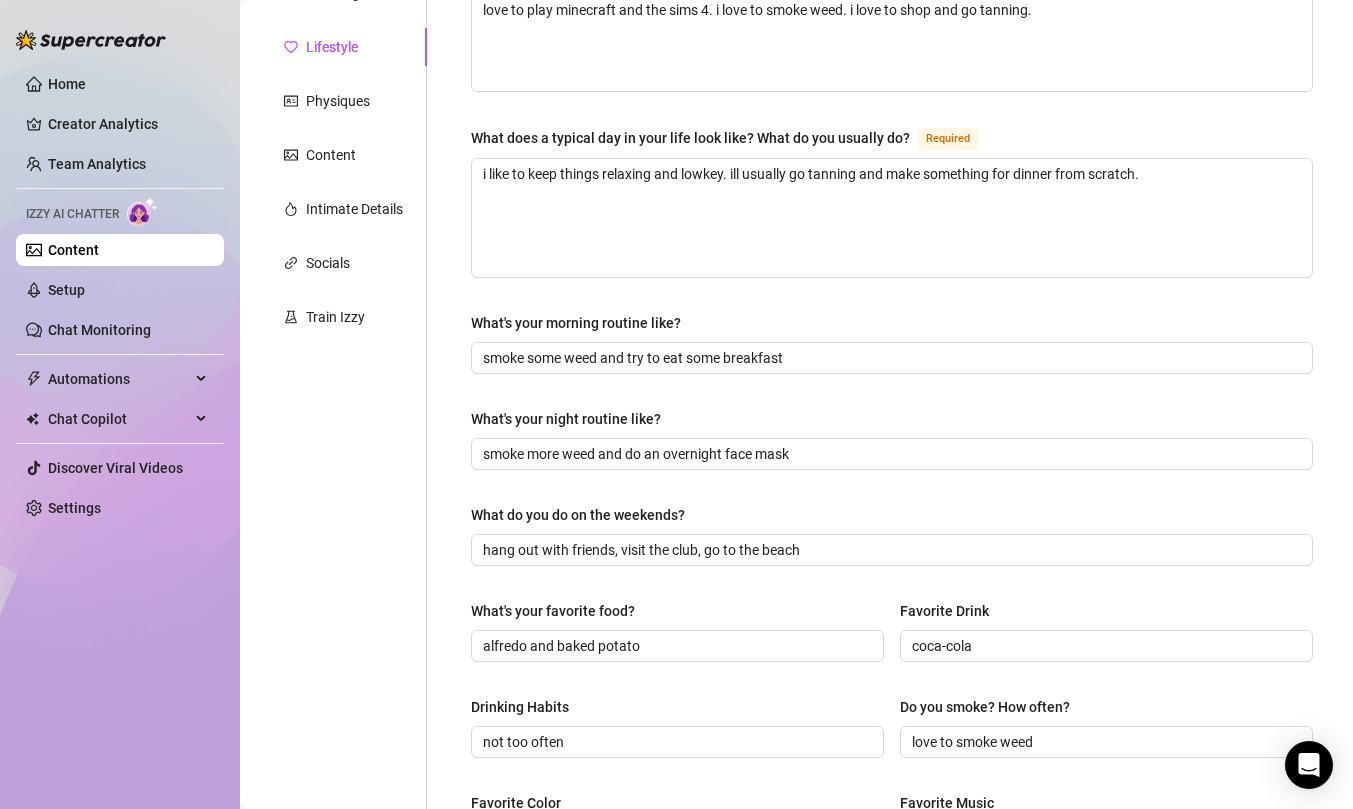 scroll, scrollTop: 0, scrollLeft: 0, axis: both 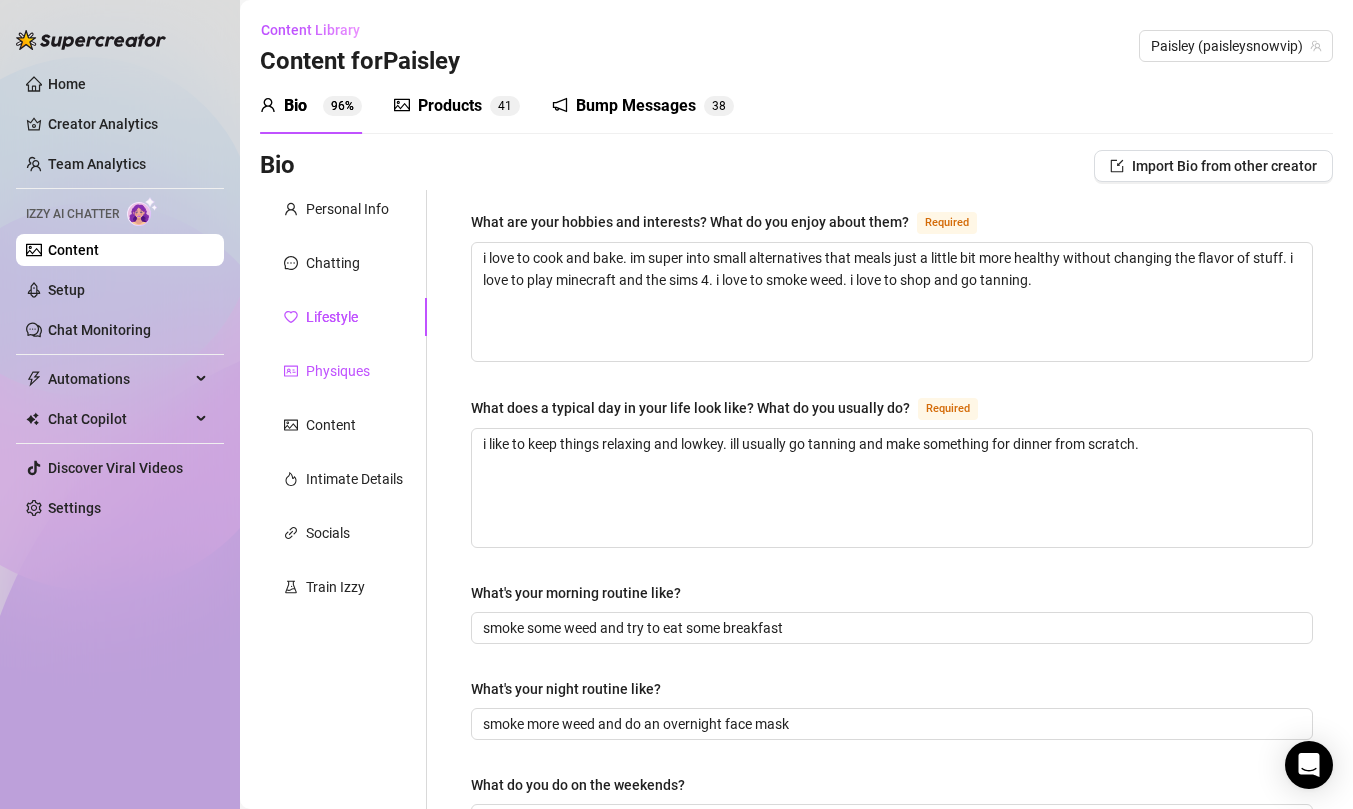click on "Physiques" at bounding box center [338, 371] 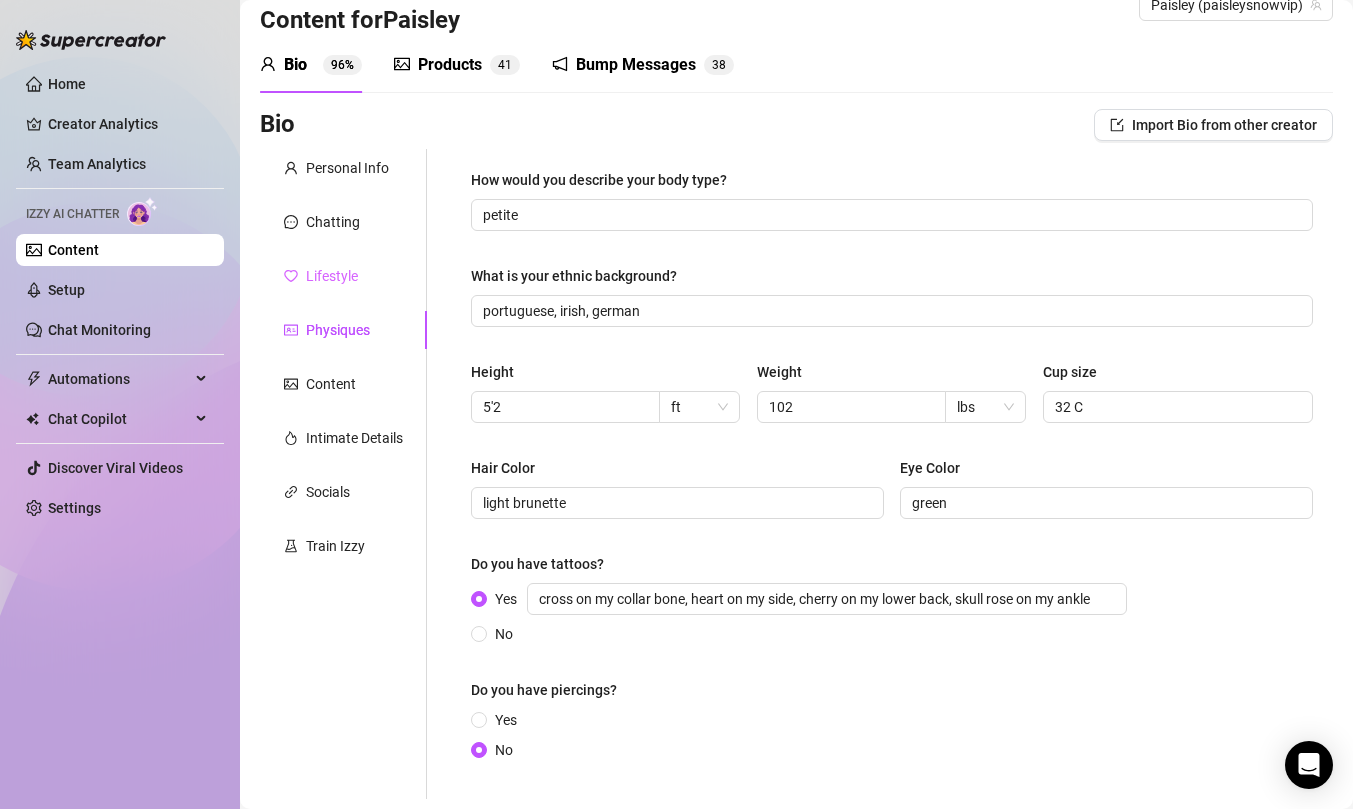 scroll, scrollTop: 0, scrollLeft: 0, axis: both 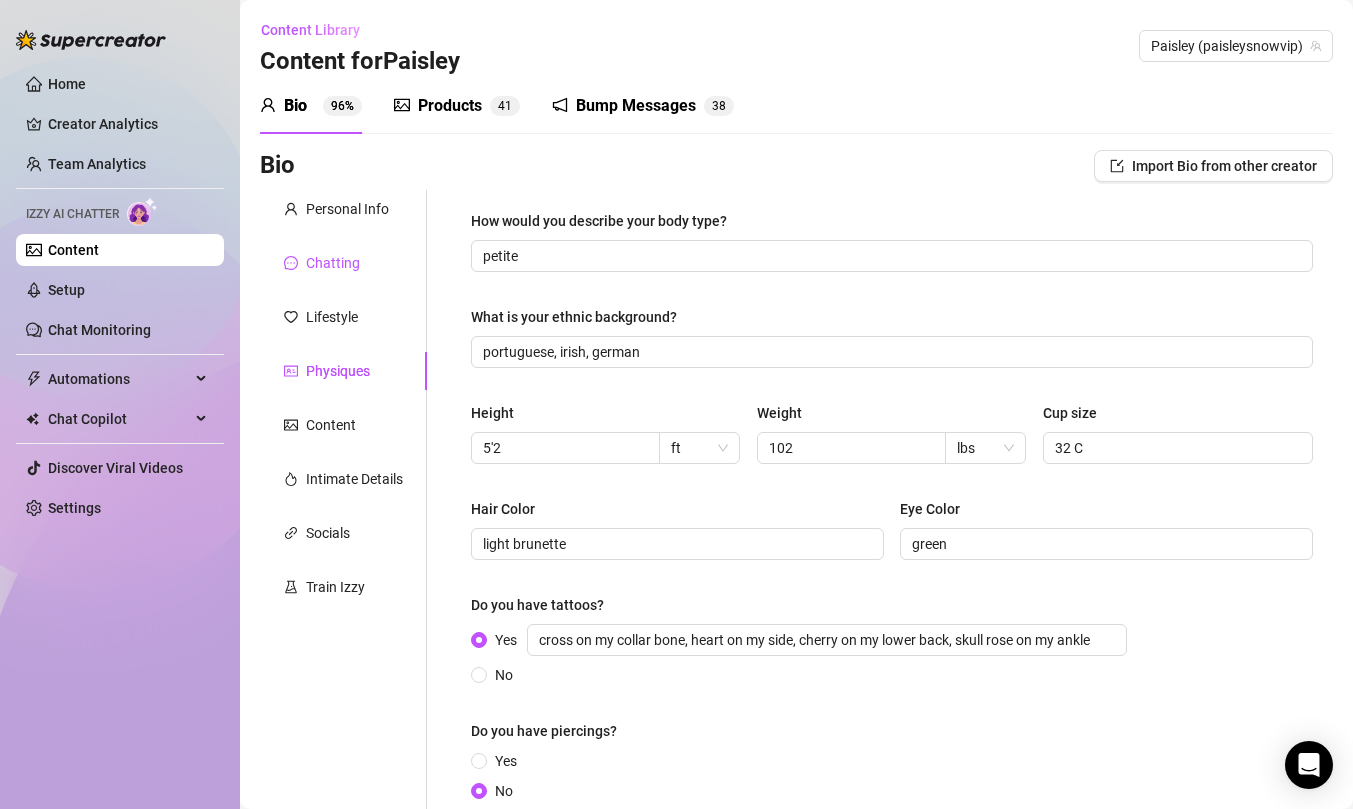 click on "Chatting" at bounding box center (333, 263) 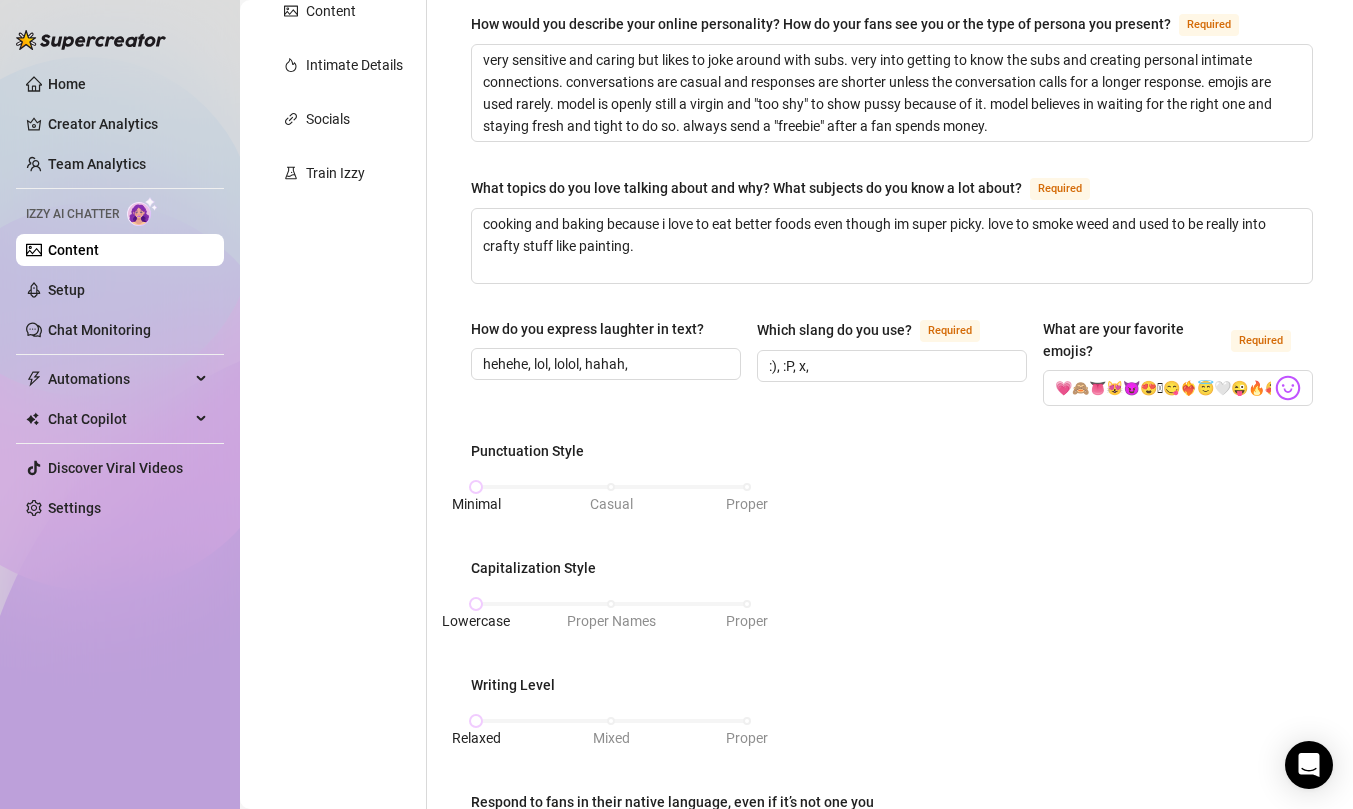 scroll, scrollTop: 0, scrollLeft: 0, axis: both 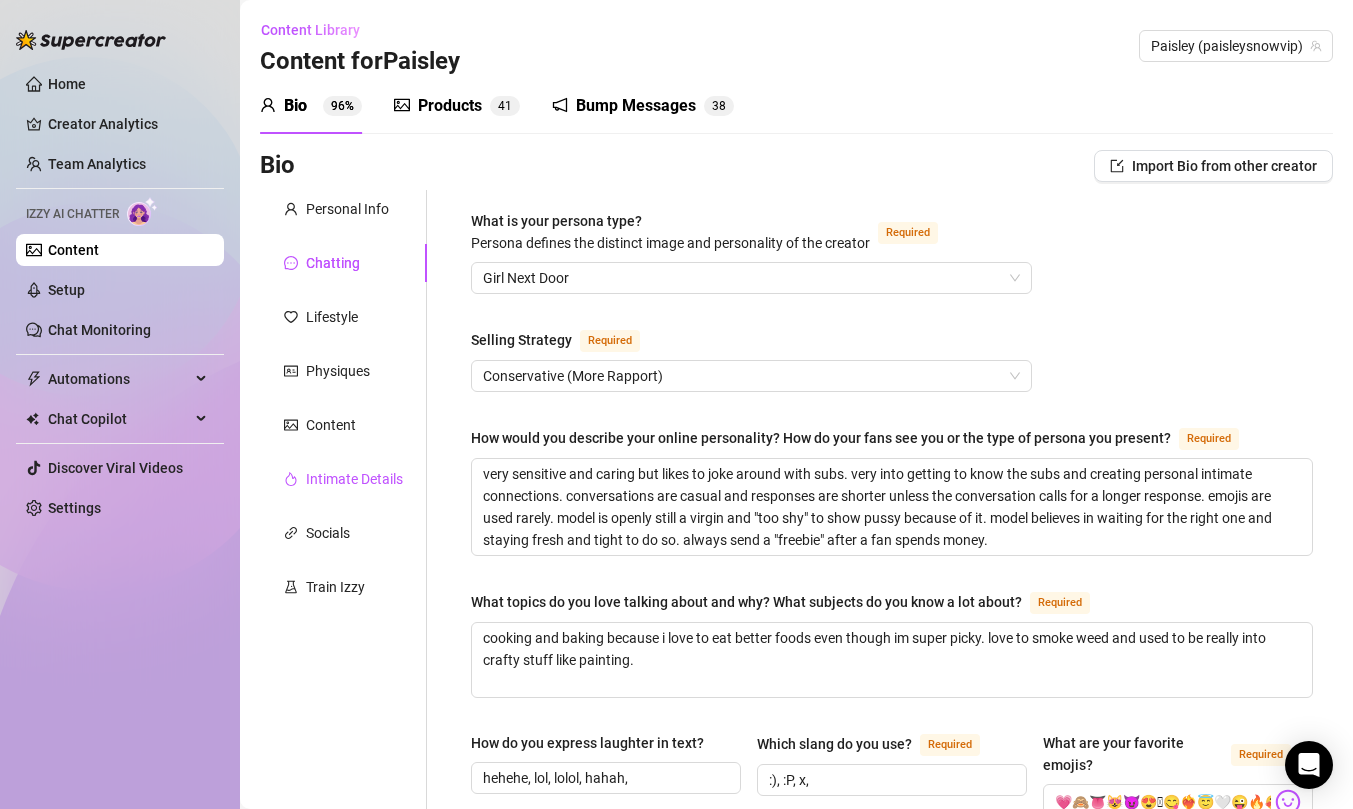 click on "Intimate Details" at bounding box center (354, 479) 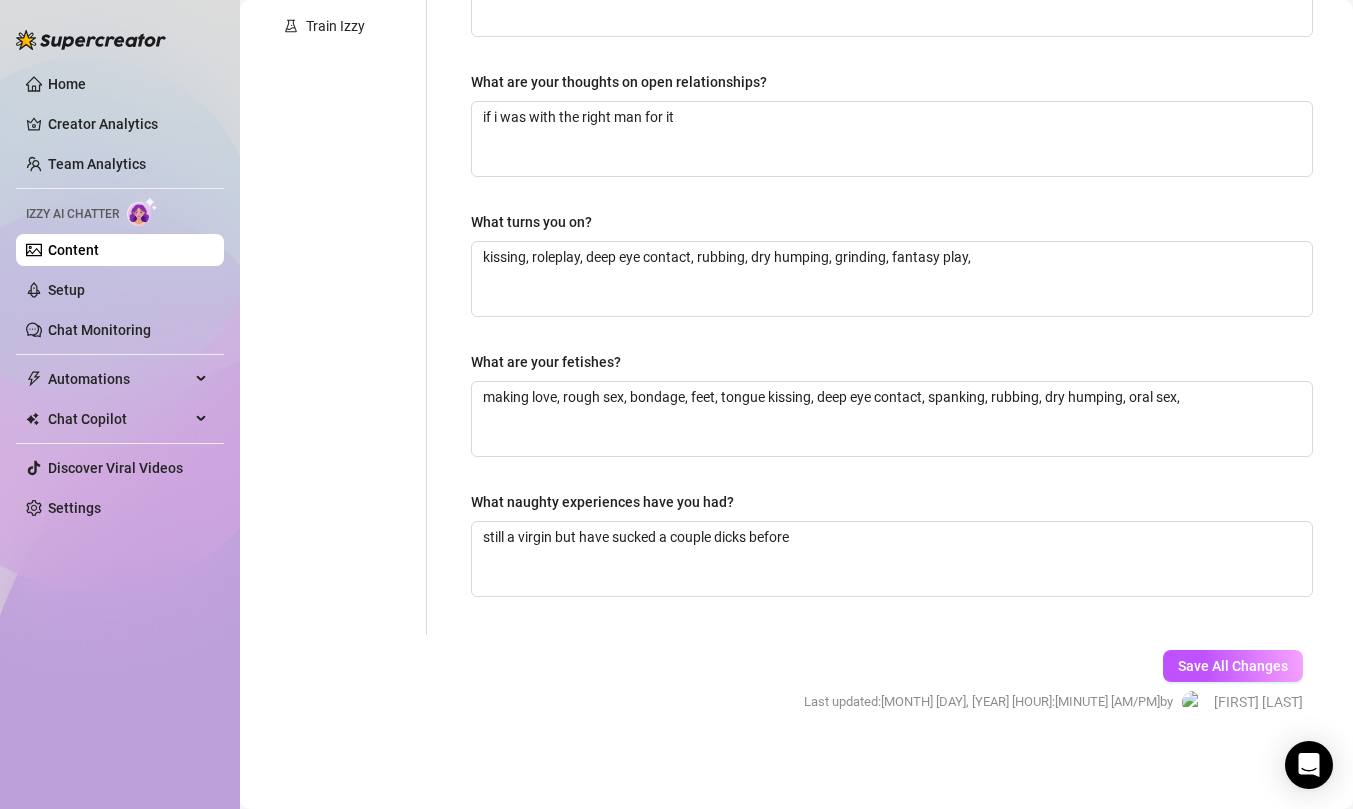 scroll, scrollTop: 0, scrollLeft: 0, axis: both 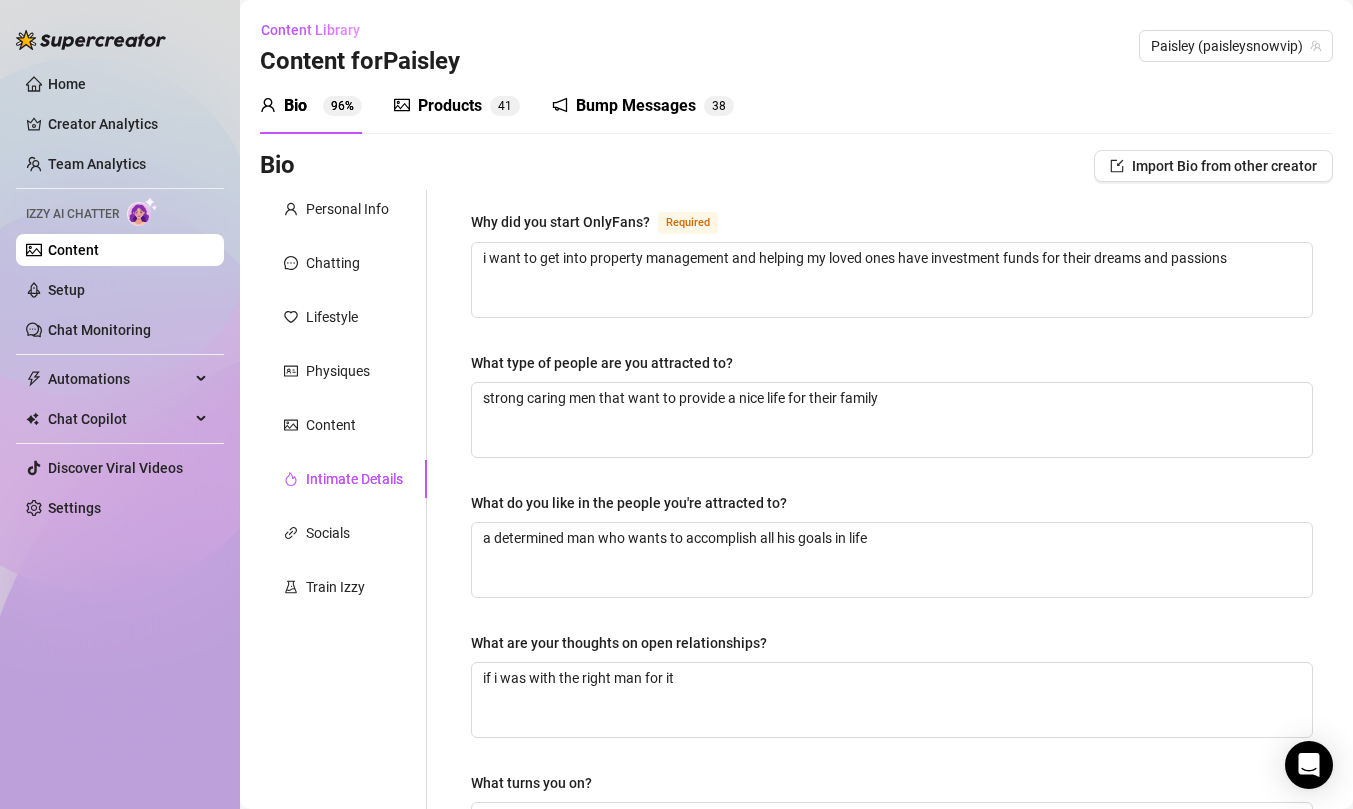 click on "Products" at bounding box center [450, 106] 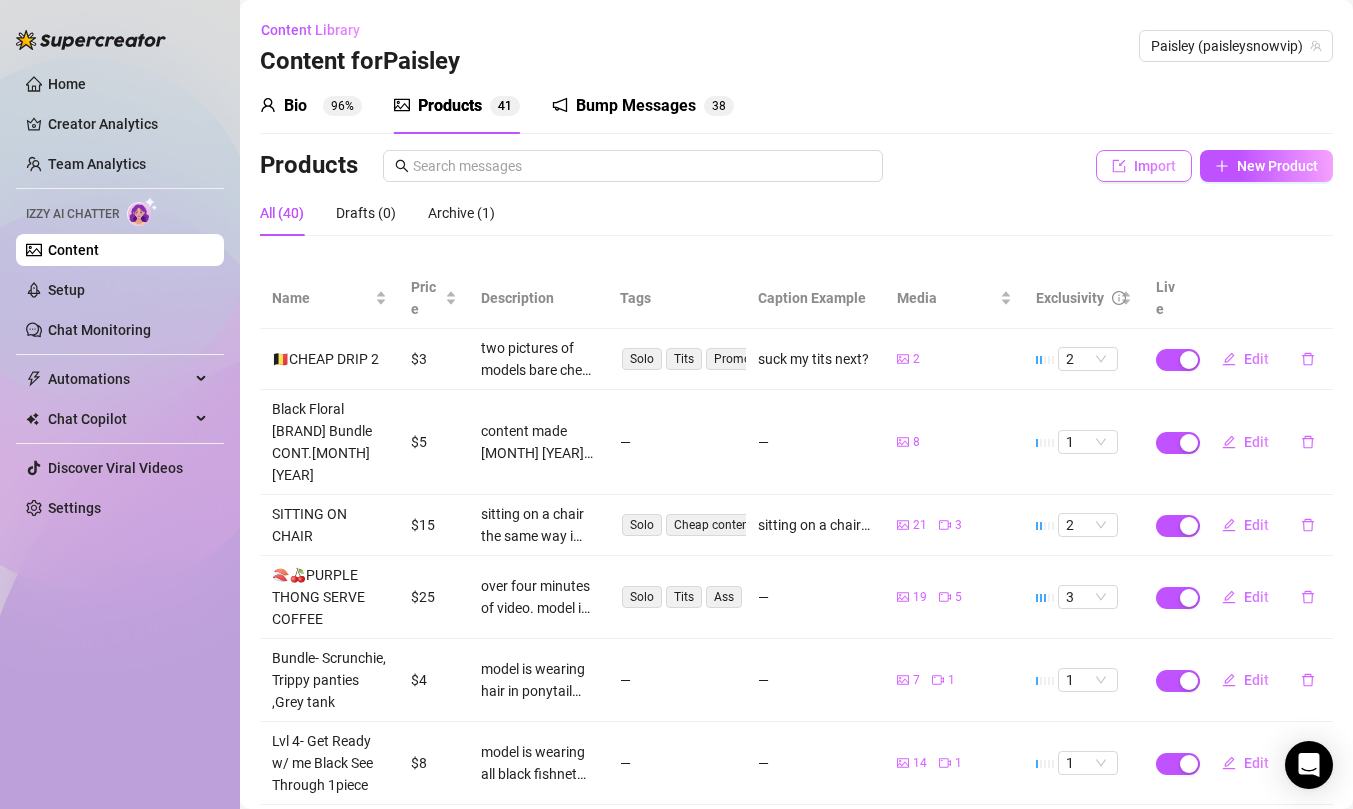click on "Import" at bounding box center (1144, 166) 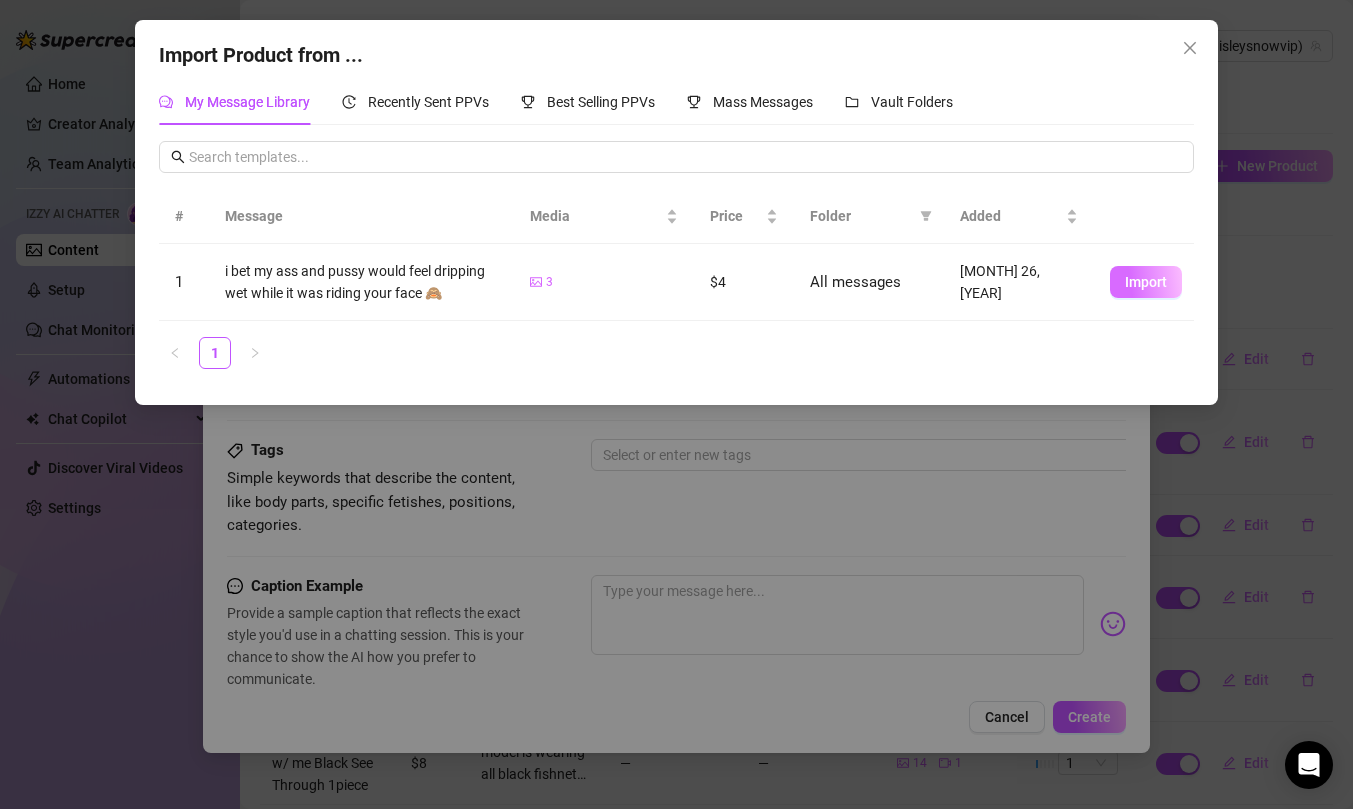 click on "Import" at bounding box center (1146, 282) 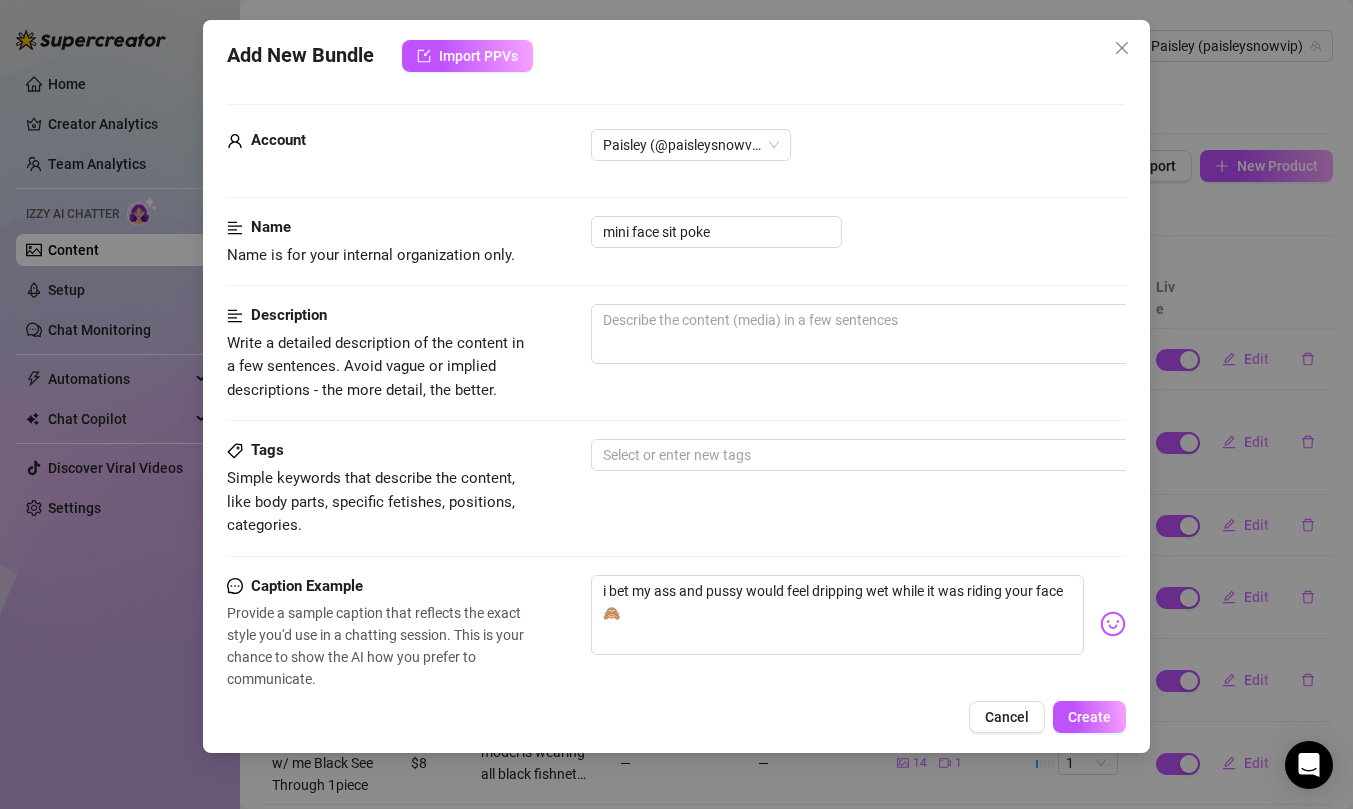 scroll, scrollTop: 588, scrollLeft: 0, axis: vertical 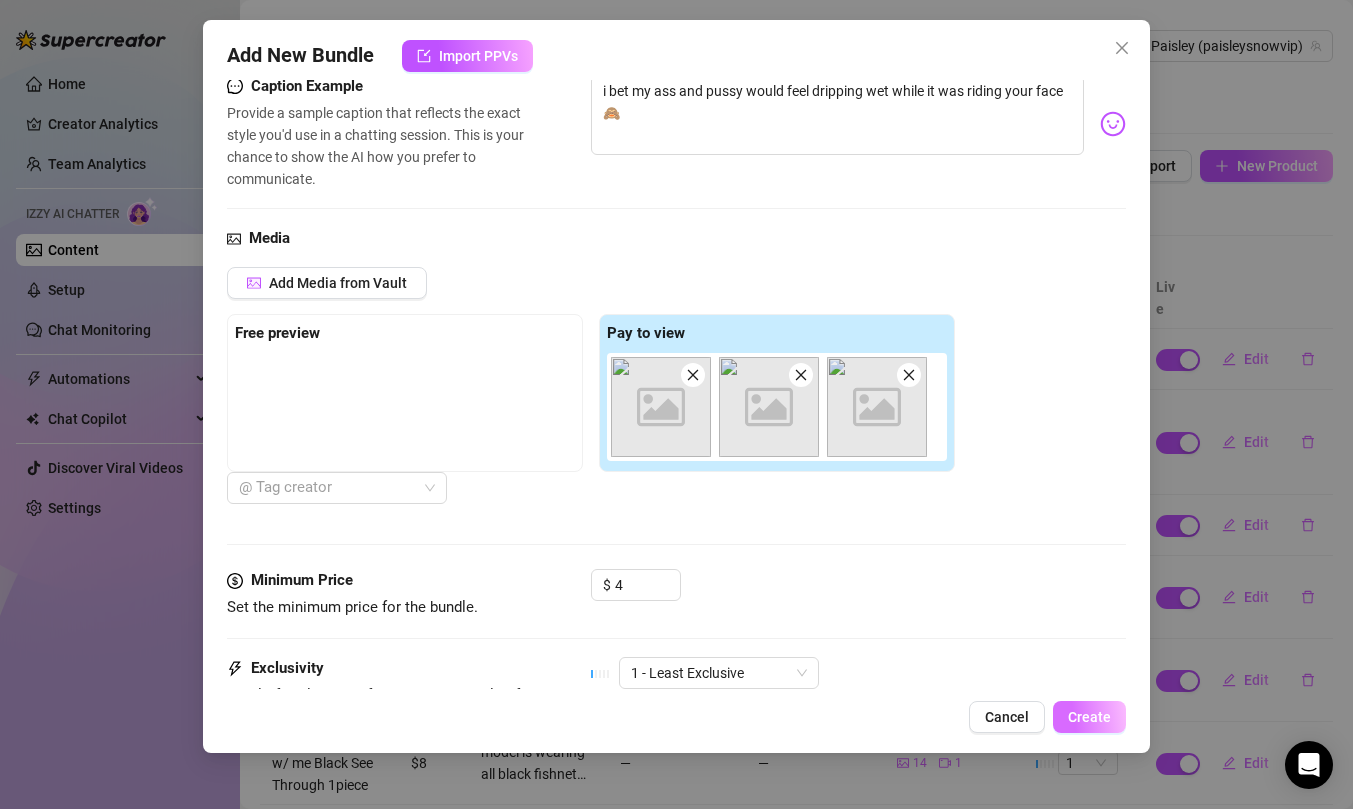 click on "Create" at bounding box center (1089, 717) 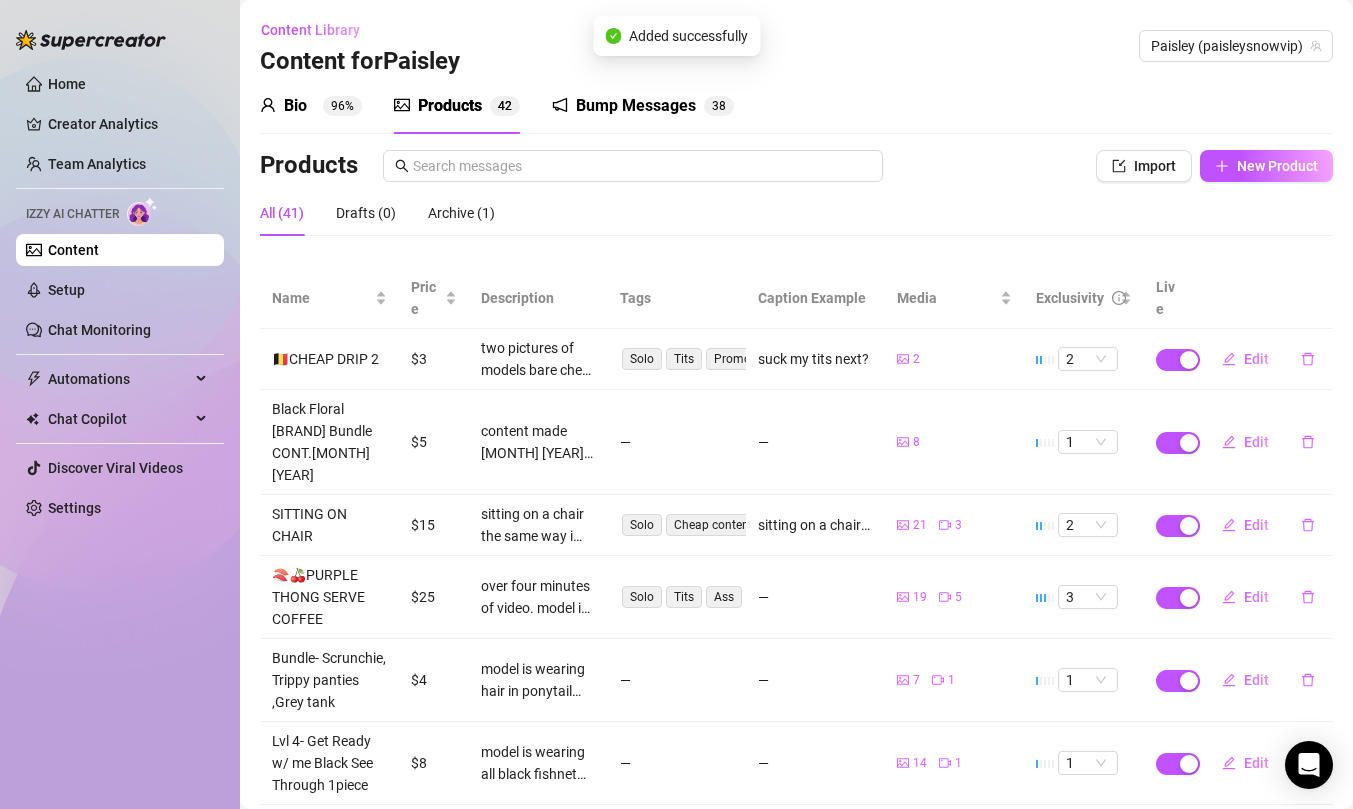click on "Bio   96% Products 4 2 Bump Messages 3 8 Bio Import Bio from other creator Personal Info Chatting Lifestyle Physiques Content Intimate Details Socials Train Izzy Name Required Paisley Snow Nickname(s) Paisley, chloe Gender Required Female Male Non-Binary / Genderqueer Agender Bigender Genderfluid Other Where did you grow up? Required New hampshire, united states Where is your current homebase? (City/Area of your home) Required New hampshire, united states What is your timezone of your current location? If you are currently traveling, choose your current location Required United States of America  ( Pacific Time ) Are you currently traveling? If so, where are you right now? what are you doing there? not currently traveling but like to do bnb's sometimes to make content in Birth Date Required August 20th, 2001 Zodiac Sign Leo Sexual Orientation Required straight Relationship Status Required single Do you have any siblings? How many? an older brother by about 8 years Do you have any children? How many? 0 English" at bounding box center (796, 591) 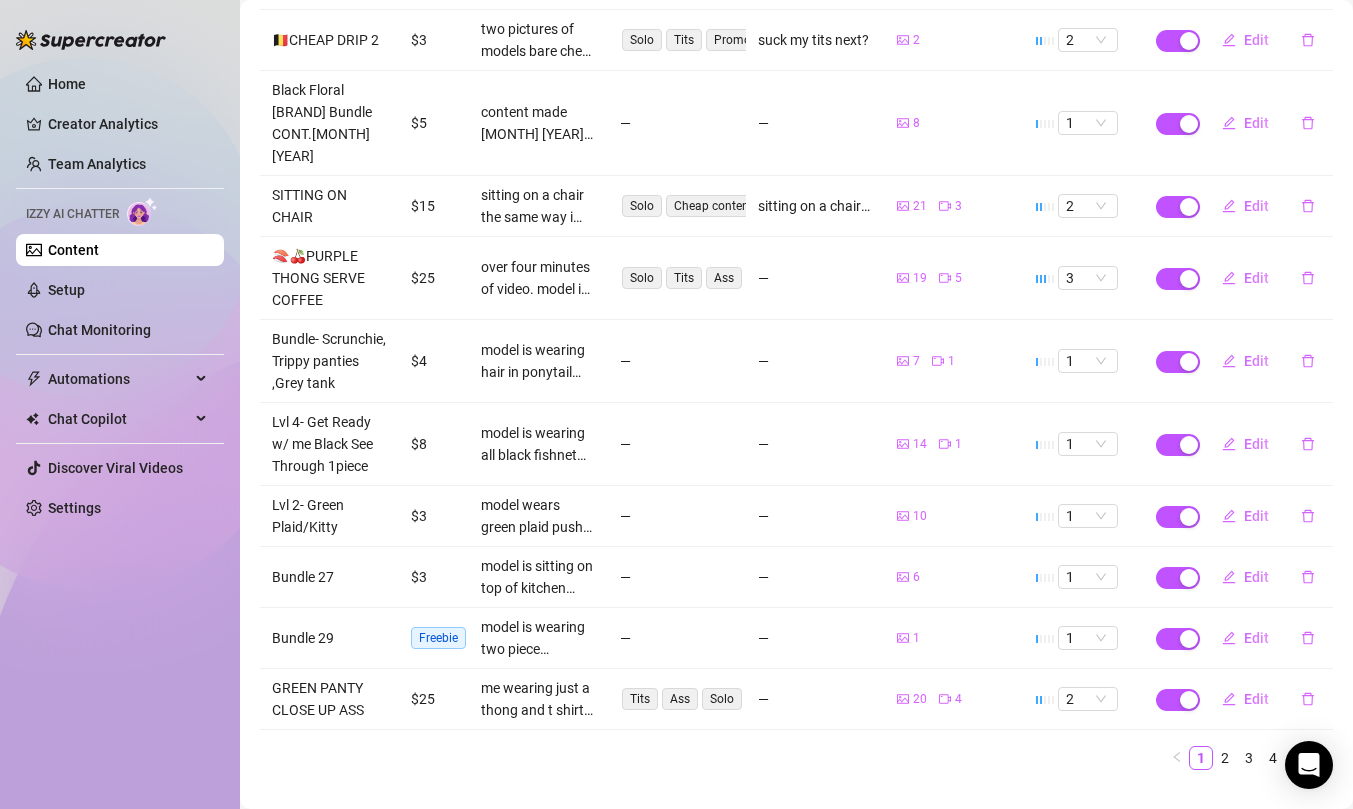 scroll, scrollTop: 334, scrollLeft: 0, axis: vertical 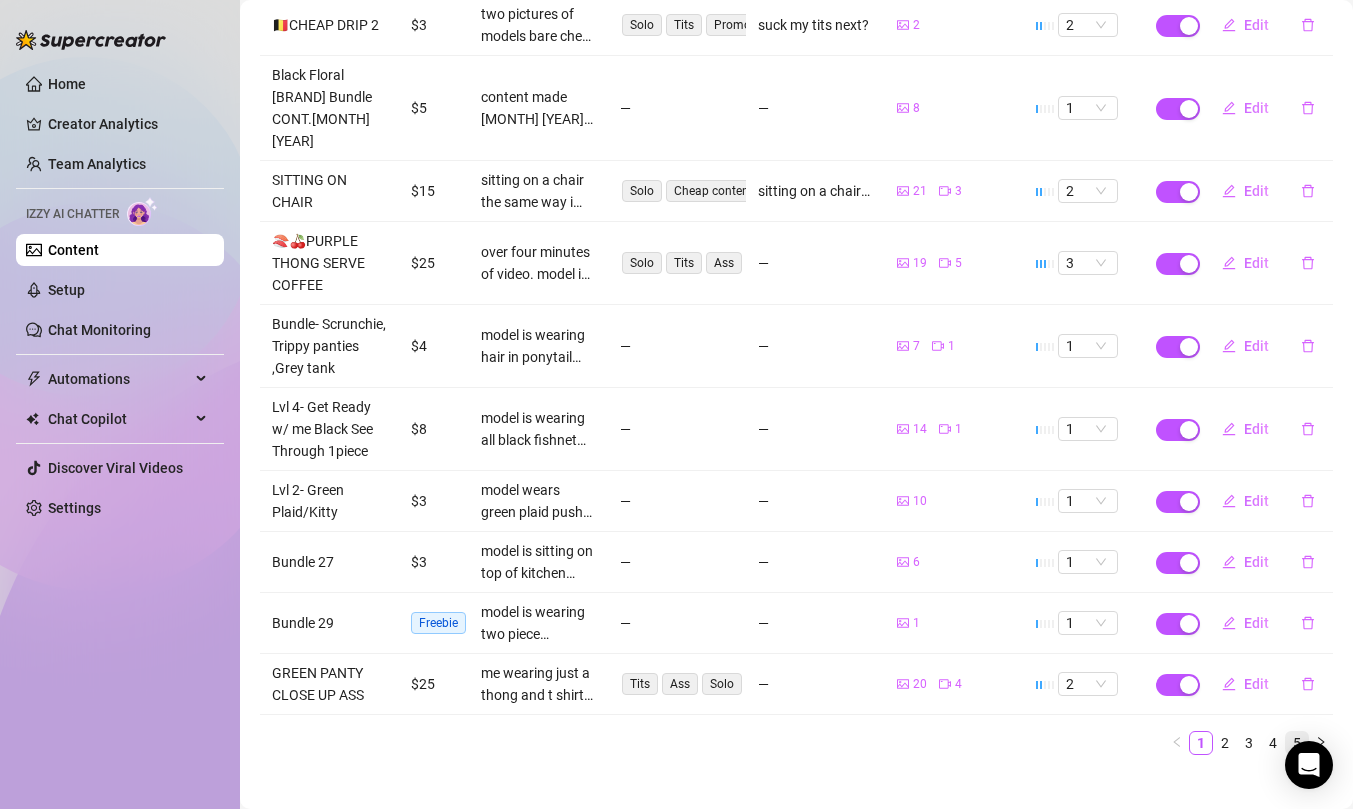 click on "5" at bounding box center (1297, 743) 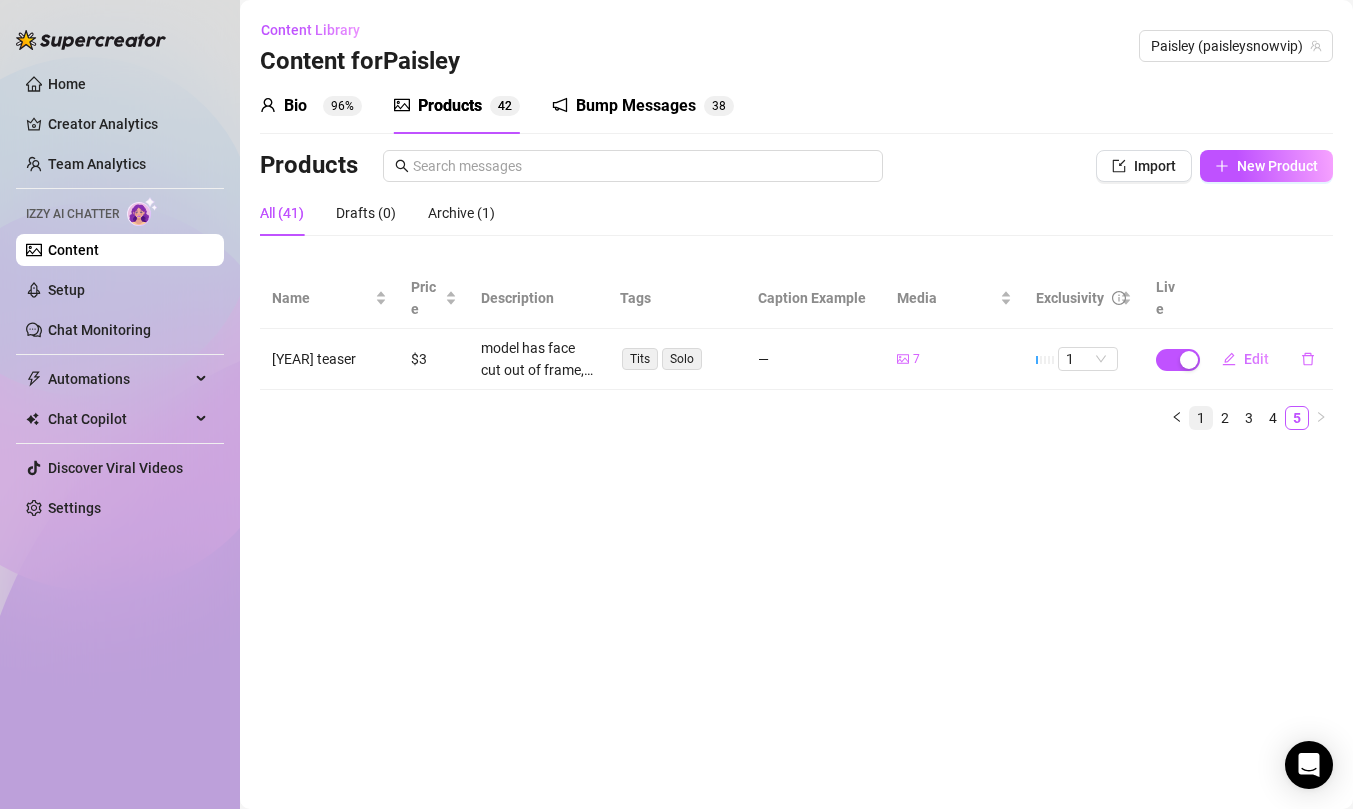 click on "1" at bounding box center [1201, 418] 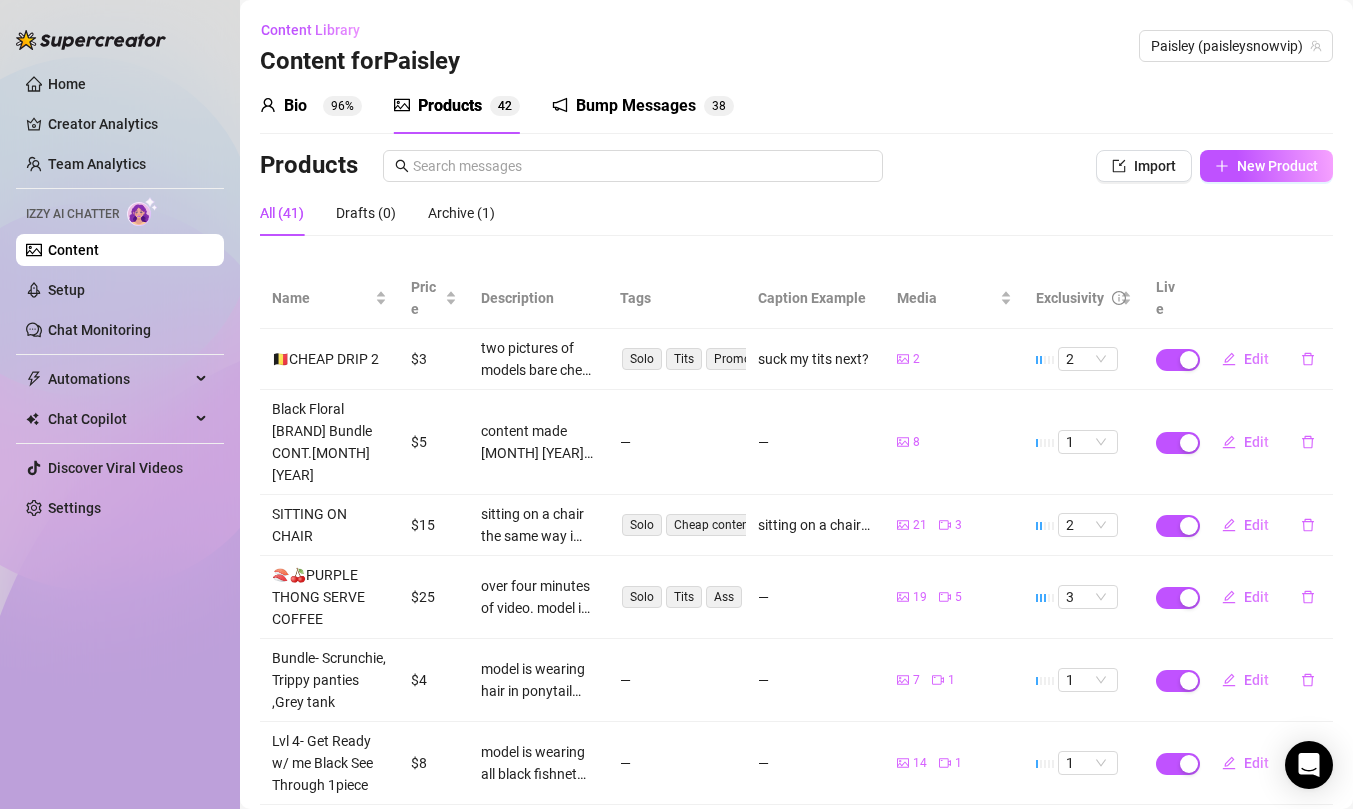 click on "Bio   96% Products 4 2 Bump Messages 3 8 Bio Import Bio from other creator Personal Info Chatting Lifestyle Physiques Content Intimate Details Socials Train Izzy Name Required Paisley Snow Nickname(s) Paisley, chloe Gender Required Female Male Non-Binary / Genderqueer Agender Bigender Genderfluid Other Where did you grow up? Required New hampshire, united states Where is your current homebase? (City/Area of your home) Required New hampshire, united states What is your timezone of your current location? If you are currently traveling, choose your current location Required United States of America  ( Pacific Time ) Are you currently traveling? If so, where are you right now? what are you doing there? not currently traveling but like to do bnb's sometimes to make content in Birth Date Required August 20th, 2001 Zodiac Sign Leo Sexual Orientation Required straight Relationship Status Required single Do you have any siblings? How many? an older brother by about 8 years Do you have any children? How many? 0 English" at bounding box center [796, 591] 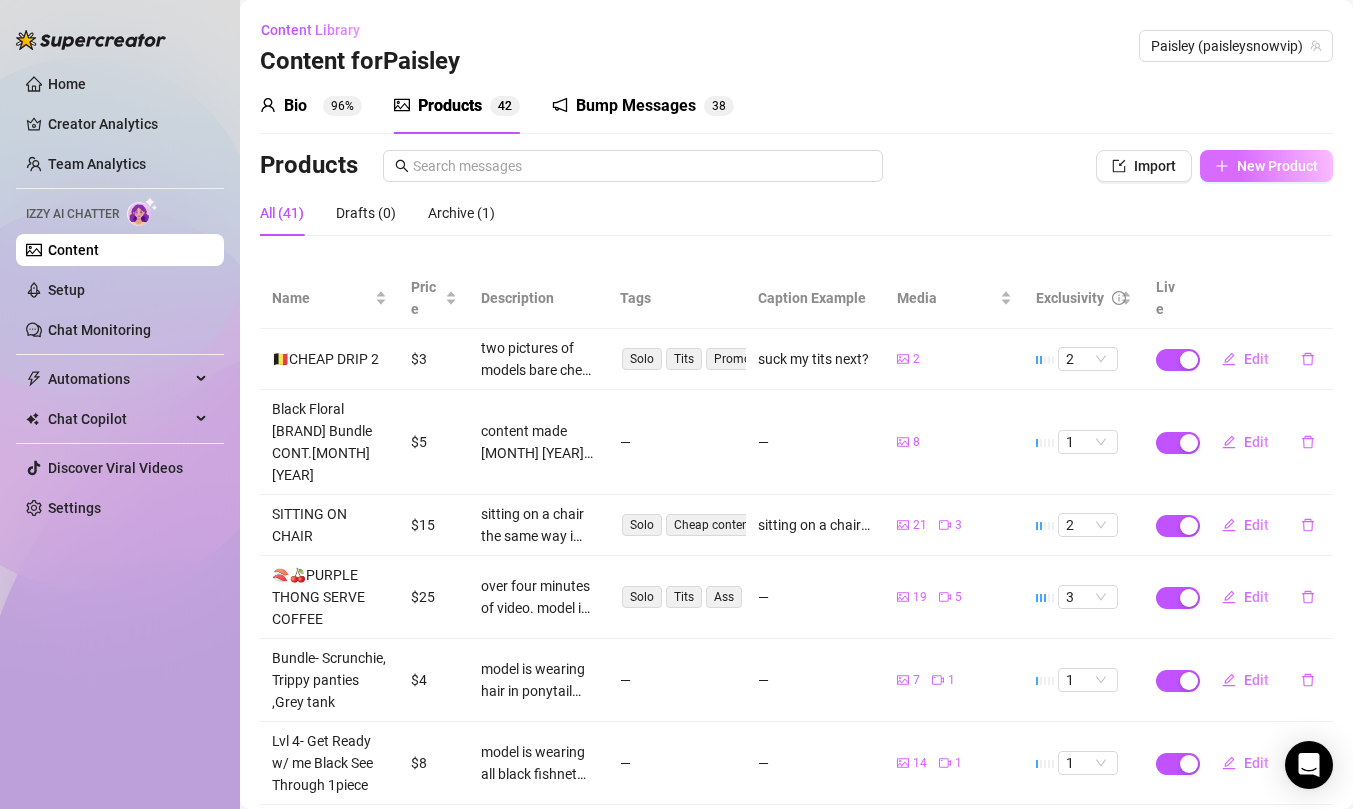 click on "New Product" at bounding box center [1277, 166] 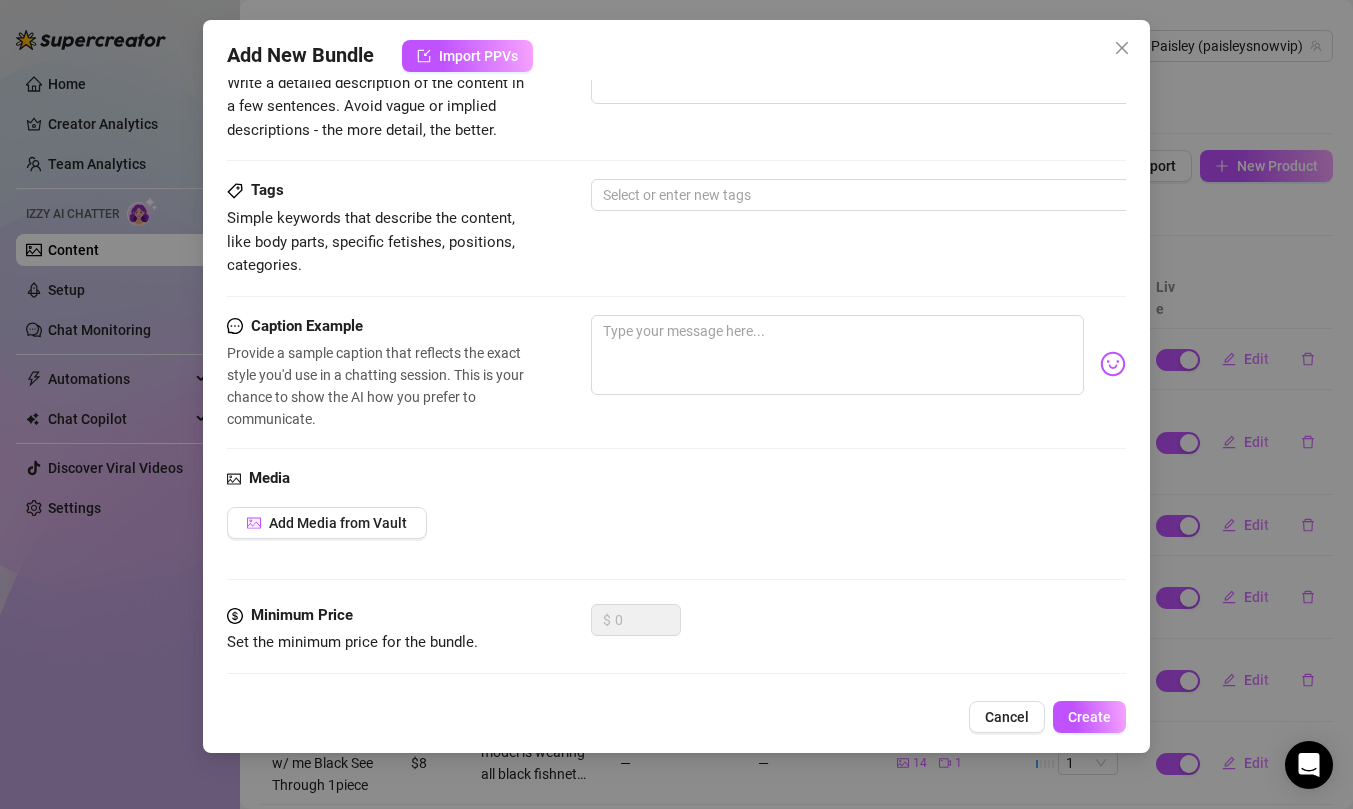 scroll, scrollTop: 352, scrollLeft: 0, axis: vertical 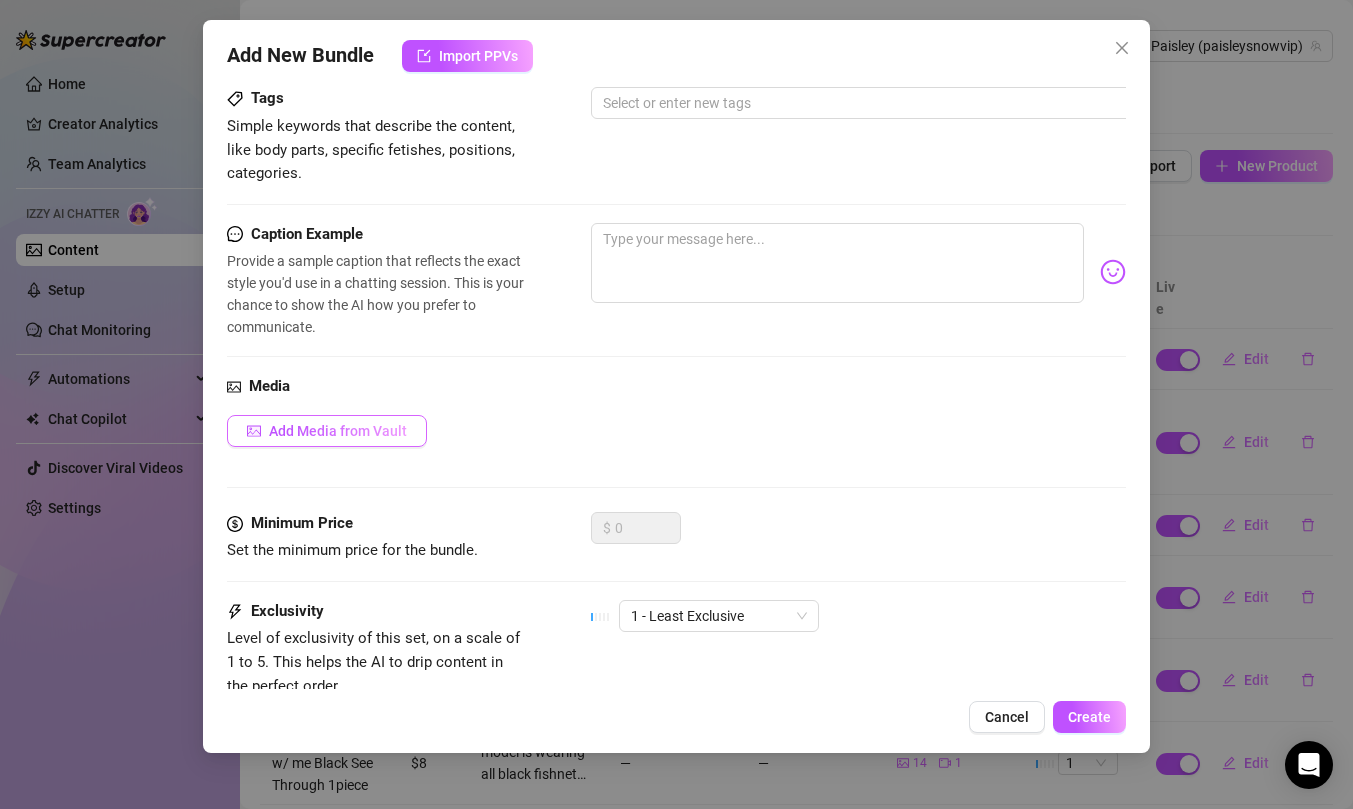 click on "Add Media from Vault" at bounding box center [327, 431] 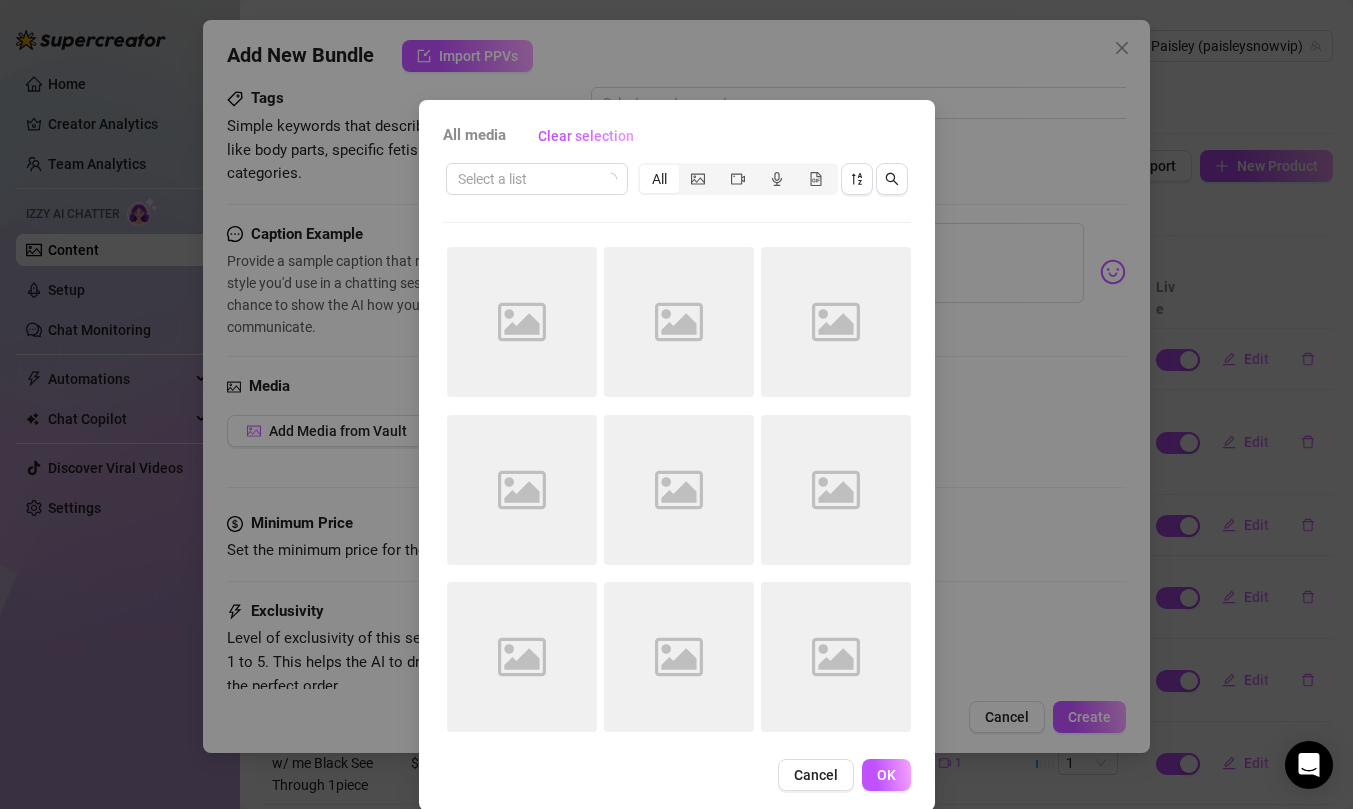 click on "Image placeholder Image placeholder Image placeholder Image placeholder Image placeholder Image placeholder Image placeholder Image placeholder Image placeholder" at bounding box center [677, 497] 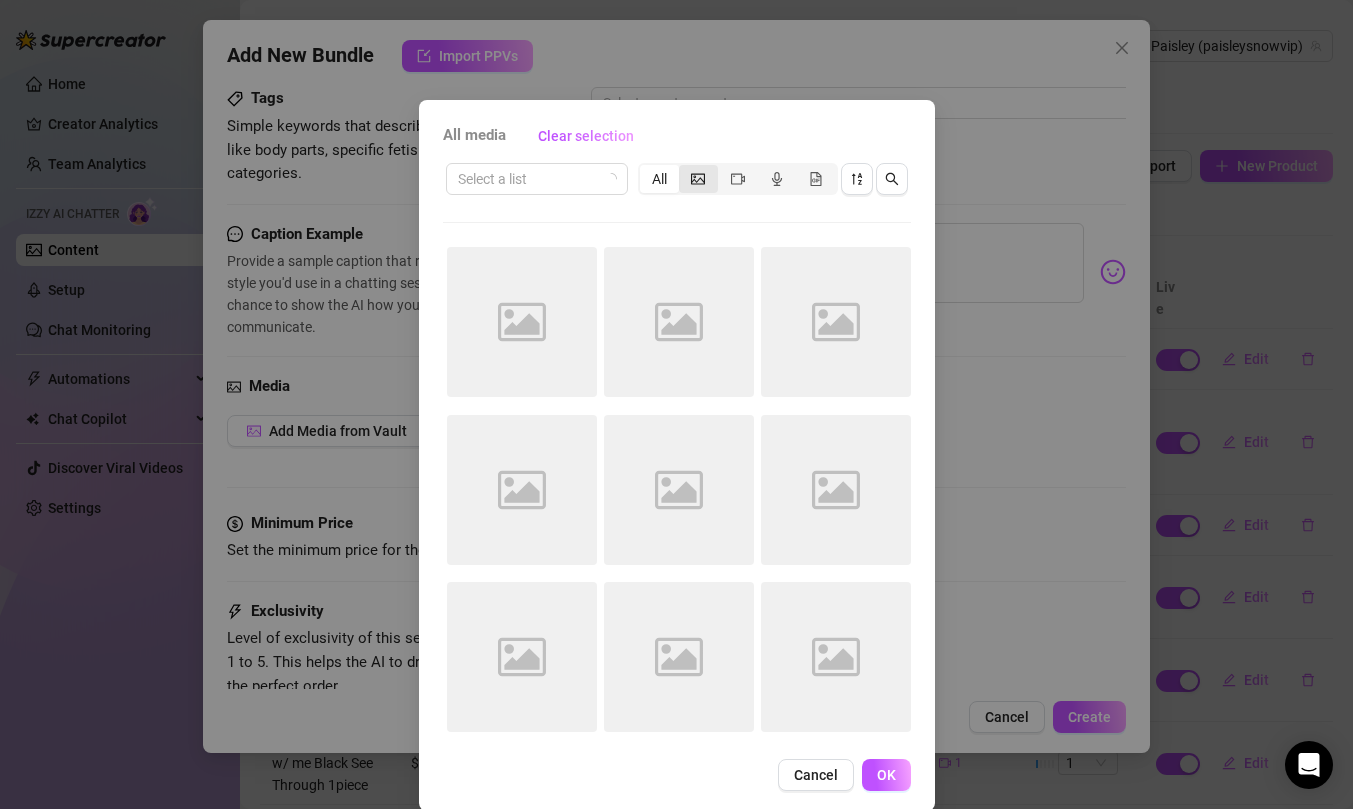 click 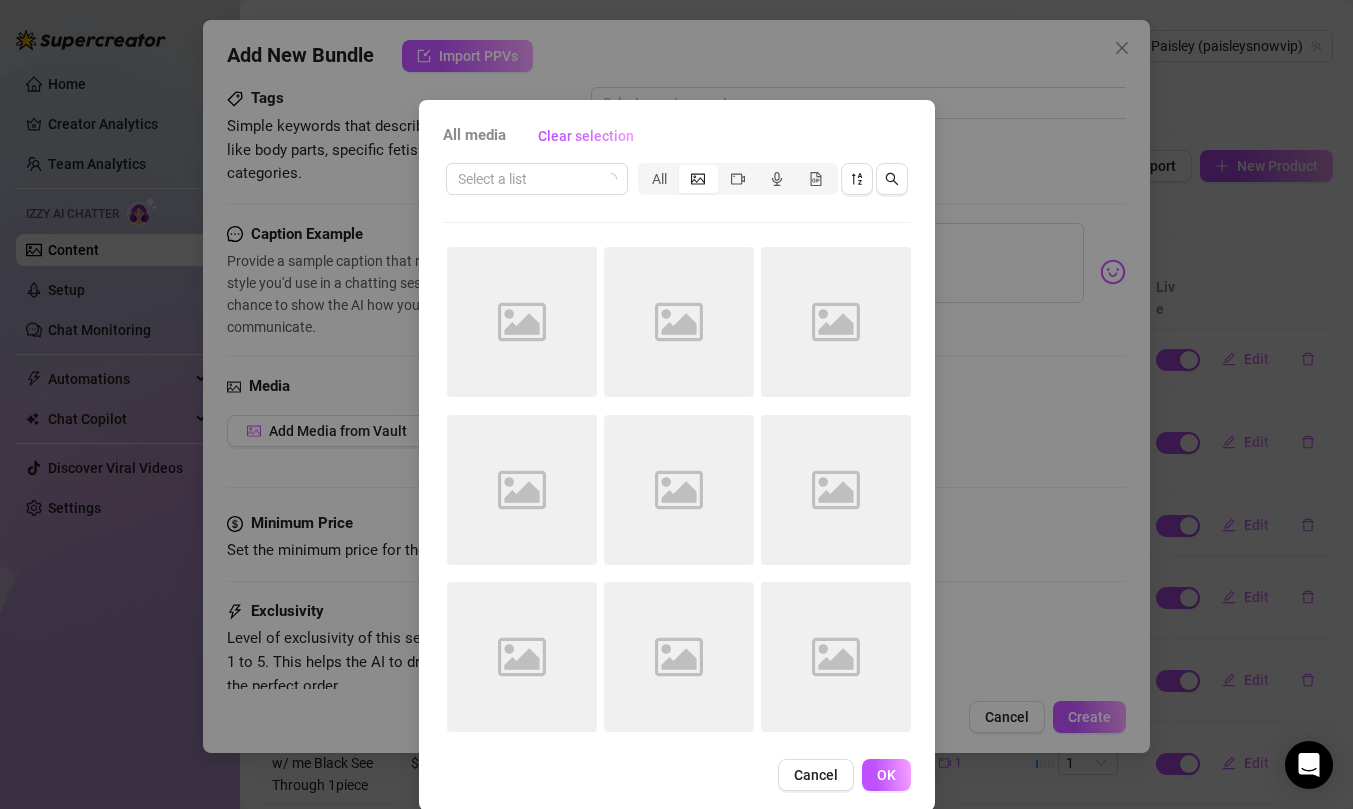 click on "All media Clear selection Select a list All Image placeholder Image placeholder Image placeholder Image placeholder Image placeholder Image placeholder Image placeholder Image placeholder Image placeholder Cancel OK" at bounding box center [676, 404] 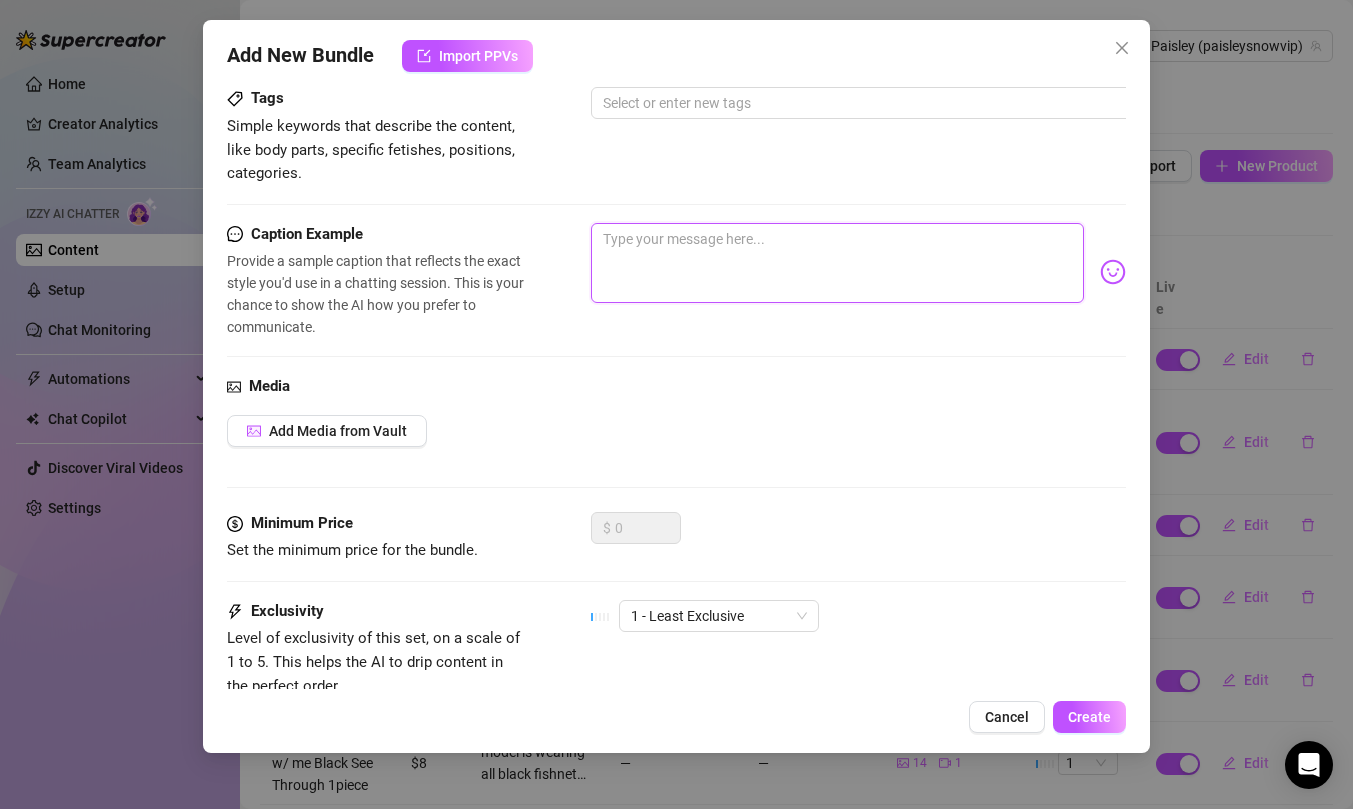 click at bounding box center [837, 263] 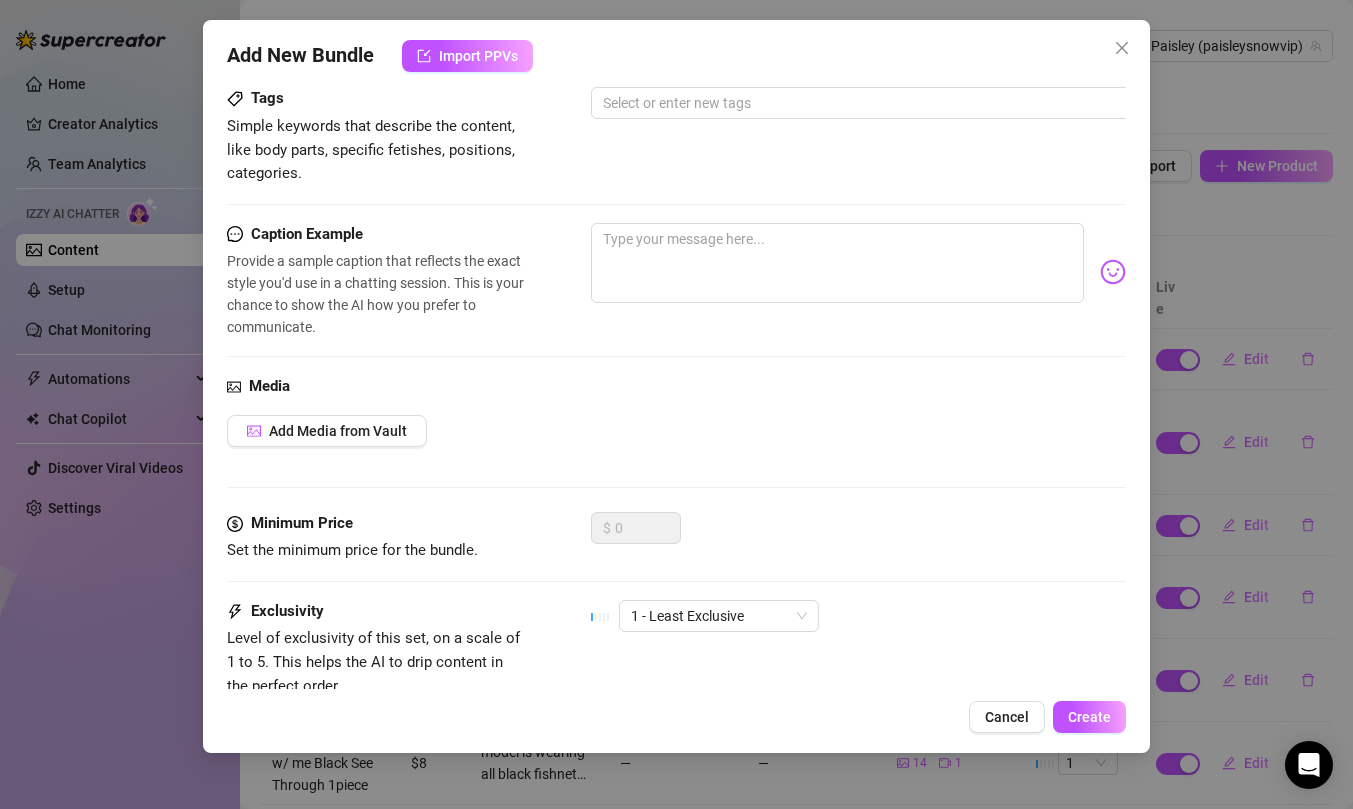 click on "Add New Bundle Import PPVs Account [NAME] (@[USERNAME]) Name Name is for your internal organization only. Bundle 43 Description Write a detailed description of the content in a few sentences. Avoid vague or implied descriptions - the more detail, the better. Tags Simple keywords that describe the content, like body parts, specific fetishes, positions, categories.   Select or enter new tags Caption Example Provide a sample caption that reflects the exact style you'd use in a chatting session. This is your chance to show the AI how you prefer to communicate. Media Add Media from Vault Minimum Price Set the minimum price for the bundle. $ [PRICE] Exclusivity Level of exclusivity of this set, on a scale of 1 to 5. This helps the AI to drip content in the perfect order. 1 - Least Exclusive Message Settings Don't send if the fan purchased this media Cancel Create" at bounding box center [676, 404] 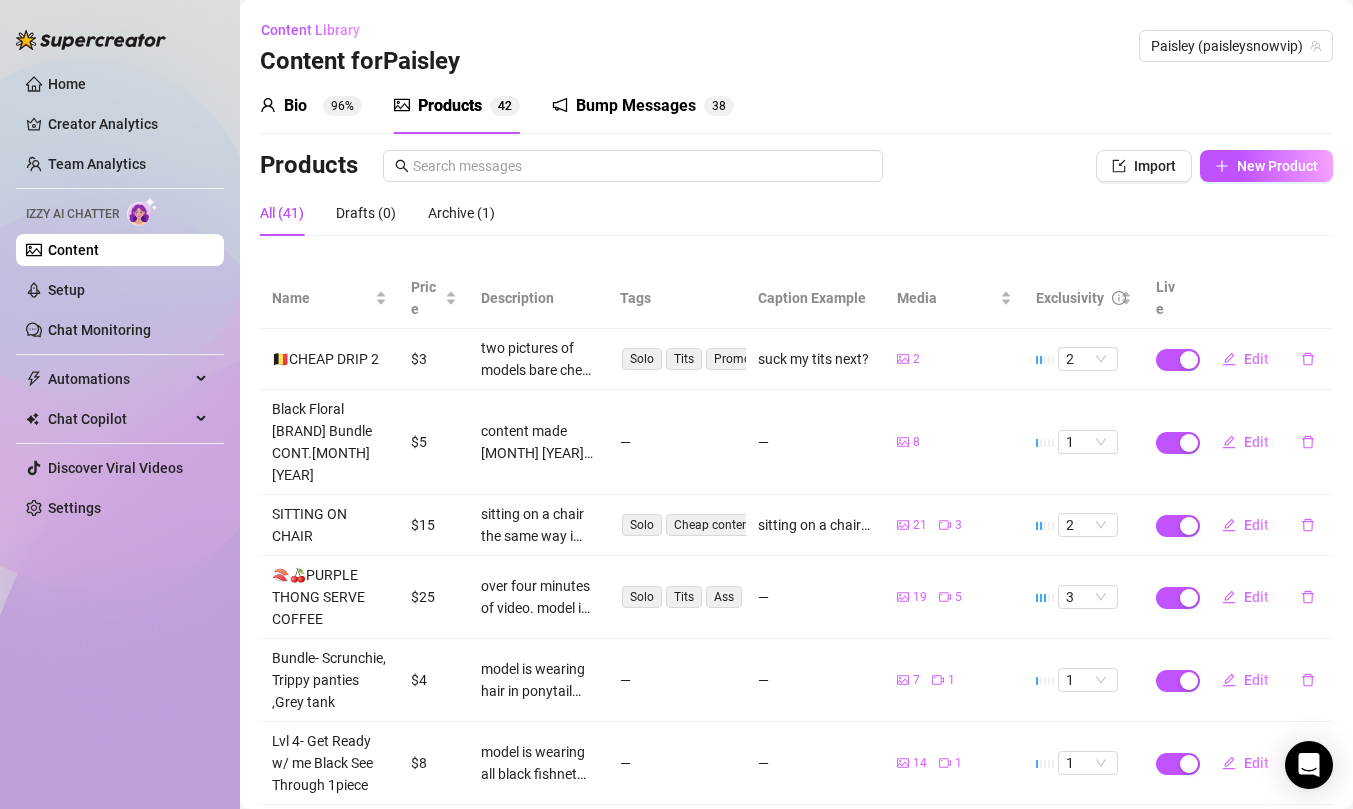 click on "Content" at bounding box center (73, 250) 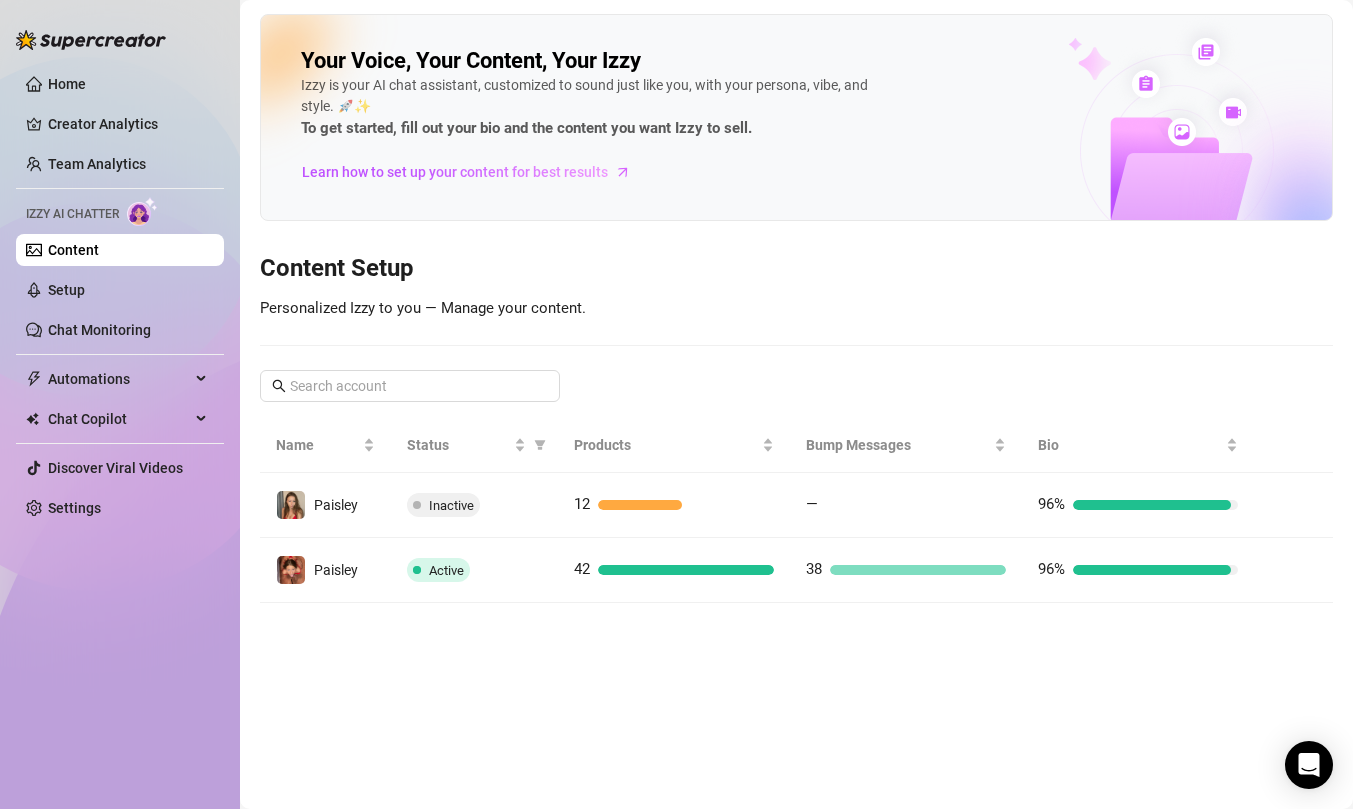 click on "Your Voice, Your Content, Your Izzy Izzy is your AI chat assistant, customized to sound just like you, with your persona, vibe, and style. 🚀✨ To get started, fill out your bio and the content you want Izzy to sell. Learn how to set up your content for best results Content Setup Personalized Izzy to you — Manage your content. Name Status Products Bump Messages Bio Paisley Inactive 12 — 96% Paisley Active 42 38 96%" at bounding box center (796, 308) 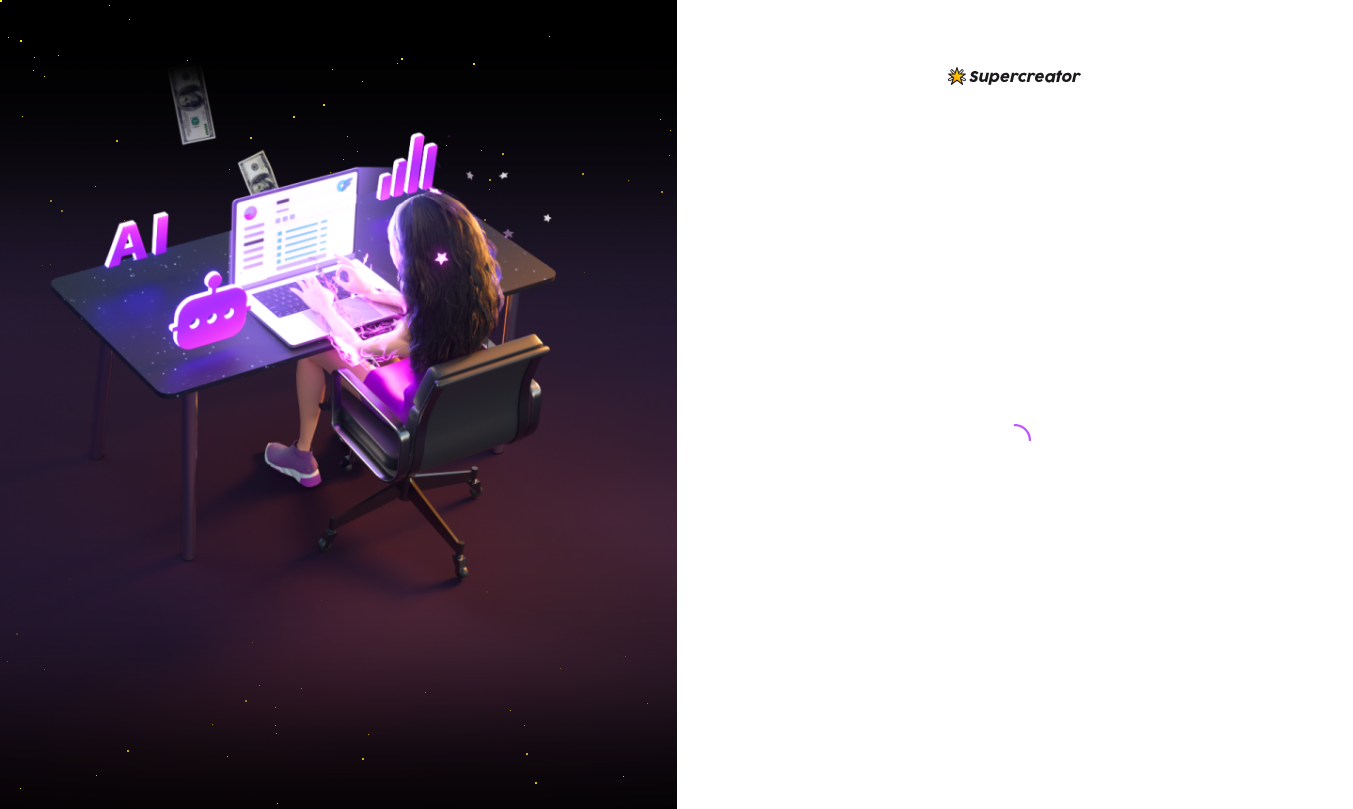 scroll, scrollTop: 0, scrollLeft: 0, axis: both 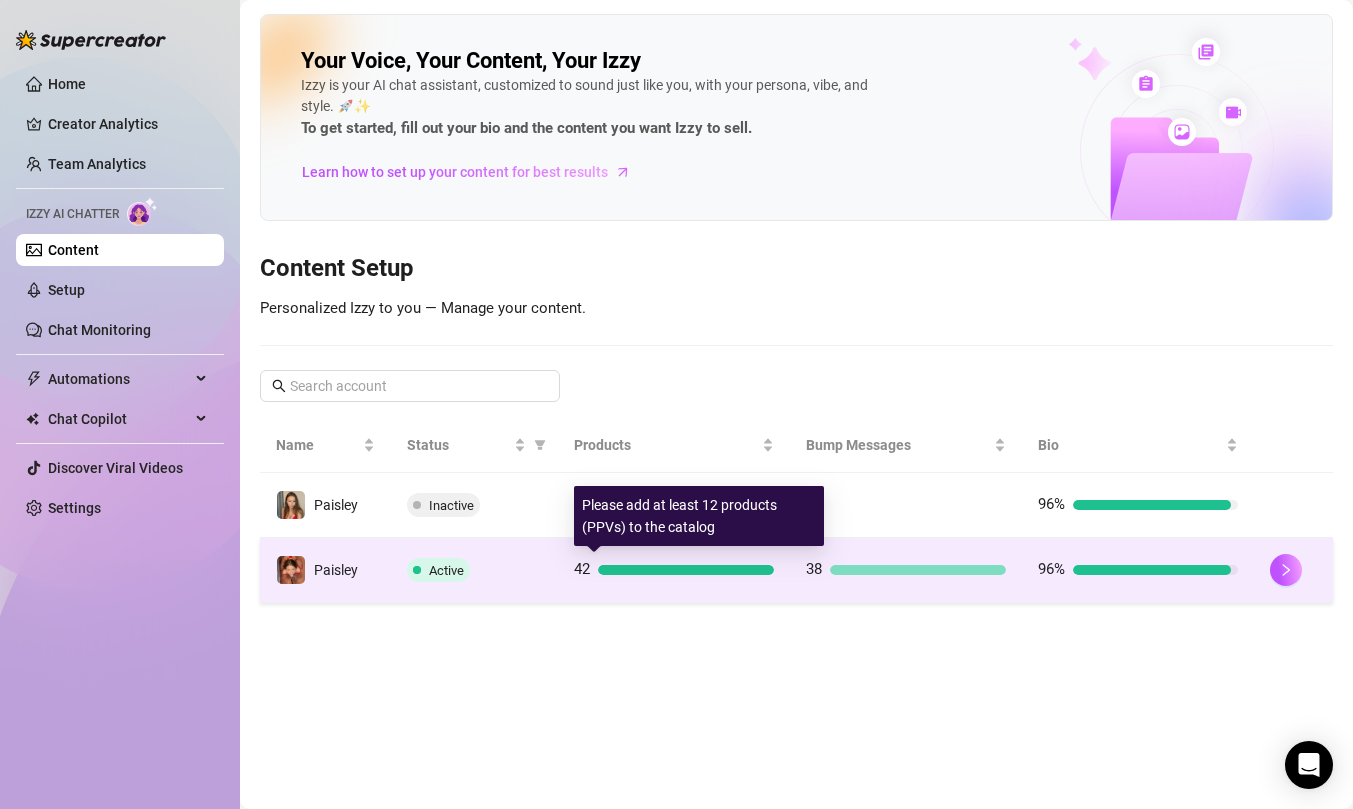 click at bounding box center (686, 570) 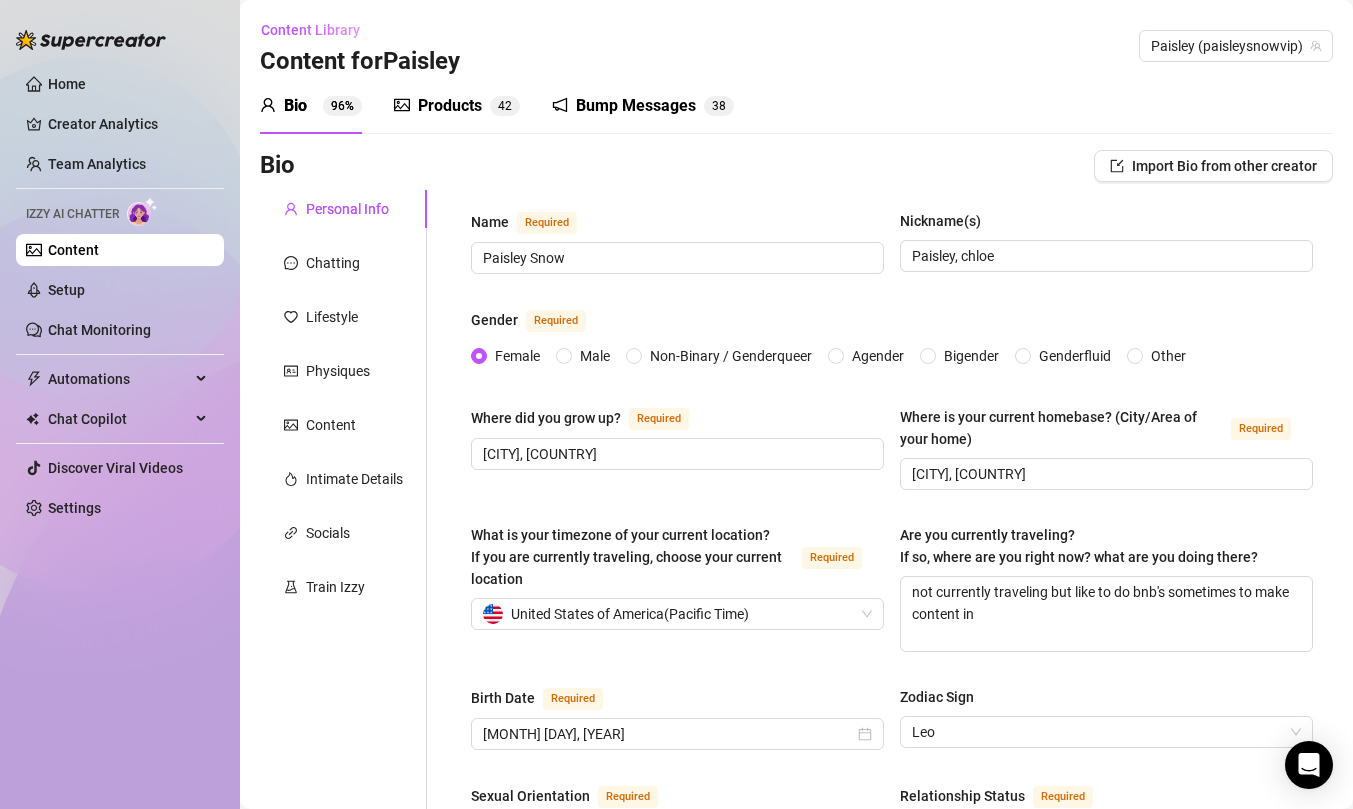 click on "Products" at bounding box center [450, 106] 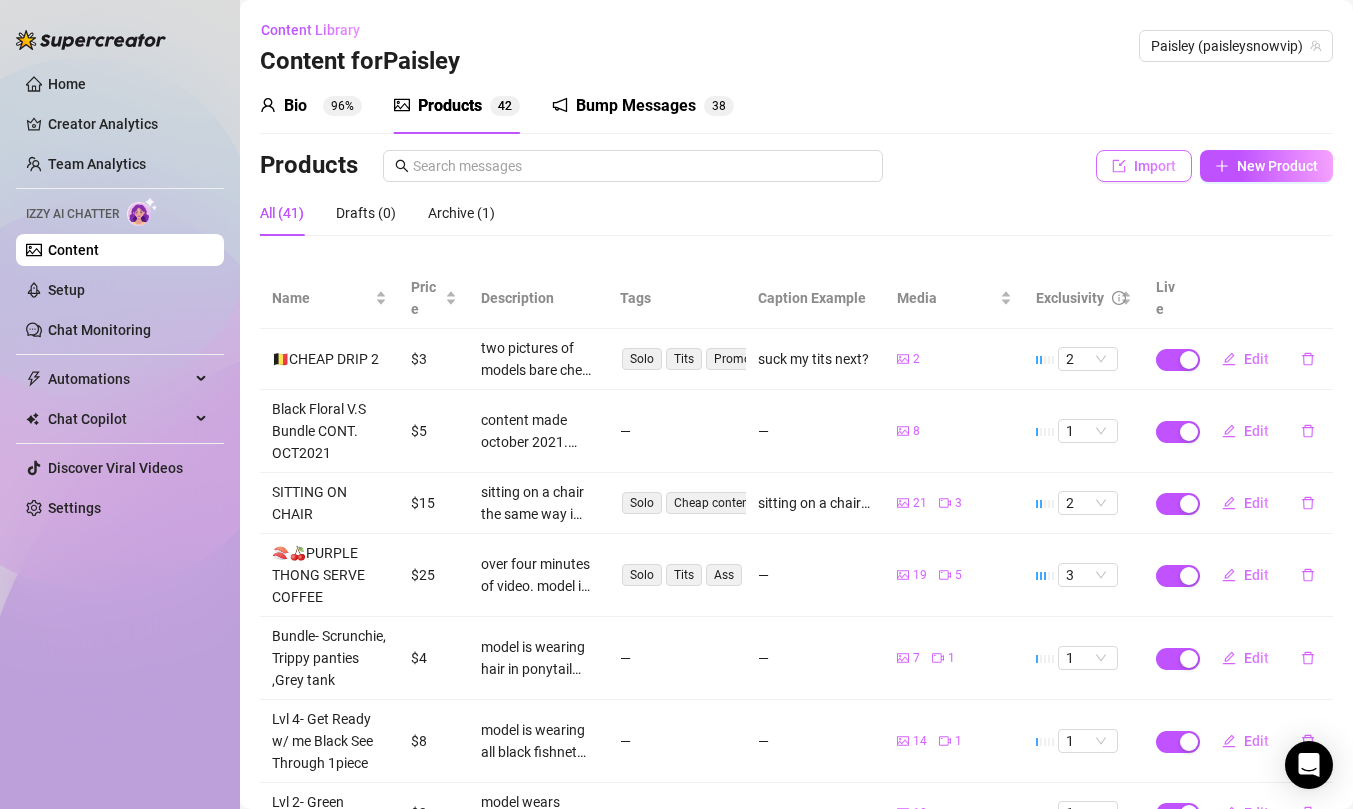 click on "Import" at bounding box center [1144, 166] 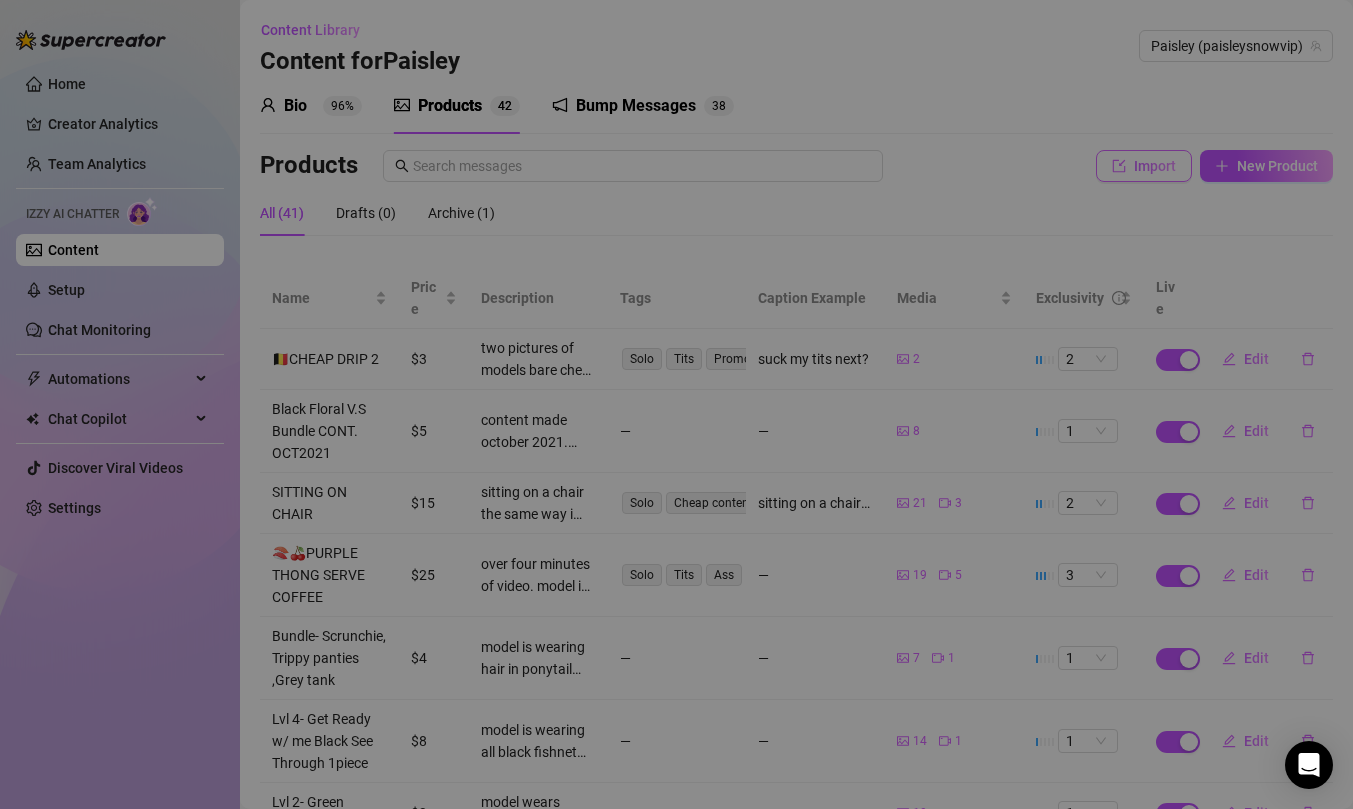 type on "Type your message here..." 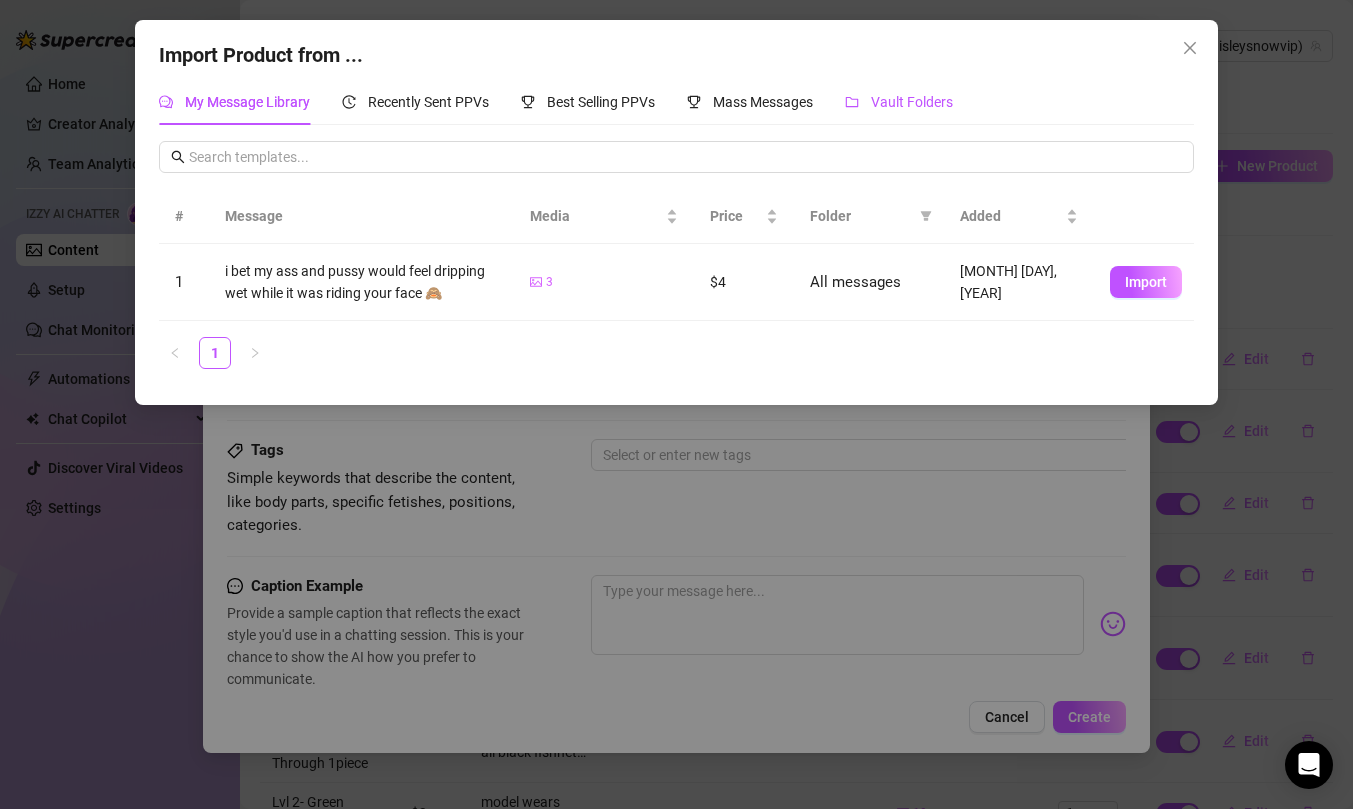 click on "Vault Folders" at bounding box center (912, 102) 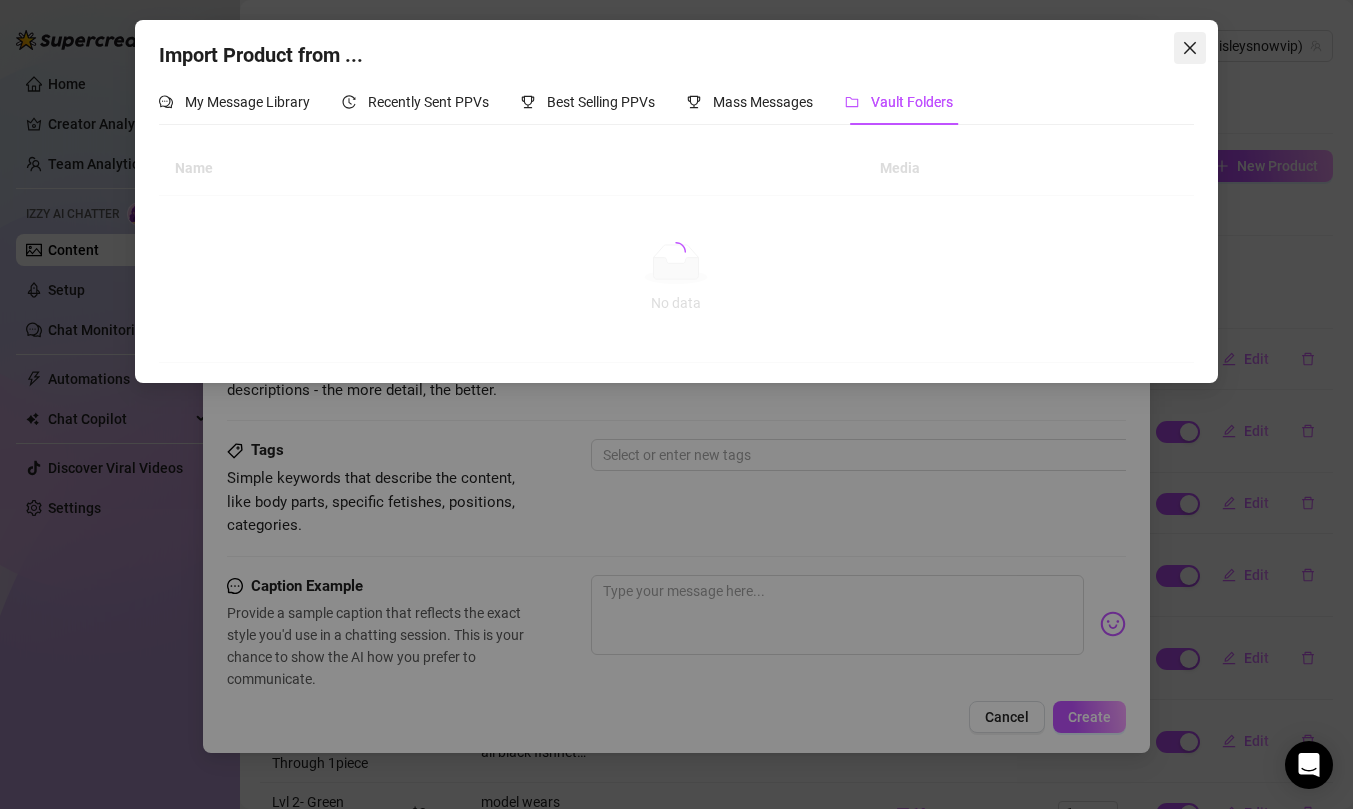 click at bounding box center (1190, 48) 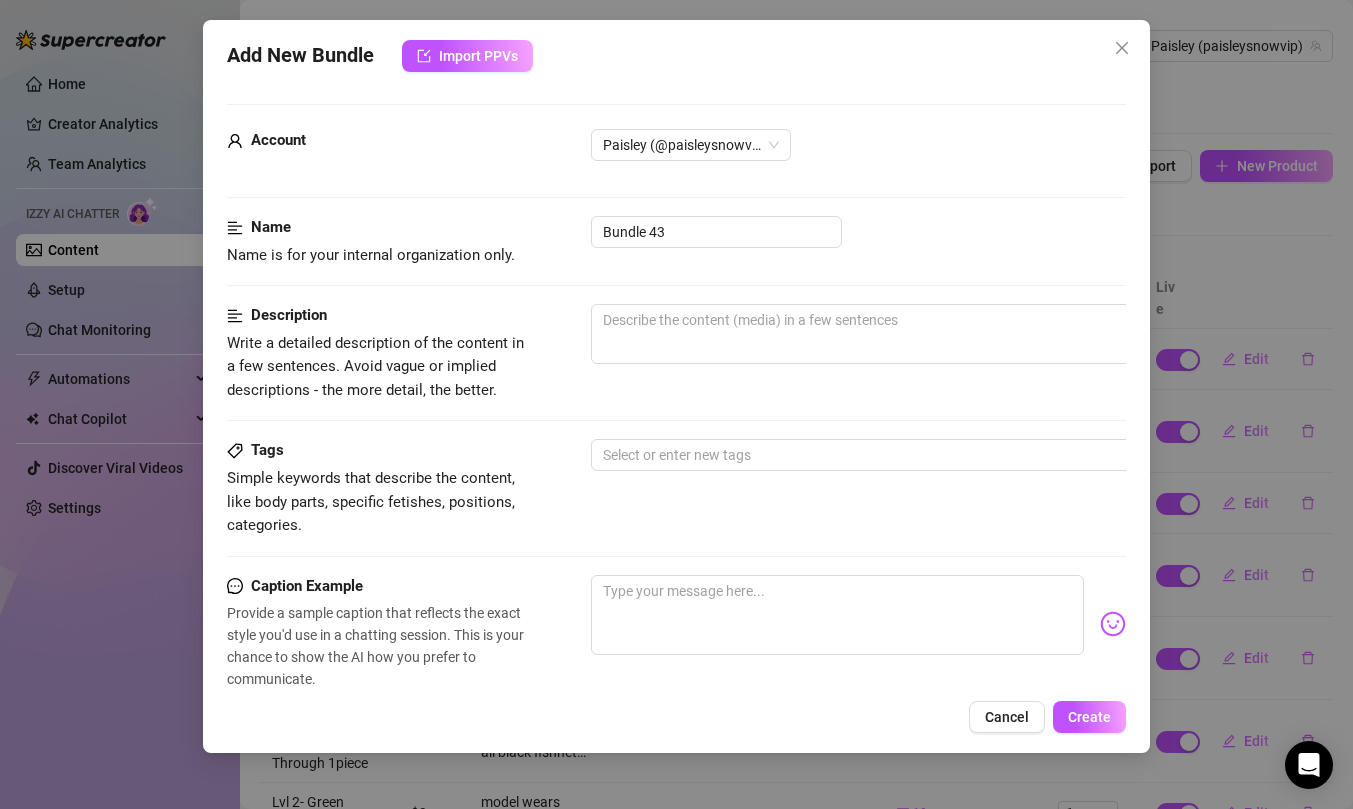 click on "Add New Bundle Import PPVs Account [NAME] (@[USERNAME]) Name Name is for your internal organization only. Bundle 43 Description Write a detailed description of the content in a few sentences. Avoid vague or implied descriptions - the more detail, the better. Tags Simple keywords that describe the content, like body parts, specific fetishes, positions, categories.   Select or enter new tags Caption Example Provide a sample caption that reflects the exact style you'd use in a chatting session. This is your chance to show the AI how you prefer to communicate. Media Add Media from Vault Minimum Price Set the minimum price for the bundle. $ [PRICE] Exclusivity Level of exclusivity of this set, on a scale of 1 to 5. This helps the AI to drip content in the perfect order. 1 - Least Exclusive Message Settings Don't send if the fan purchased this media Cancel Create" at bounding box center (676, 404) 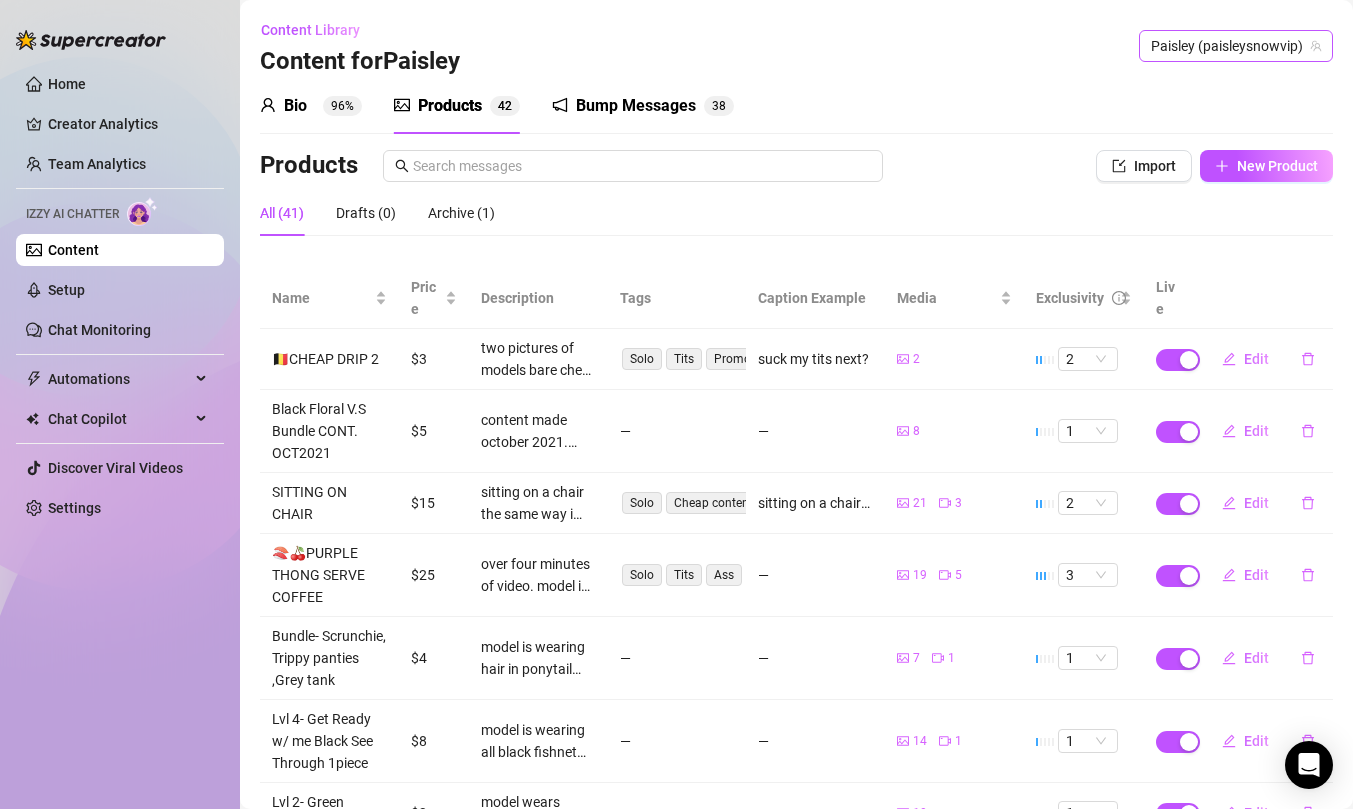 click on "Paisley (paisleysnowvip)" at bounding box center [1236, 46] 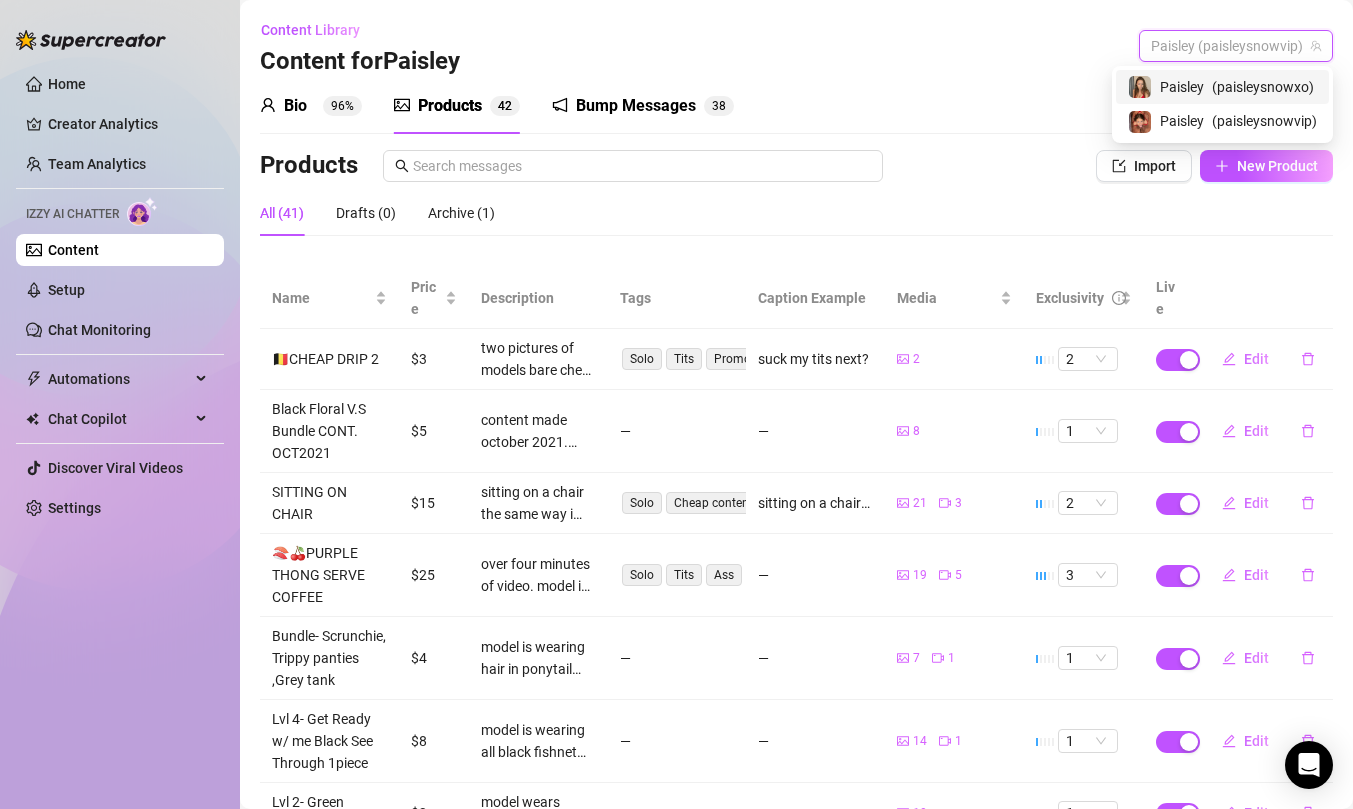 click on "( [USERNAME] )" at bounding box center [1263, 87] 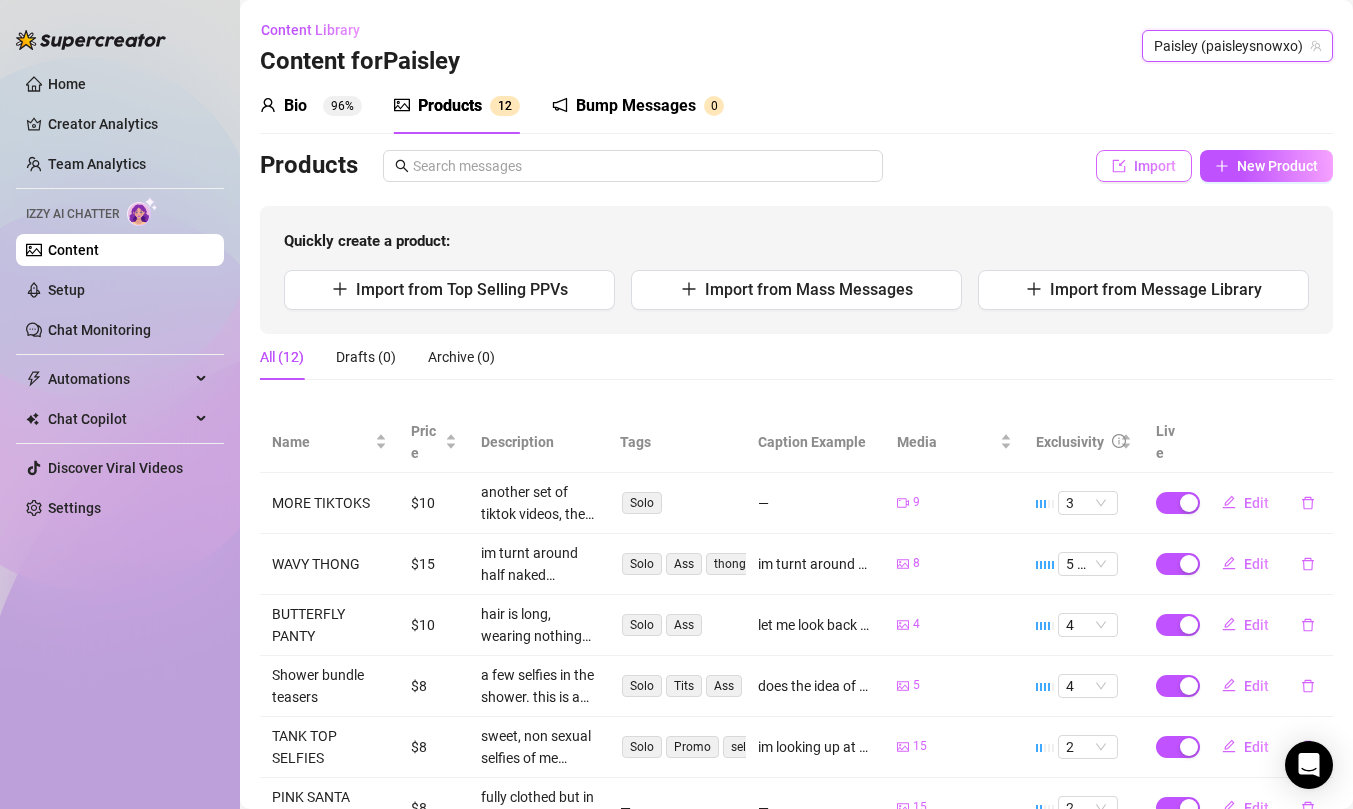 click on "Import" at bounding box center (1155, 166) 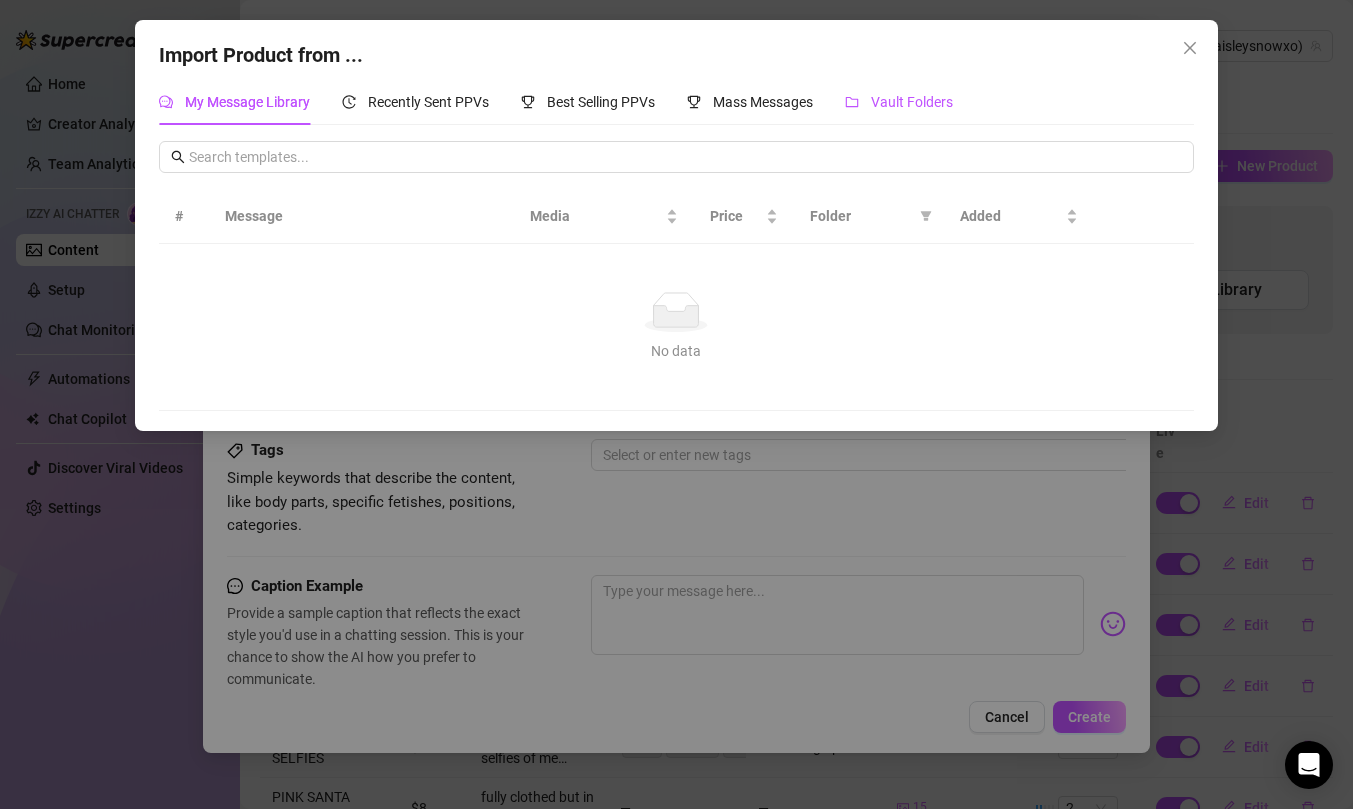 click on "Vault Folders" at bounding box center (912, 102) 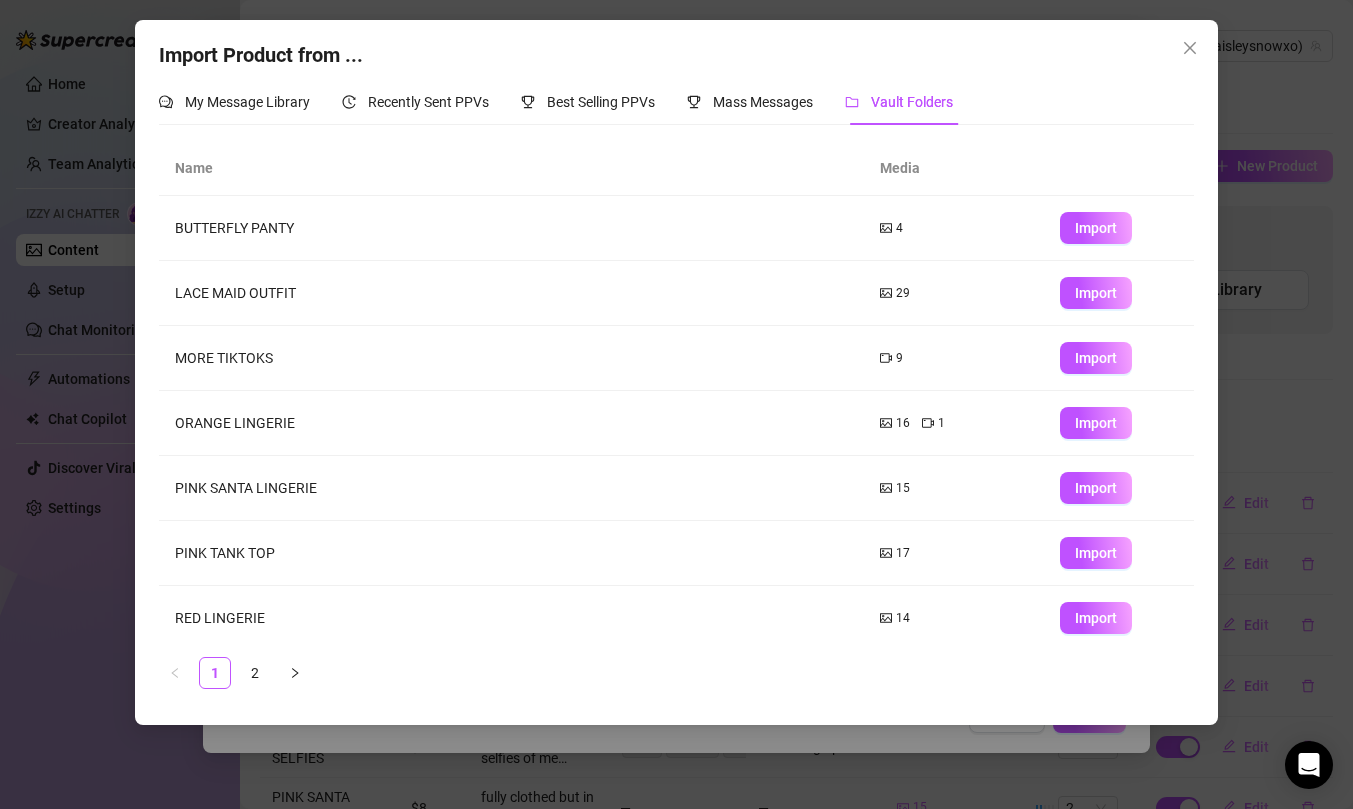 scroll, scrollTop: 205, scrollLeft: 0, axis: vertical 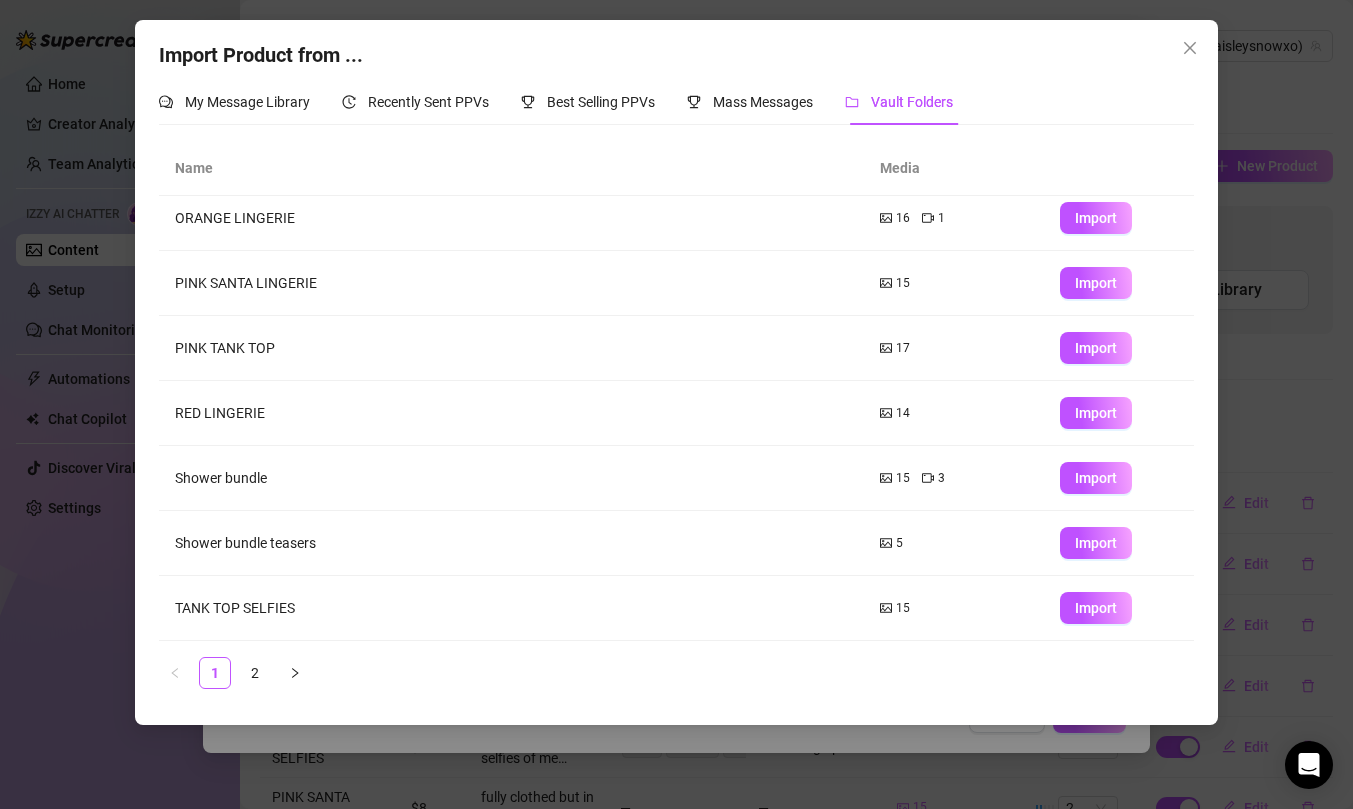 click on "Import Product from ... My Message Library Recently Sent PPVs Best Selling PPVs Mass Messages Vault Folders # Message Media Price Folder Added               No data No data Name Media       BUTTERFLY PANTY 4 Import LACE MAID OUTFIT 29 Import MORE TIKTOKS 9 Import ORANGE LINGERIE 16 1 Import PINK SANTA LINGERIE 15 Import PINK TANK TOP 17 Import RED LINGERIE 14 Import Shower bundle 15 3 Import Shower bundle teasers 5 Import TANK TOP SELFIES 15 Import 1 2" at bounding box center [676, 404] 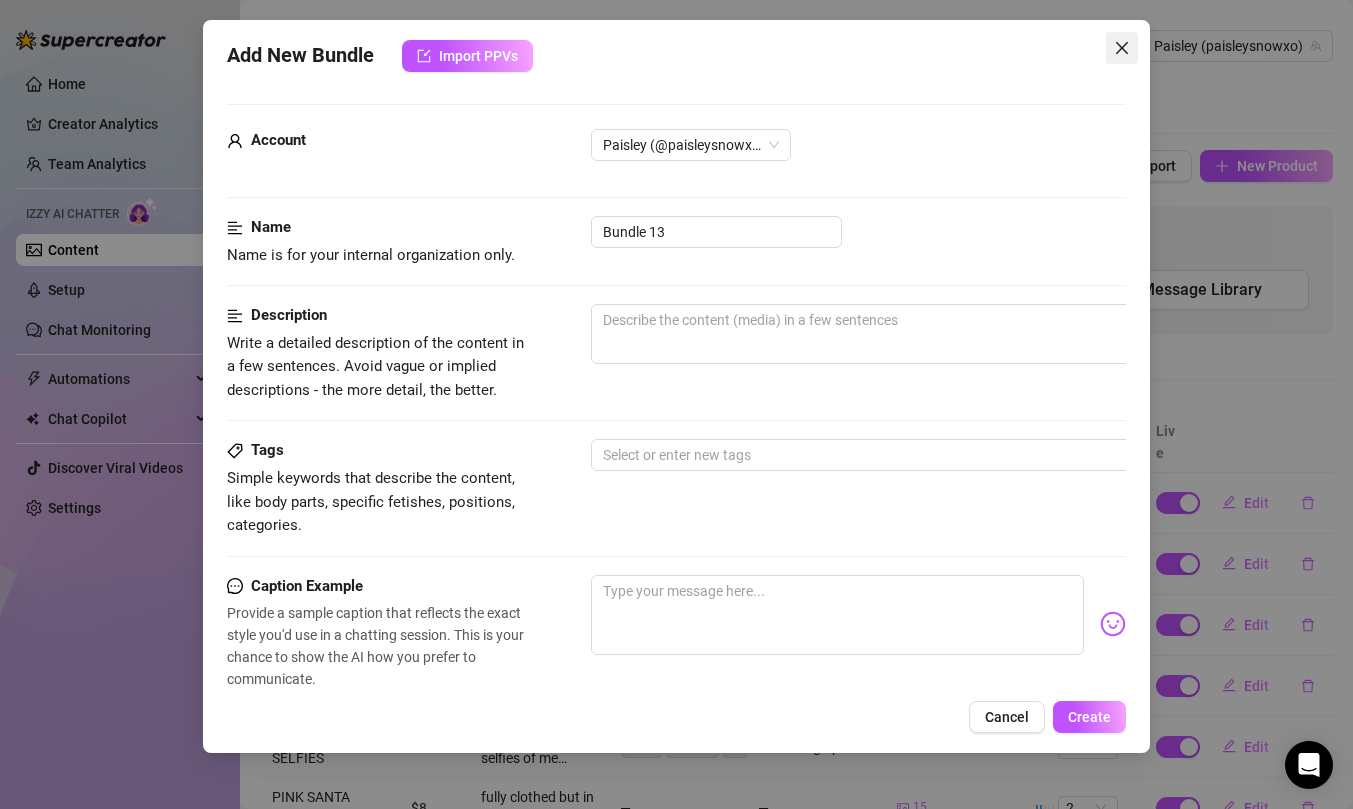 click 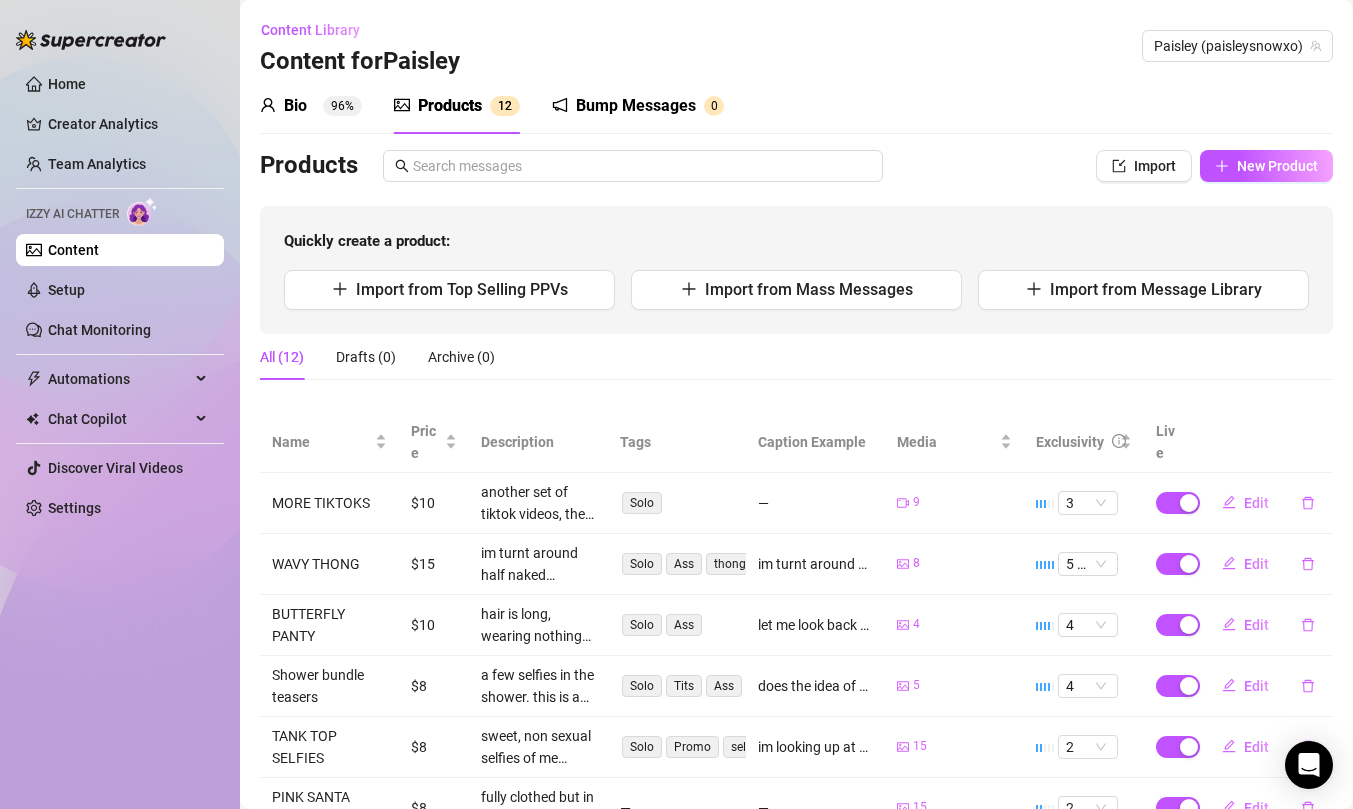click on "Content Library Content for  [NAME] [NAME] ([USERNAME])" at bounding box center (796, 46) 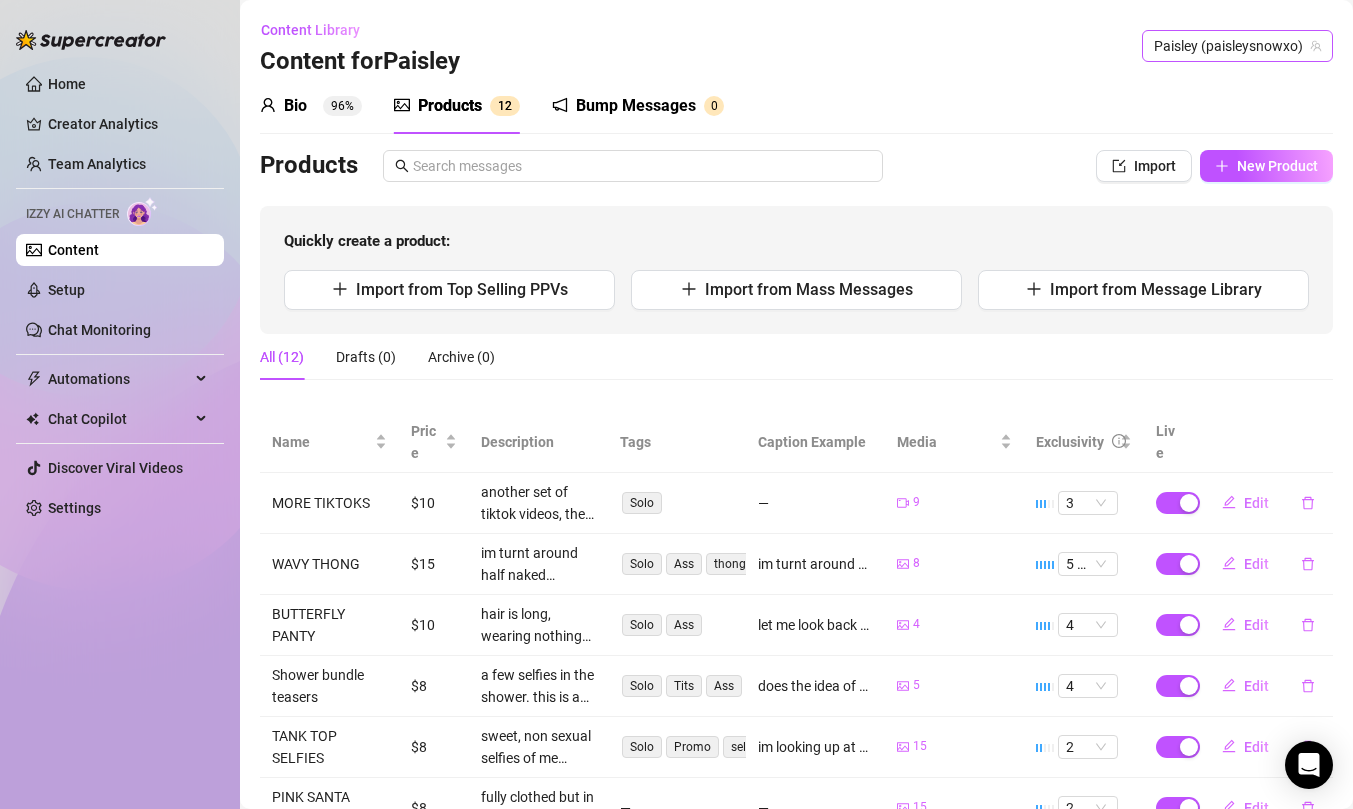 click on "Paisley (paisleysnowxo)" at bounding box center (1237, 46) 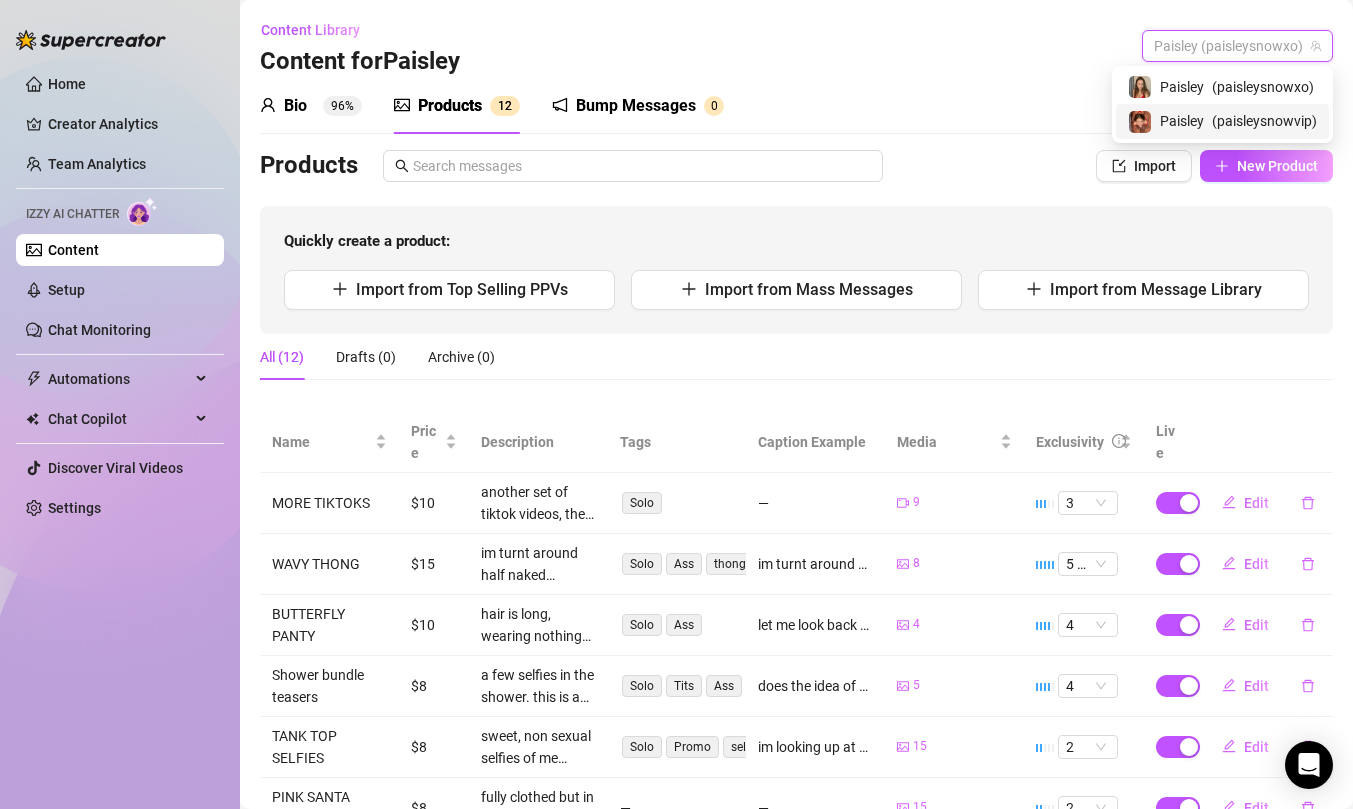 click on "( [USERNAME] )" at bounding box center [1264, 121] 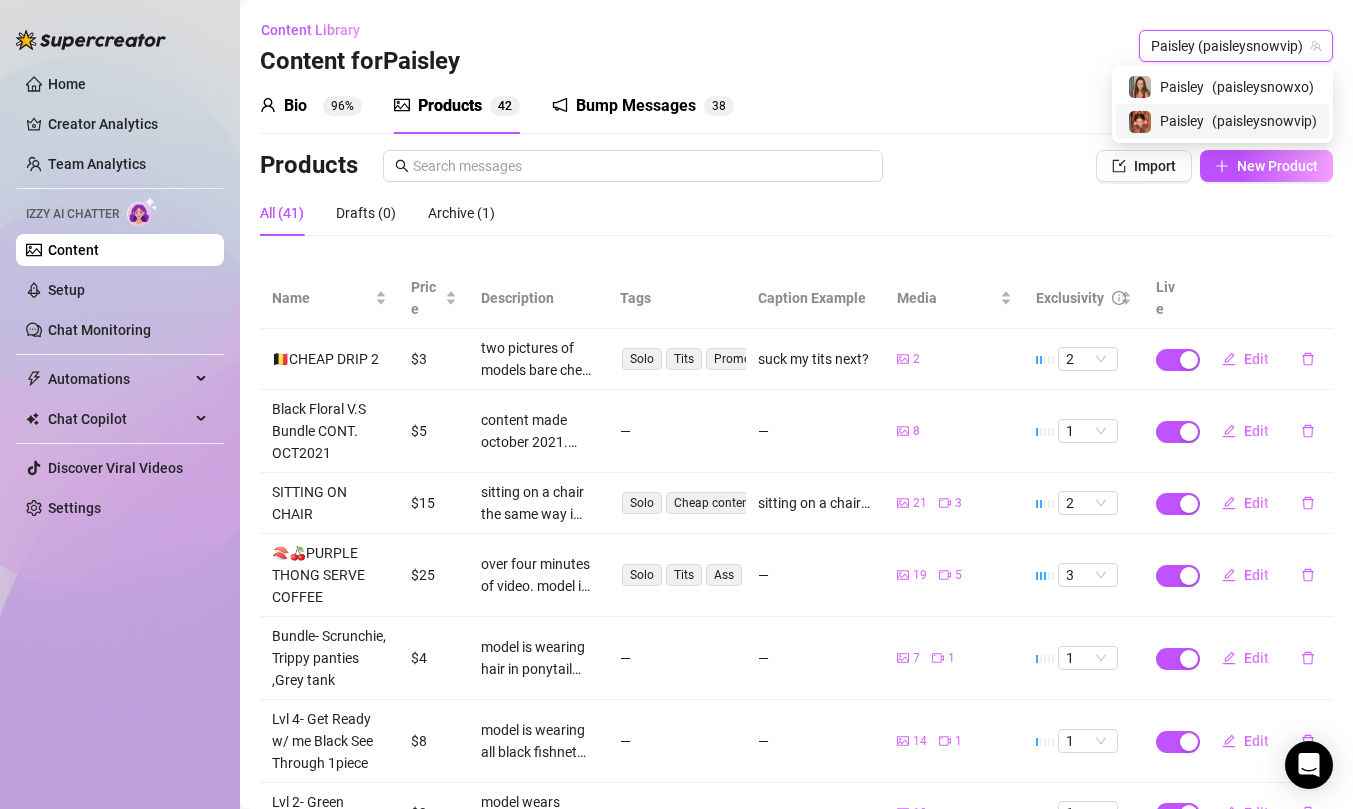 type 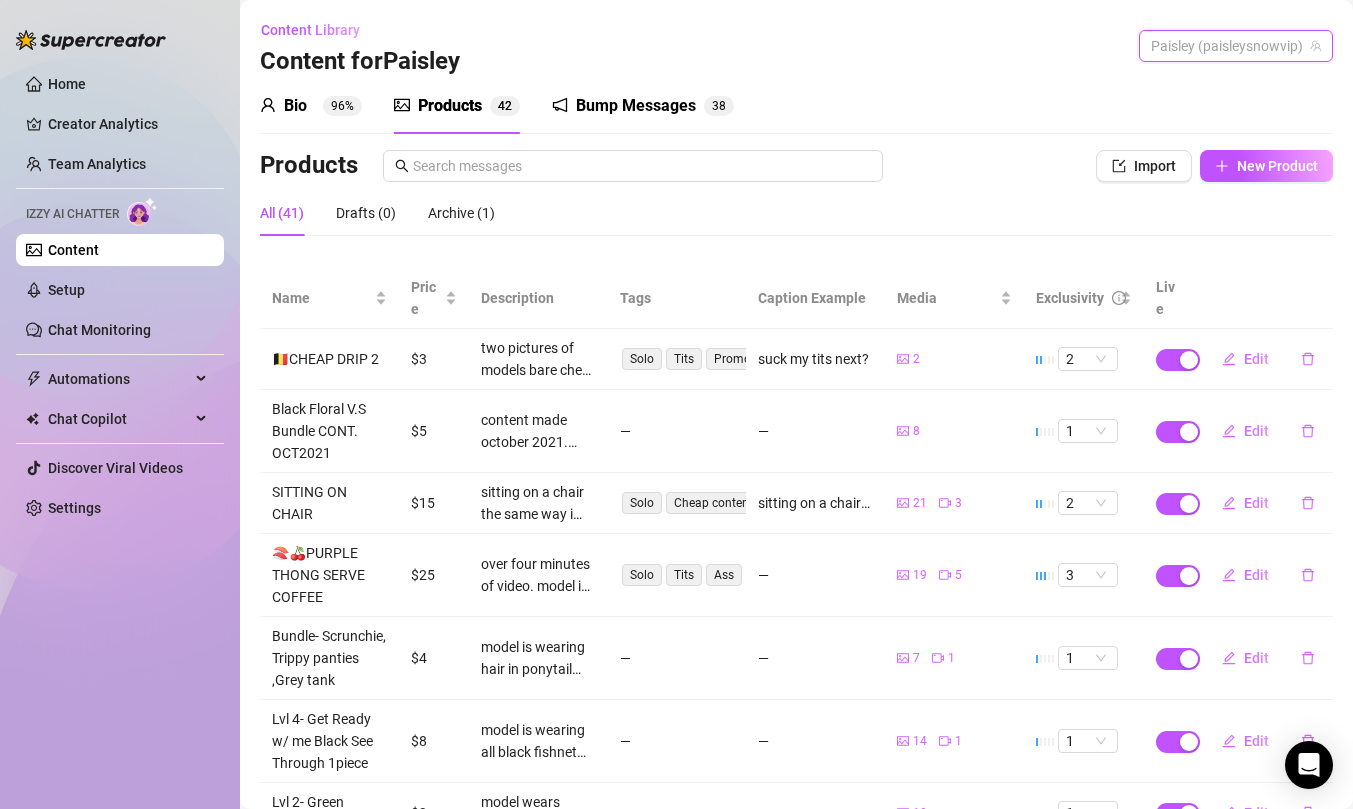 click on "Paisley (paisleysnowvip)" at bounding box center [1236, 46] 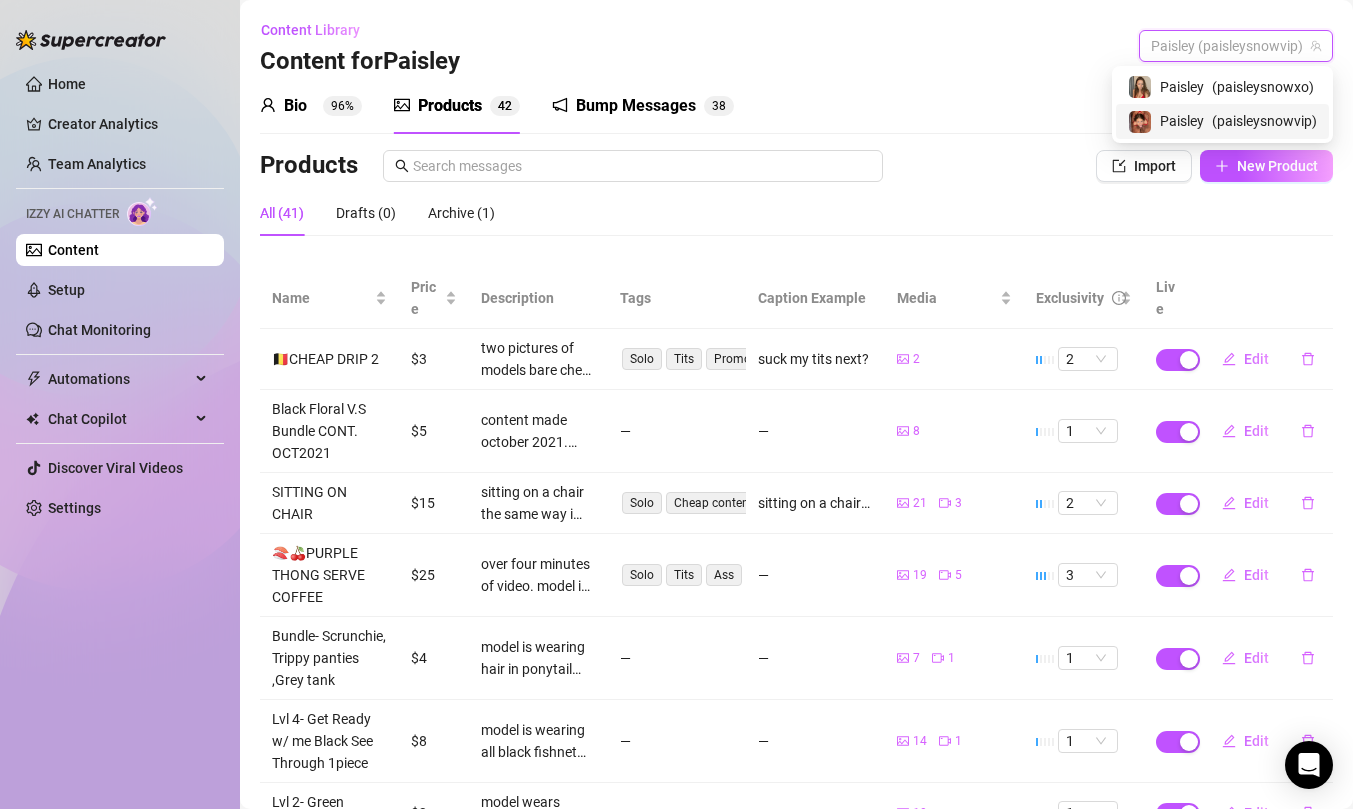 click on "Bio   96% Products 4 2 Bump Messages 3 8" at bounding box center [796, 106] 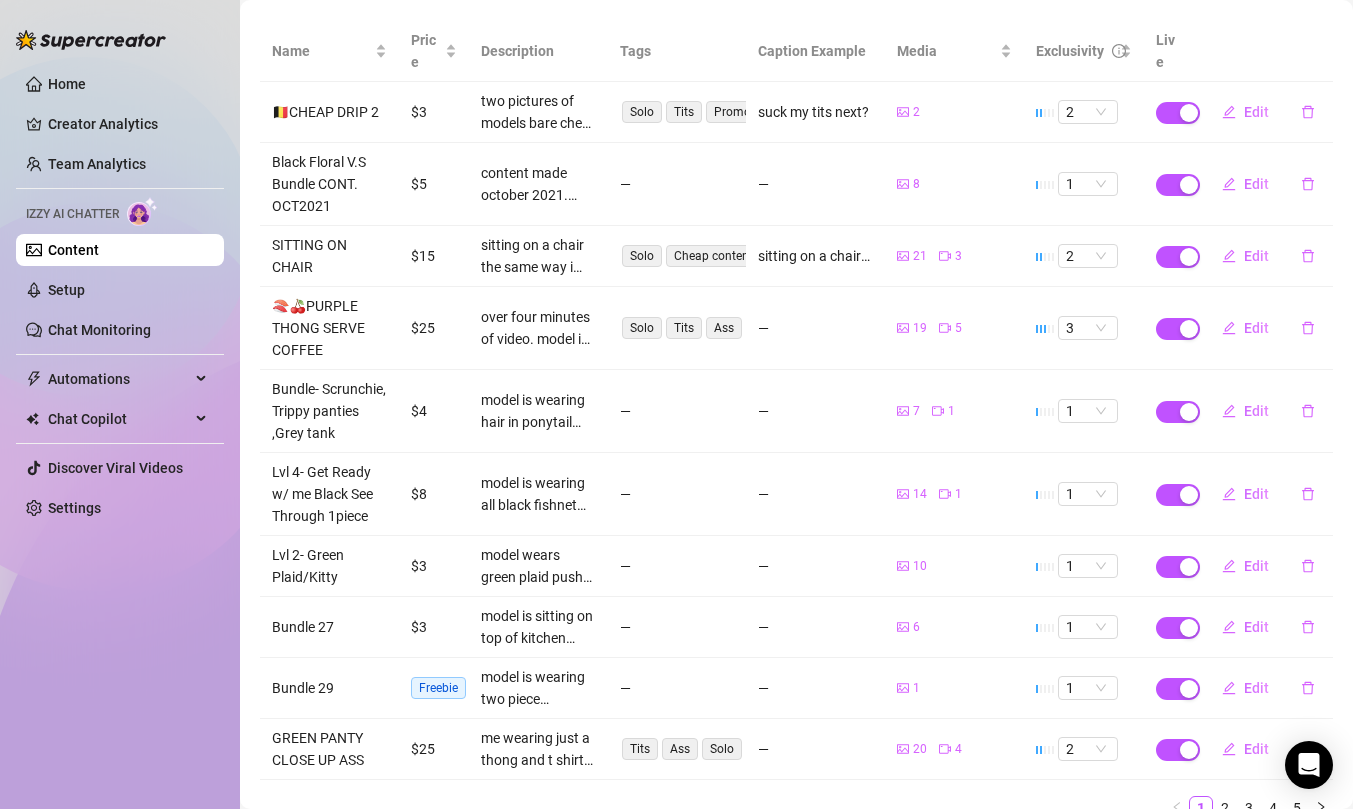 scroll, scrollTop: 250, scrollLeft: 0, axis: vertical 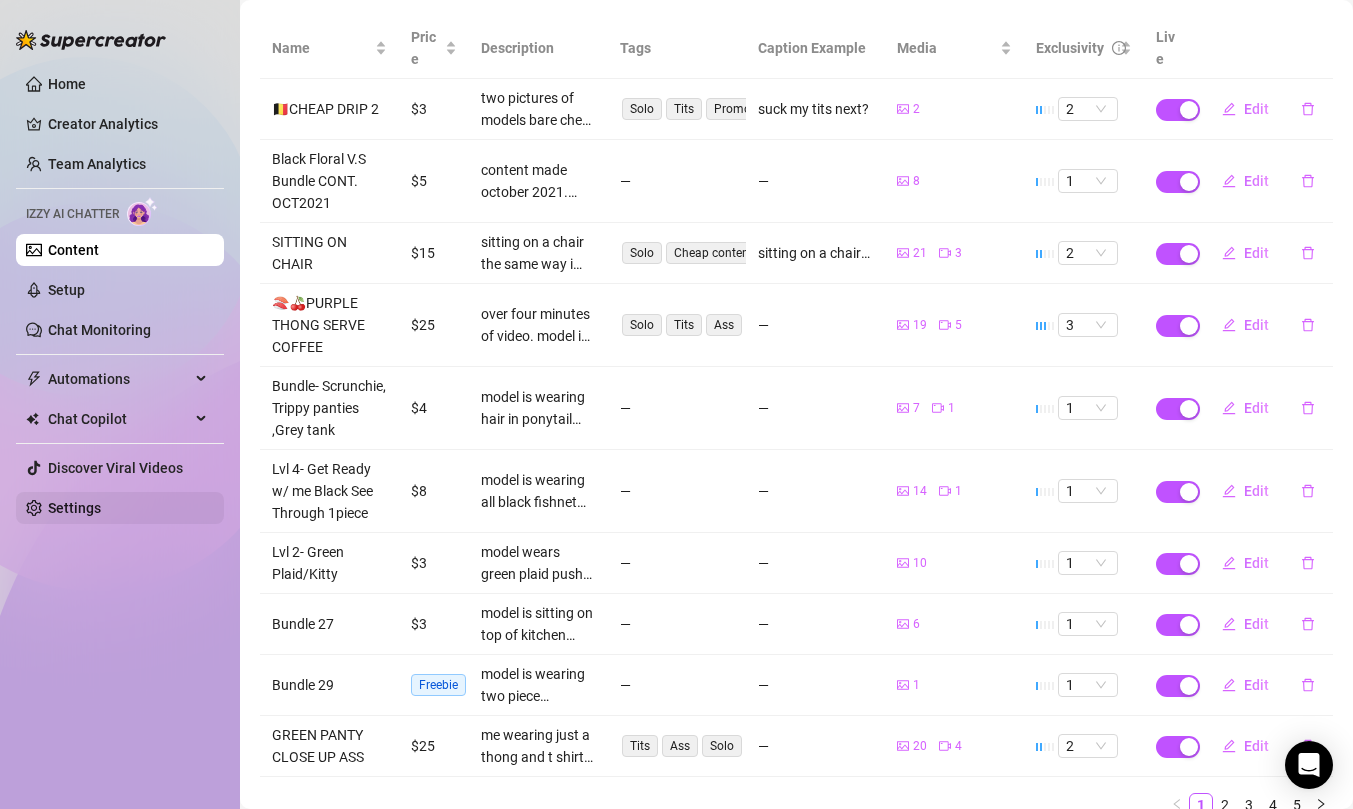 click on "Settings" at bounding box center (74, 508) 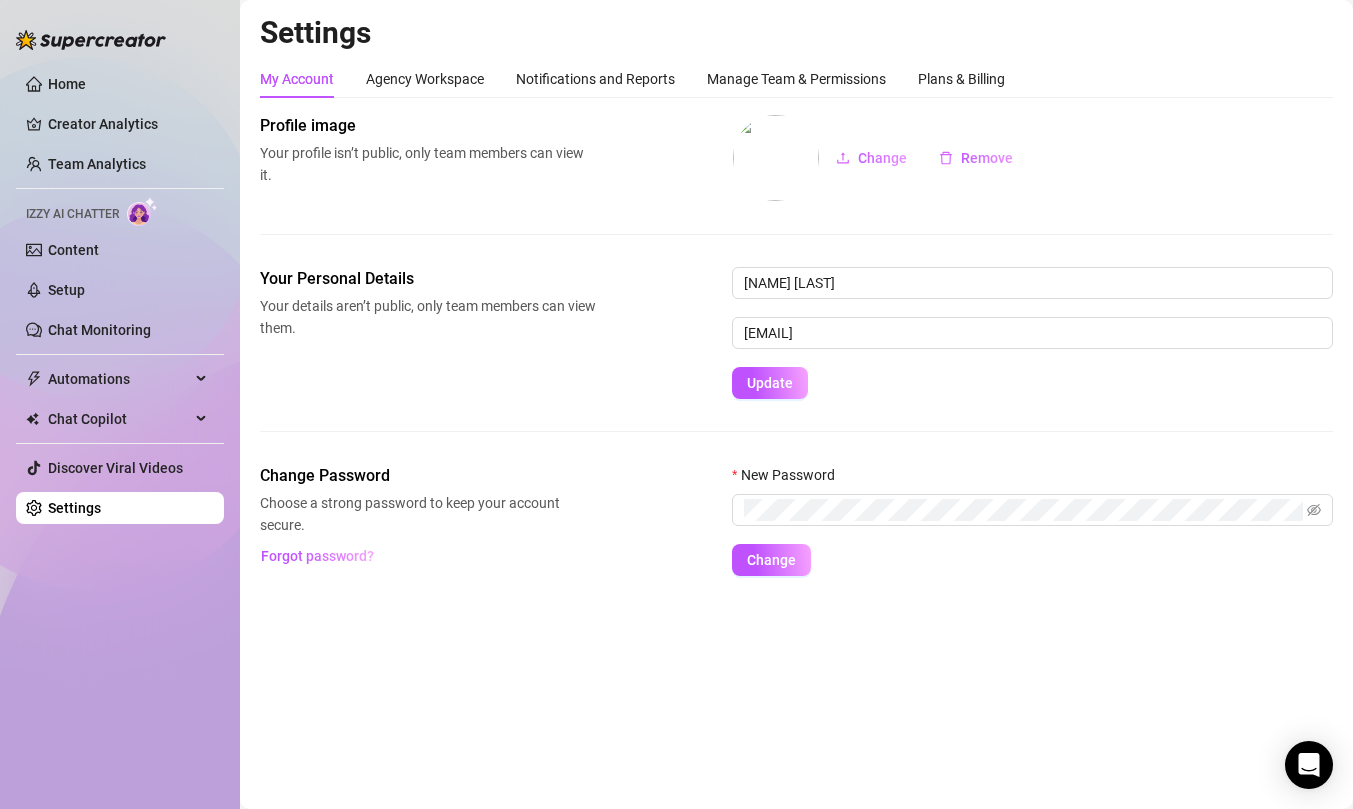 scroll, scrollTop: 0, scrollLeft: 0, axis: both 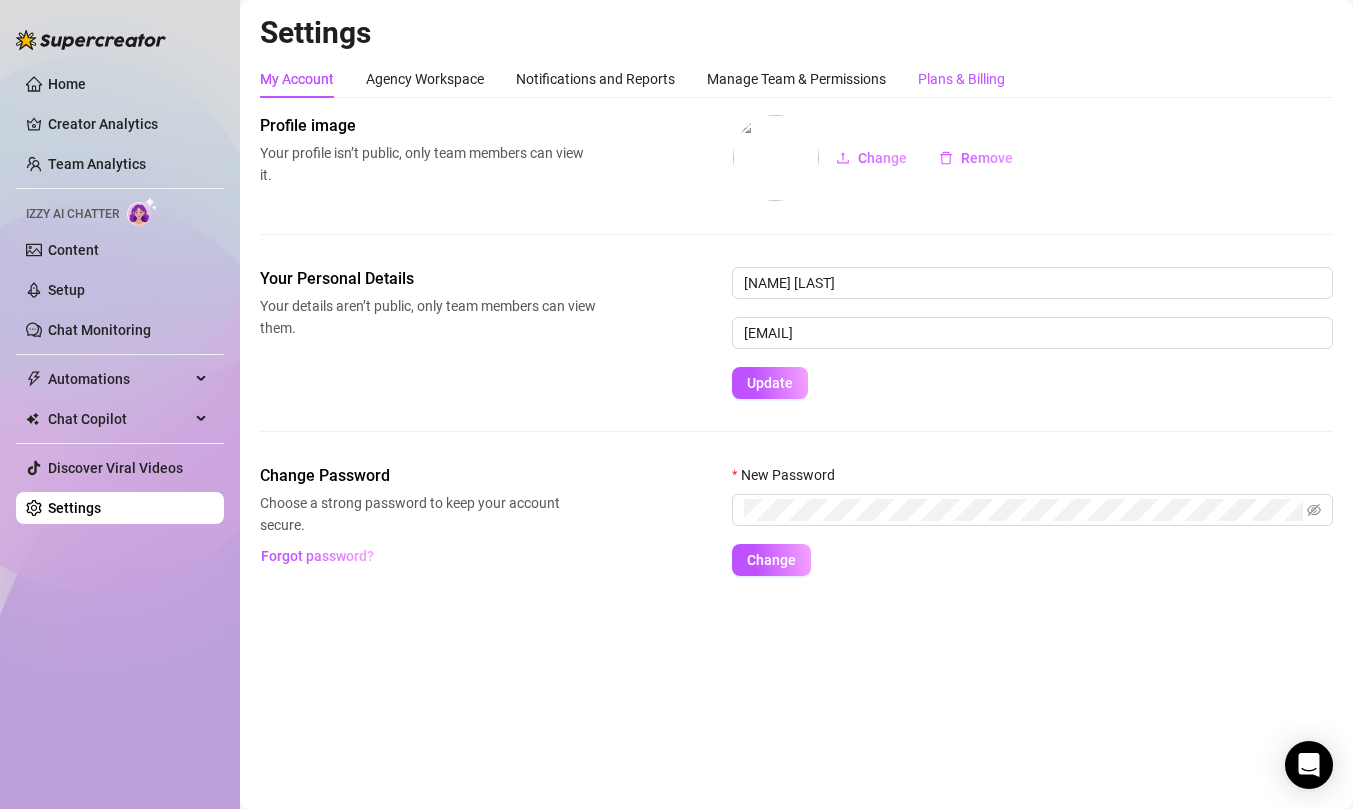 click on "Plans & Billing" at bounding box center (961, 79) 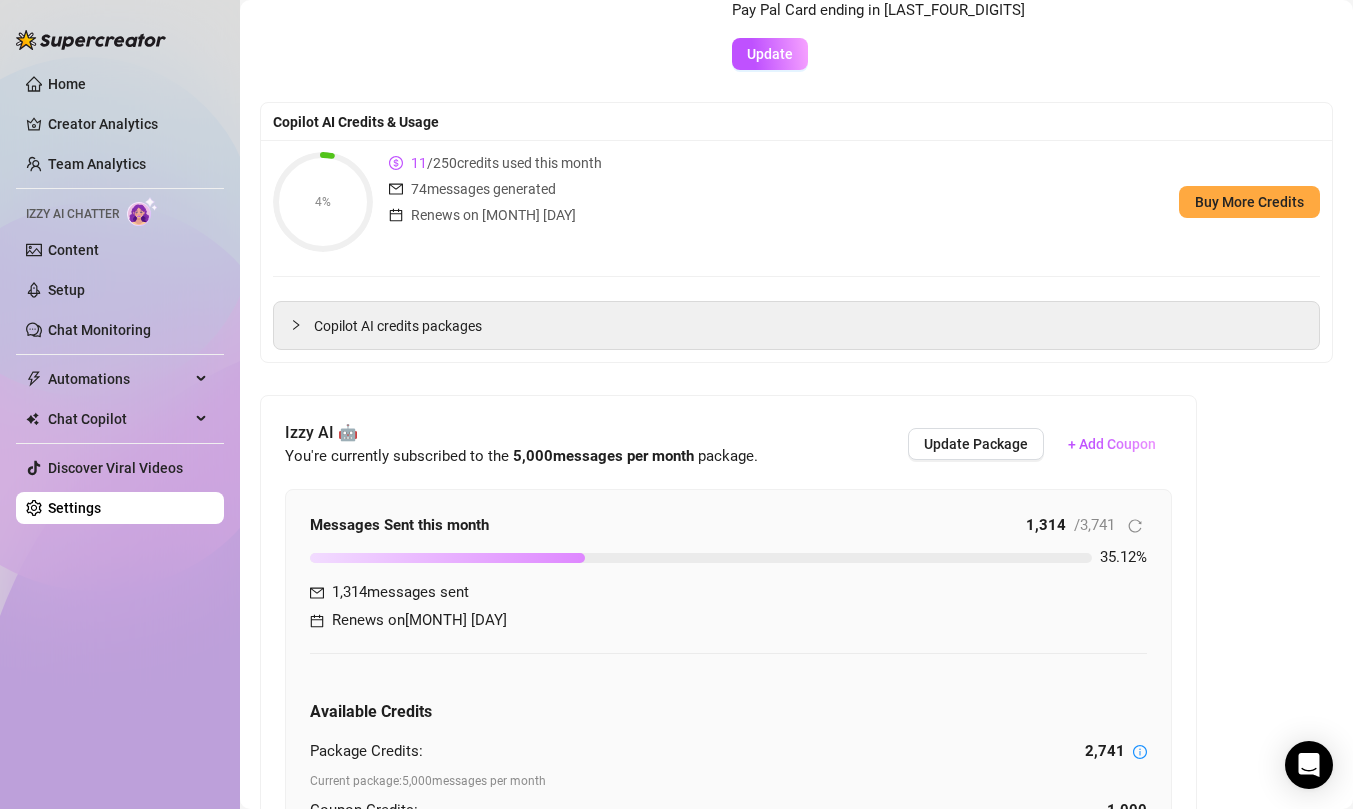 scroll, scrollTop: 144, scrollLeft: 0, axis: vertical 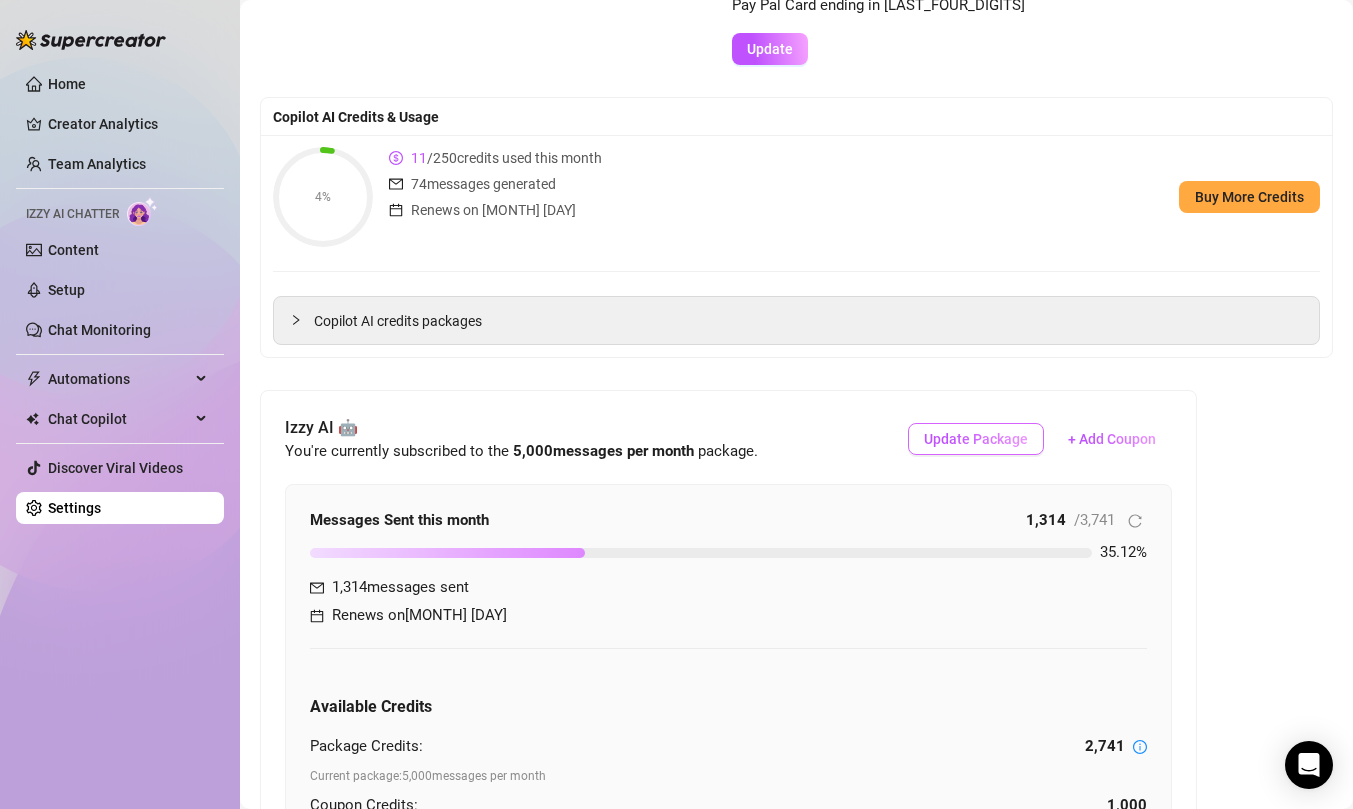 click on "Update Package" at bounding box center (976, 439) 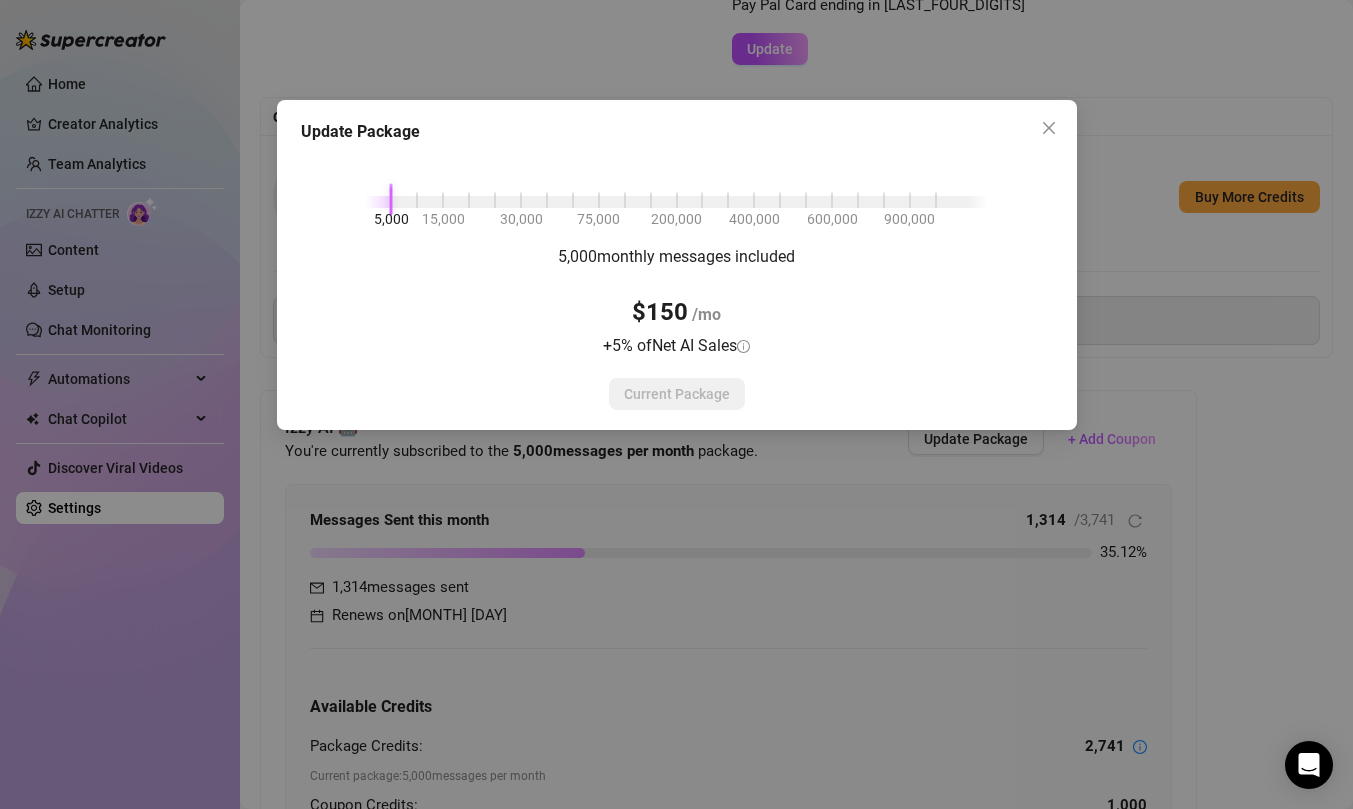click on "5,000 15,000 30,000 75,000 200,000 400,000 600,000 900,000" at bounding box center [677, 198] 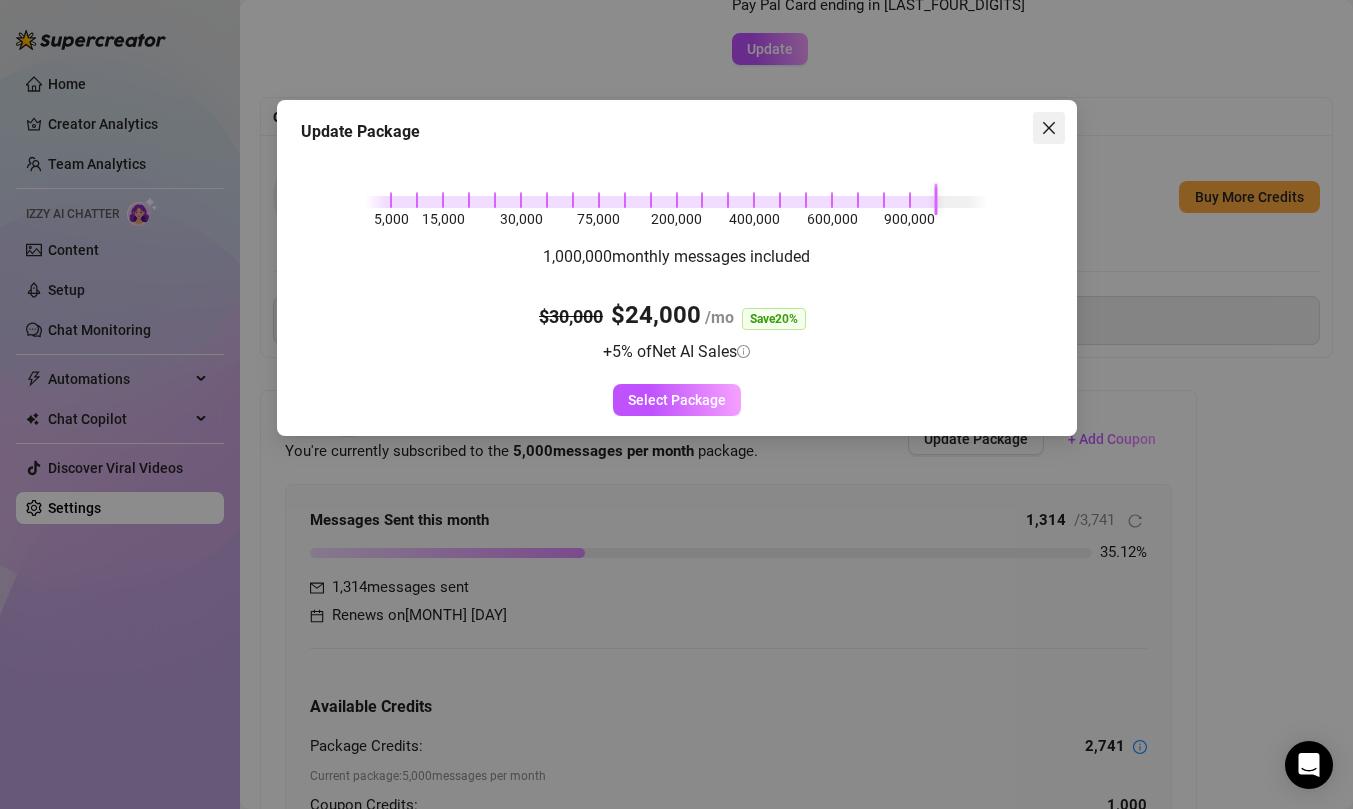 click at bounding box center [1049, 128] 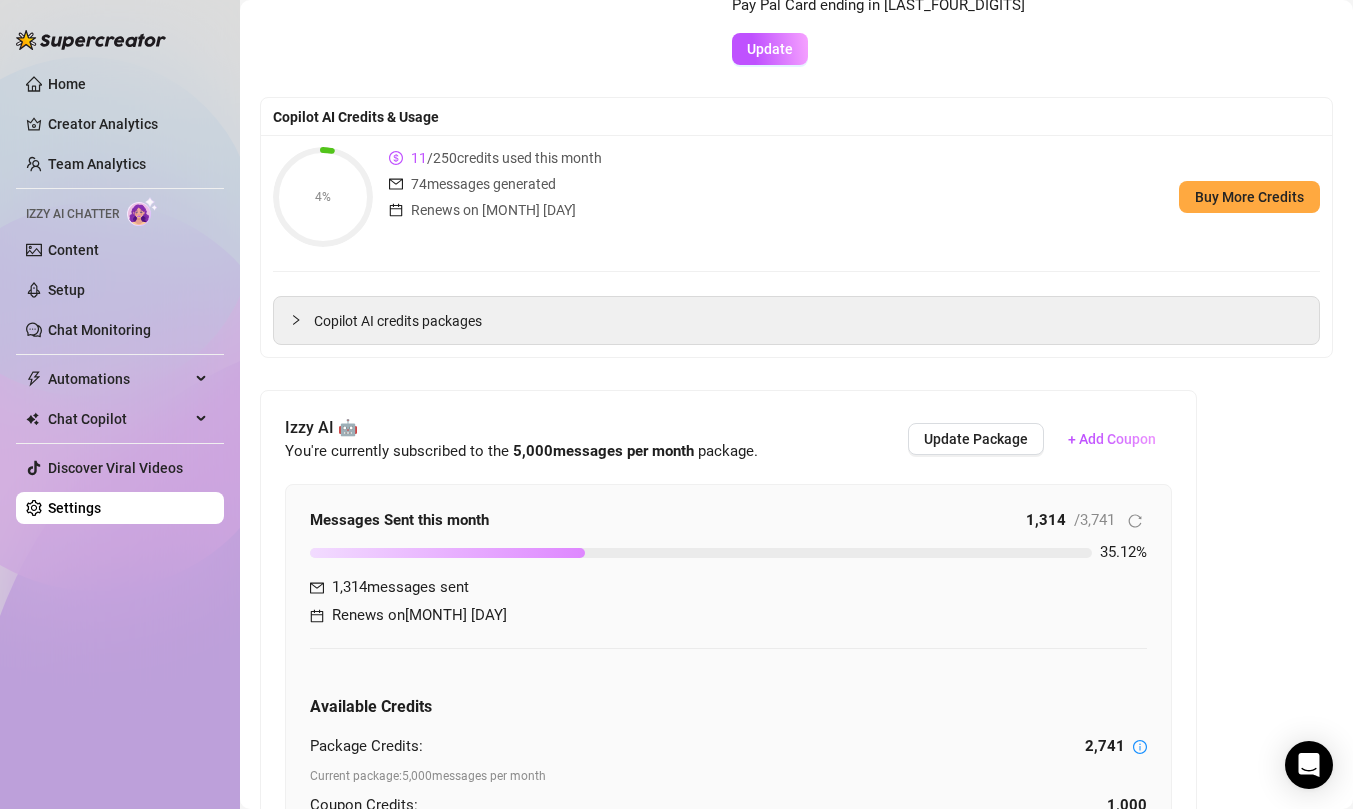 click on "Copilot AI Credits & Usage" at bounding box center (796, 117) 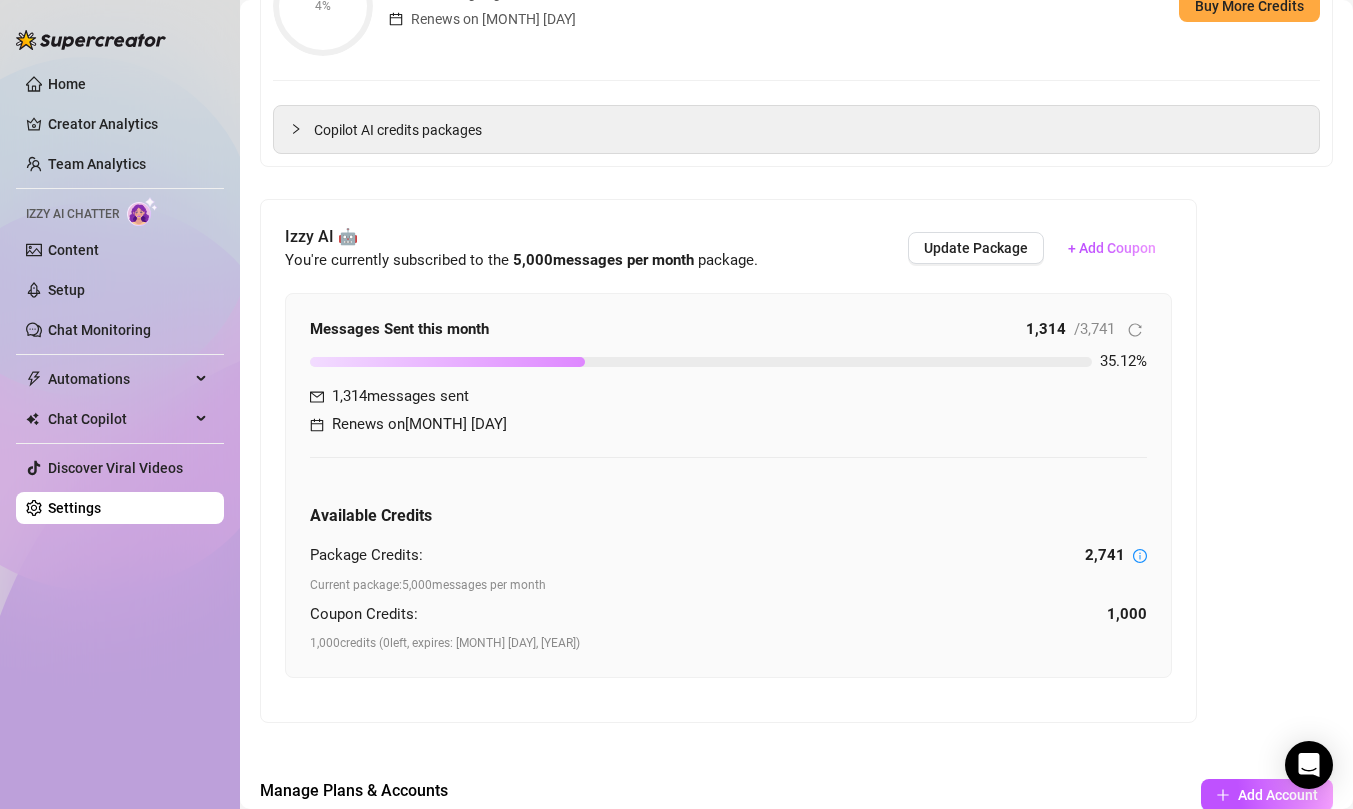 scroll, scrollTop: 385, scrollLeft: 0, axis: vertical 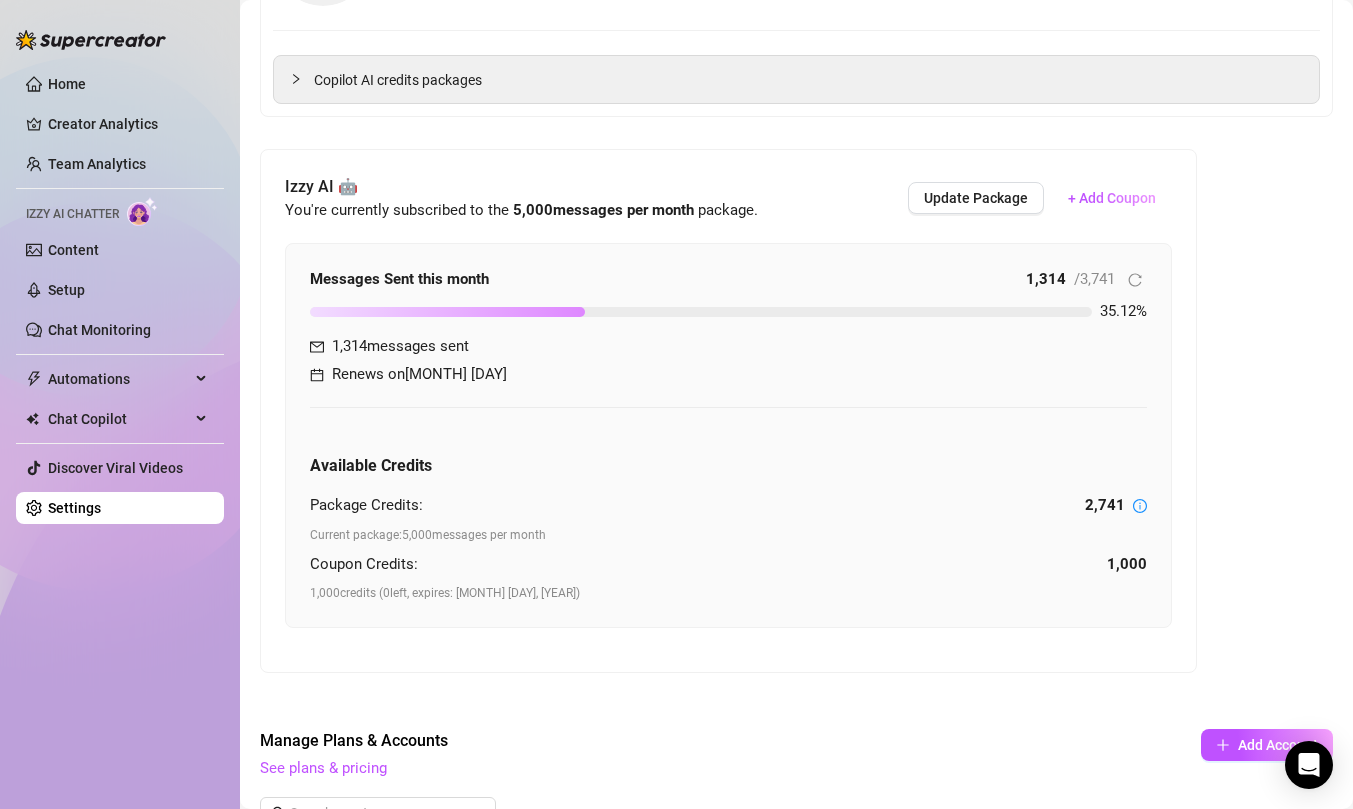 click on "Copilot AI Credits & Usage 4% 11 / 250  credits used this month 74  messages generated Renews on   [MONTH] [DAY] Buy More Credits Copilot AI credits packages" at bounding box center [796, -14] 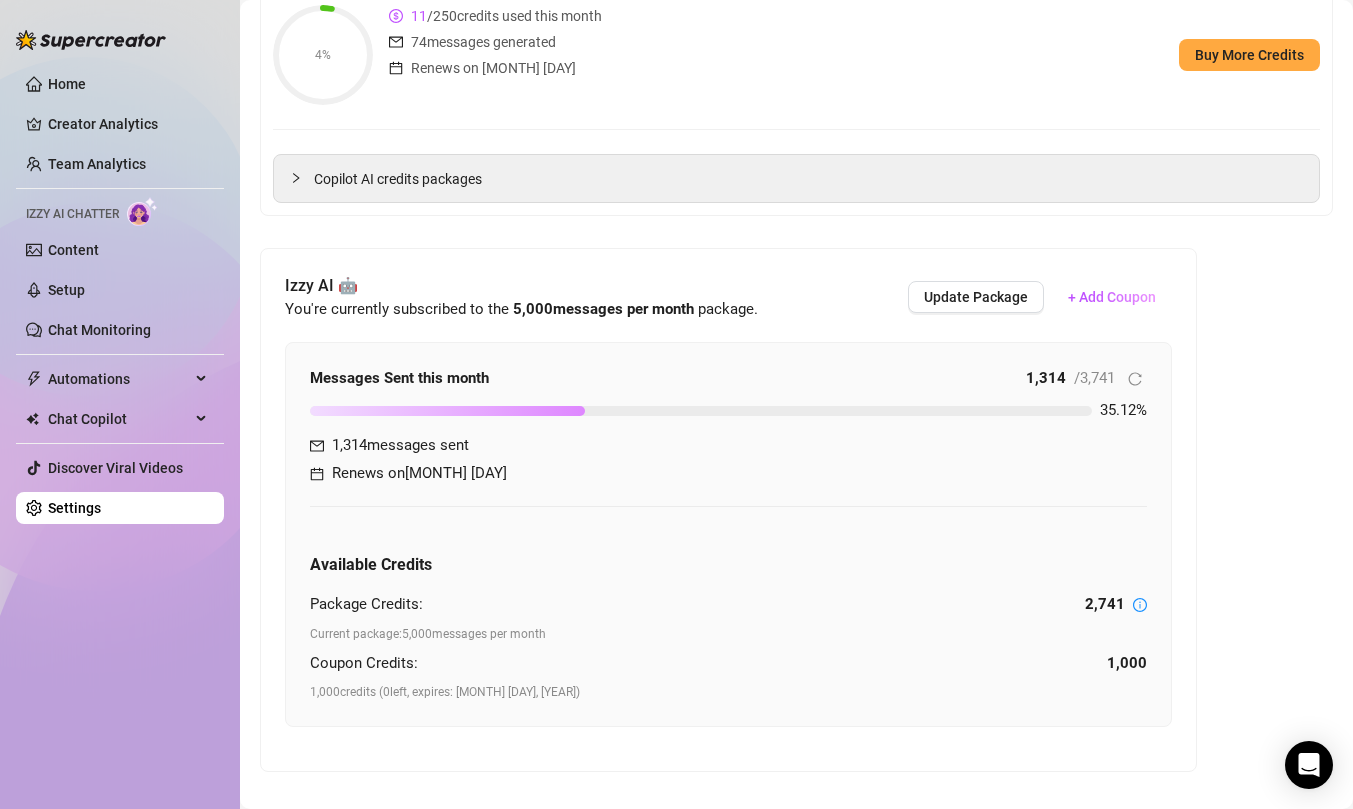 scroll, scrollTop: 0, scrollLeft: 0, axis: both 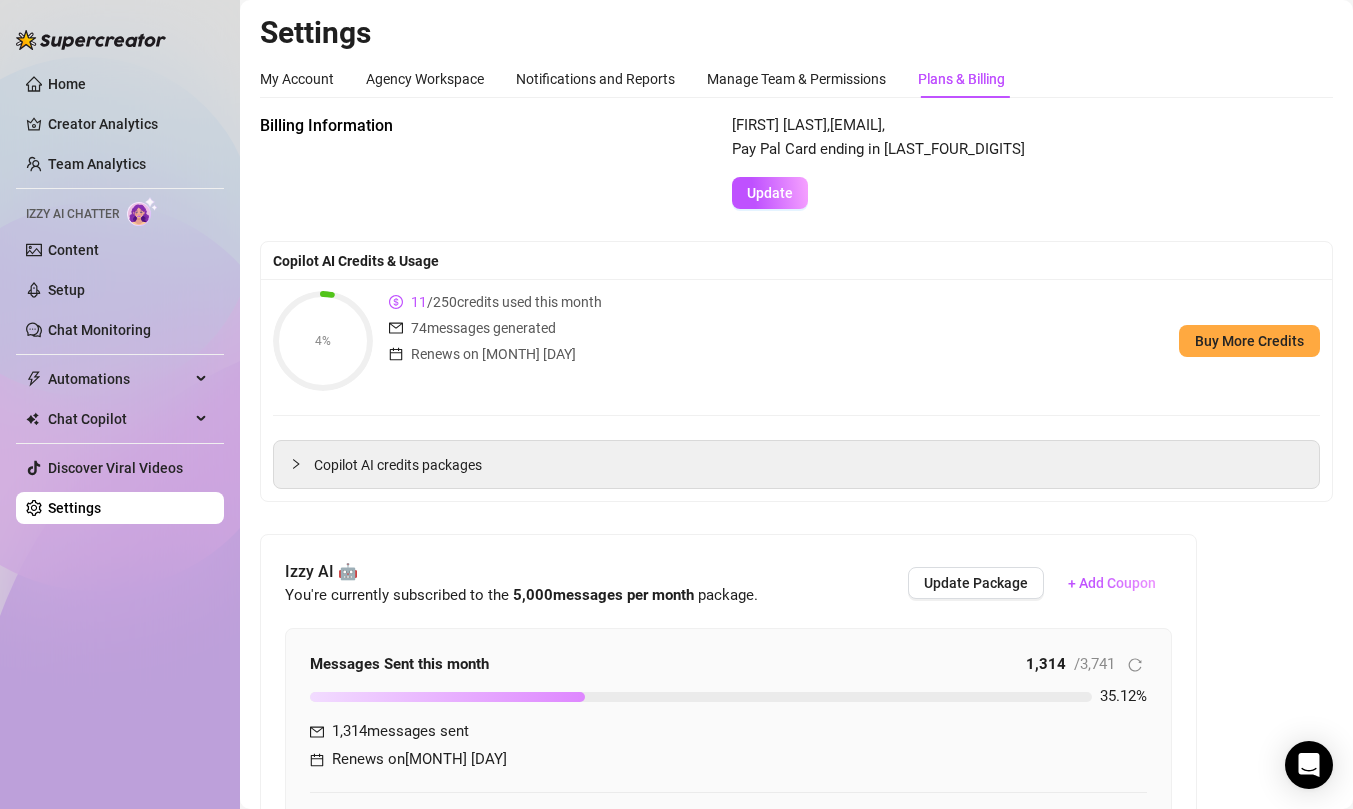 click on "[NAME] [LAST],  [EMAIL], Pay Pal Card ending in [LAST_FOUR_DIGITS] Update" at bounding box center (1032, 161) 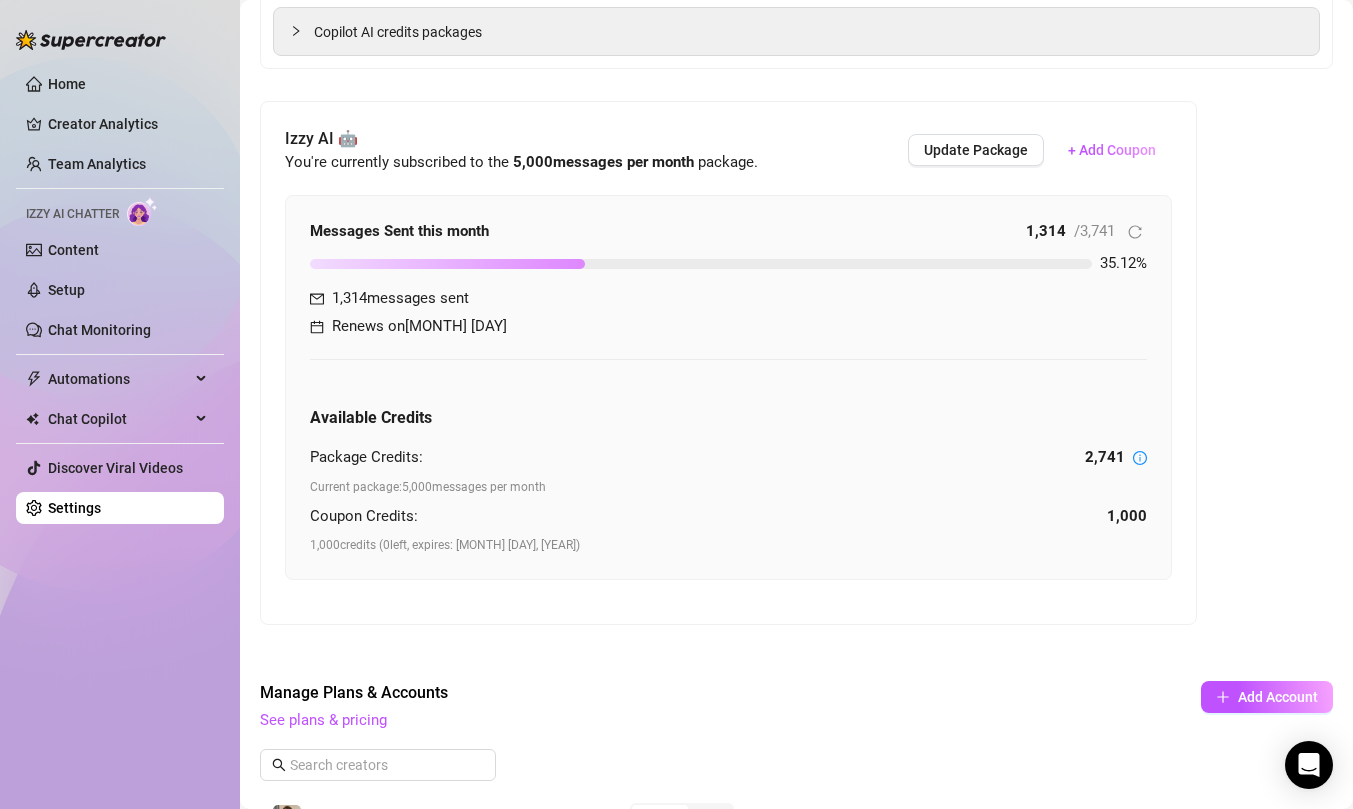 scroll, scrollTop: 0, scrollLeft: 0, axis: both 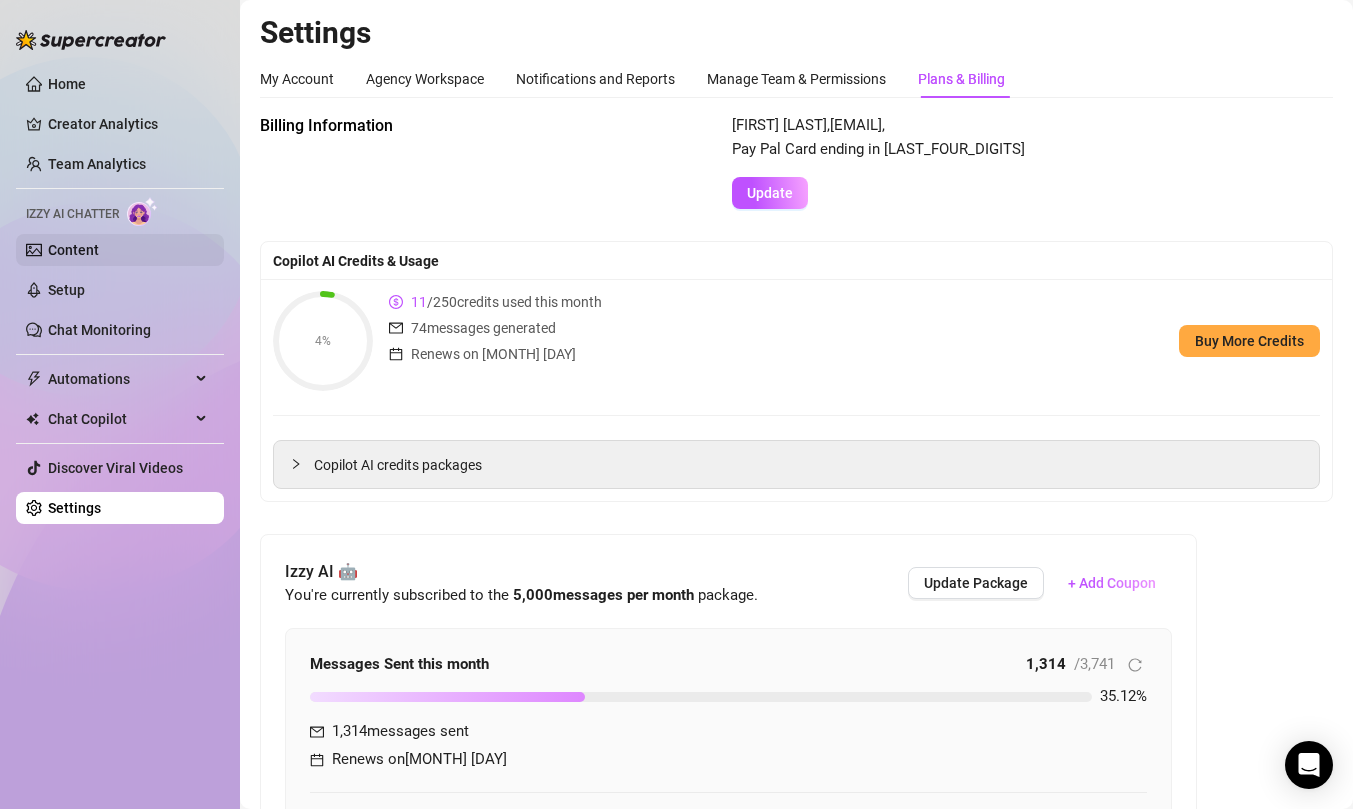 click on "Content" at bounding box center (73, 250) 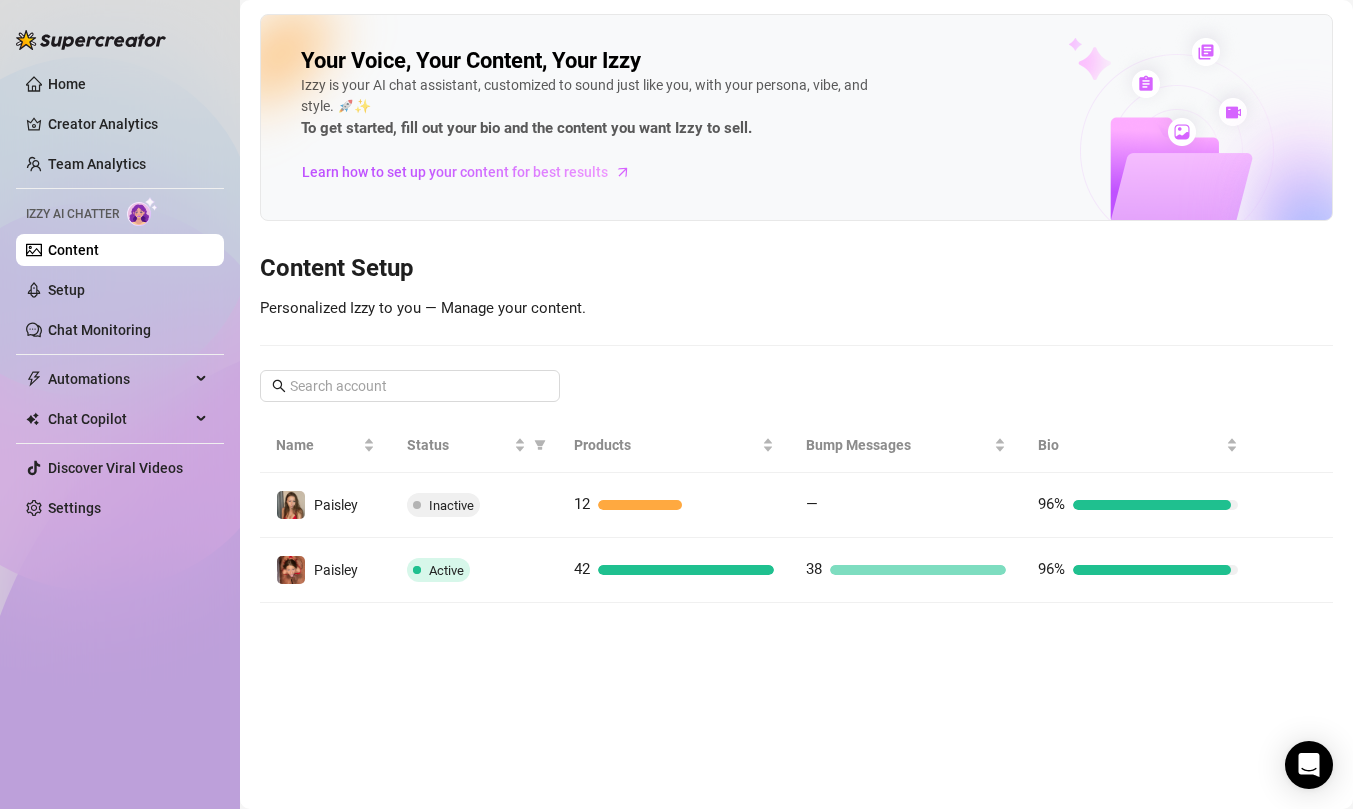 click on "Your Voice, Your Content, Your Izzy Izzy is your AI chat assistant, customized to sound just like you, with your persona, vibe, and style. 🚀✨ To get started, fill out your bio and the content you want Izzy to sell. Learn how to set up your content for best results Content Setup Personalized Izzy to you — Manage your content. Name Status Products Bump Messages Bio Paisley Inactive 12 — 96% Paisley Active 42 38 96%" at bounding box center (796, 308) 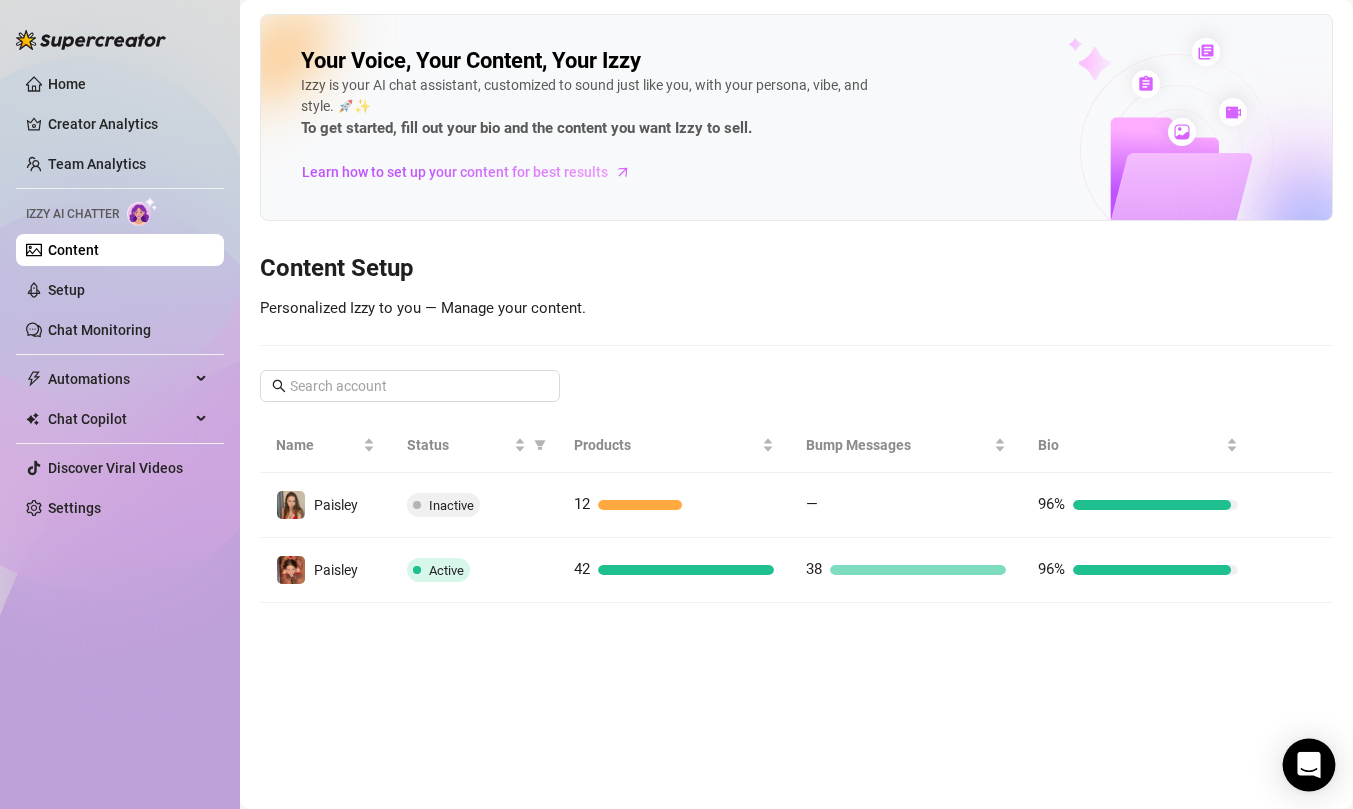 click 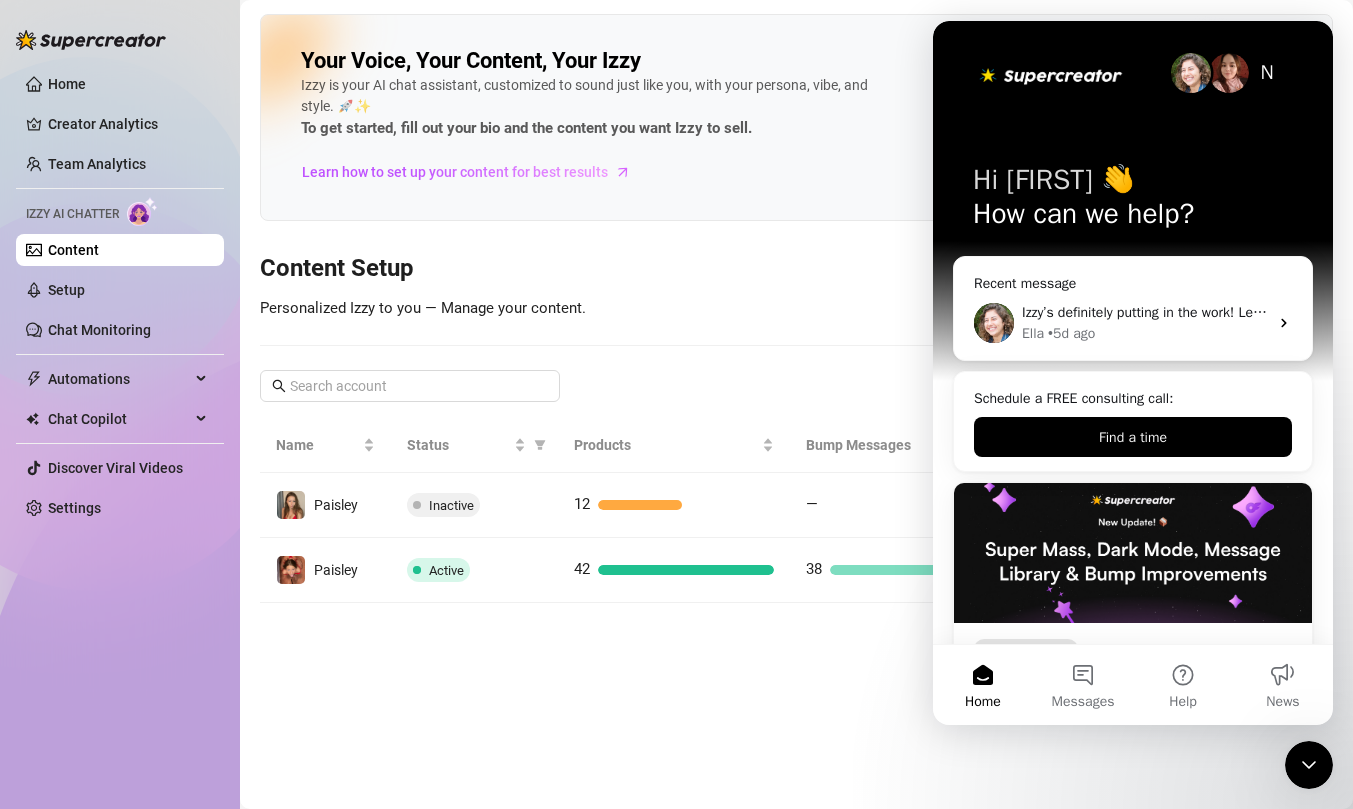 click on "Ella •  5d ago" at bounding box center (1145, 333) 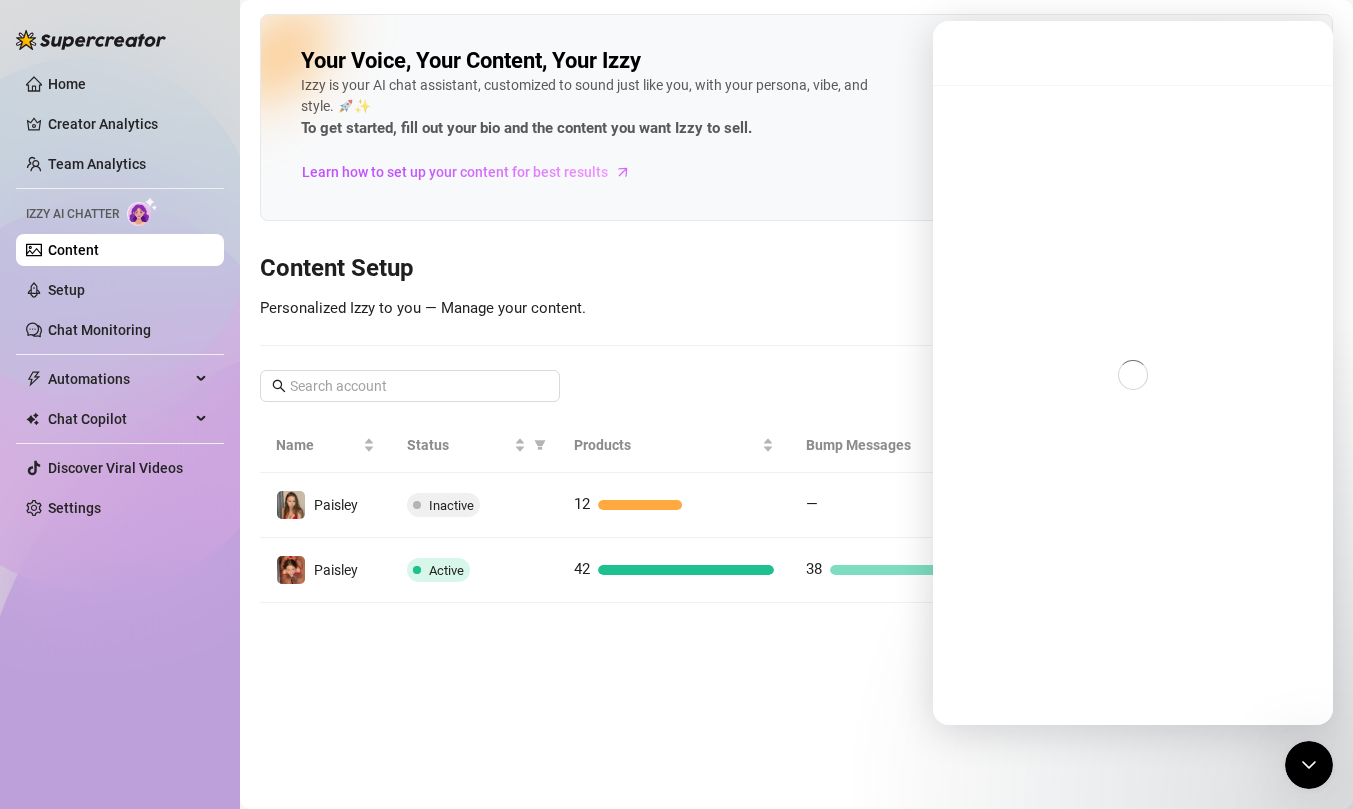 scroll, scrollTop: 3496, scrollLeft: 0, axis: vertical 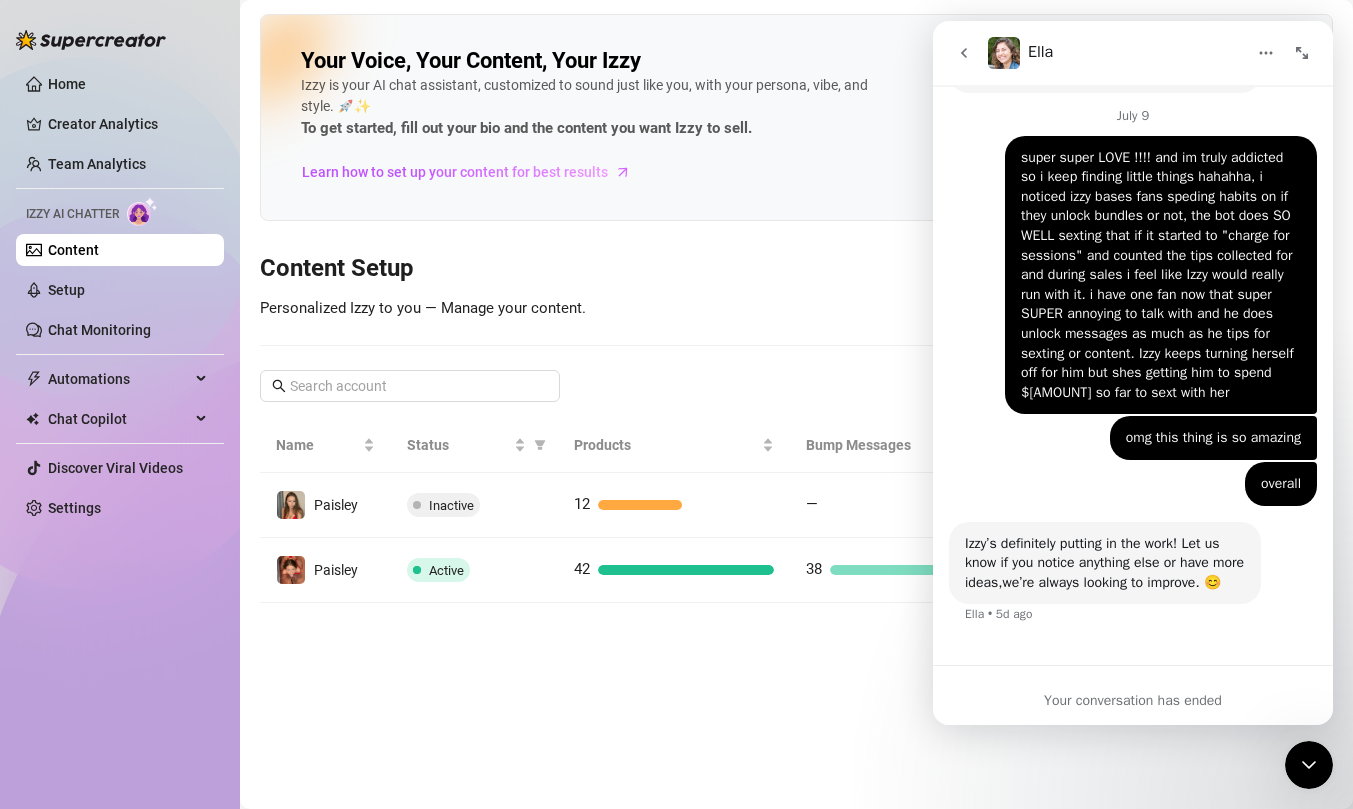 click on "Izzy’s definitely putting in the work! Let us know if you notice anything else or have more ideas,we’re always looking to improve. 😊 Ella    •   5d ago" at bounding box center [1105, 563] 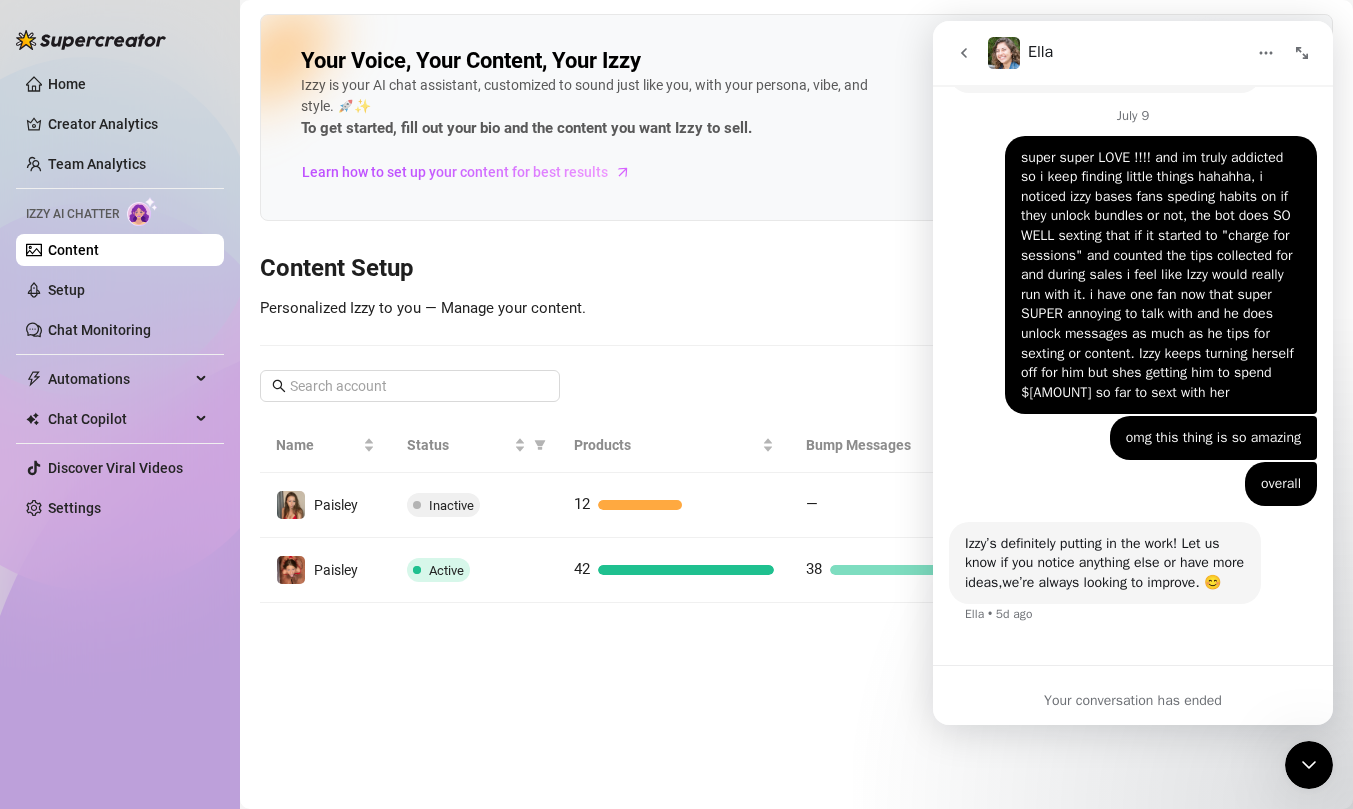 click 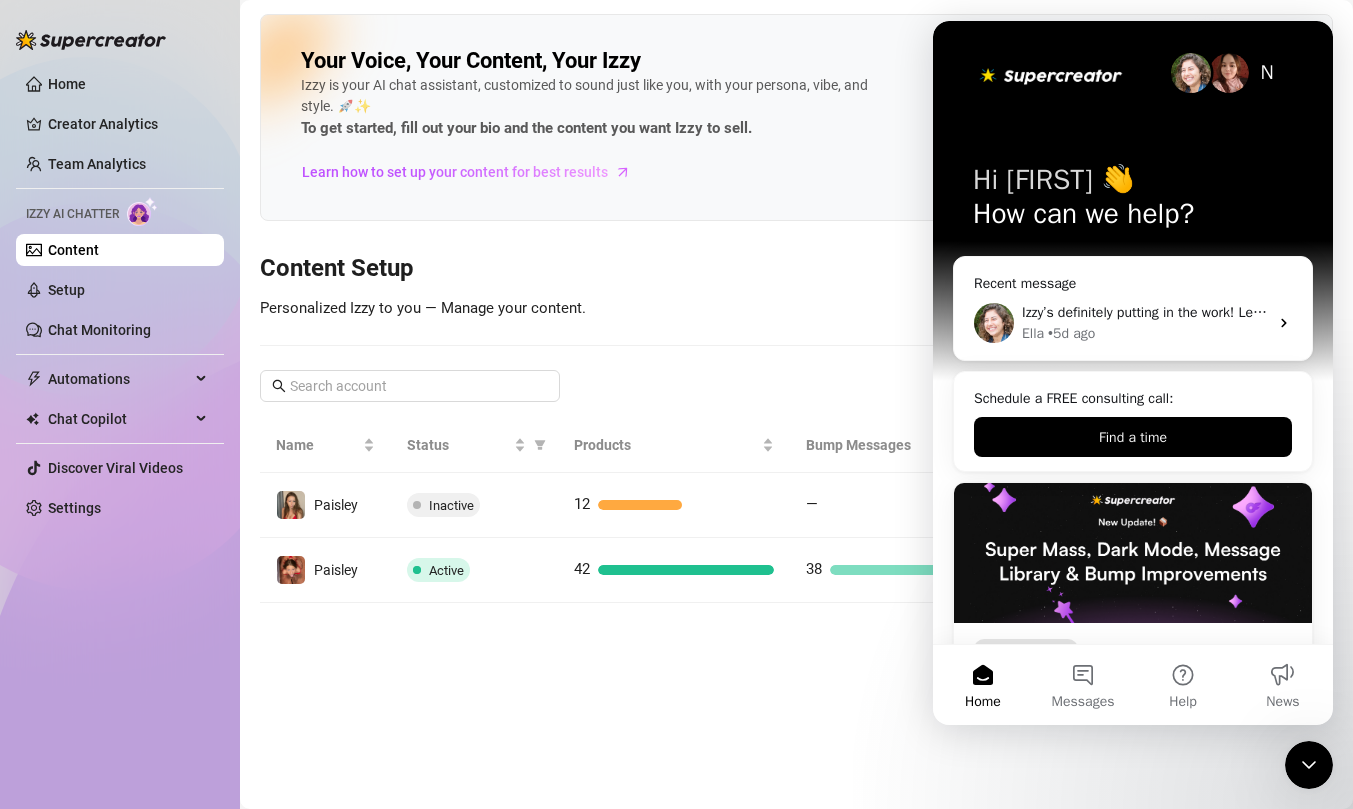 scroll, scrollTop: 0, scrollLeft: 0, axis: both 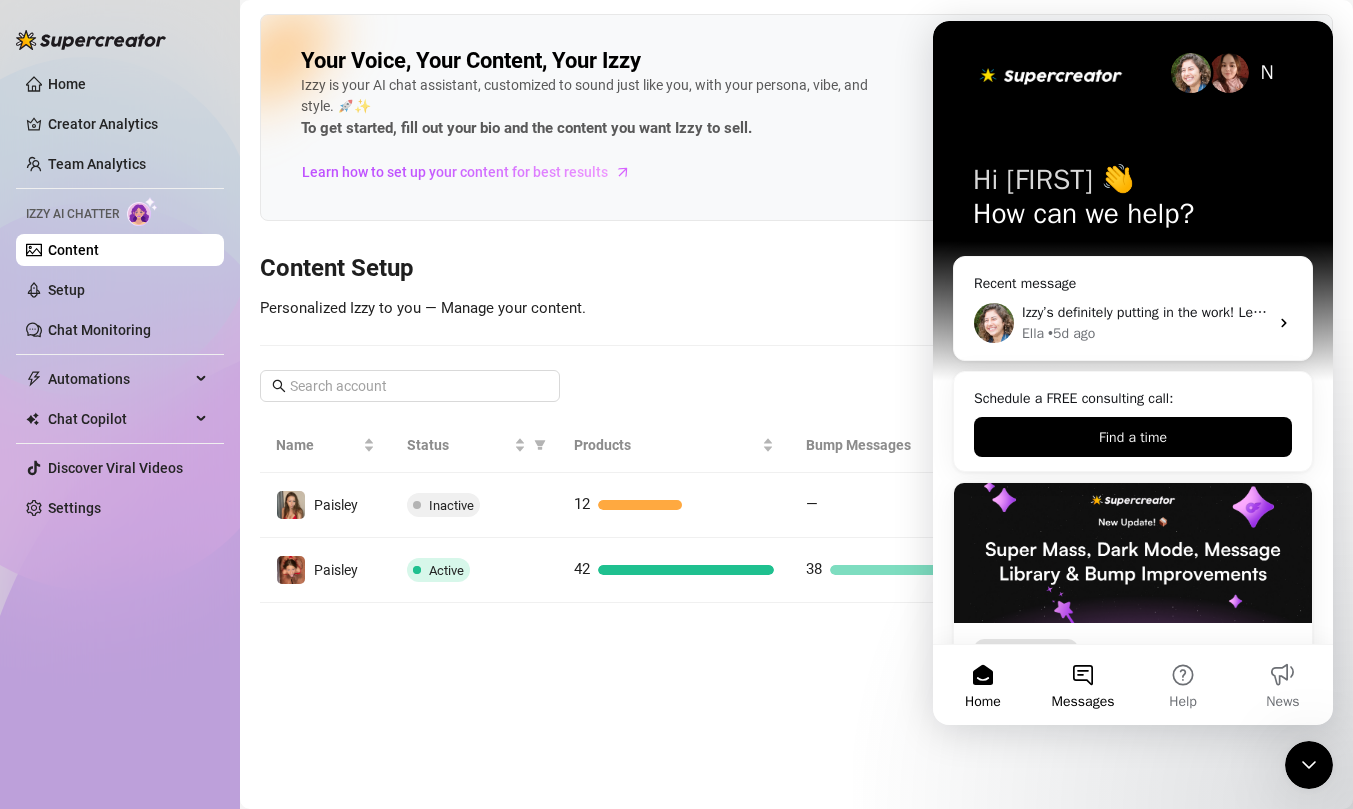 click on "Messages" at bounding box center (1083, 685) 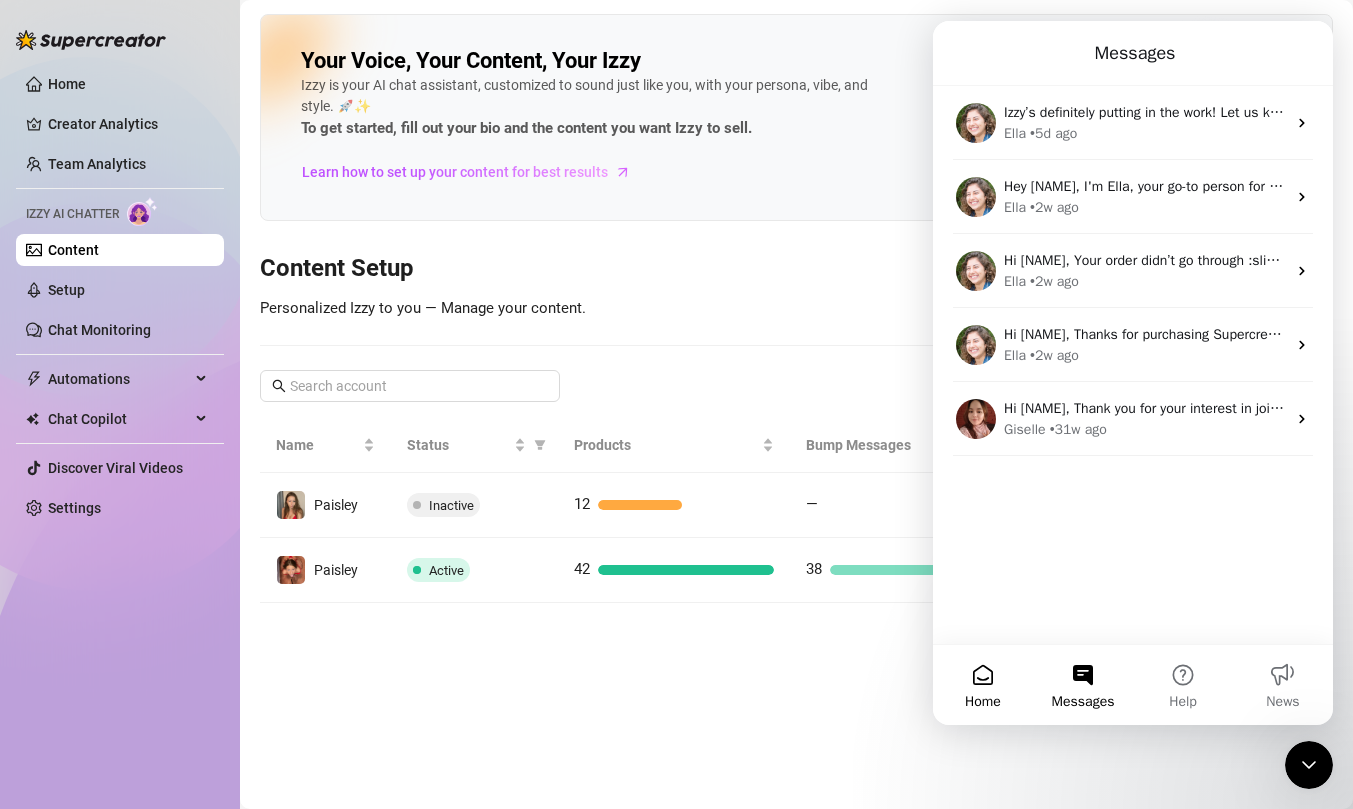 click on "Home" at bounding box center (983, 685) 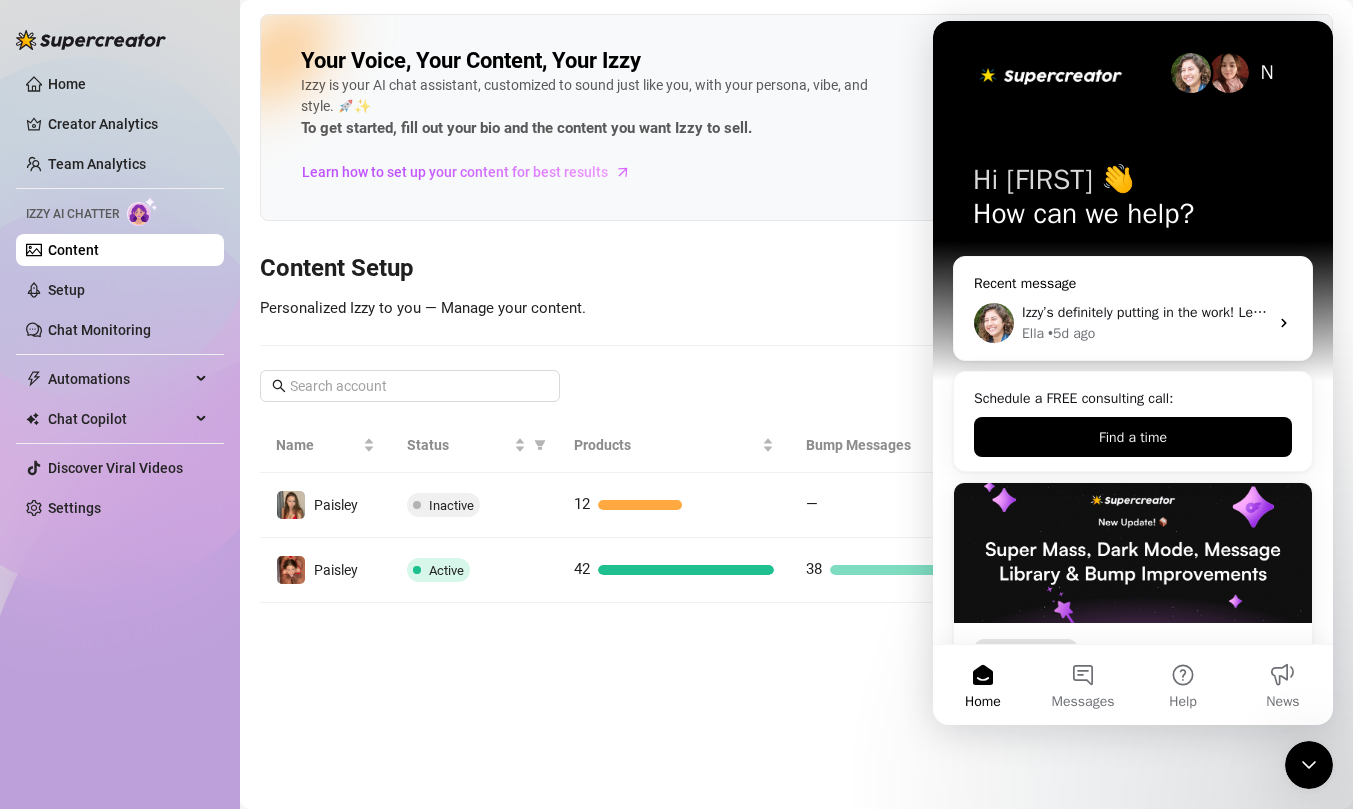 click on "Ella •  5d ago" at bounding box center [1145, 333] 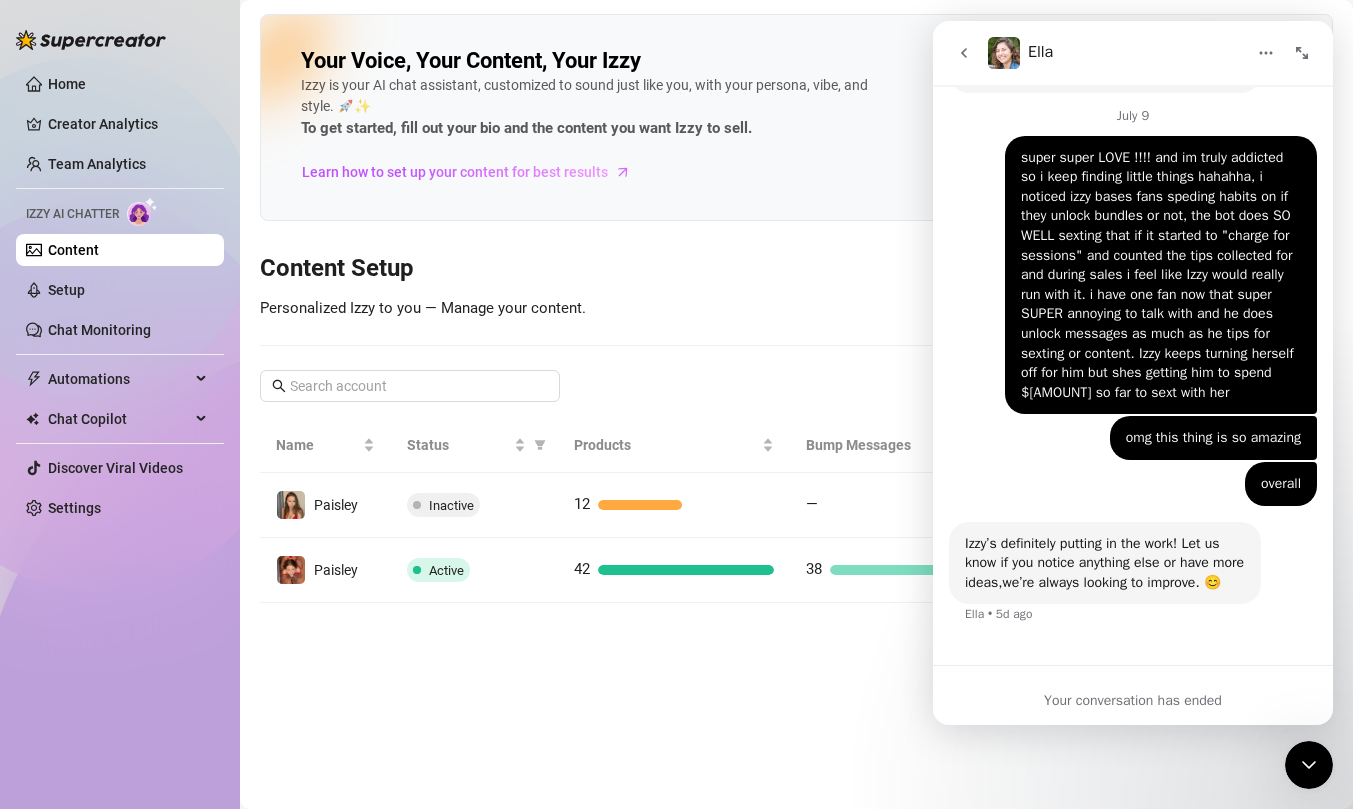 scroll, scrollTop: 3496, scrollLeft: 0, axis: vertical 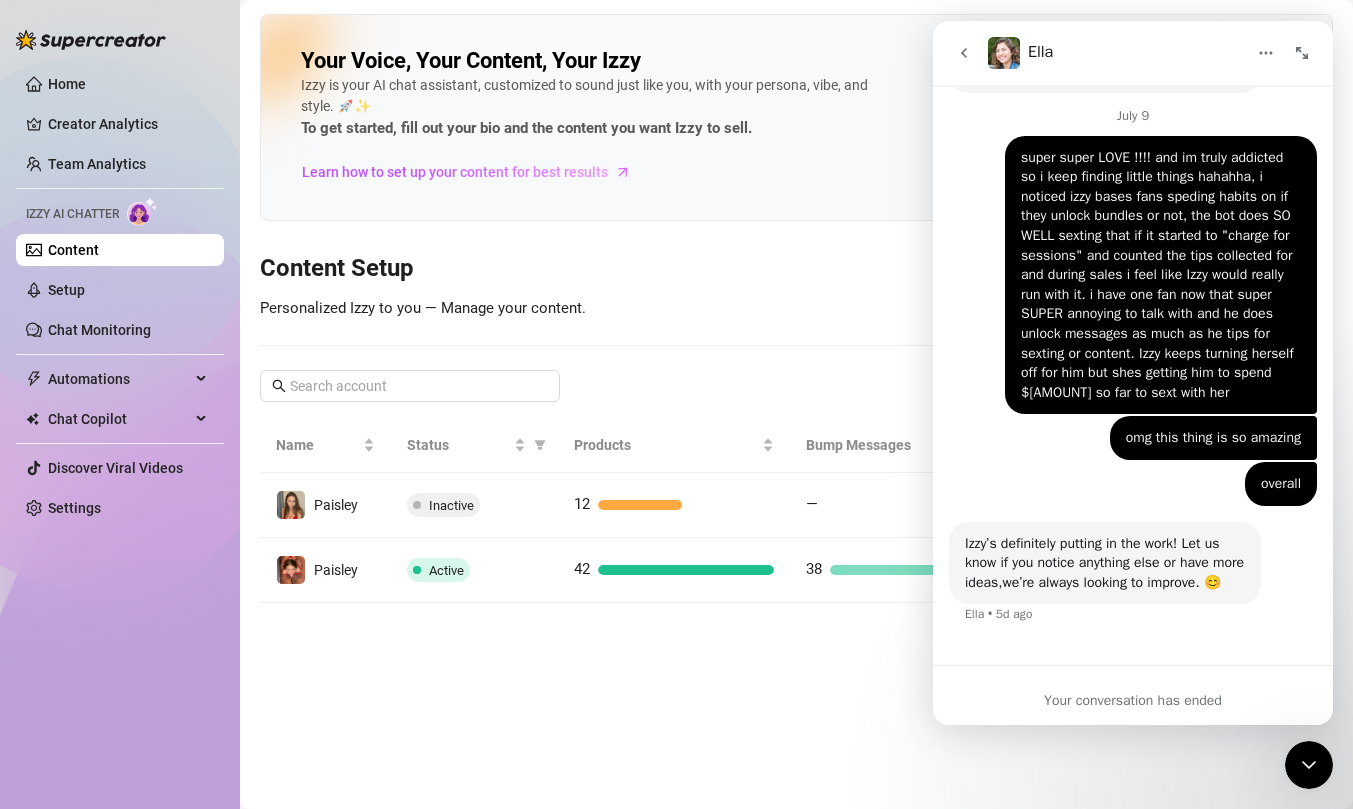 click 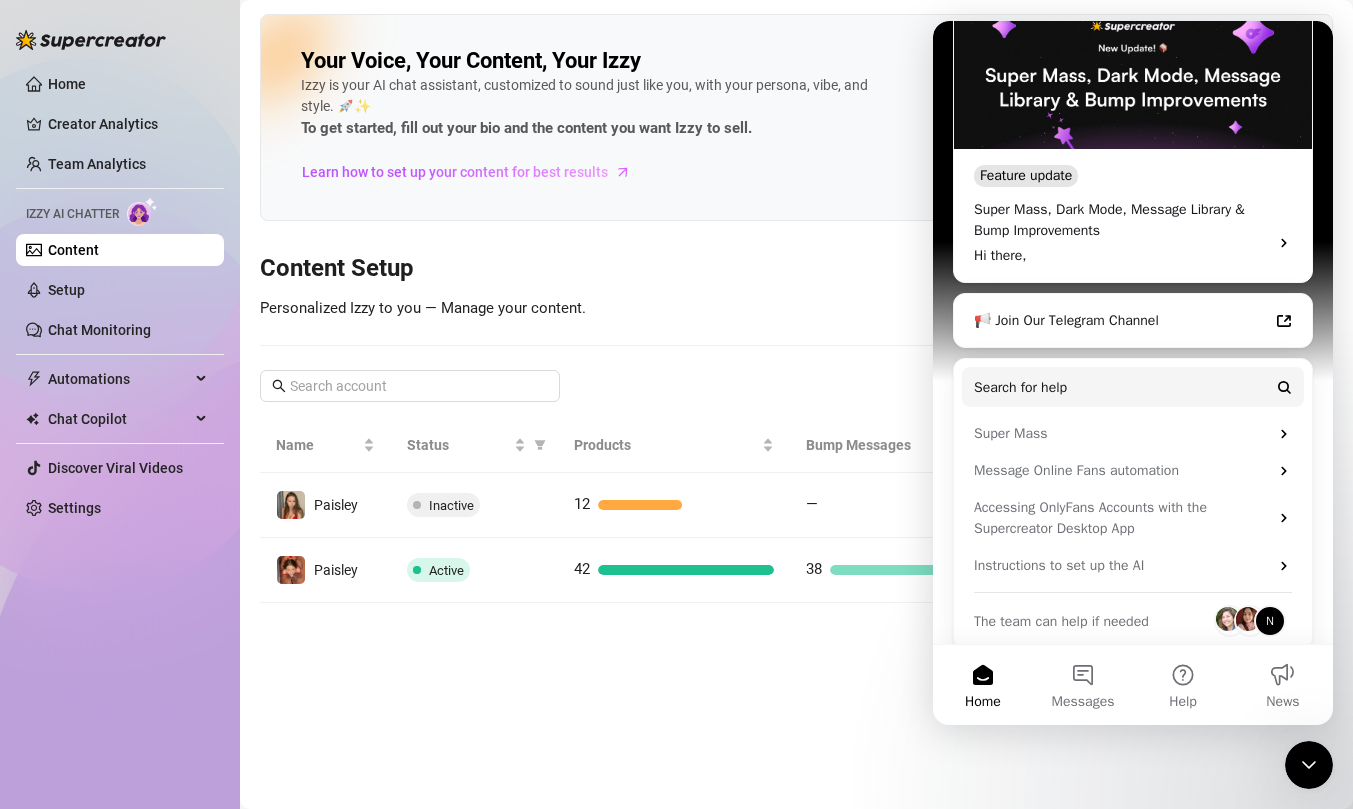 scroll, scrollTop: 490, scrollLeft: 0, axis: vertical 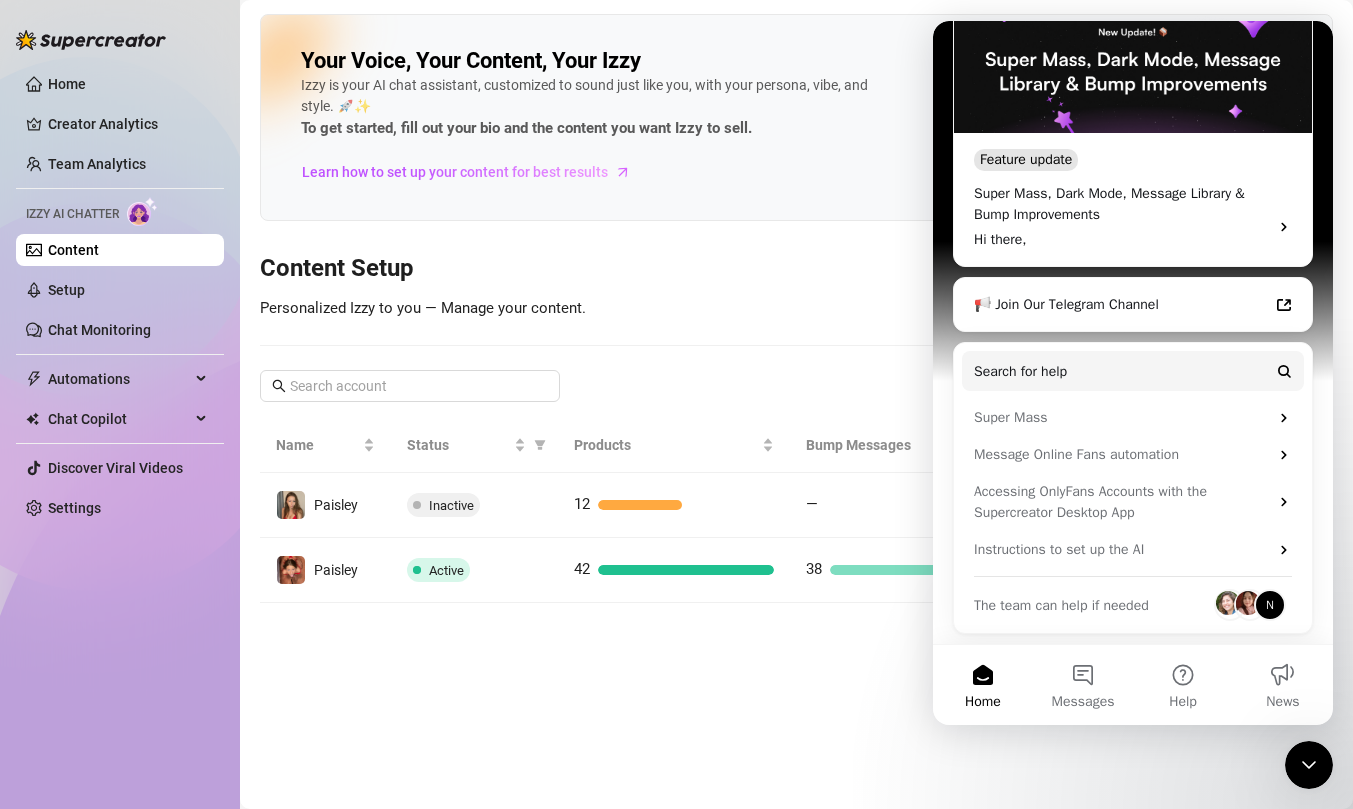 click on "The team can help if needed N" at bounding box center [1133, 598] 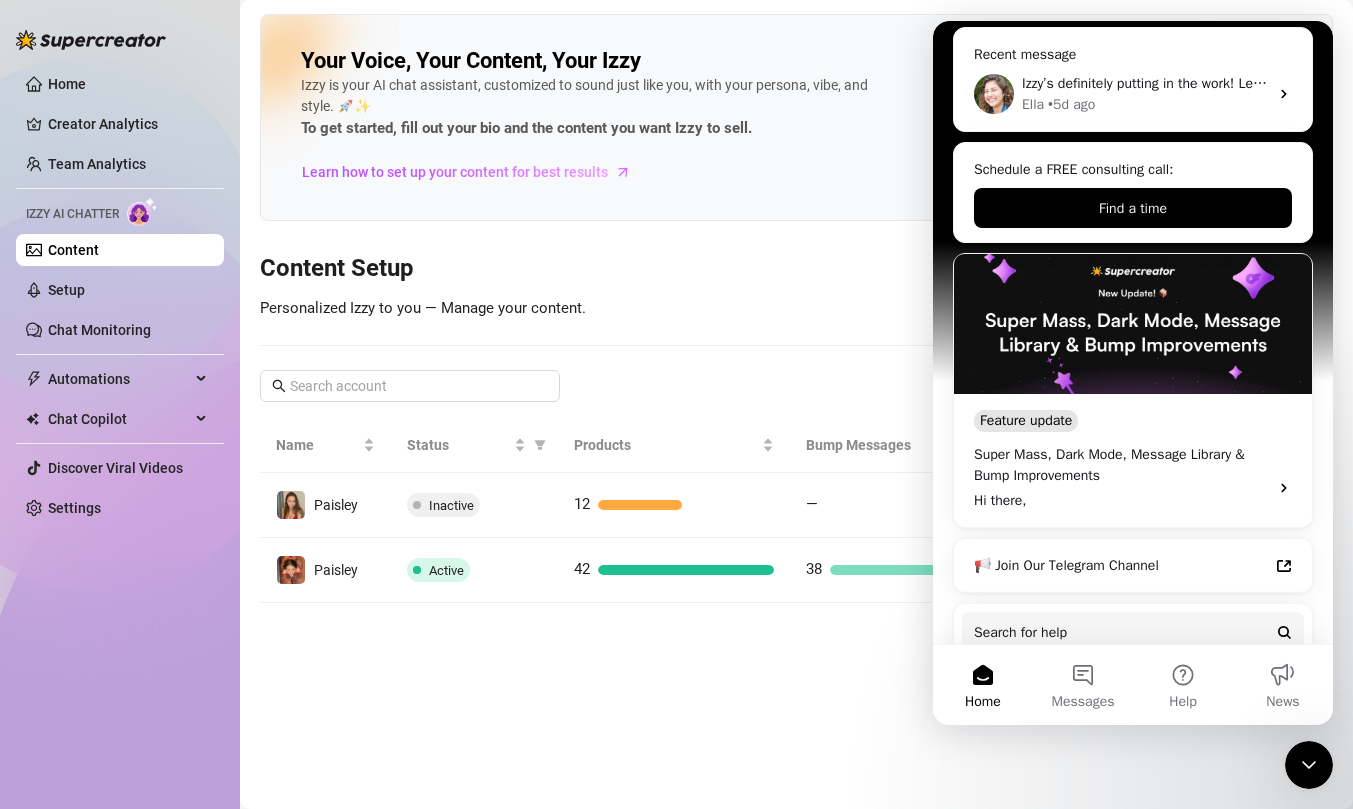 scroll, scrollTop: 172, scrollLeft: 0, axis: vertical 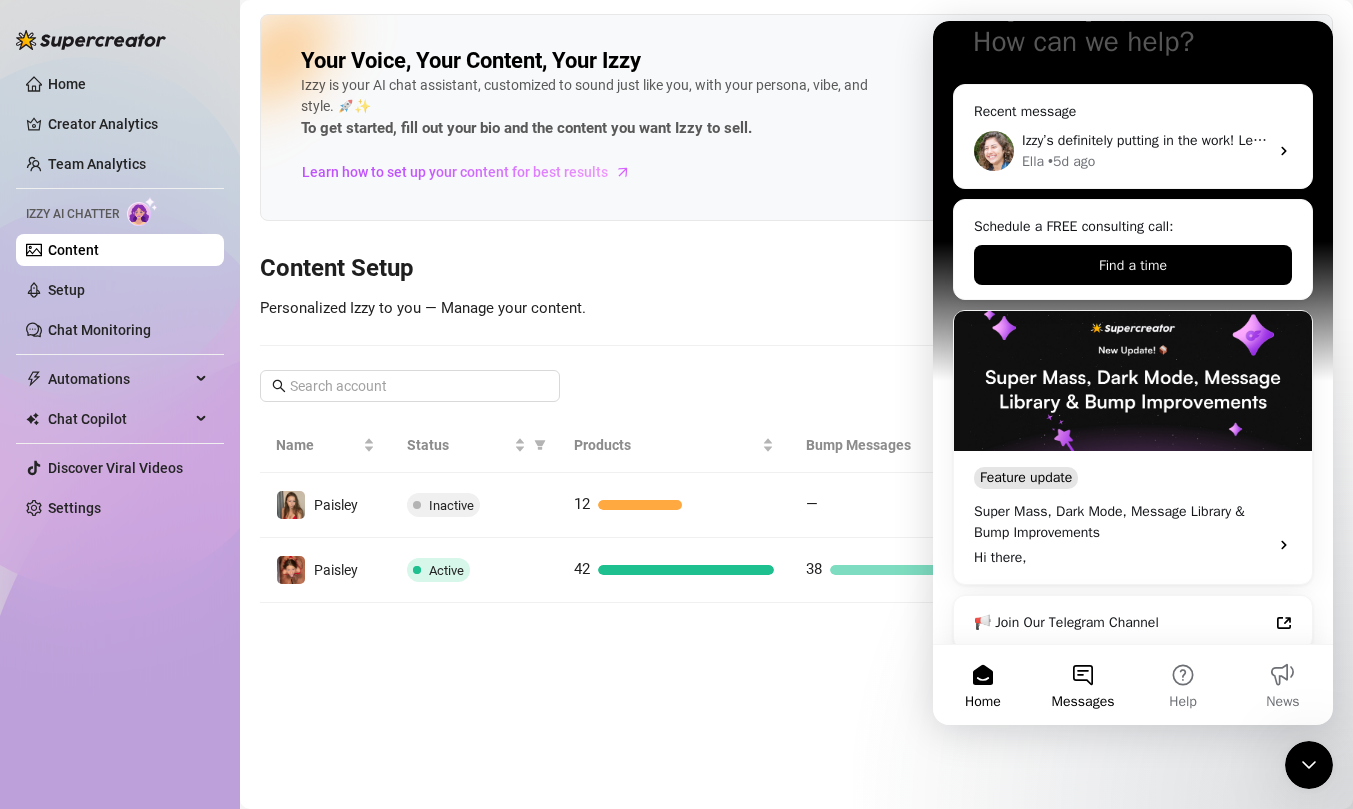 click on "Messages" at bounding box center (1083, 702) 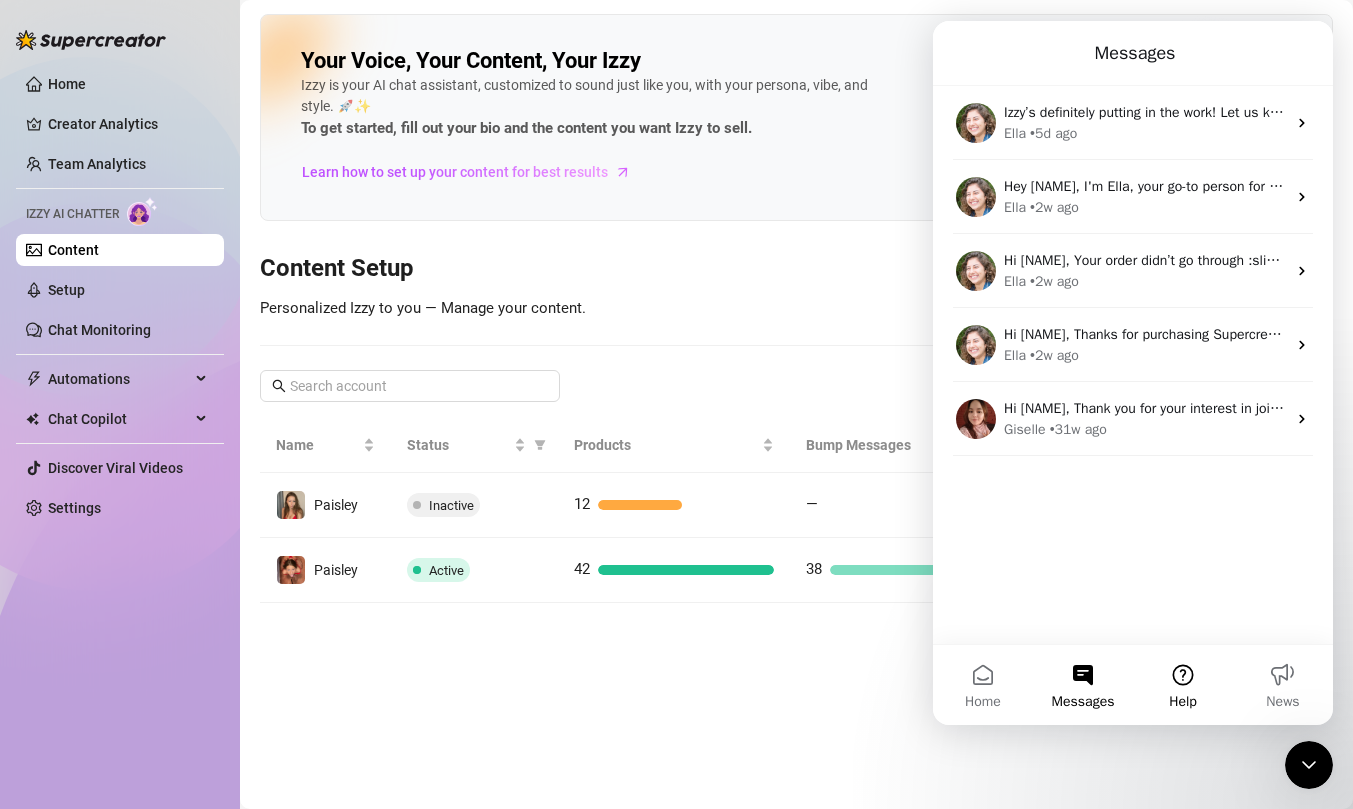 click on "Help" at bounding box center [1183, 685] 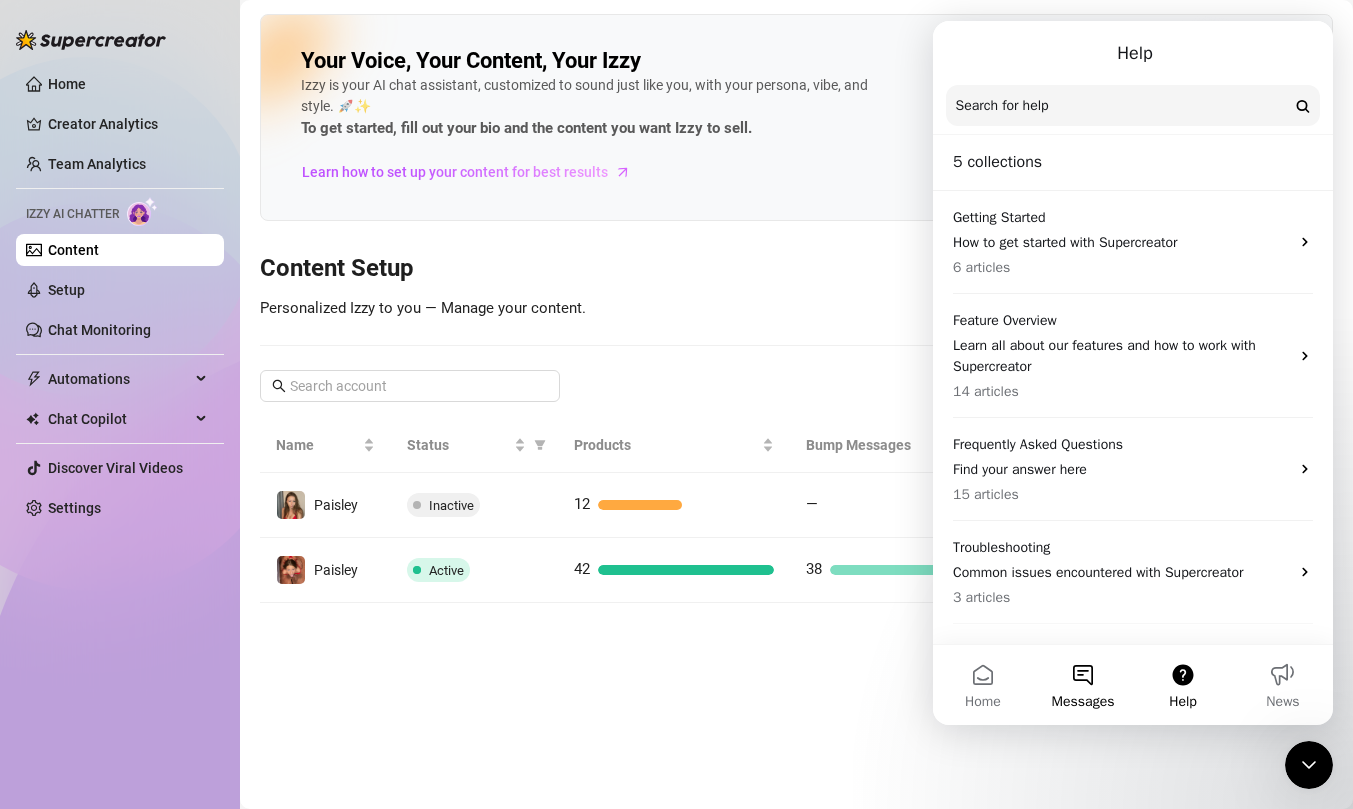 click on "Messages" at bounding box center (1083, 685) 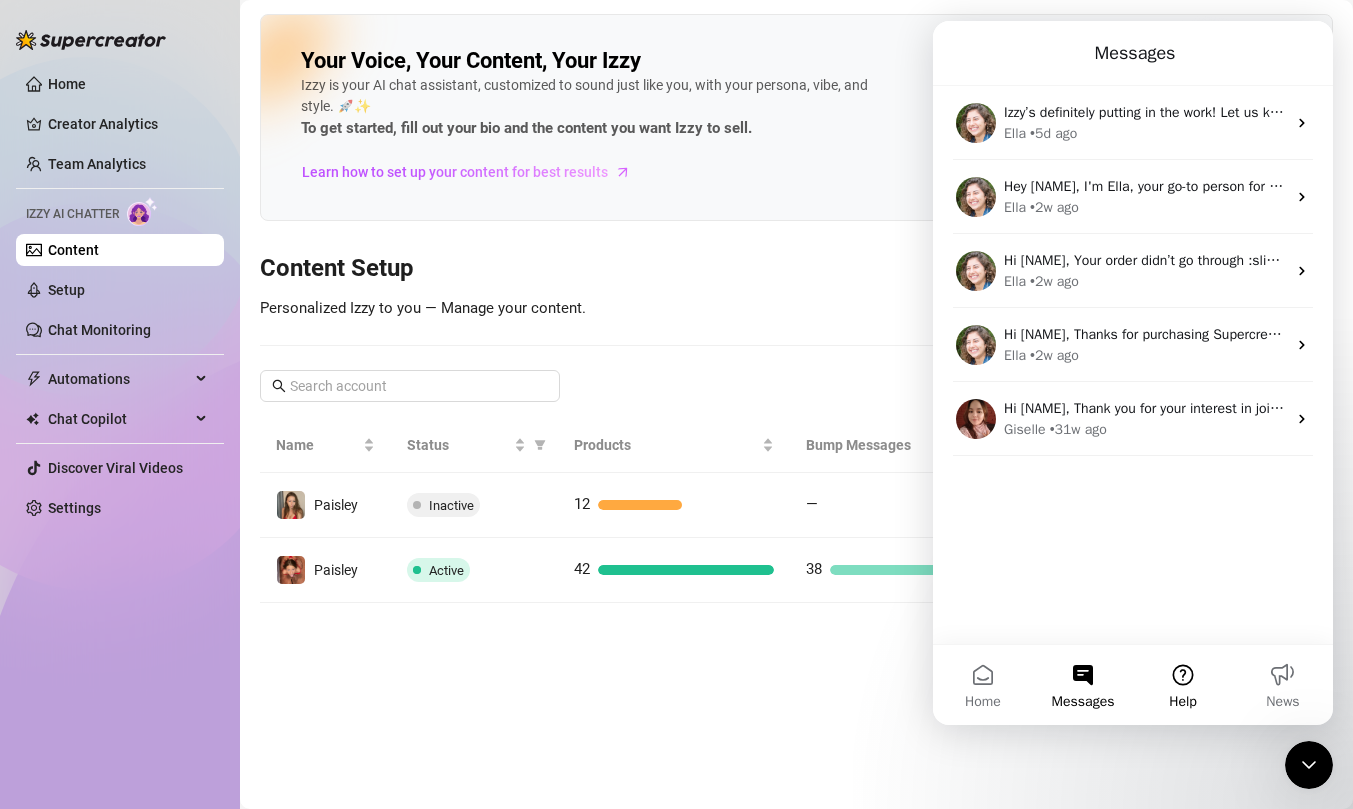 click on "Help" at bounding box center [1183, 685] 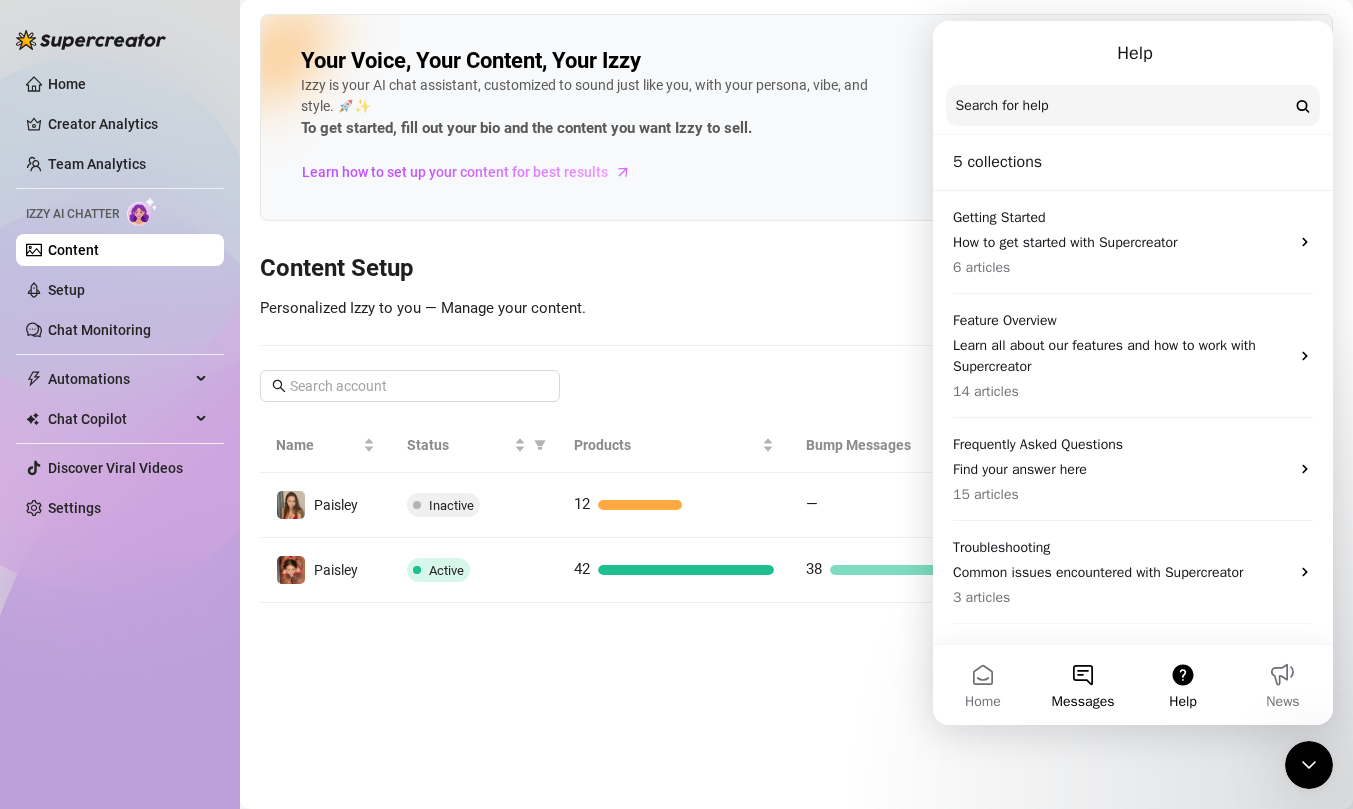 click on "Messages" at bounding box center (1083, 685) 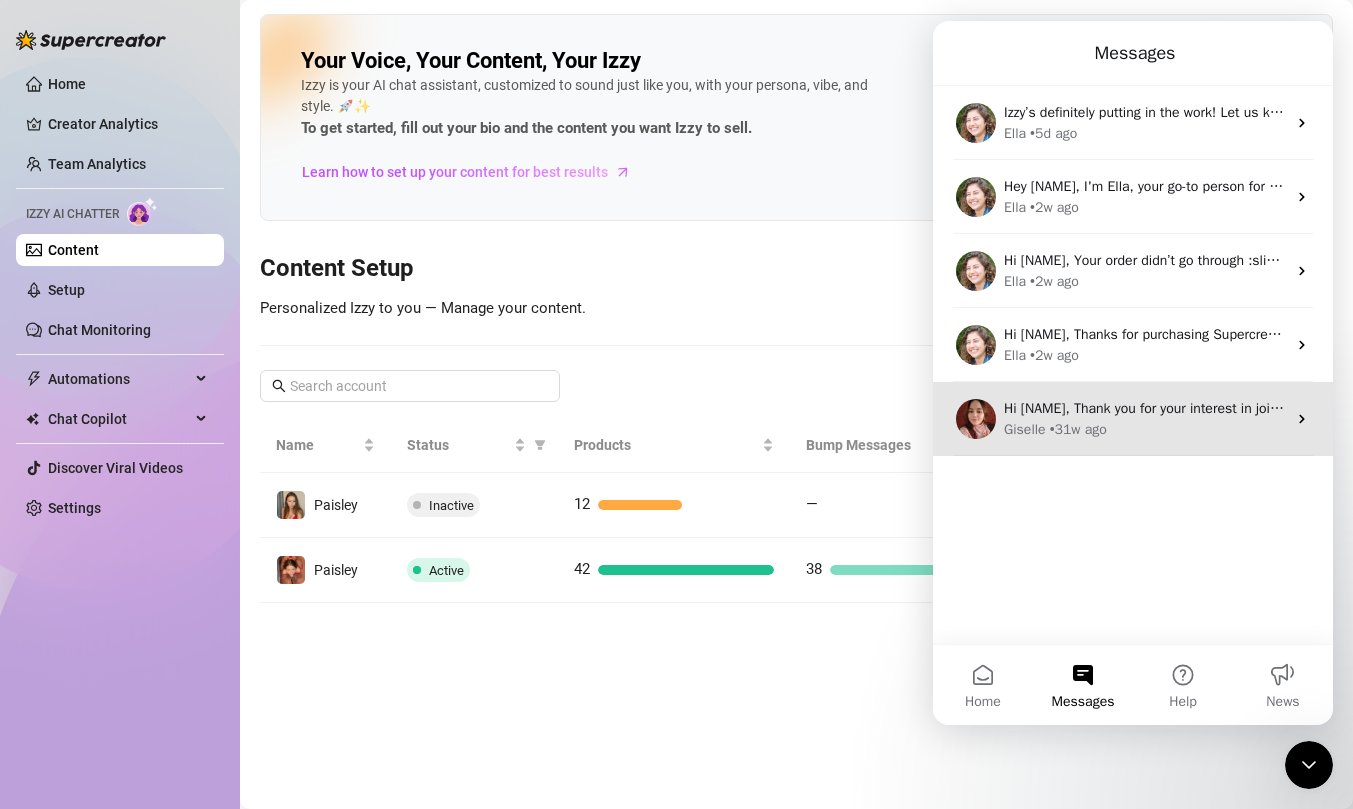 click on "Hi [NAME], Thank you for your interest in joining our waitlist! We're excited to have you on board. To better understand your needs, could you please share more about the AI tools you're looking for? Additionally, I noticed that you haven't connected any creators to your account yet. Would you like some assistance with that process? We're here to help. Giselle •  31w ago" at bounding box center [1133, 419] 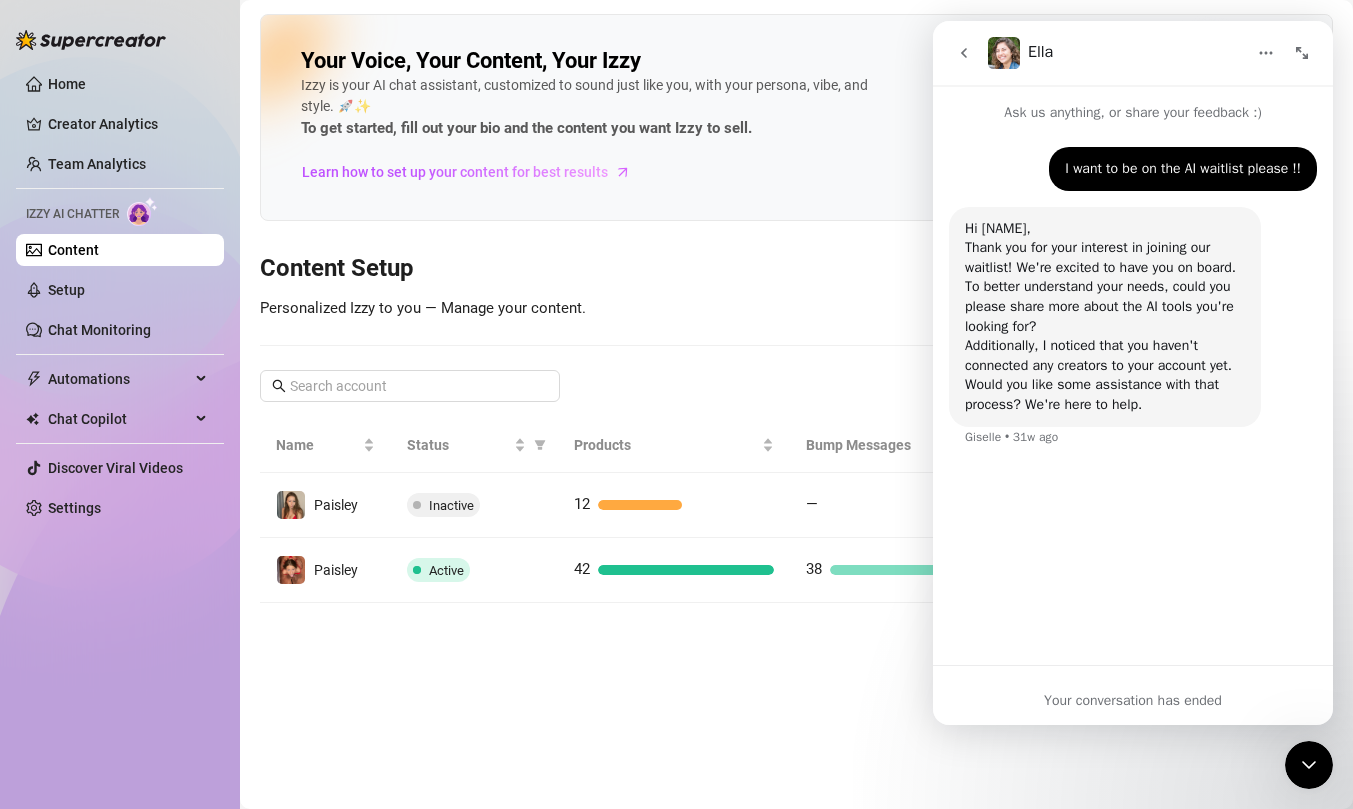 click at bounding box center [964, 53] 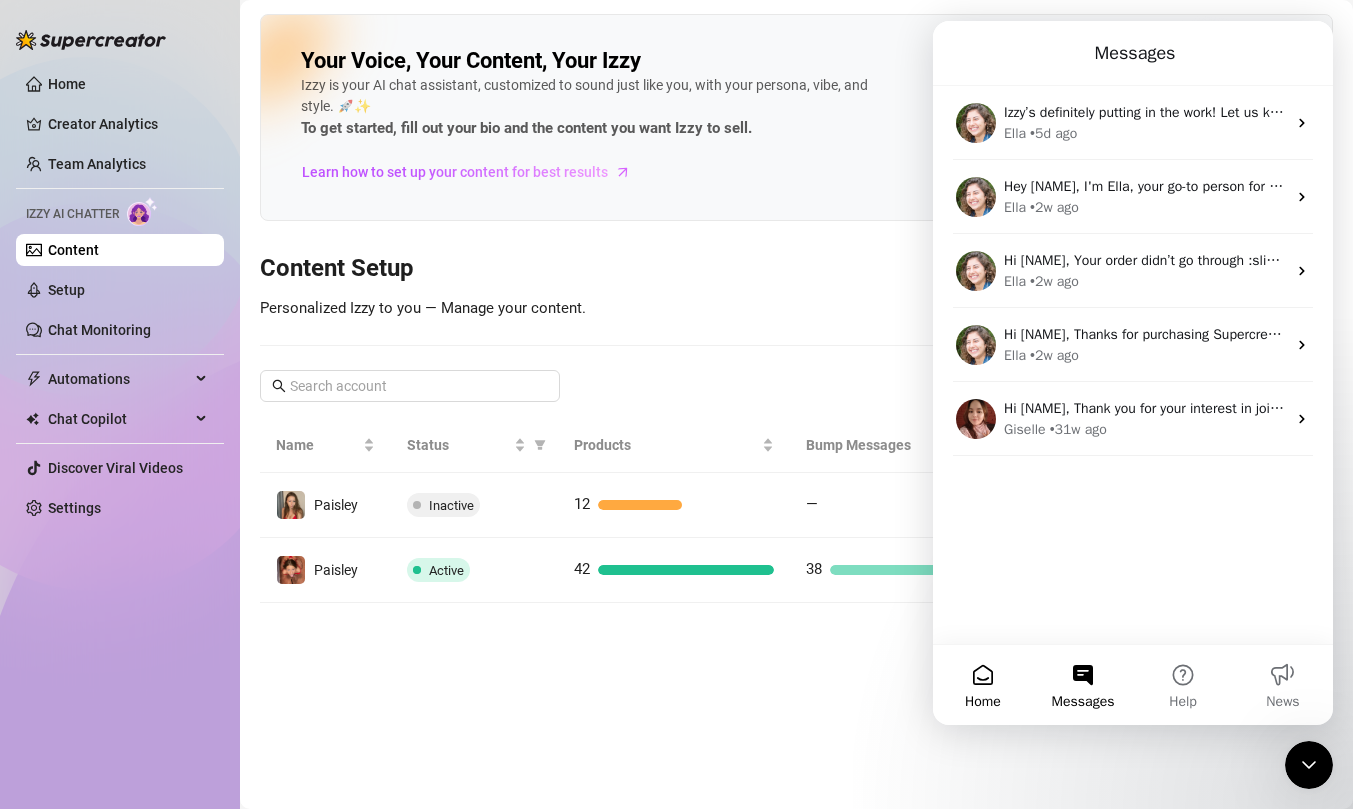 click on "Home" at bounding box center (983, 685) 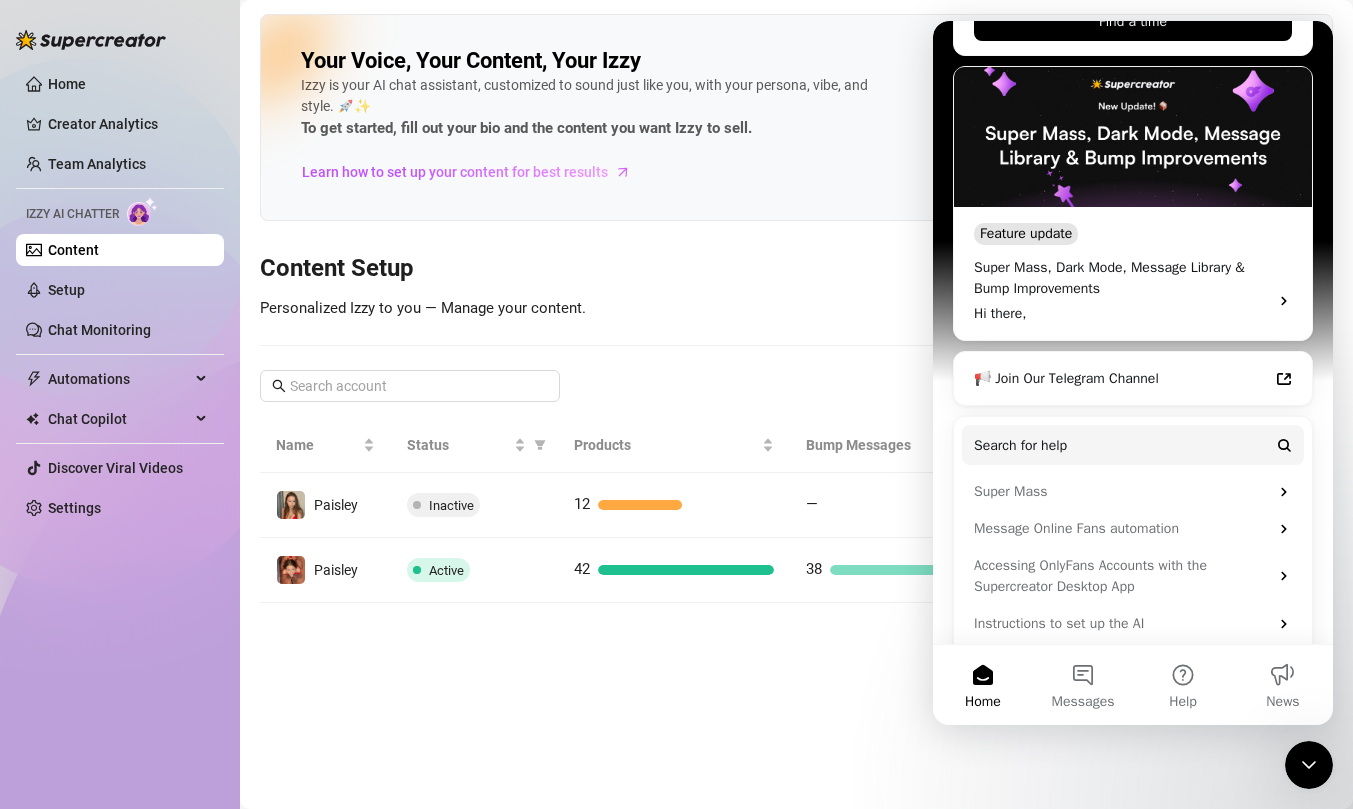 scroll, scrollTop: 490, scrollLeft: 0, axis: vertical 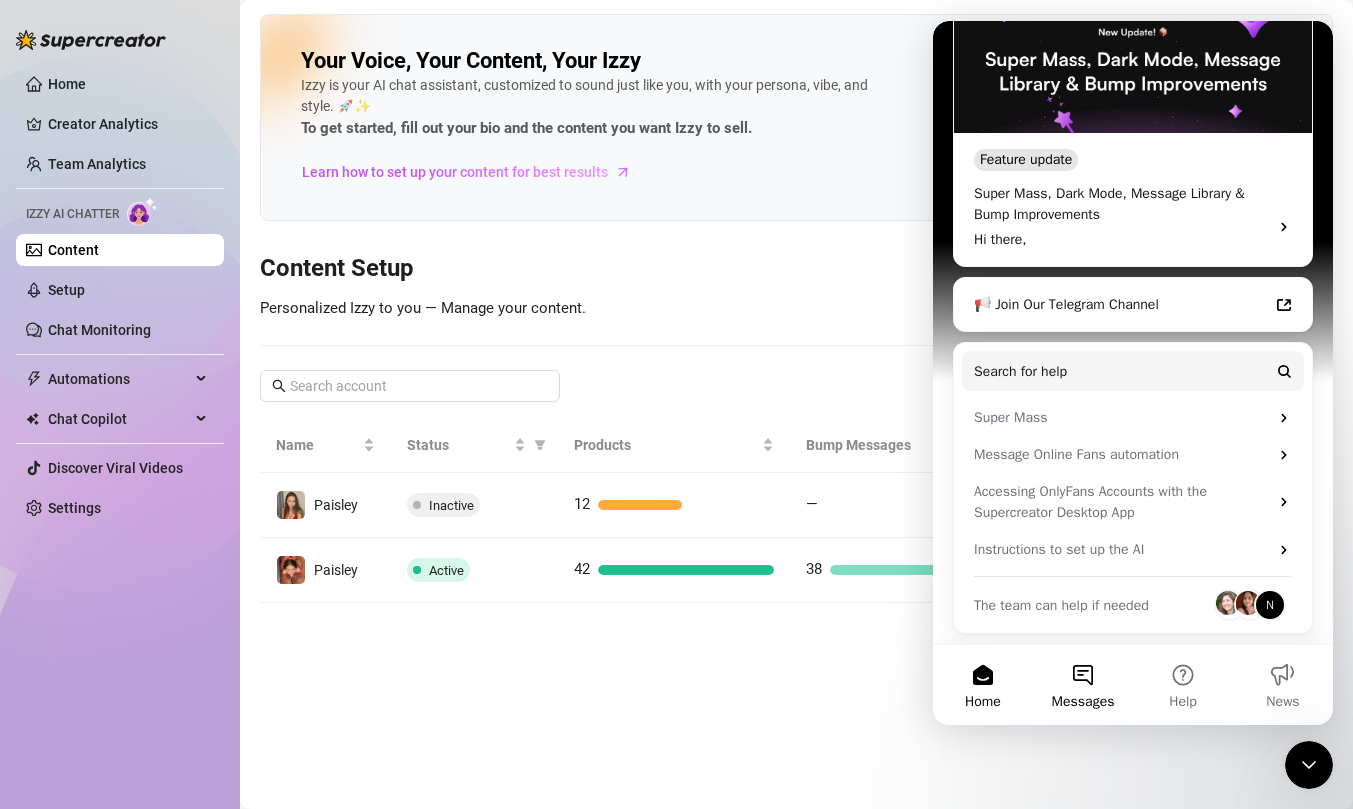 click on "Messages" at bounding box center [1083, 685] 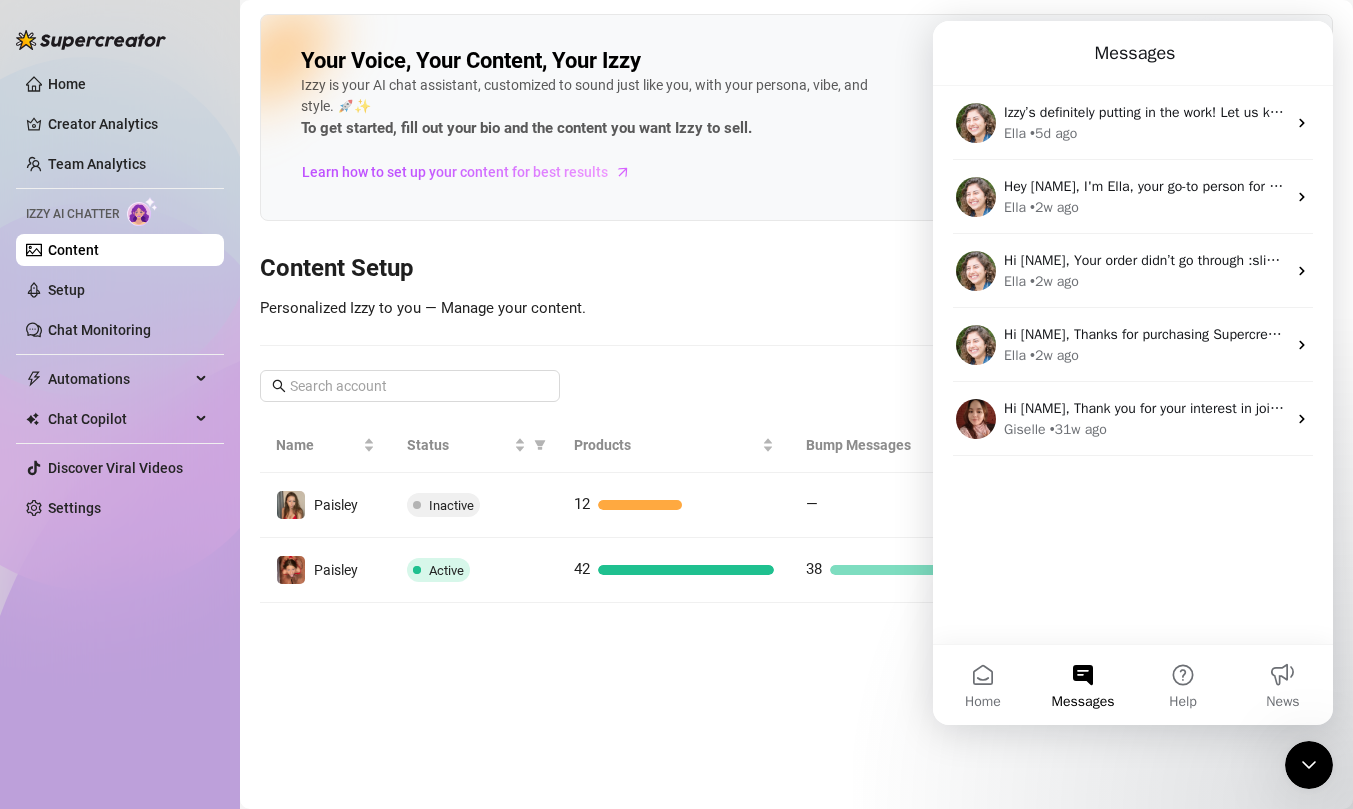 click on "[FIRST]’s definitely putting in the work! Let us know if you notice anything else or have more ideas,we’re always looking to improve. 😊 [FIRST] • 5d ago Hey [FIRST], I'm [FIRST], your go-to person for anything you may need for your OF agency. 🚀 I saw that there are a couple of features in your plan that your team isn't using yet, which can really boost your sales. Do you want to go over them in a short call? I'm adding my calendar link here so you can check for a time that works for you: Schedule Call Looking forward to it! Feel free to send me a reply if you need better time slots. [FIRST] • 2w ago [FIRST] • 2w ago [FIRST] • 2w ago Hi [FIRST], Thank you for your interest in joining our waitlist! We're excited to have you on board. To better understand your needs, could you please share more about the AI tools you're looking for? Additionally, I noticed that you haven't connected any creators to your account yet. Would you like some assistance with that process? We're here to help. [FIRST]" at bounding box center (1133, 365) 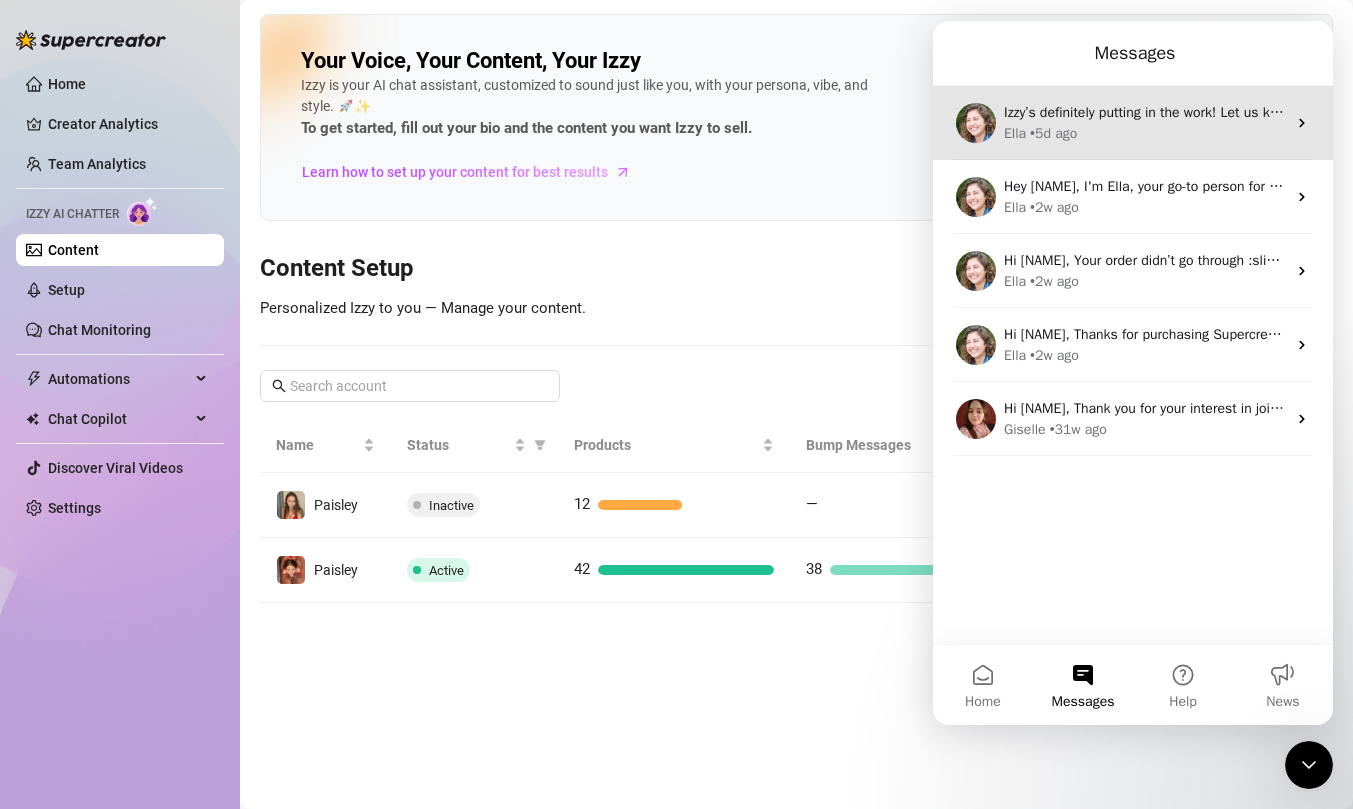 click on "Ella •  5d ago" at bounding box center [1145, 133] 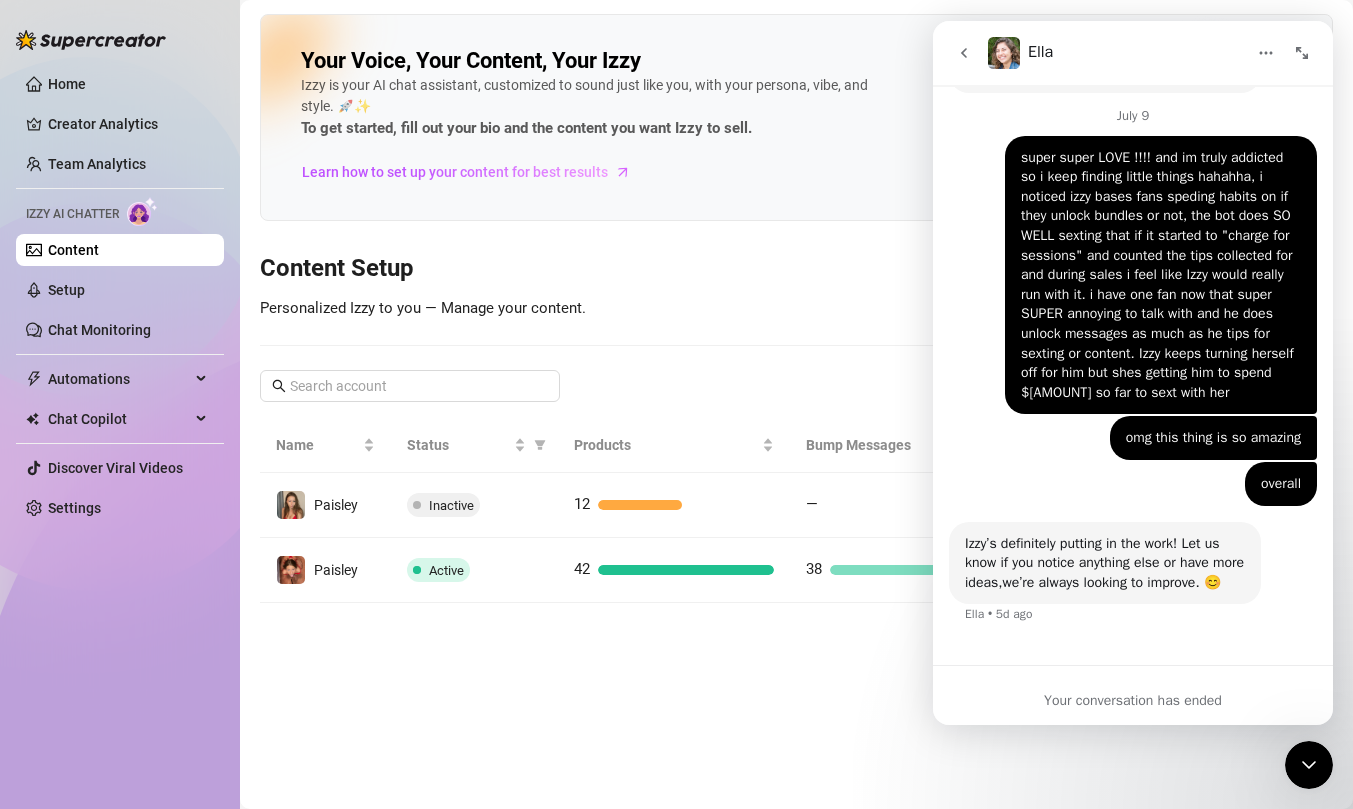 scroll, scrollTop: 3496, scrollLeft: 0, axis: vertical 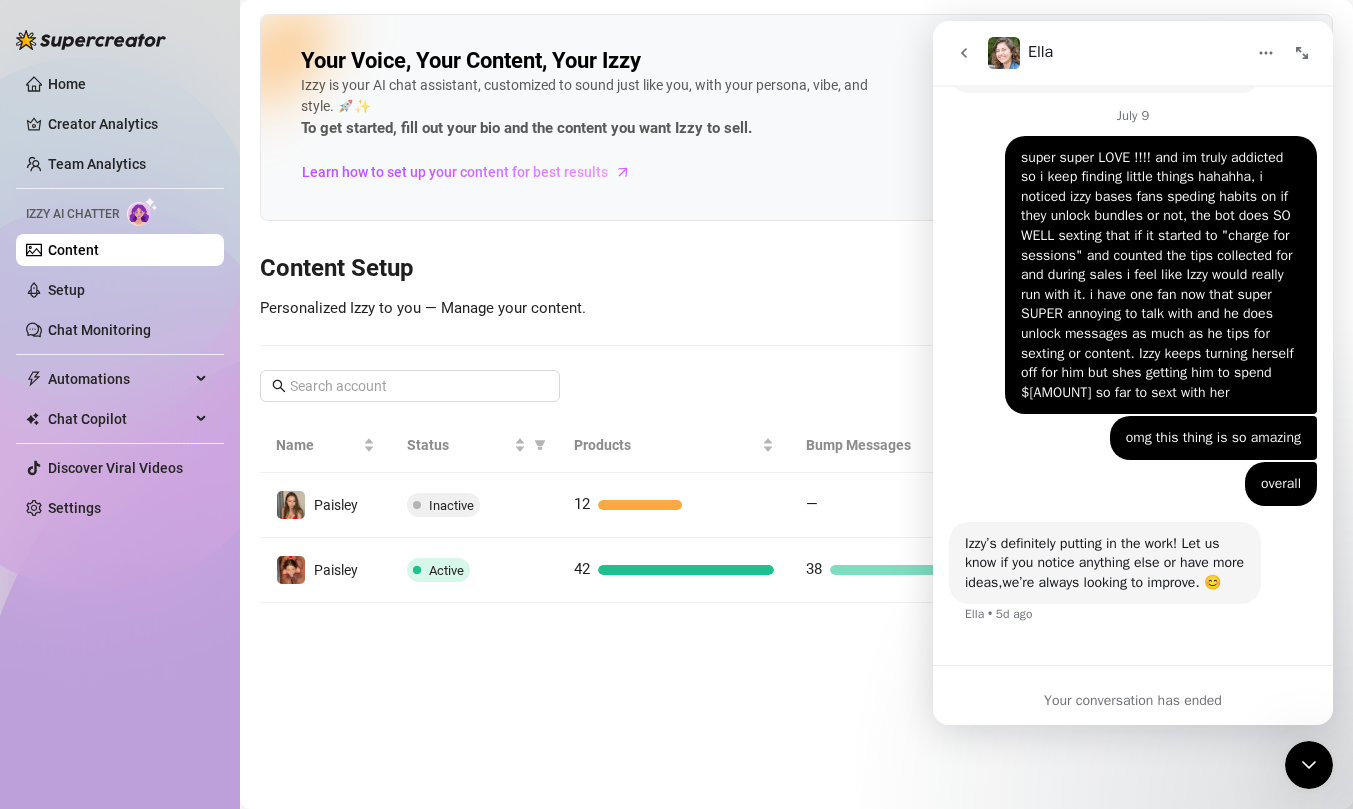 click 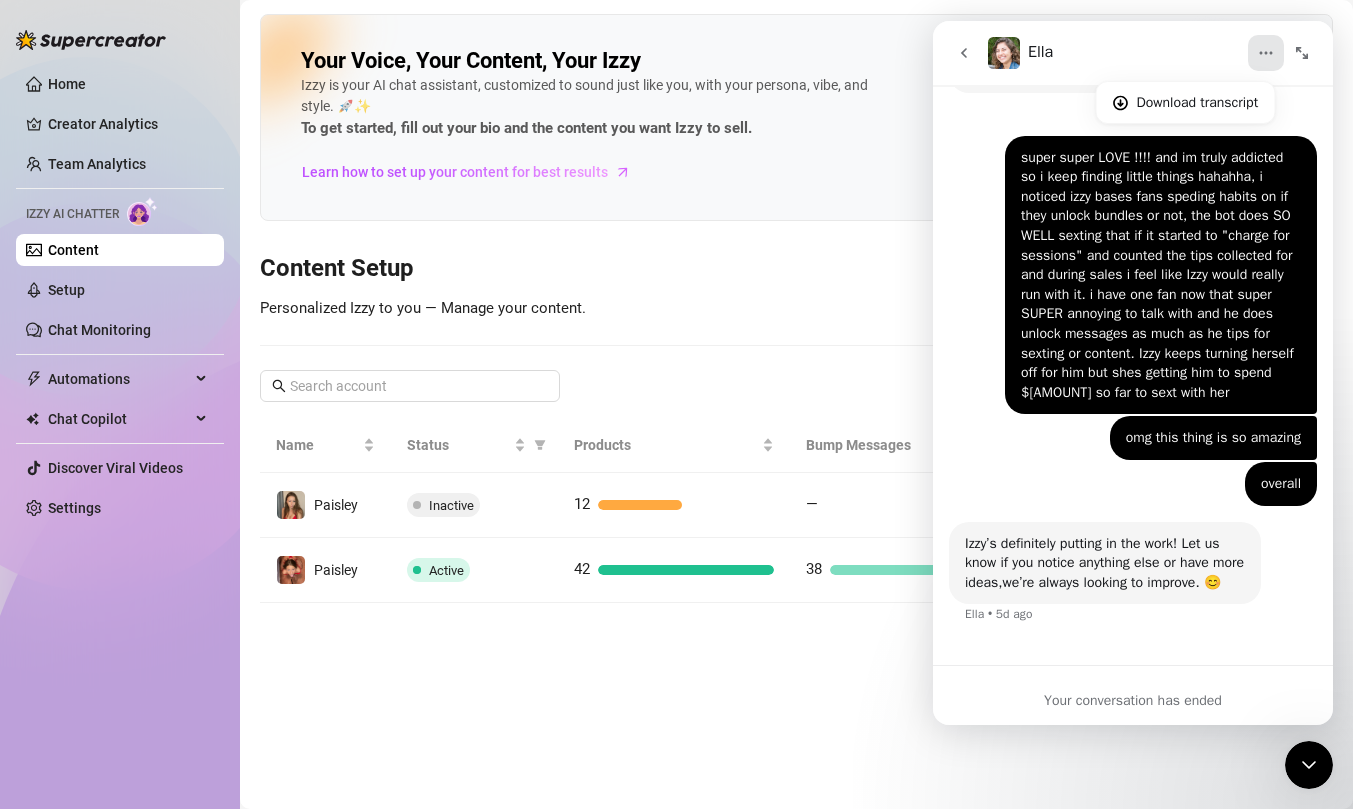 click 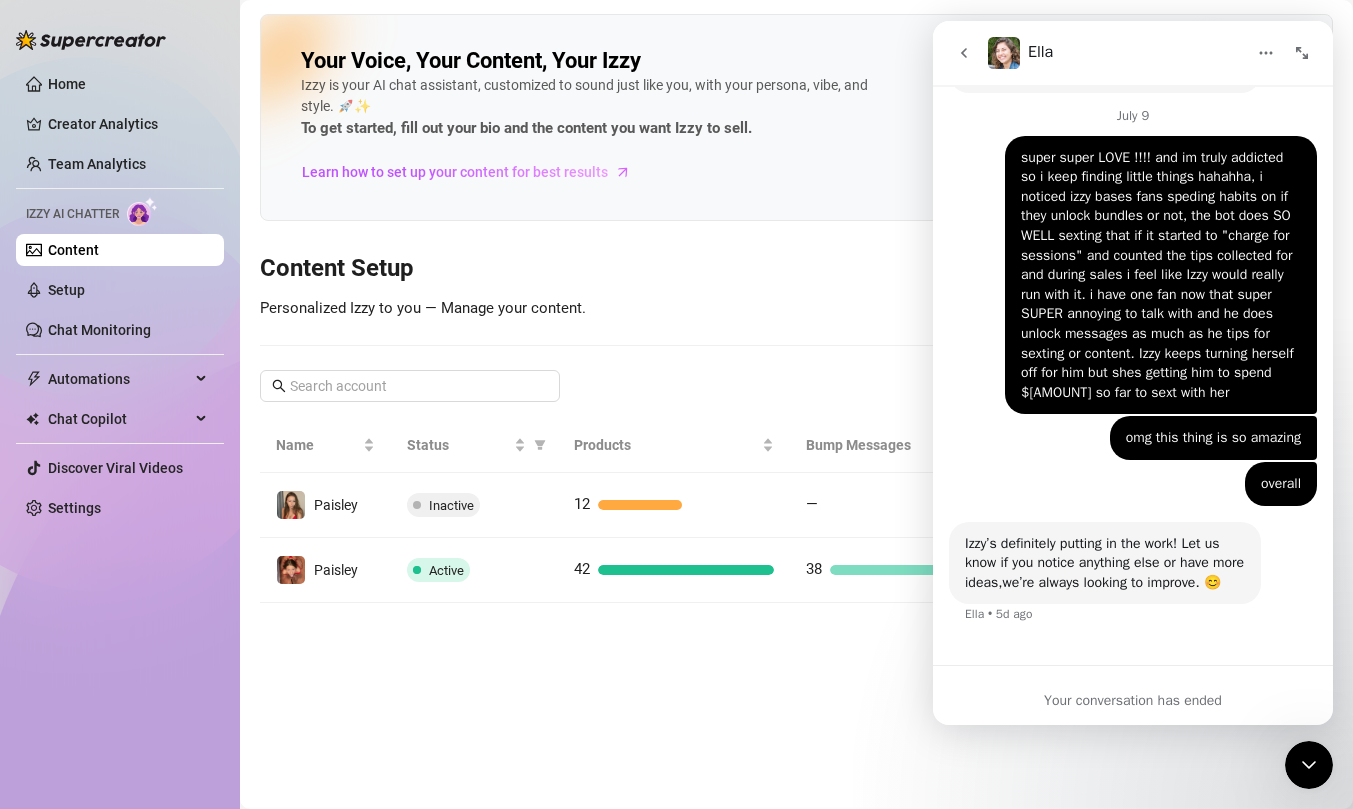 click at bounding box center (1004, 53) 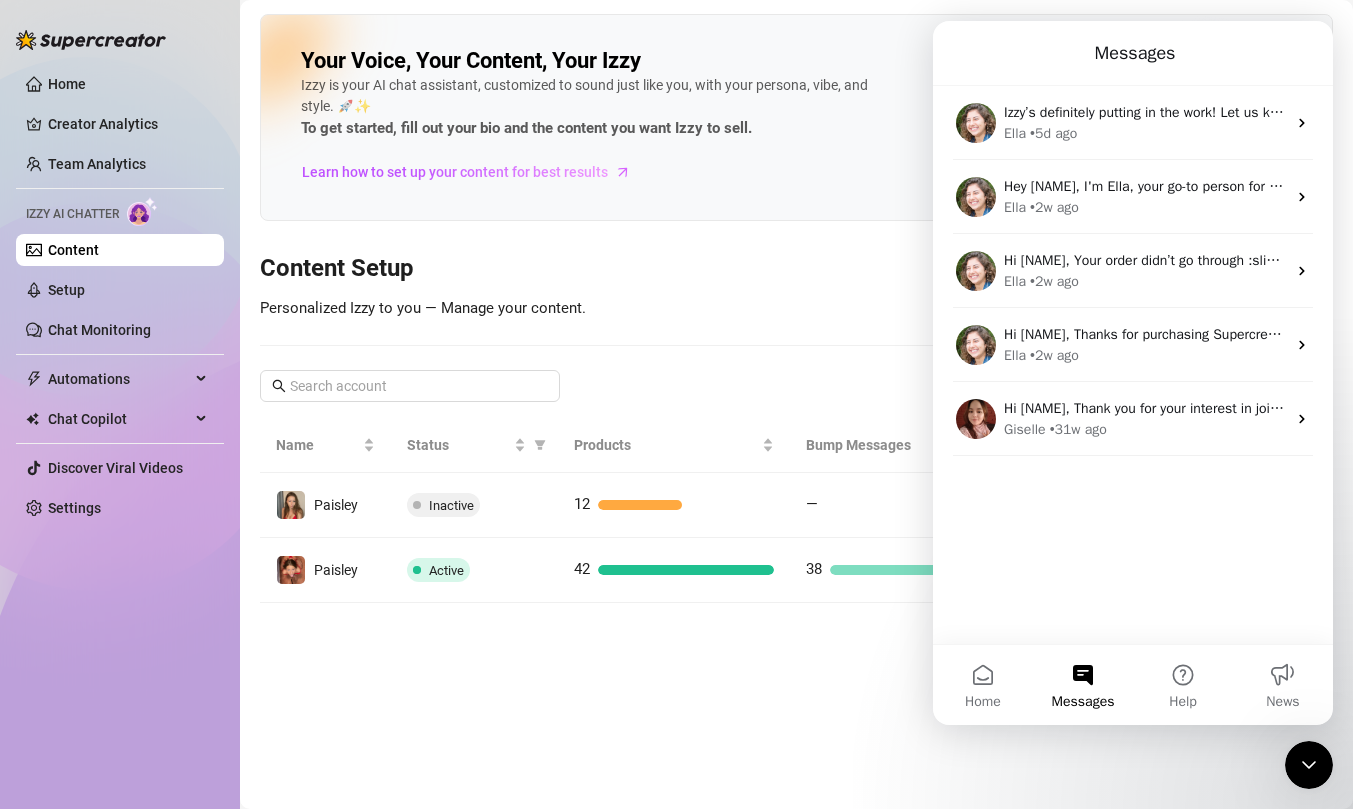 scroll, scrollTop: 0, scrollLeft: 0, axis: both 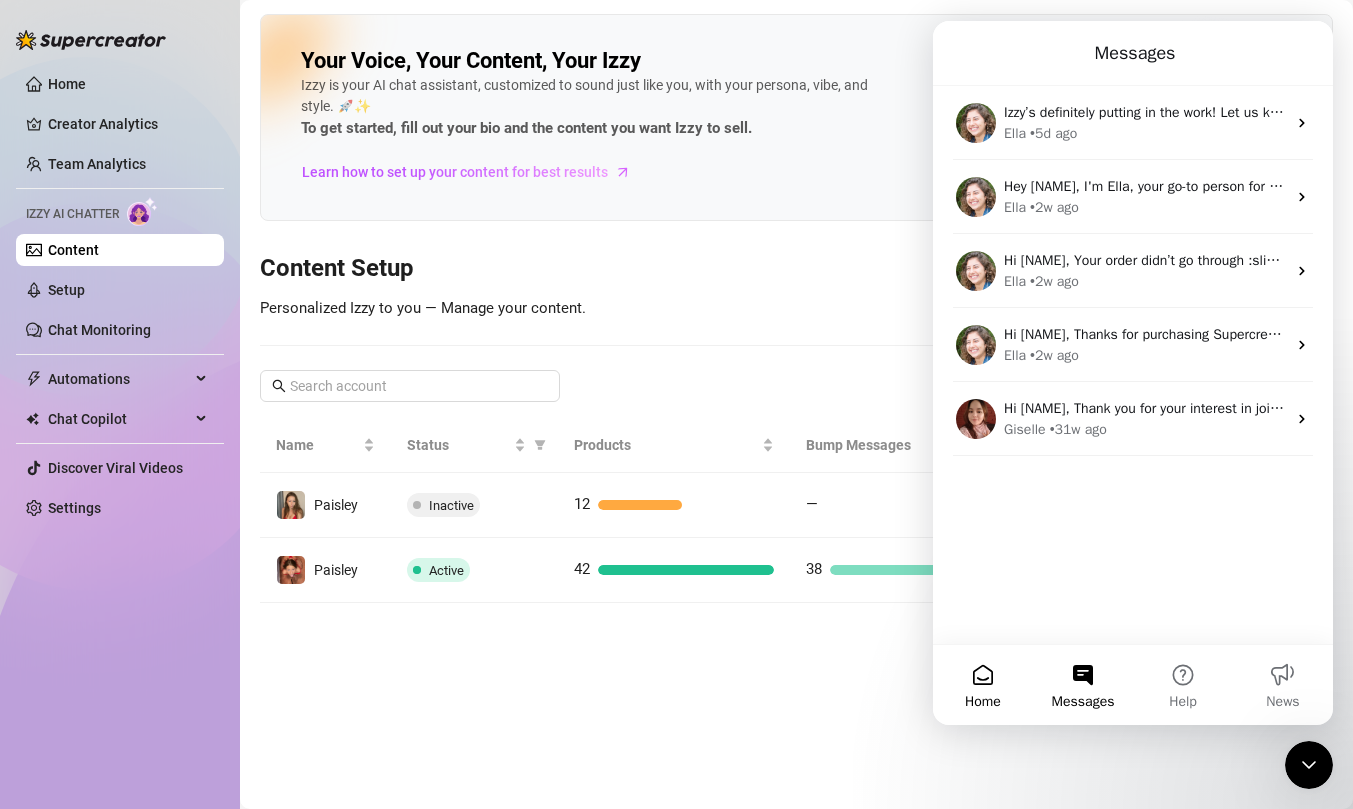 click on "Home" at bounding box center (983, 685) 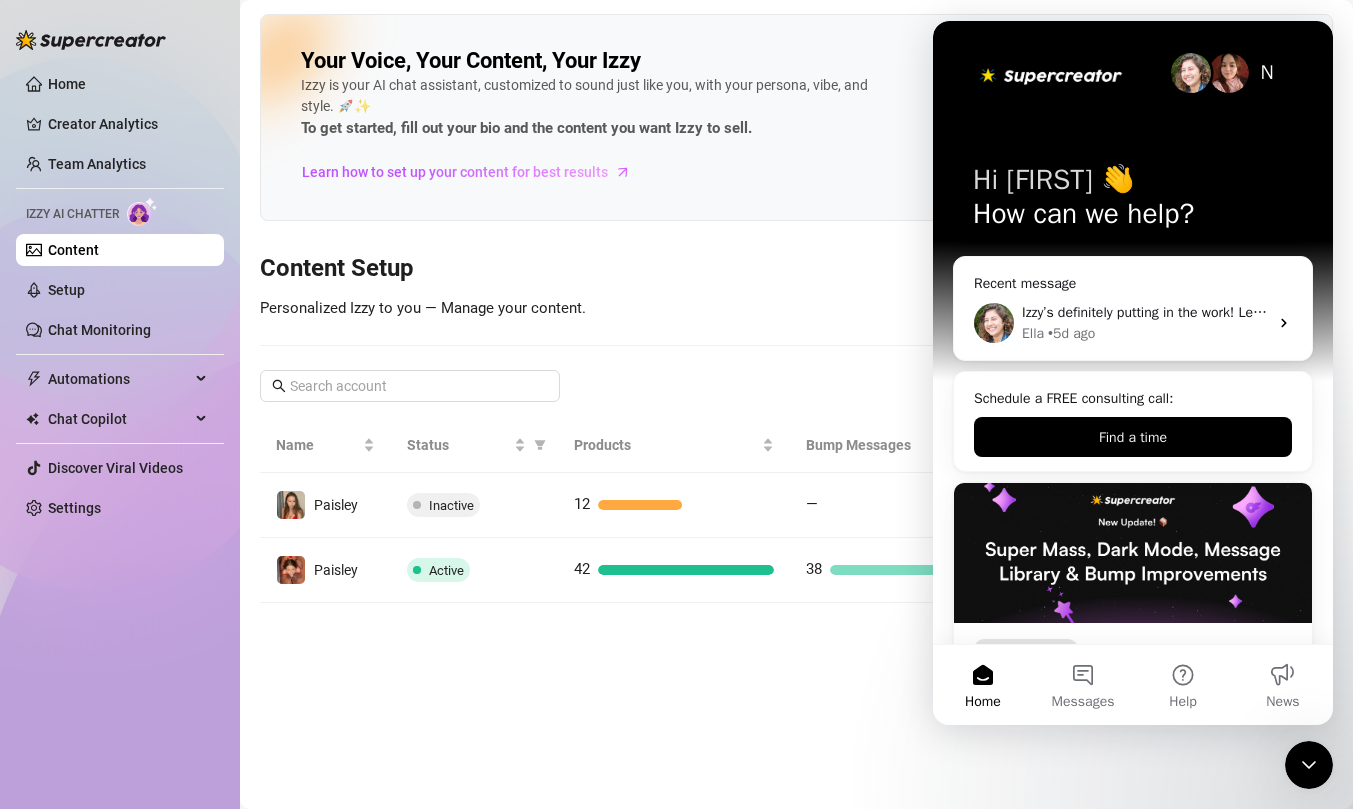 scroll, scrollTop: 490, scrollLeft: 0, axis: vertical 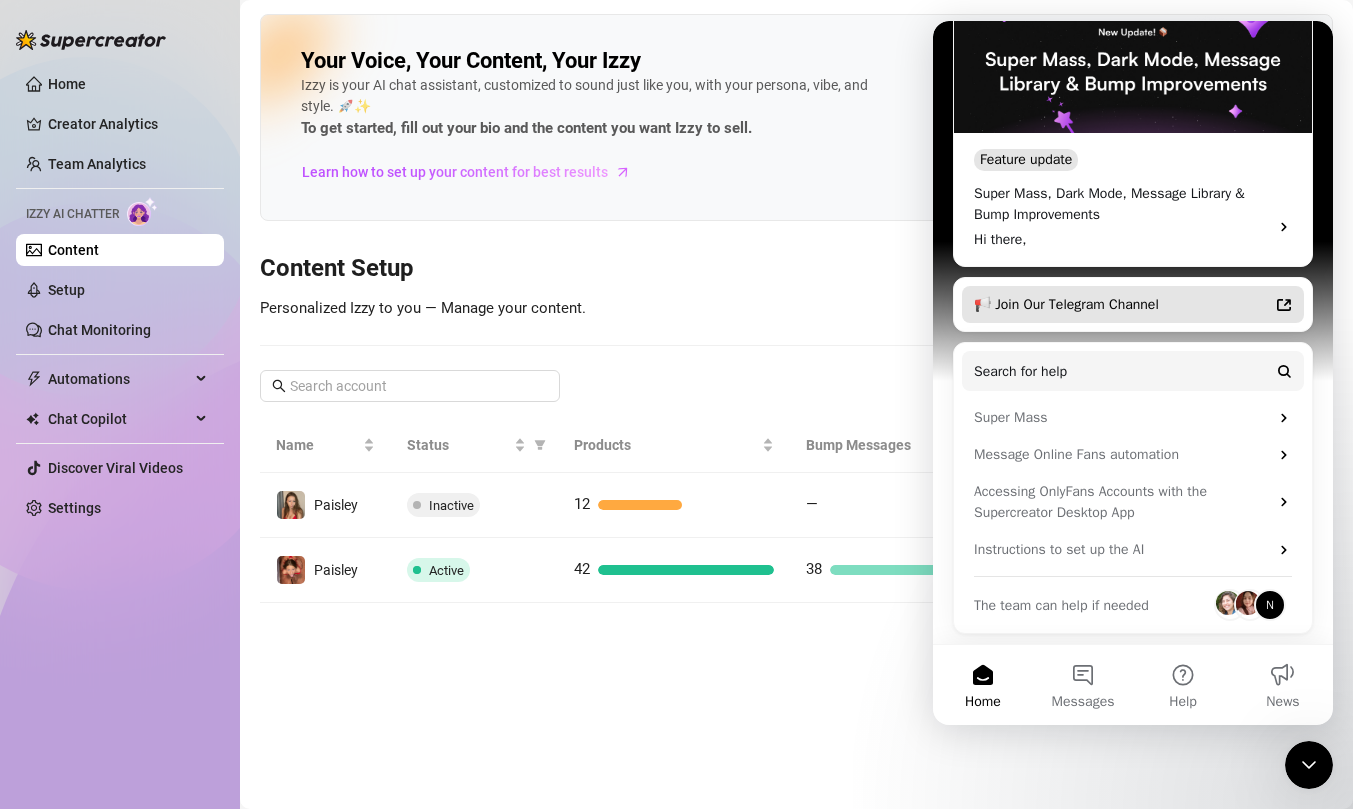 click on "📢 Join Our Telegram Channel" at bounding box center [1133, 304] 